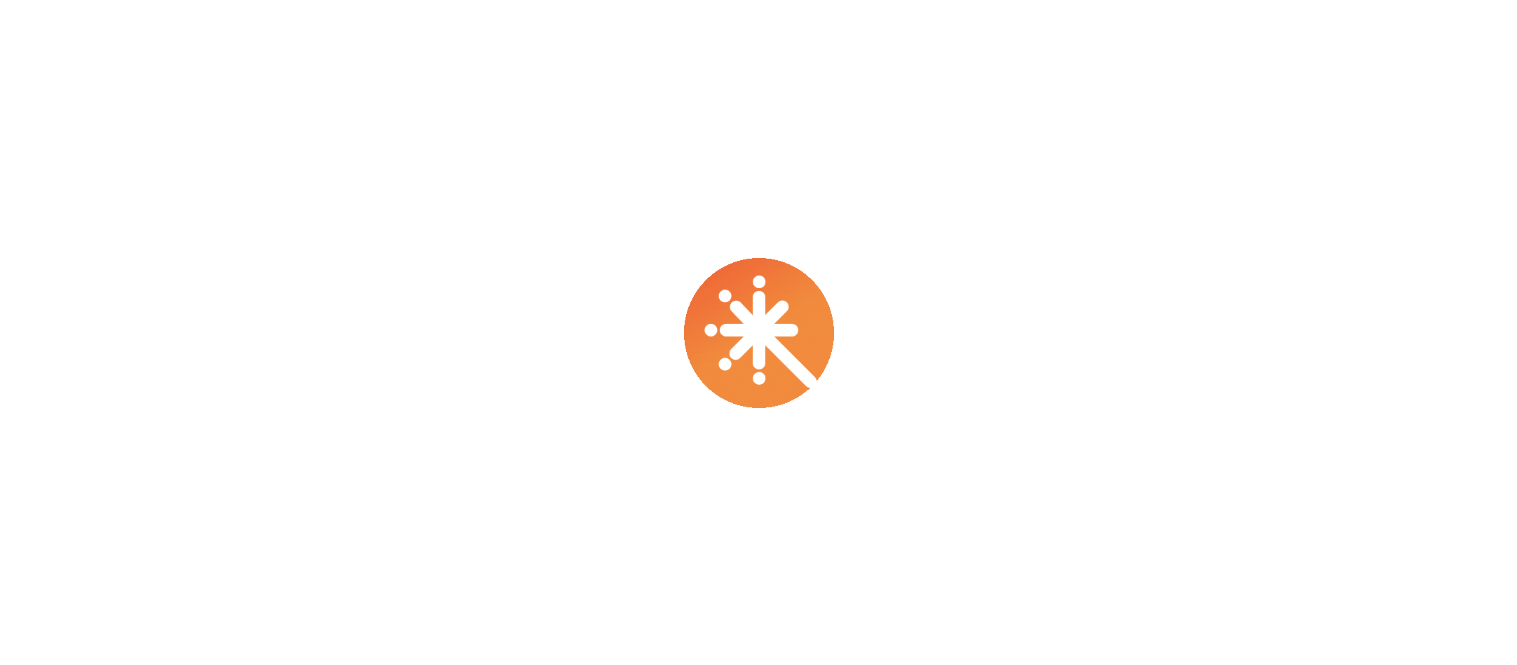 scroll, scrollTop: 0, scrollLeft: 0, axis: both 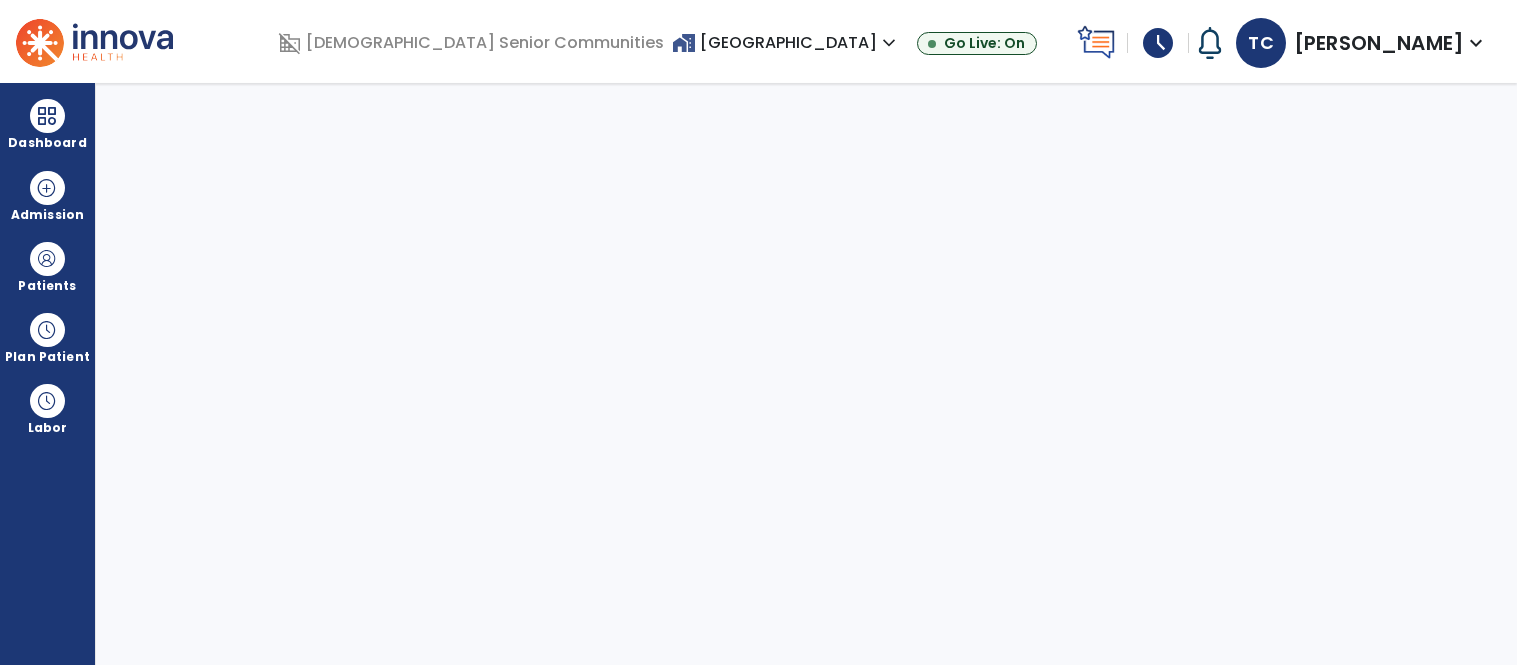select on "****" 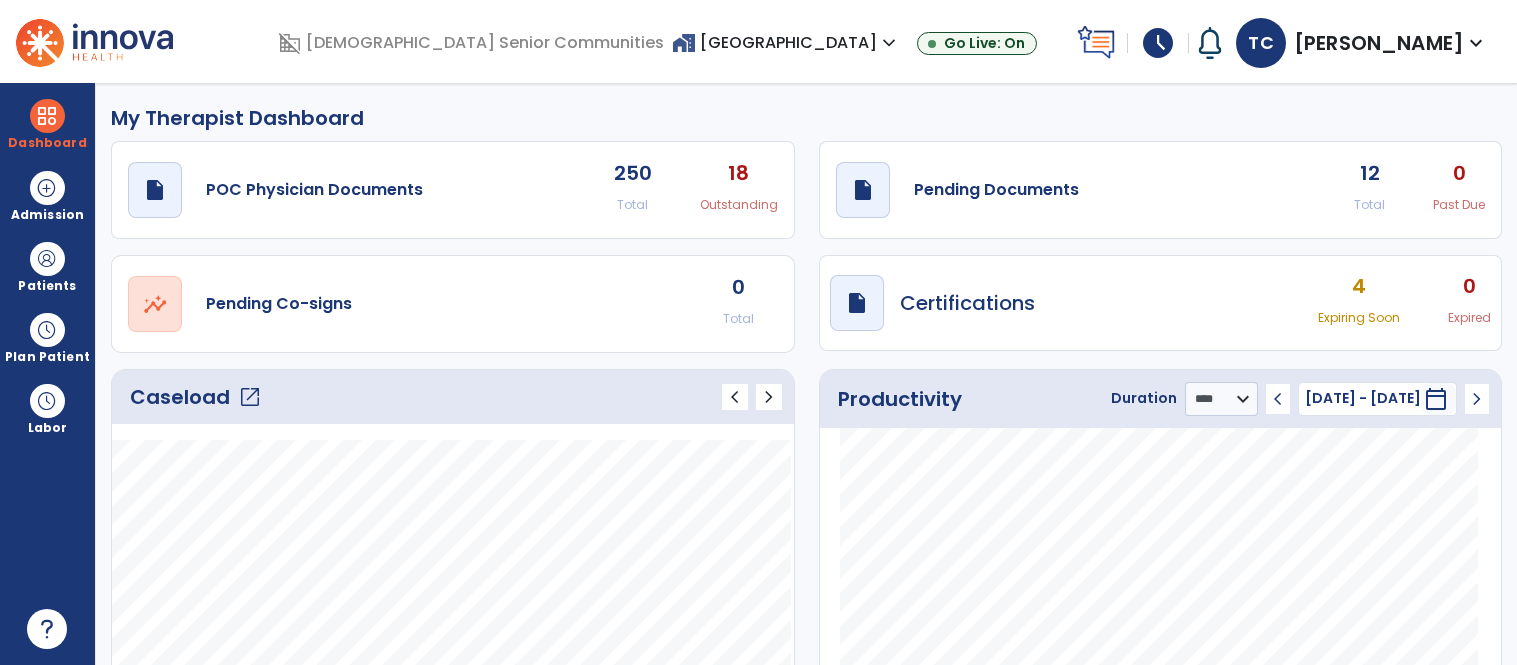 scroll, scrollTop: 0, scrollLeft: 0, axis: both 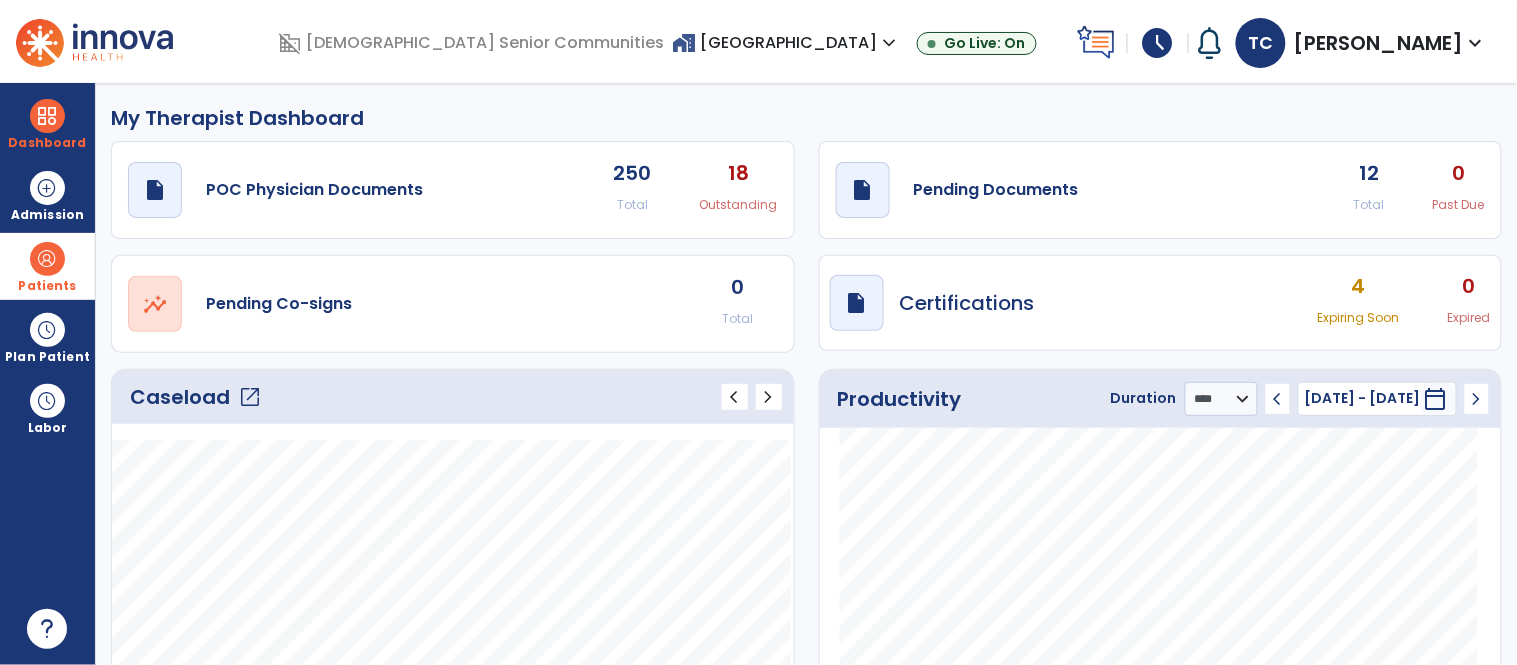 click on "Patients" at bounding box center (47, 266) 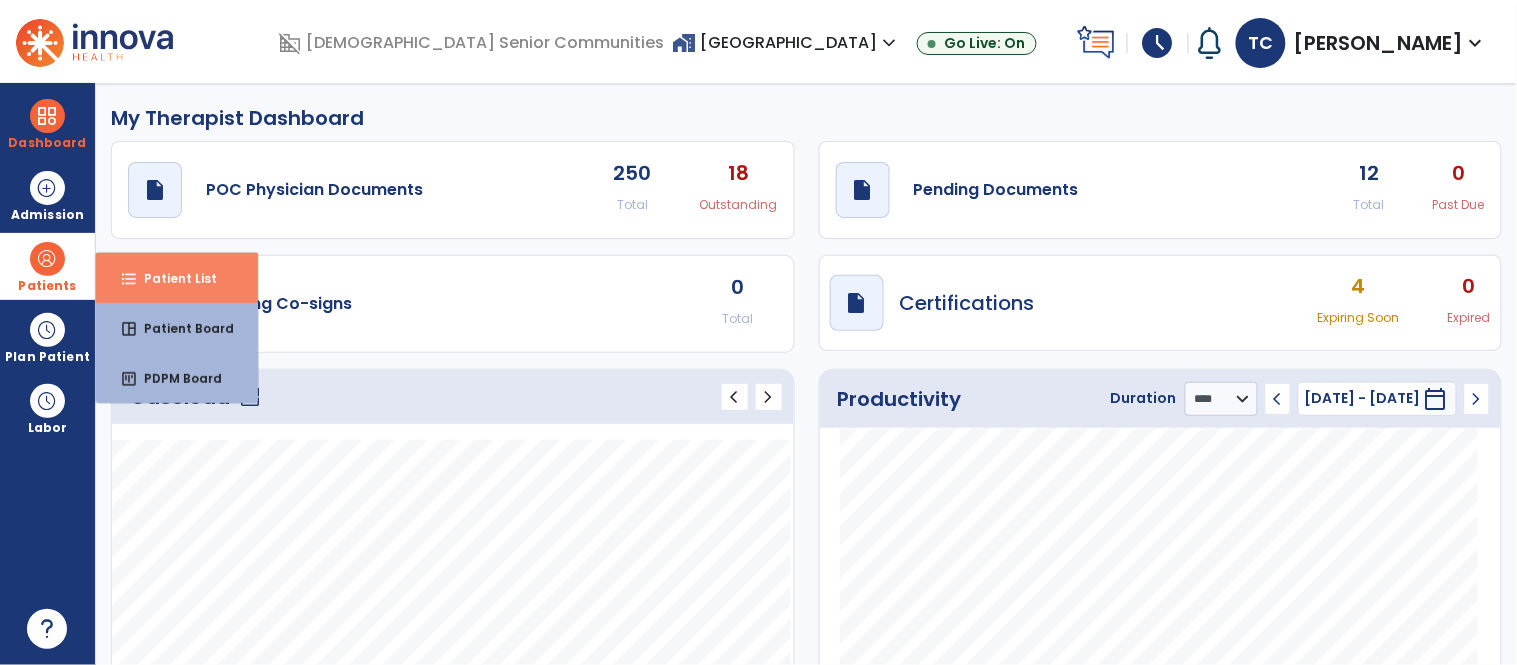 click on "format_list_bulleted  Patient List" at bounding box center [177, 278] 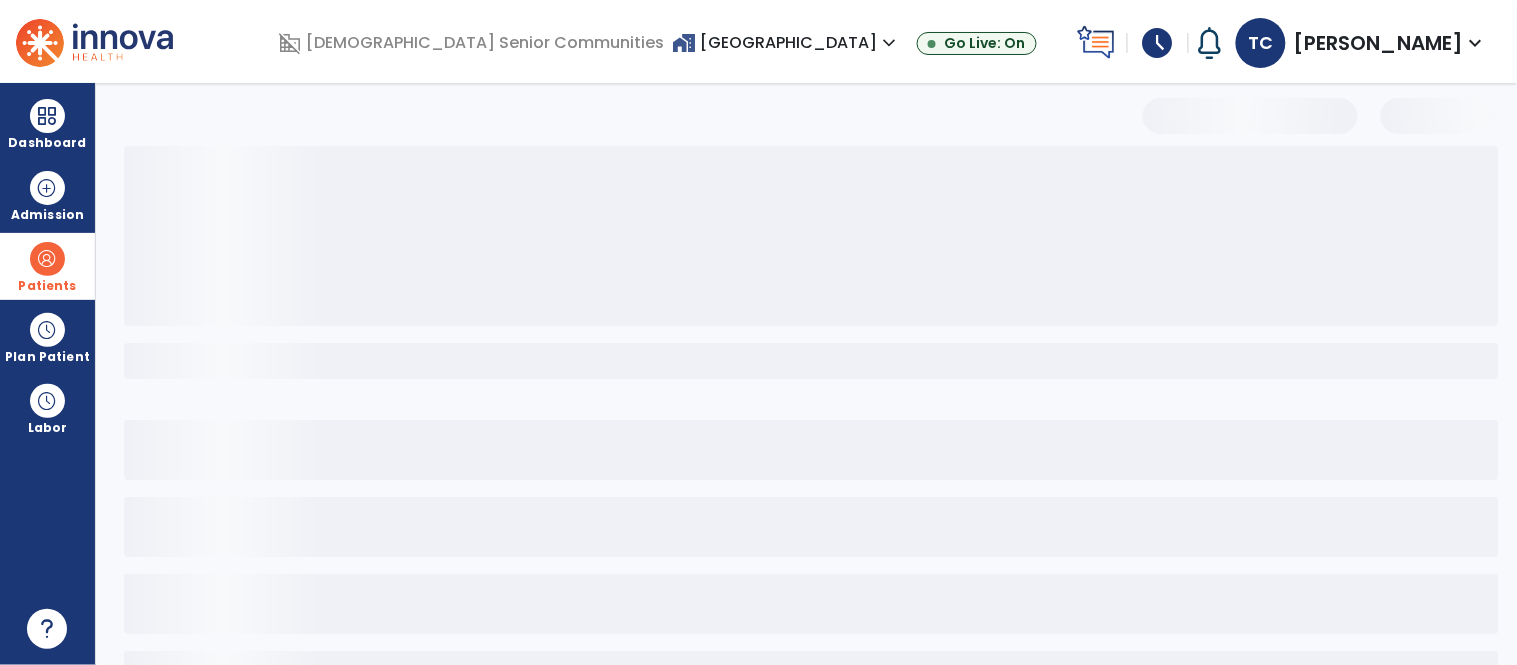 select on "***" 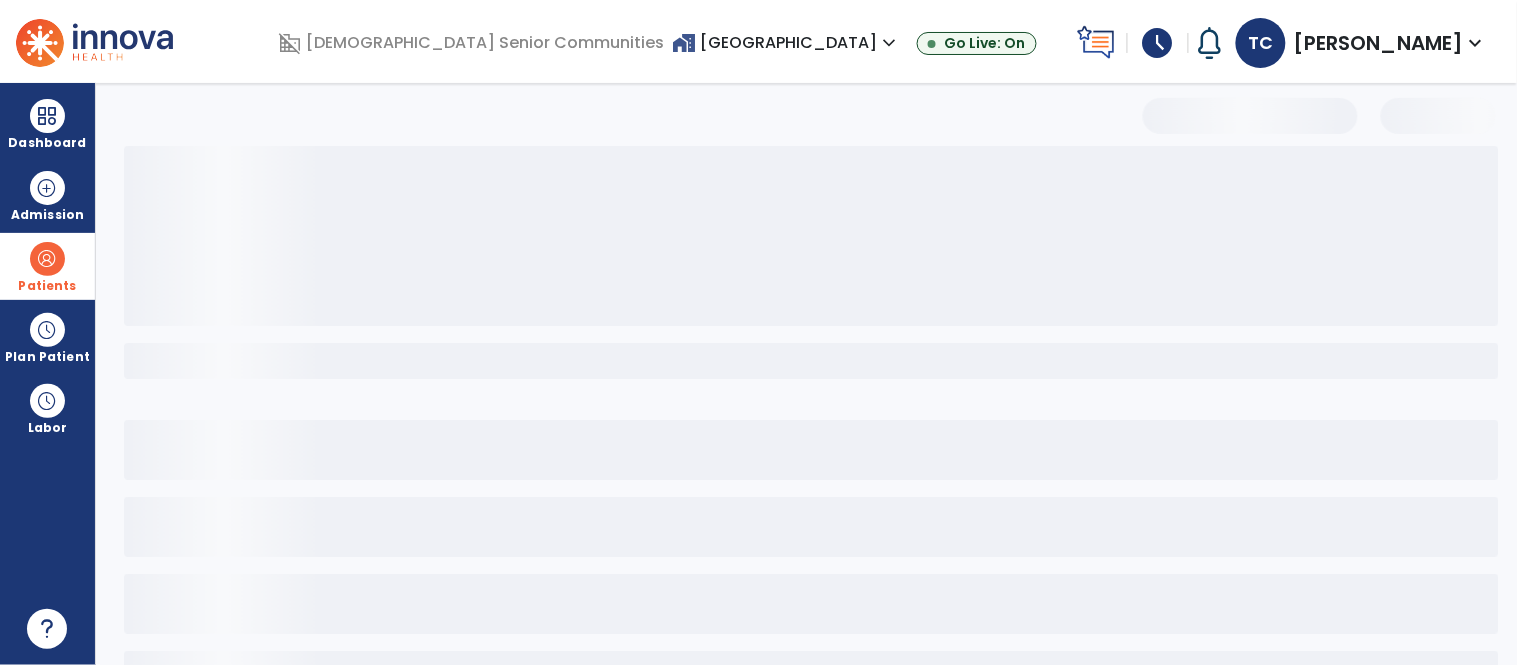click on "Patients" at bounding box center (47, 266) 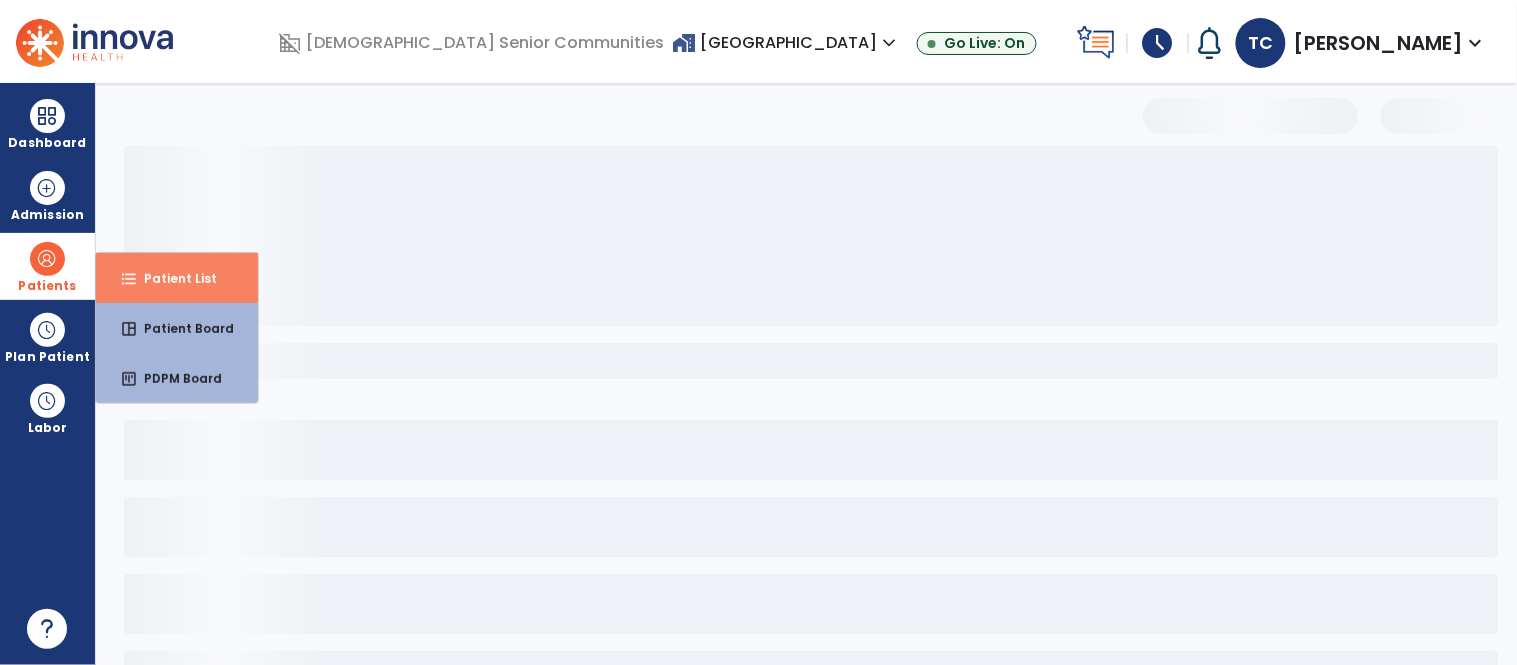 click on "Patient List" at bounding box center [172, 278] 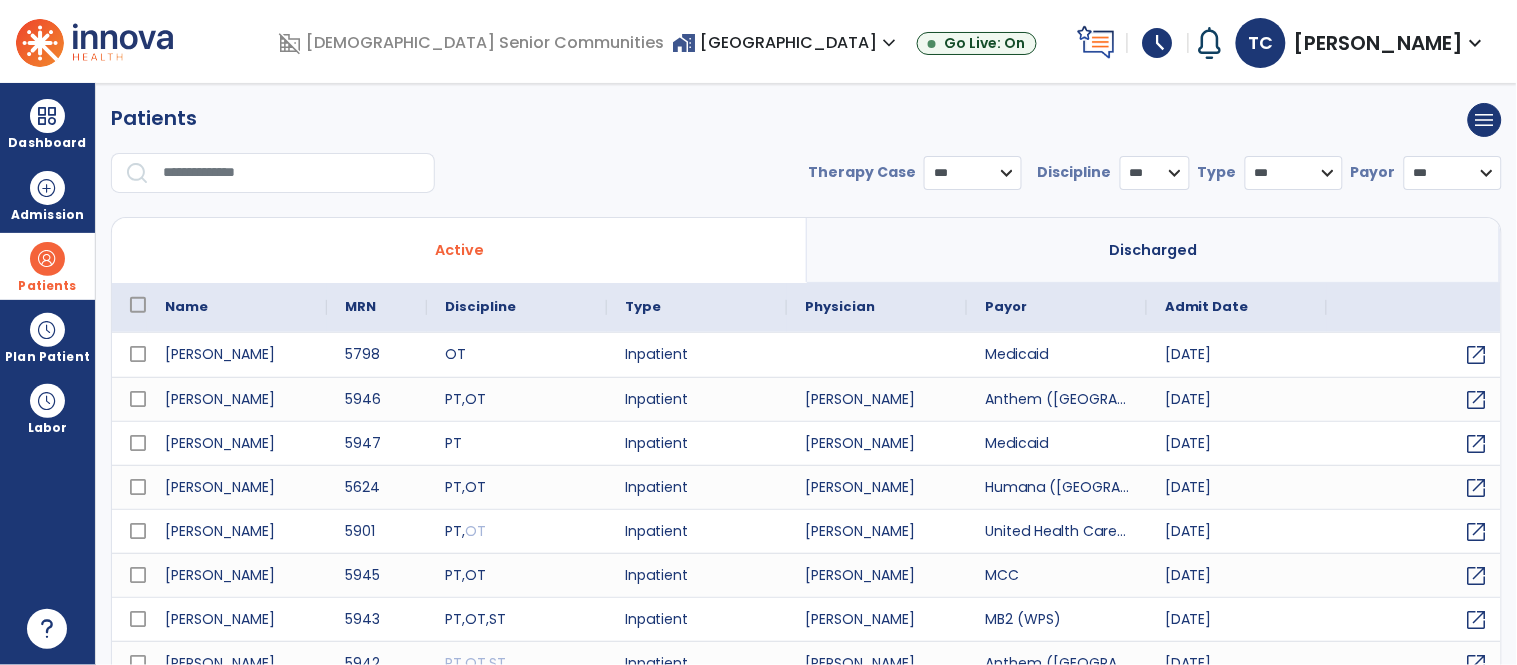 click at bounding box center [292, 173] 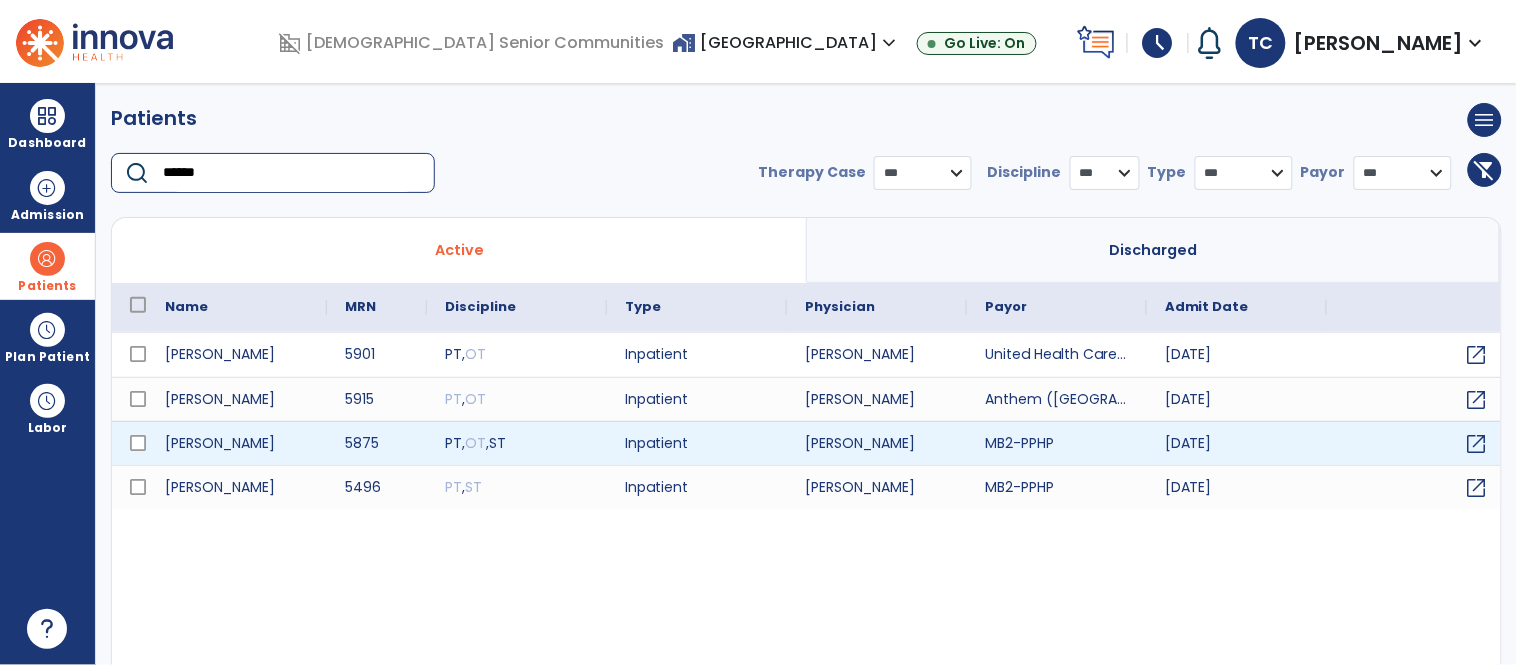 type on "******" 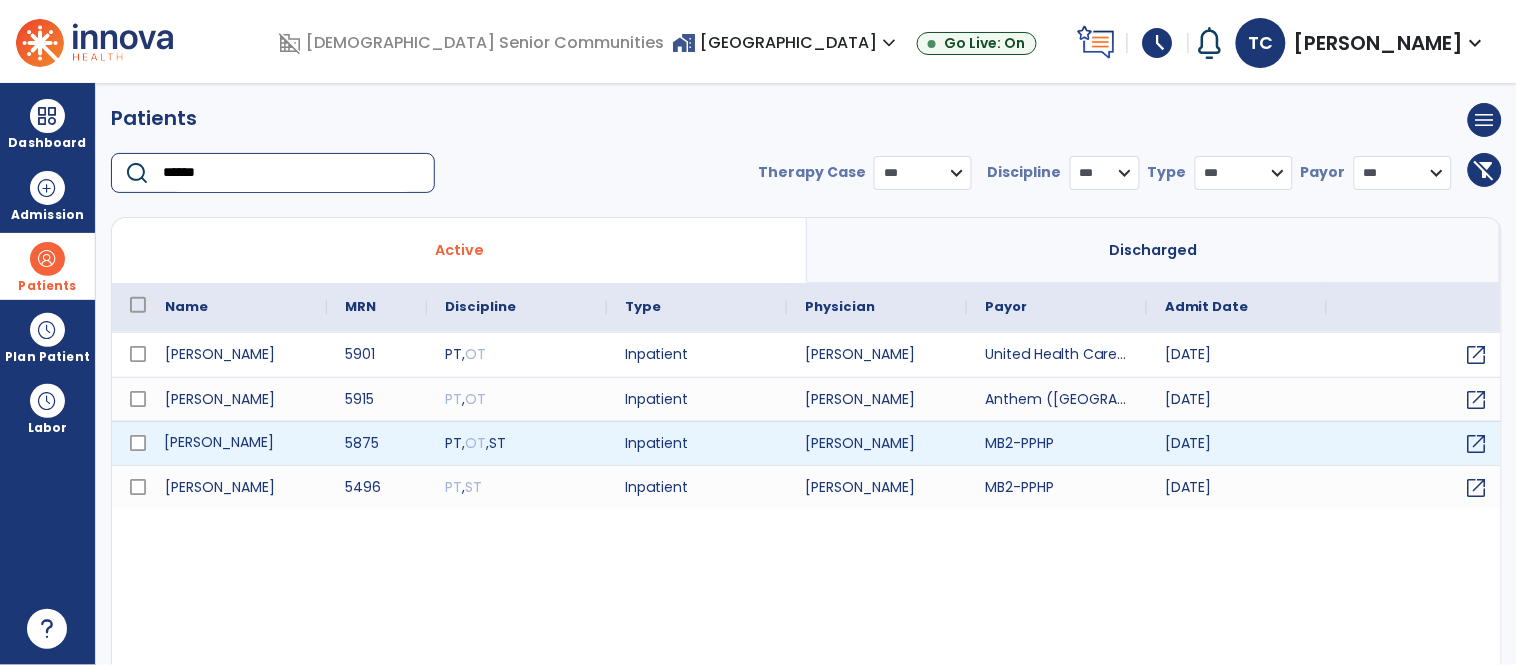 click on "Holtsclaw, Sharon" at bounding box center [237, 443] 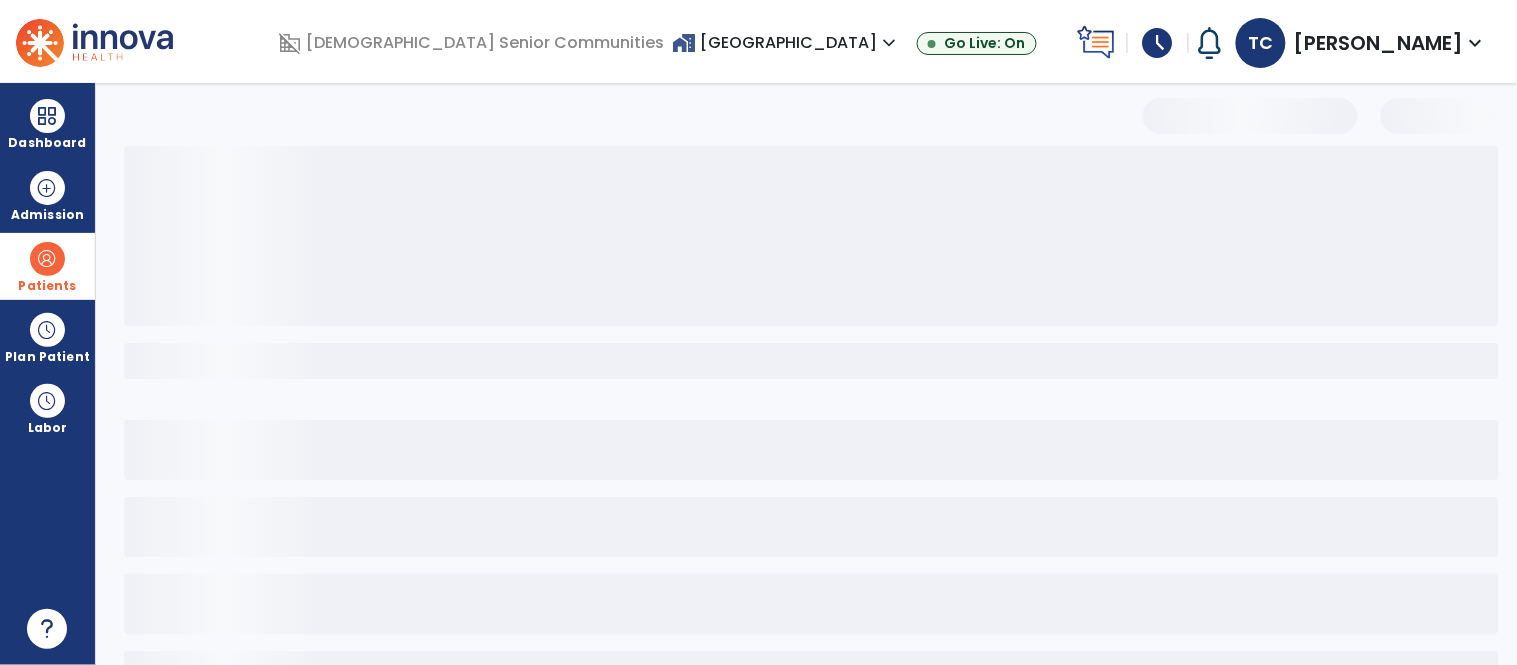 click at bounding box center (47, 259) 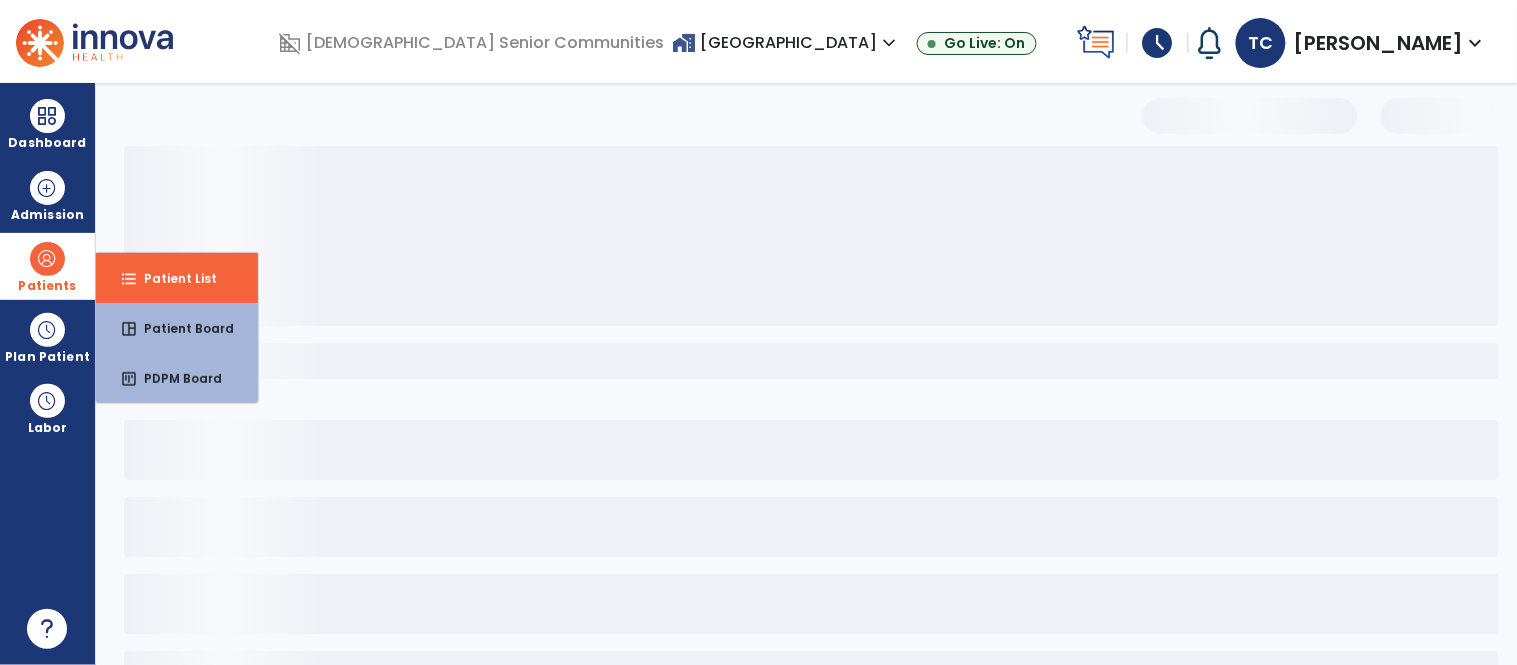 click at bounding box center [47, 259] 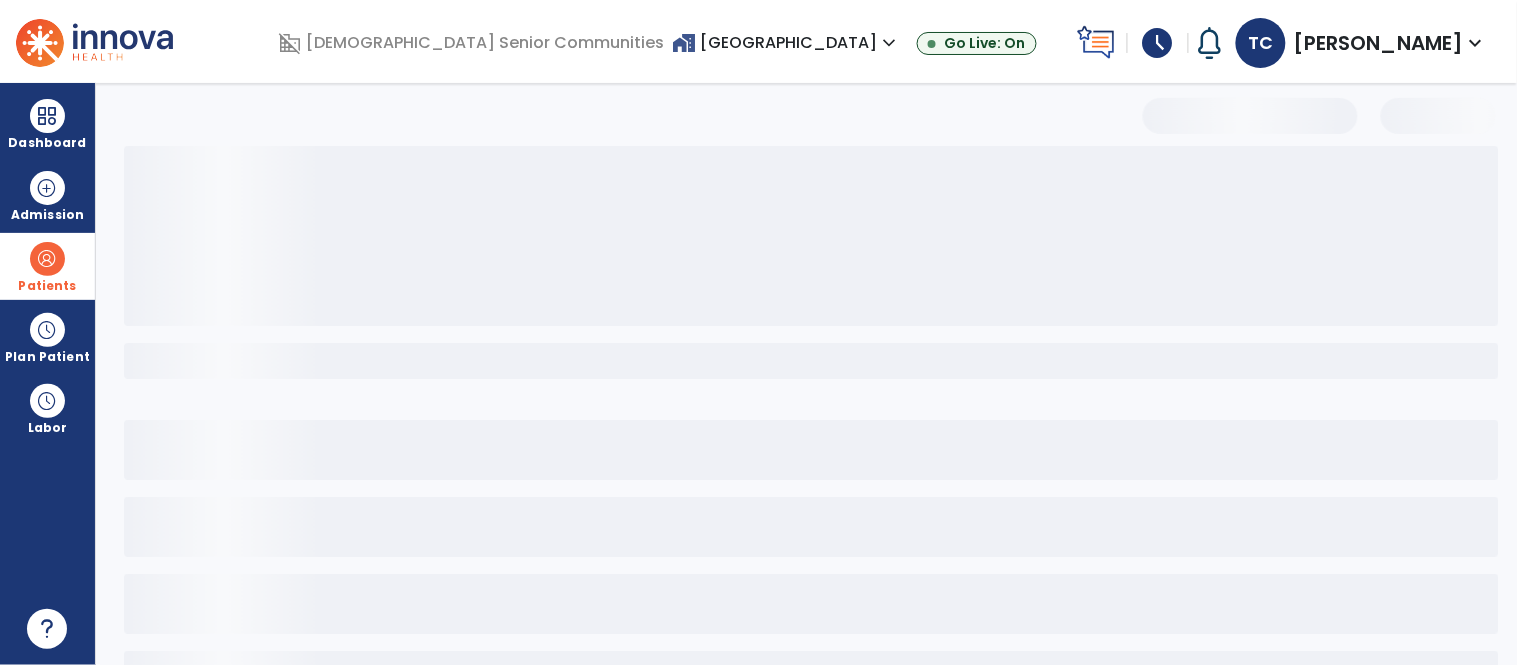 click at bounding box center (47, 259) 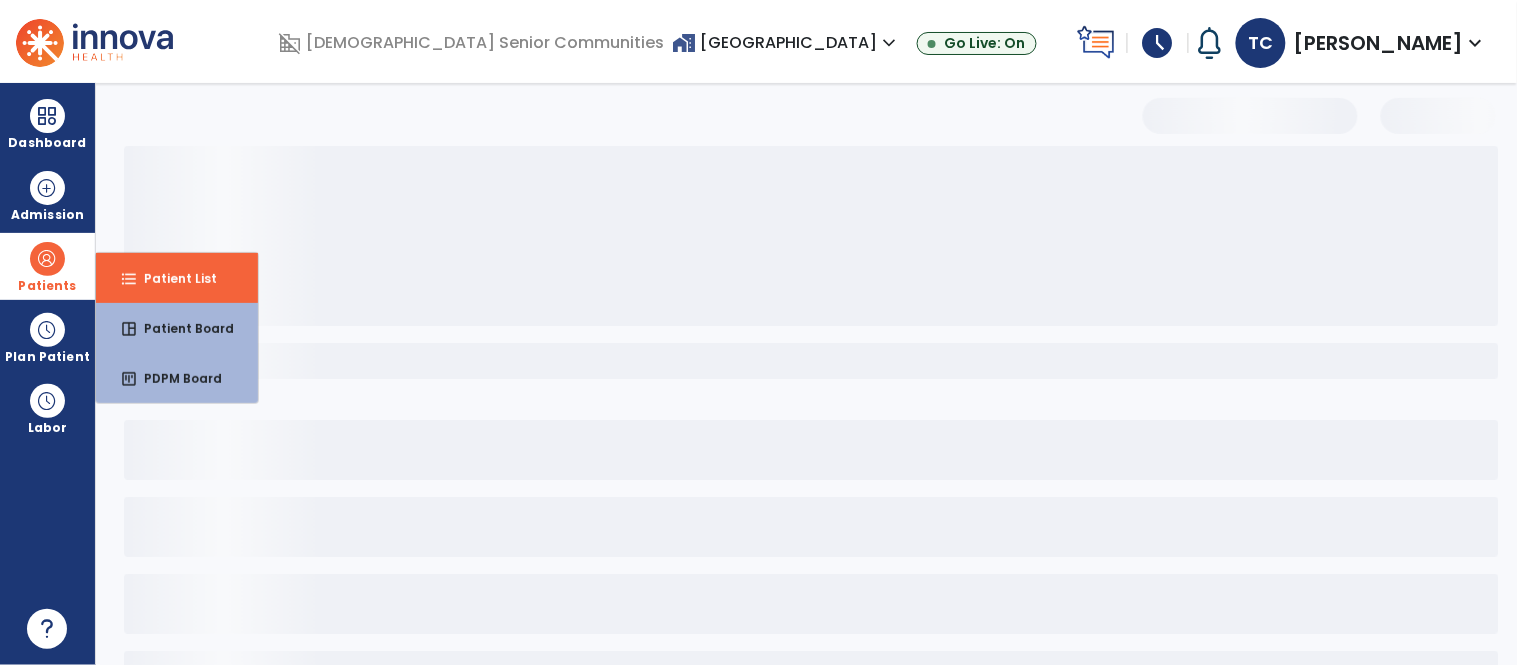 click at bounding box center (47, 259) 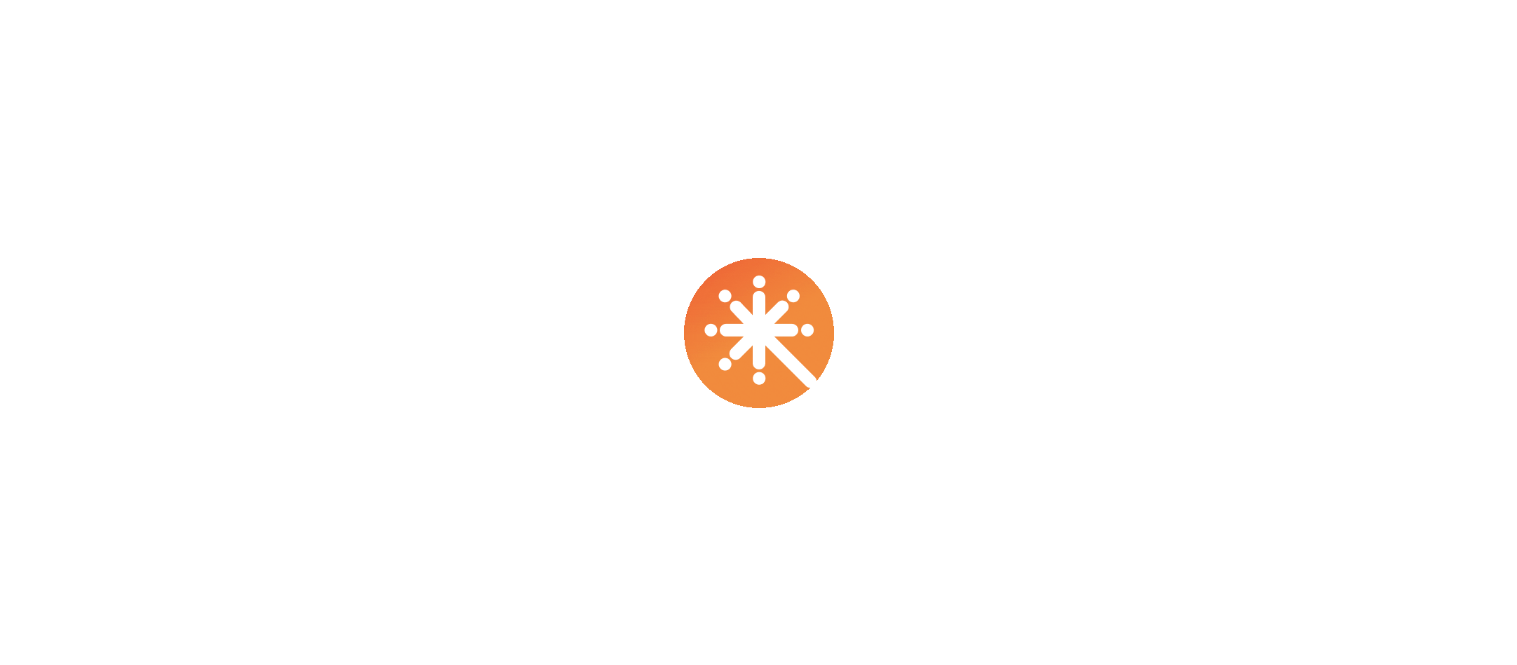 scroll, scrollTop: 0, scrollLeft: 0, axis: both 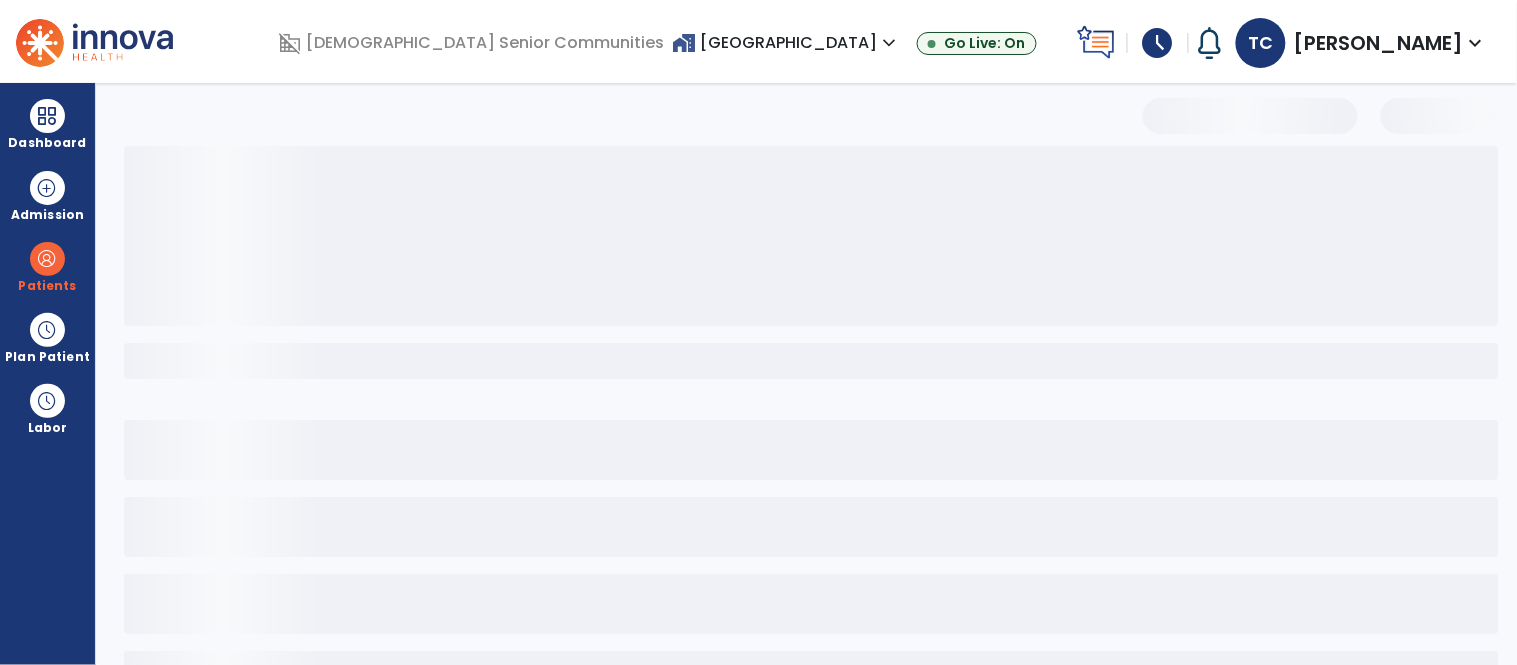select on "***" 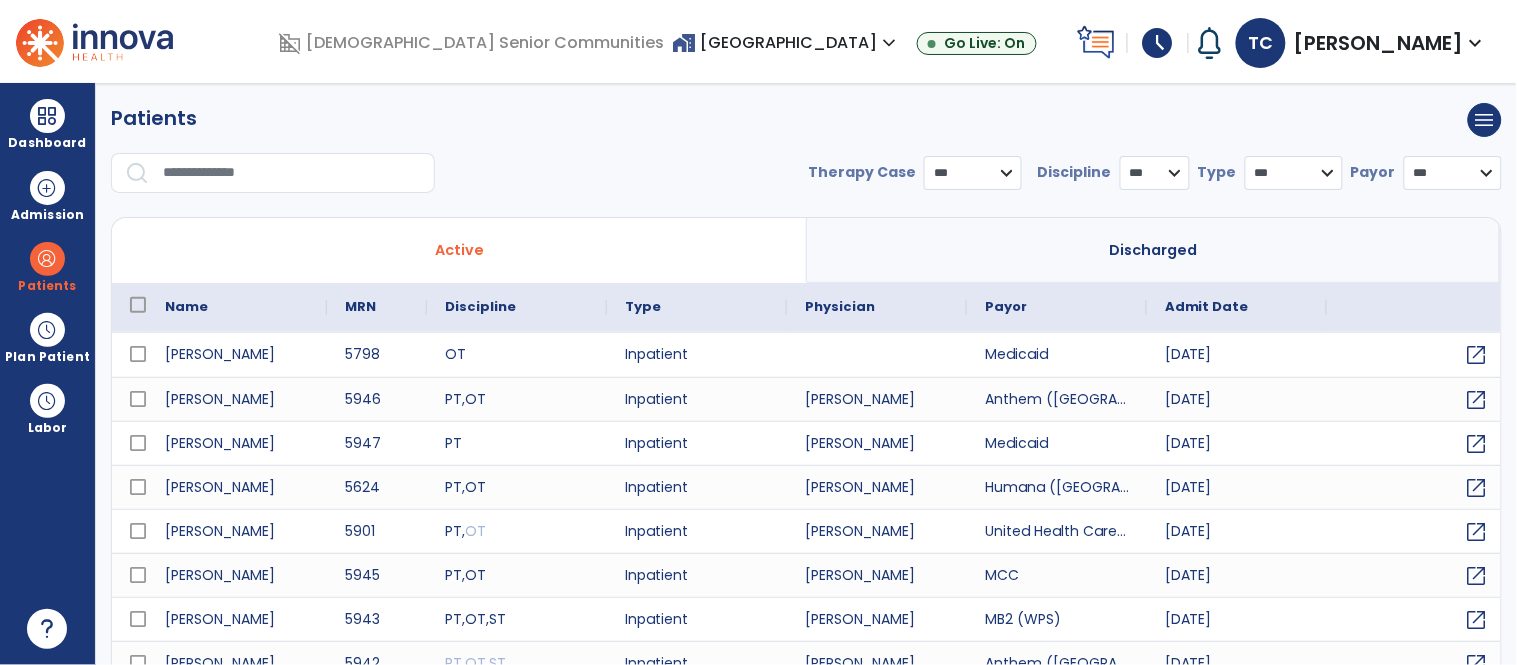click at bounding box center (292, 173) 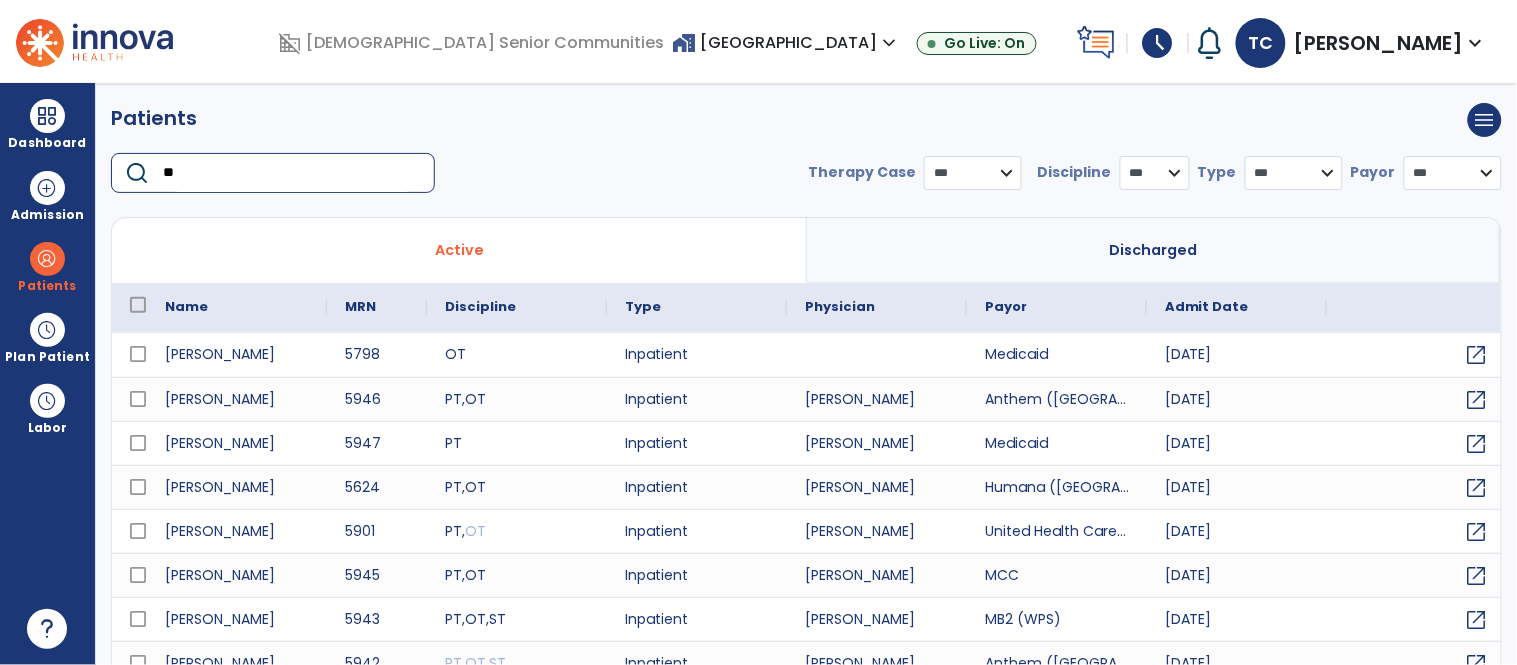 type on "*" 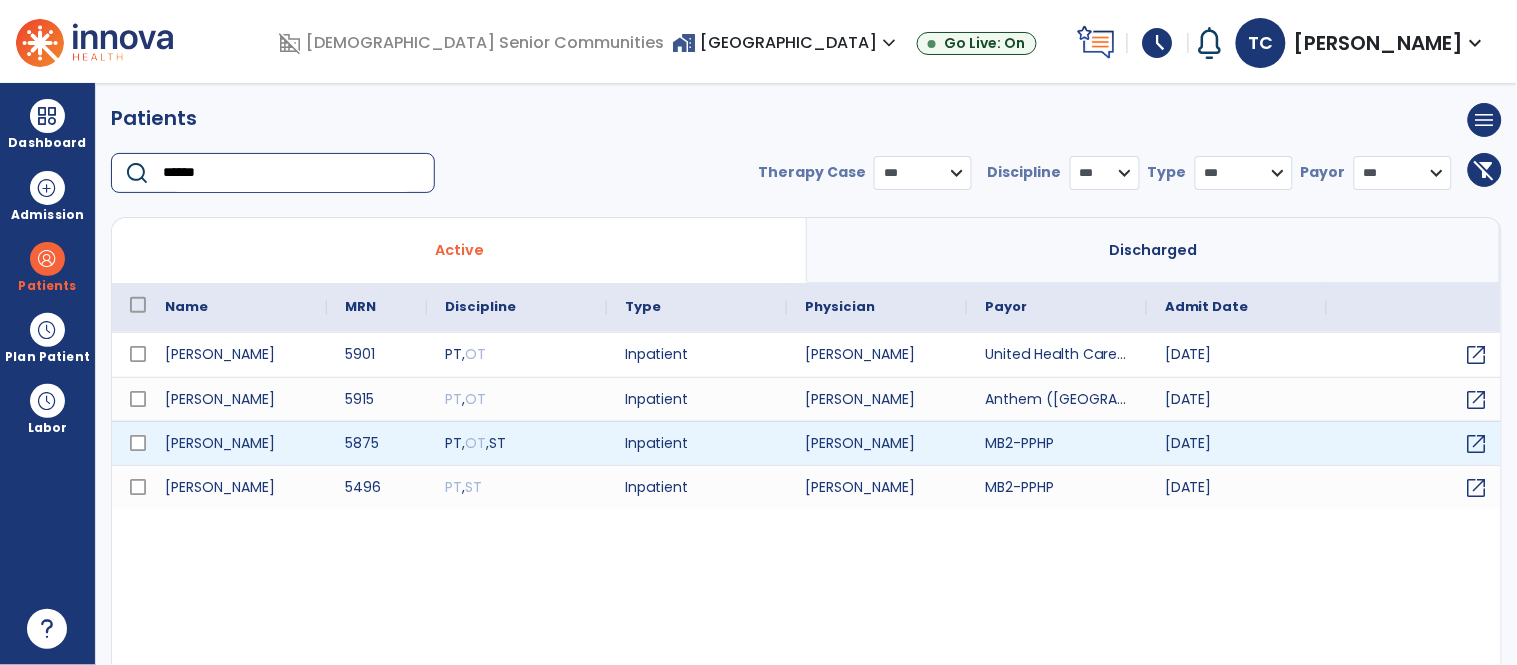 type on "******" 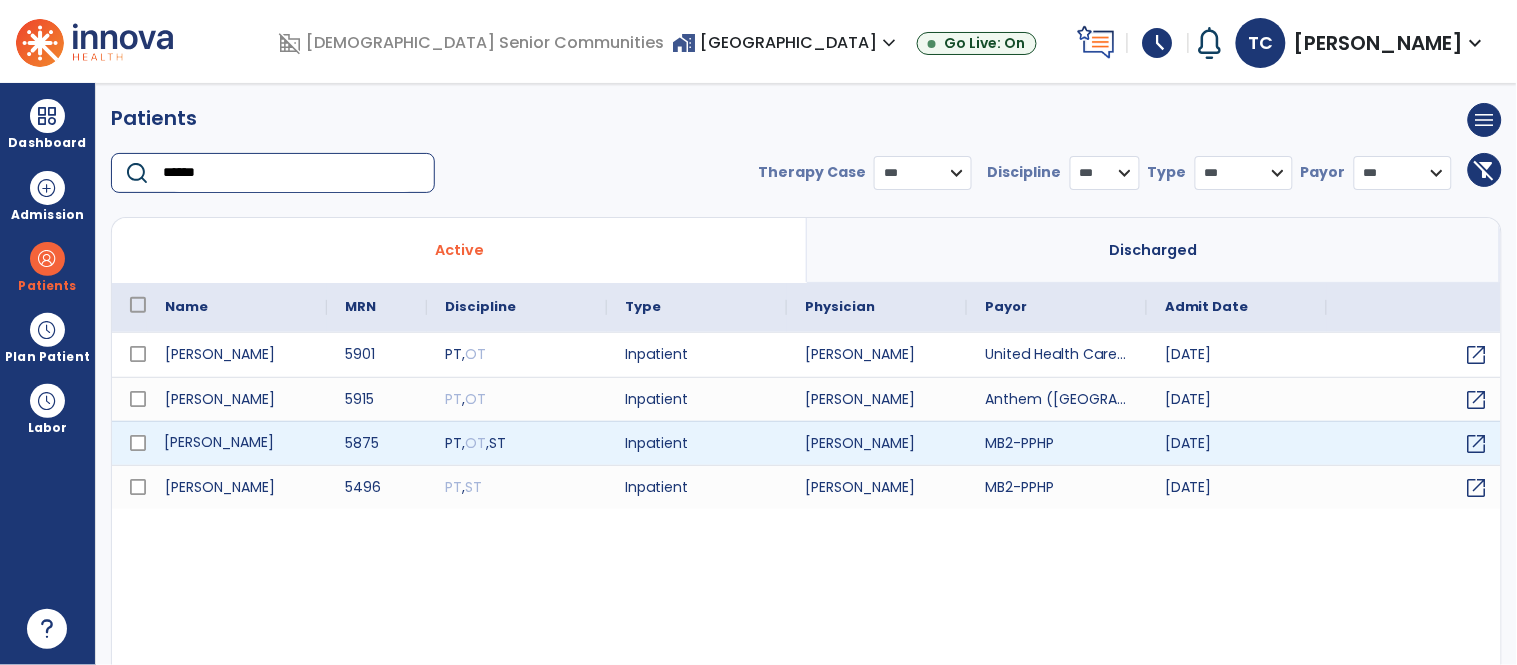 click on "Holtsclaw, Sharon" at bounding box center (237, 443) 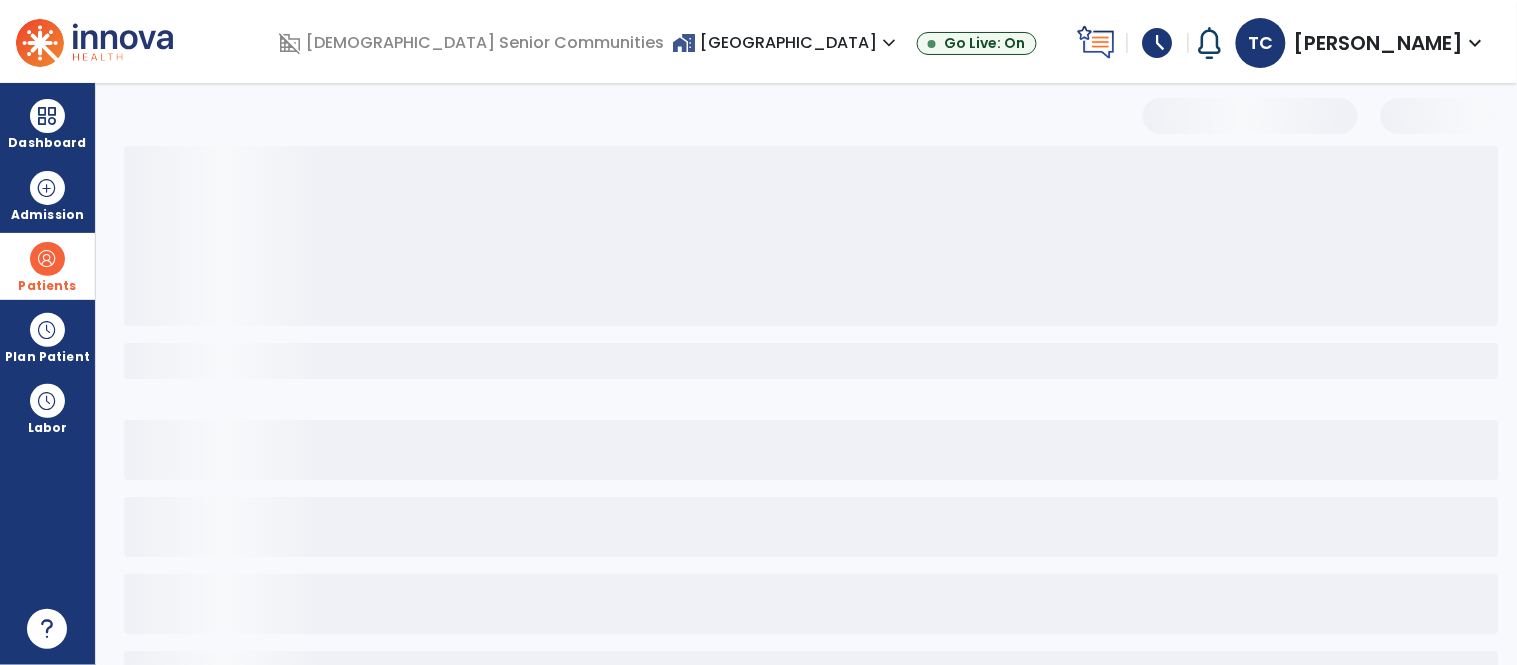 click on "Patients" at bounding box center [47, 286] 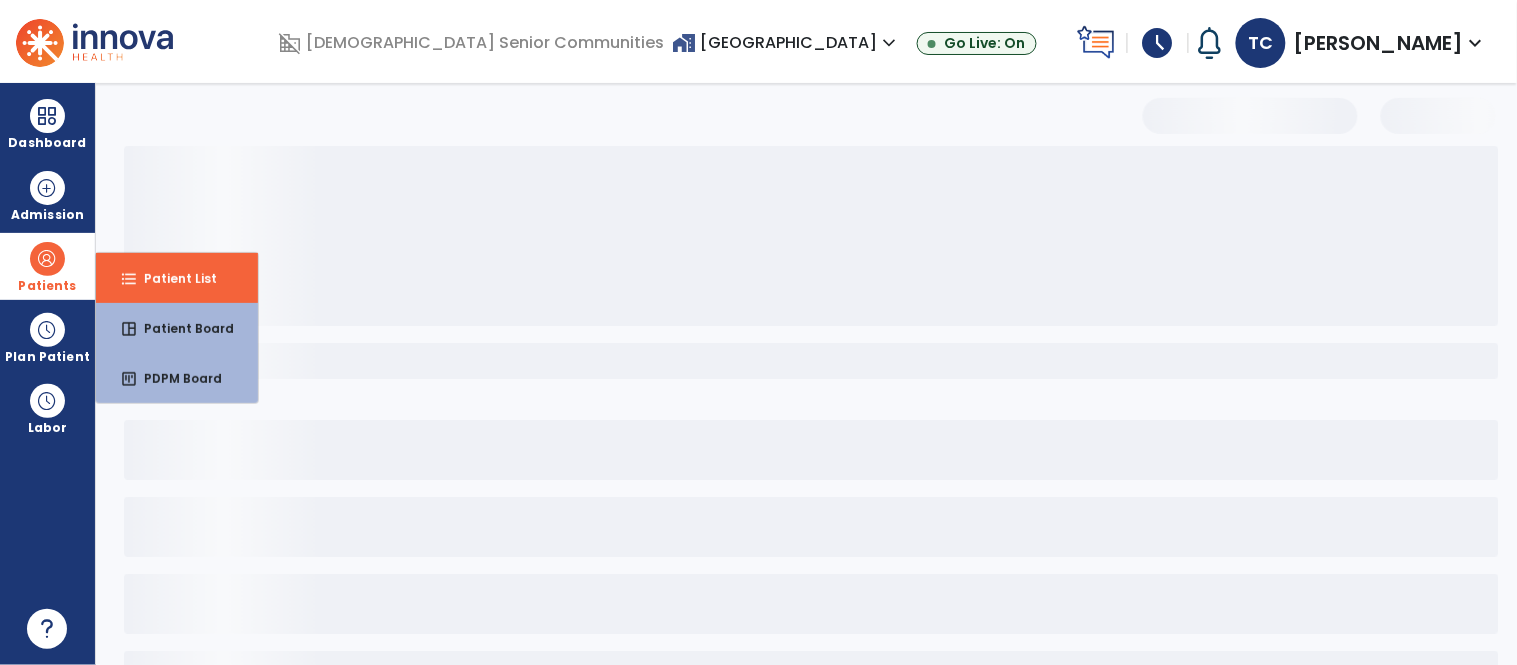 click on "Patients" at bounding box center [47, 286] 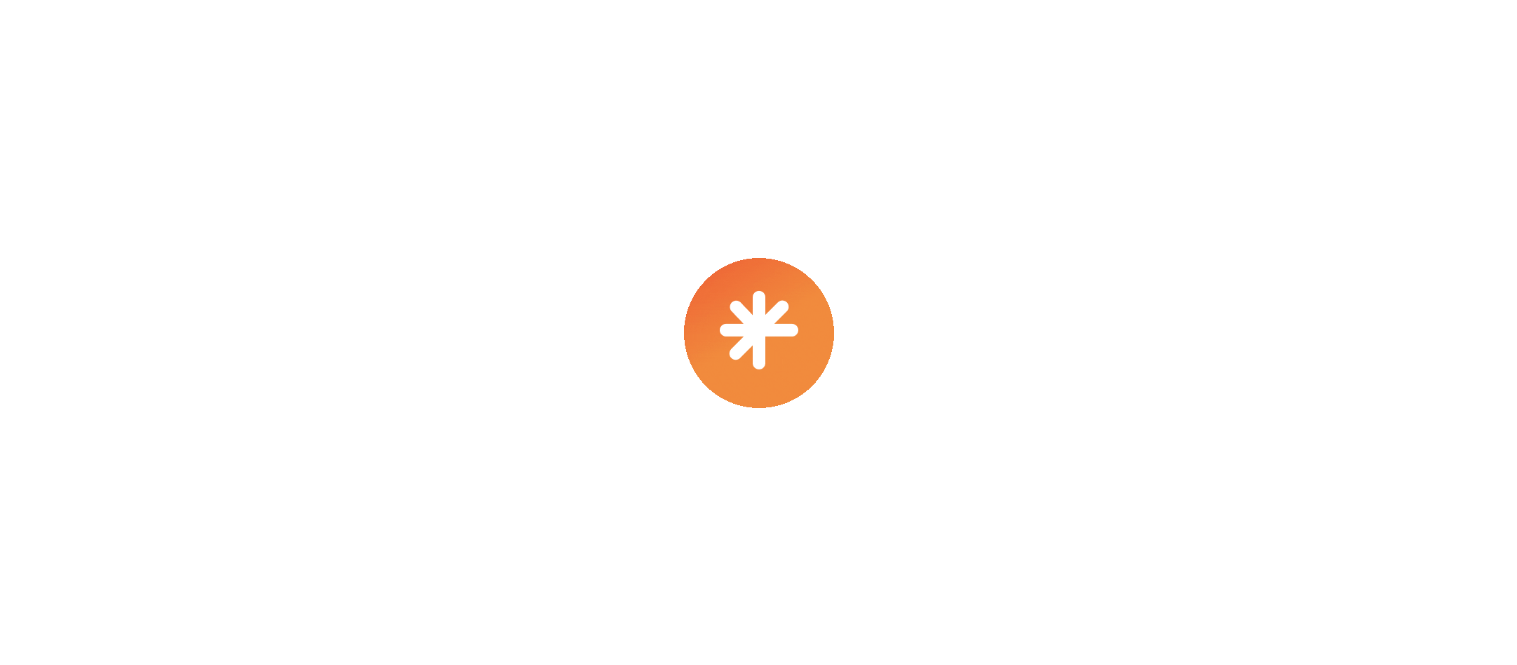 scroll, scrollTop: 0, scrollLeft: 0, axis: both 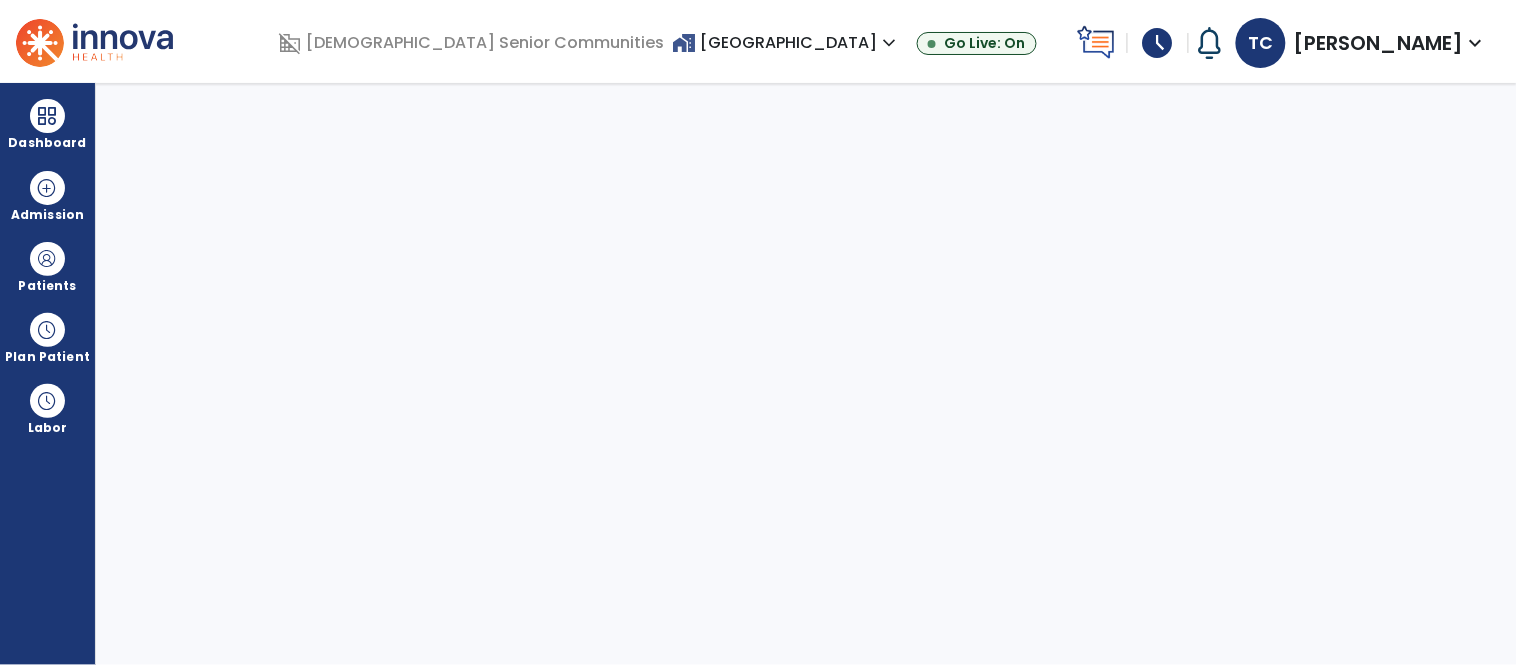 select on "****" 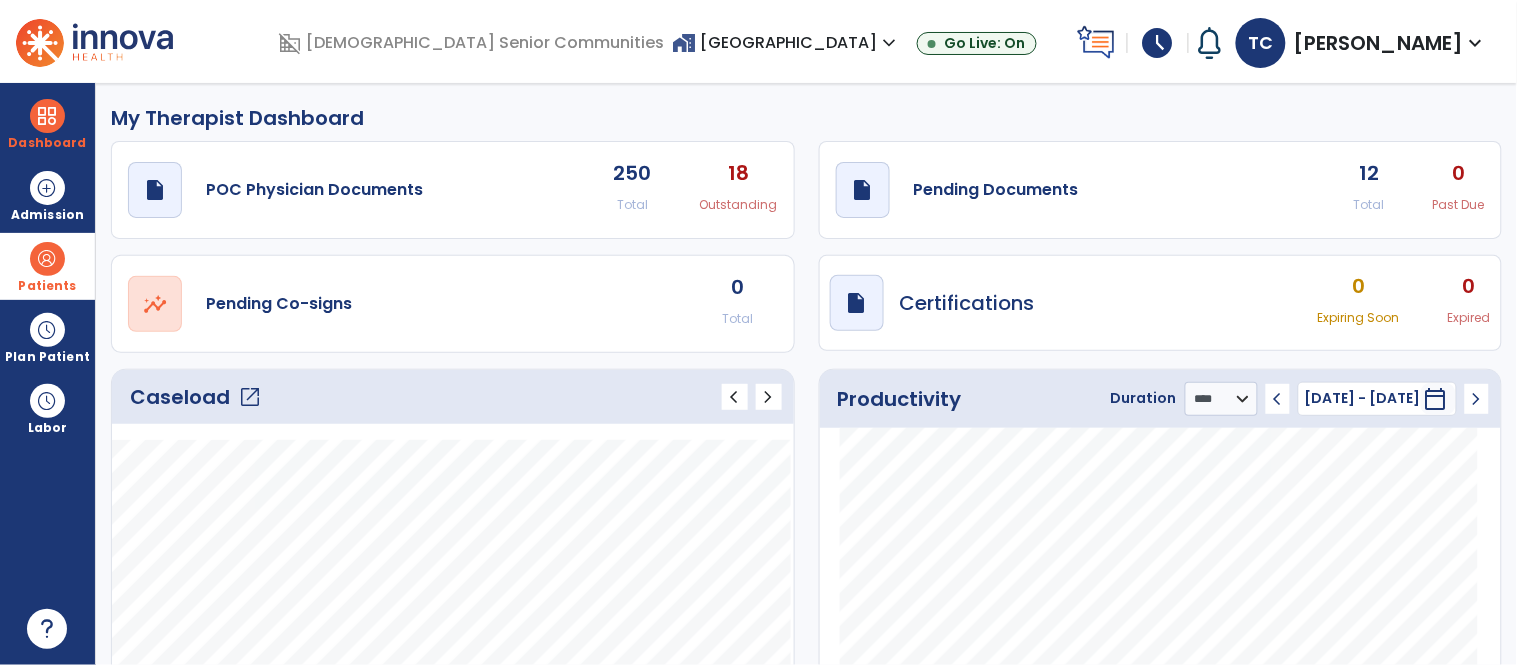 click on "Patients" at bounding box center (47, 286) 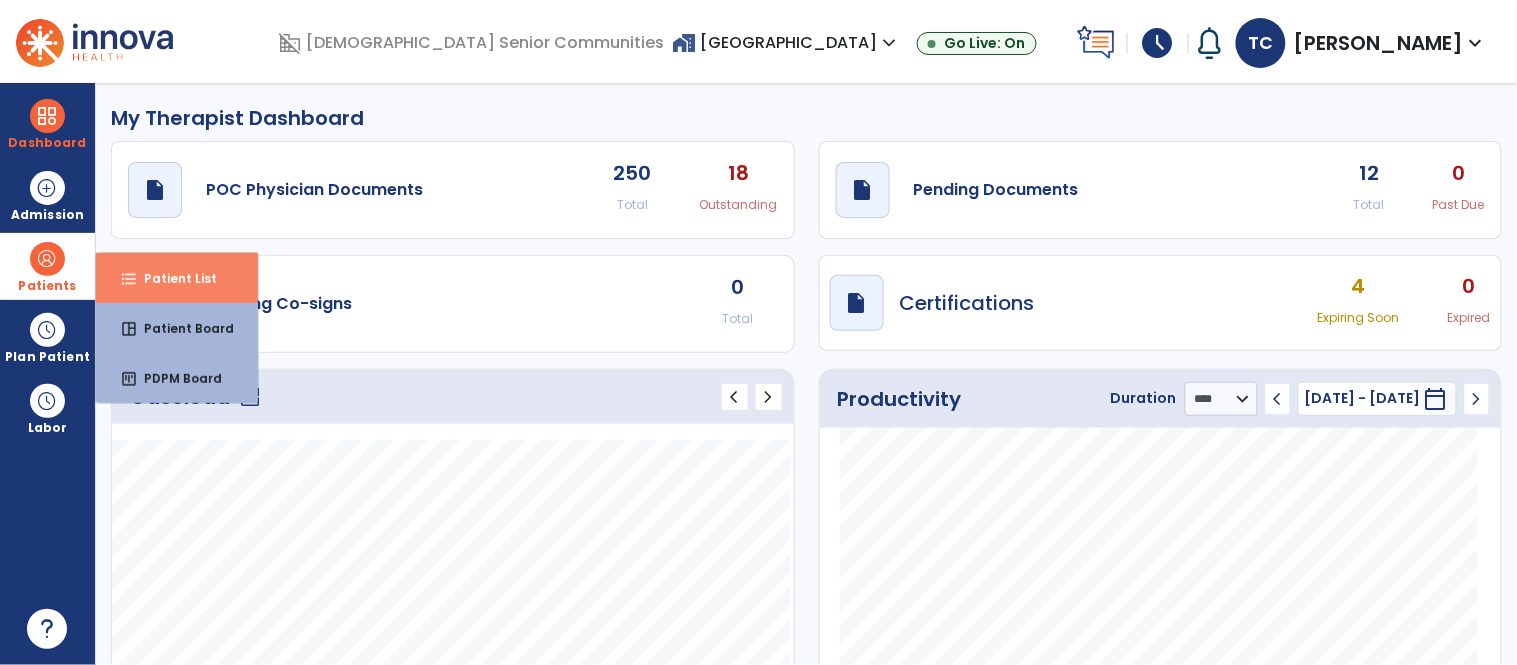 click on "format_list_bulleted  Patient List" at bounding box center [177, 278] 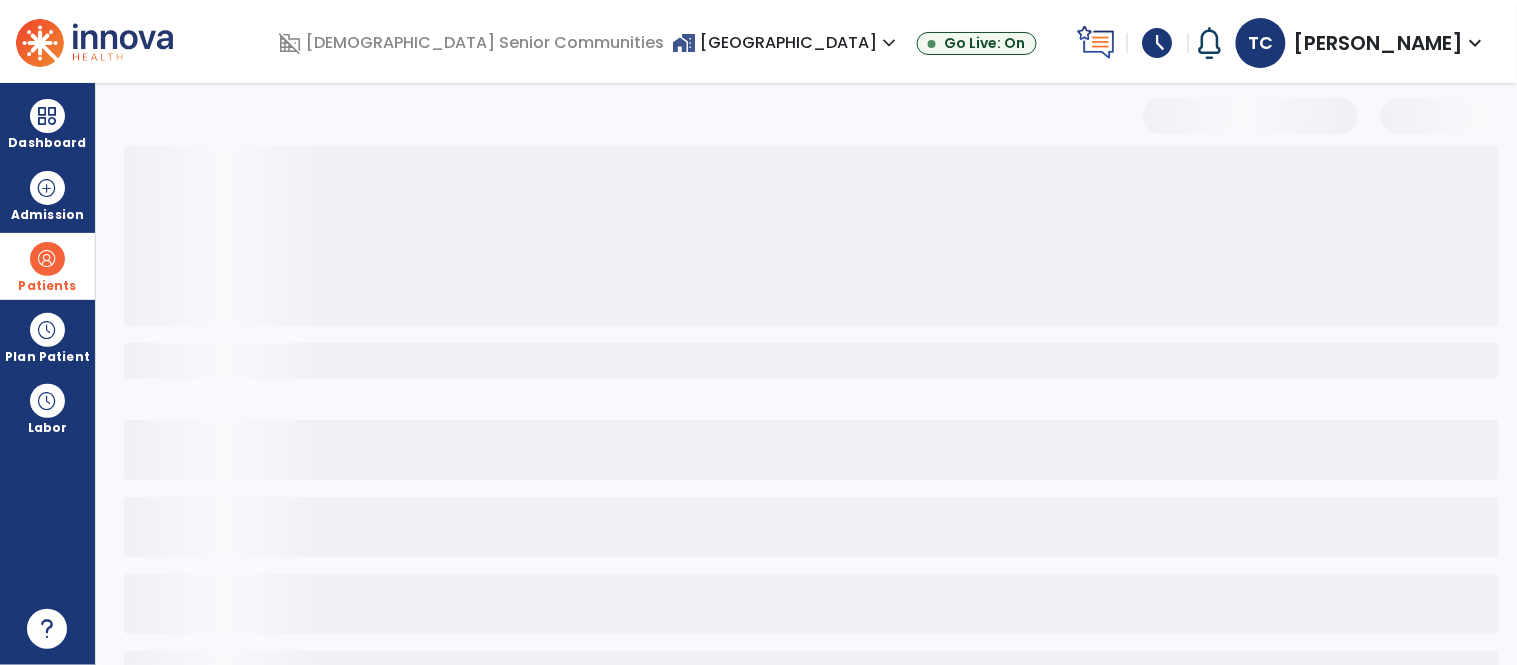 select on "***" 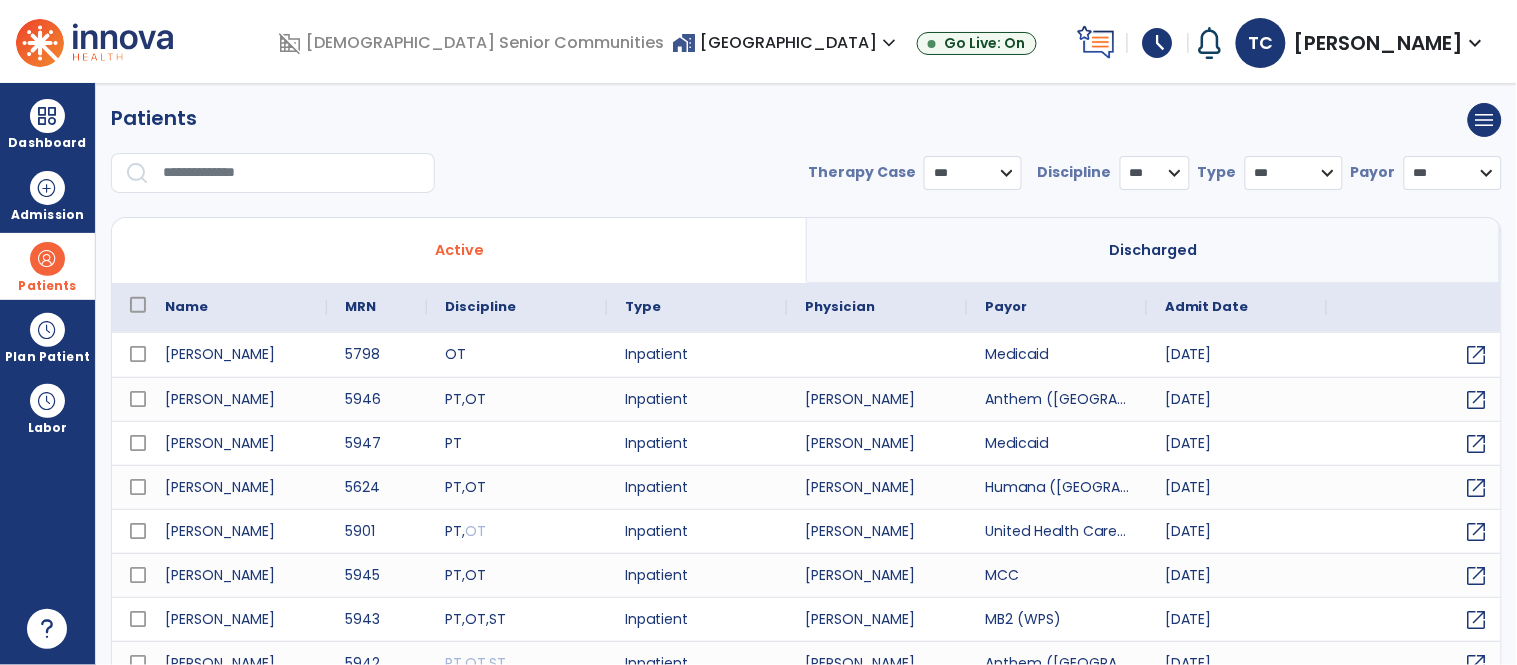 click at bounding box center [292, 173] 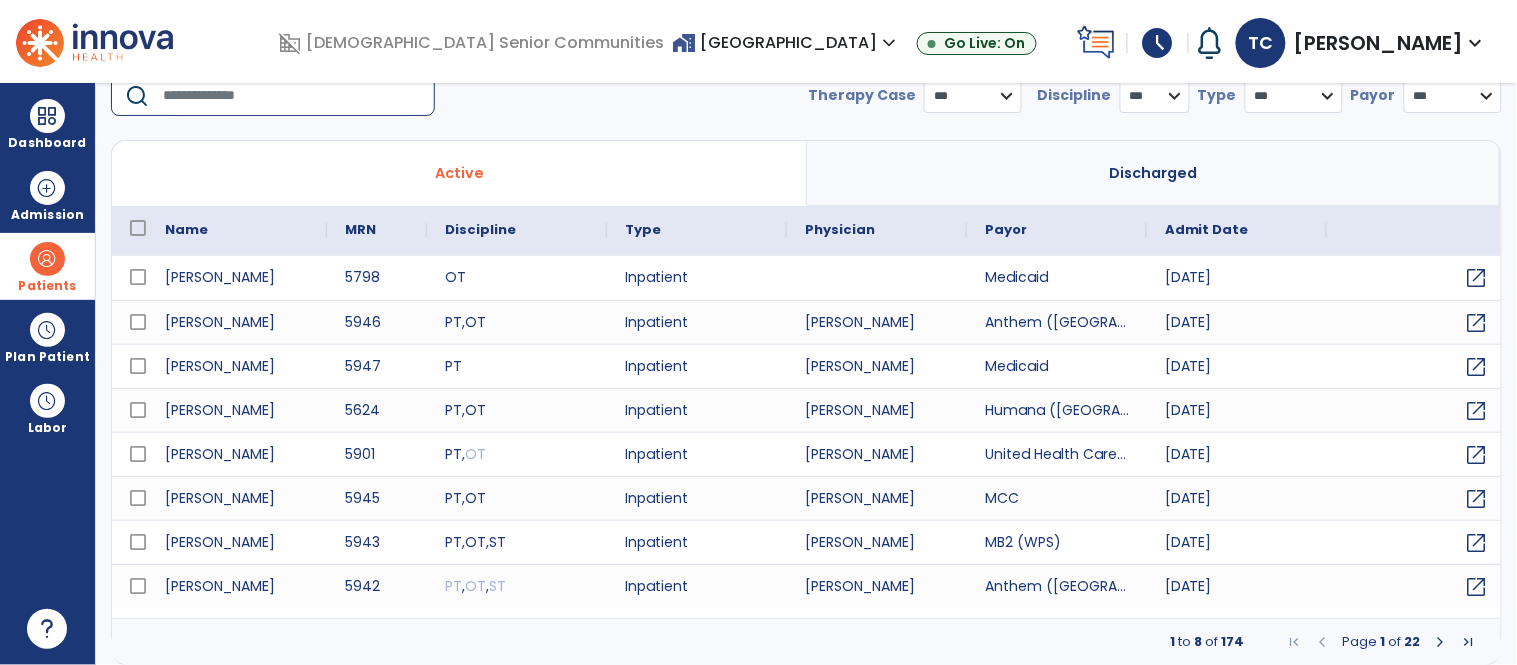 scroll, scrollTop: 74, scrollLeft: 0, axis: vertical 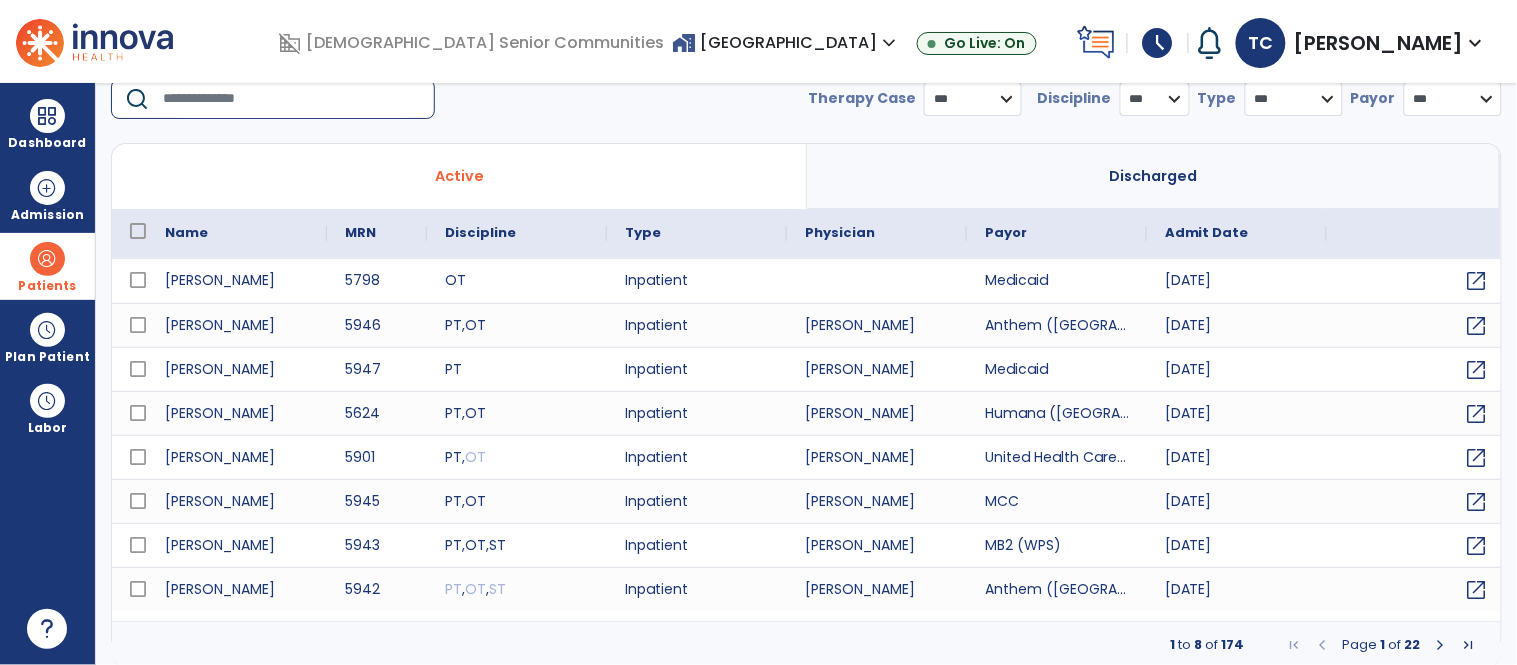 click at bounding box center [292, 99] 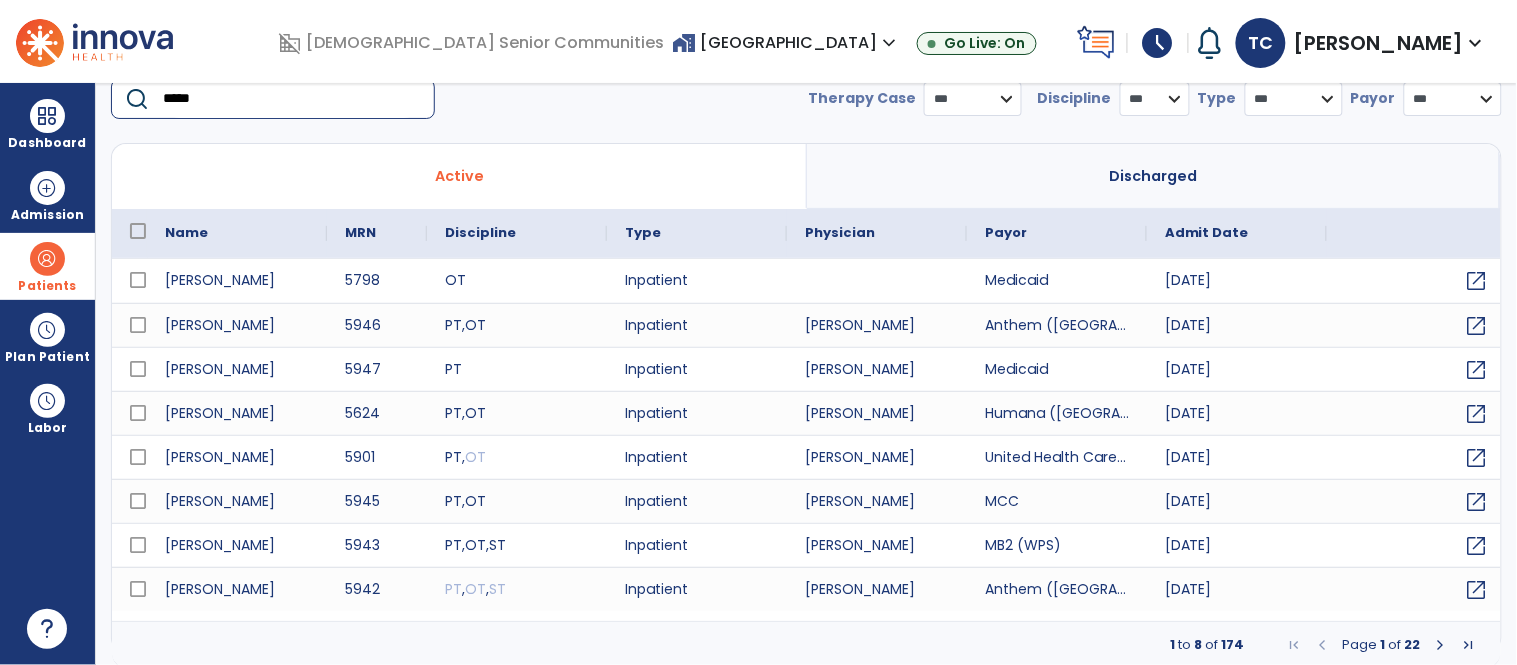 type on "******" 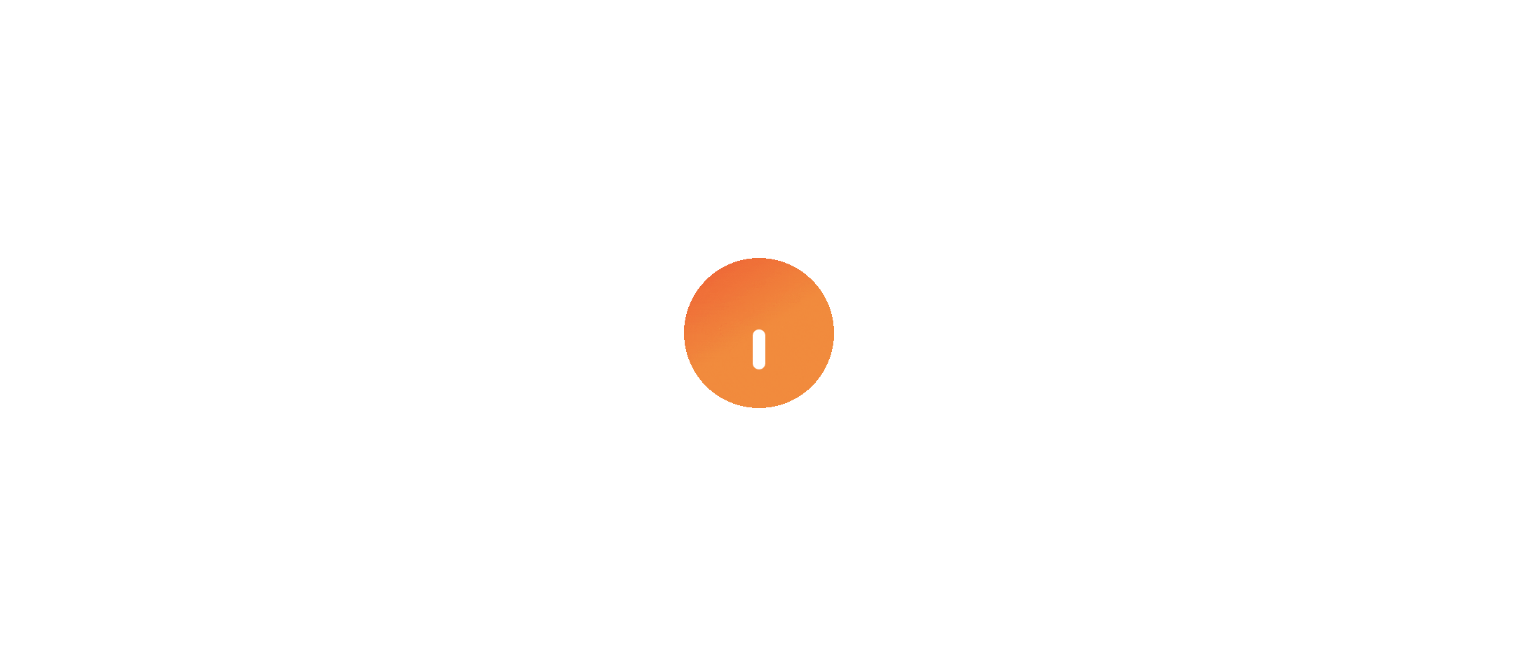 scroll, scrollTop: 0, scrollLeft: 0, axis: both 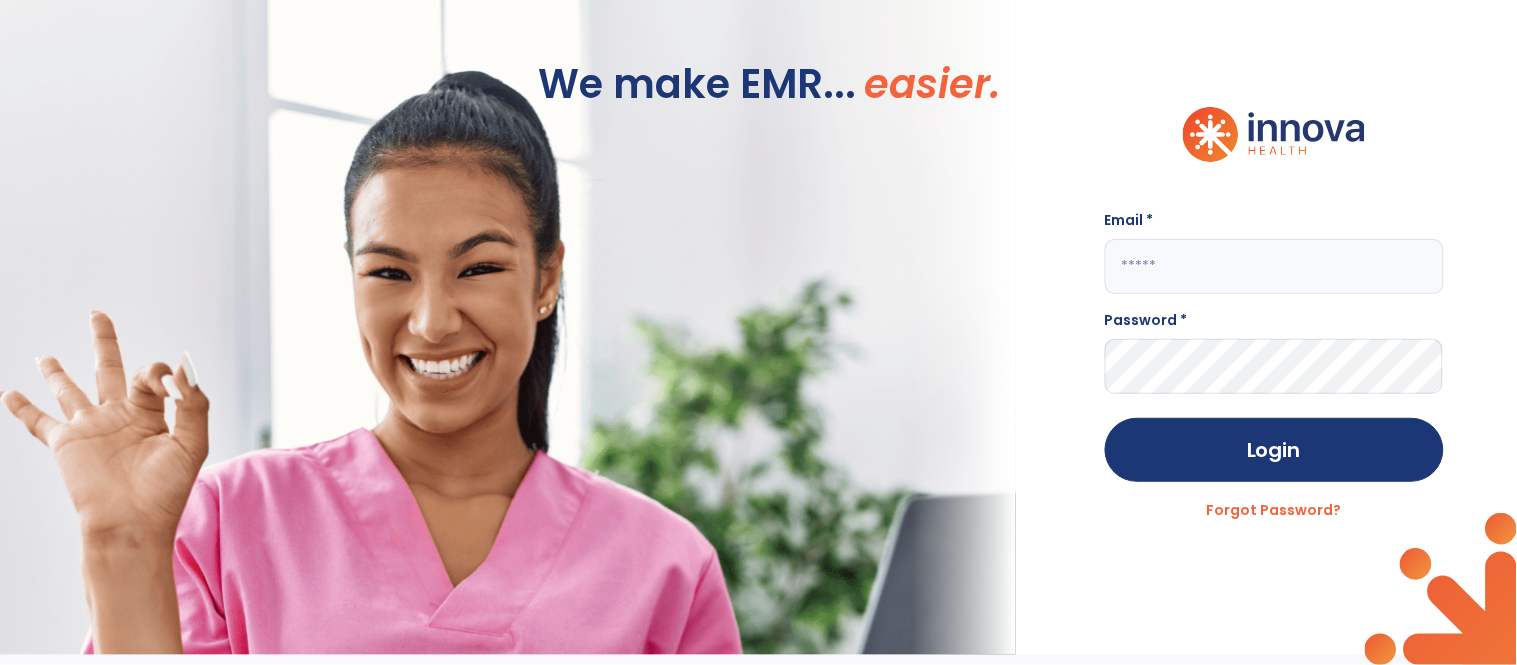 click 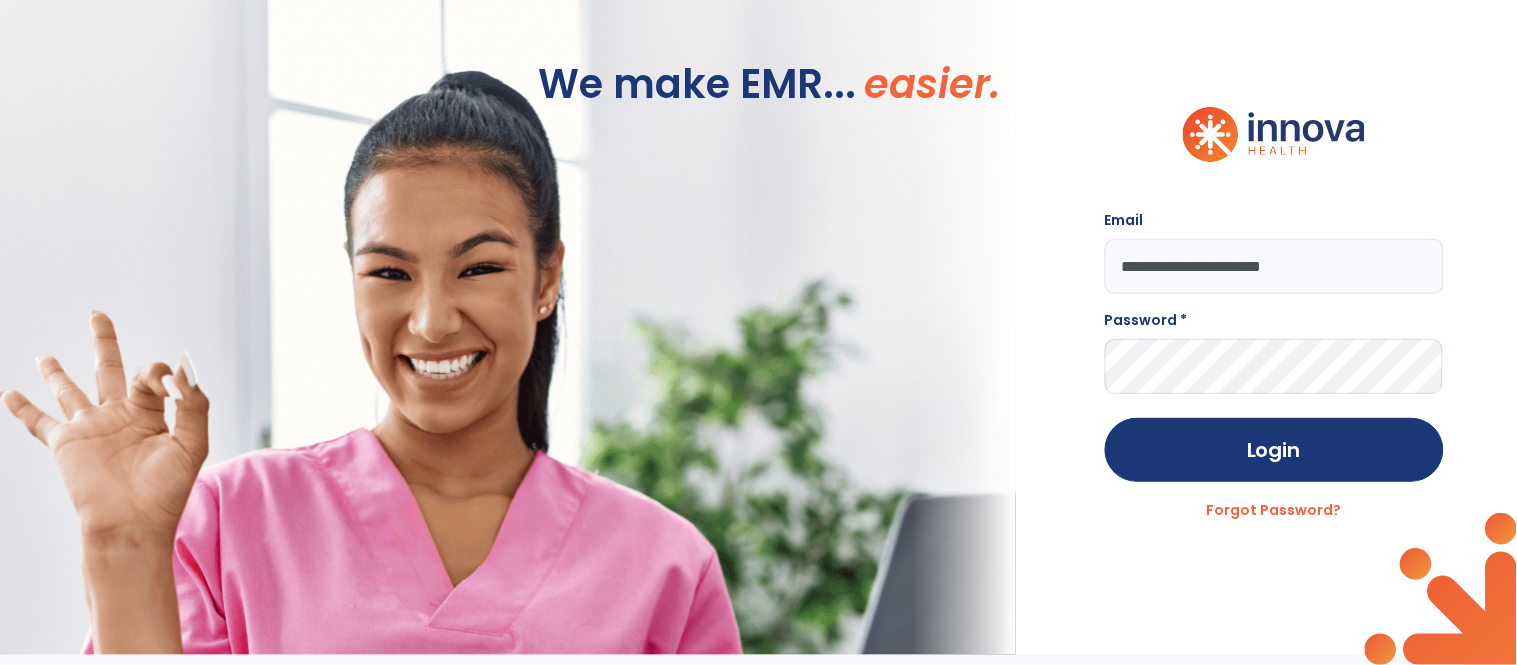 type on "**********" 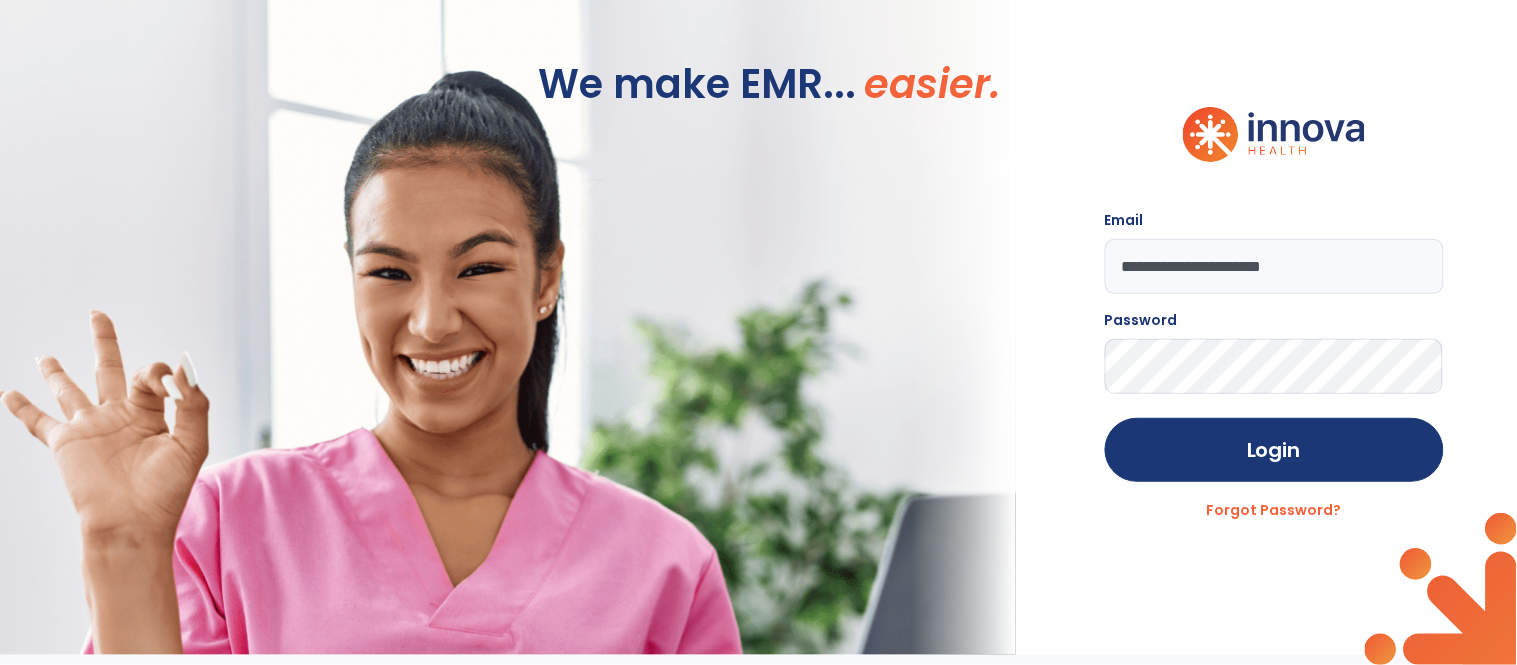 click on "Login" 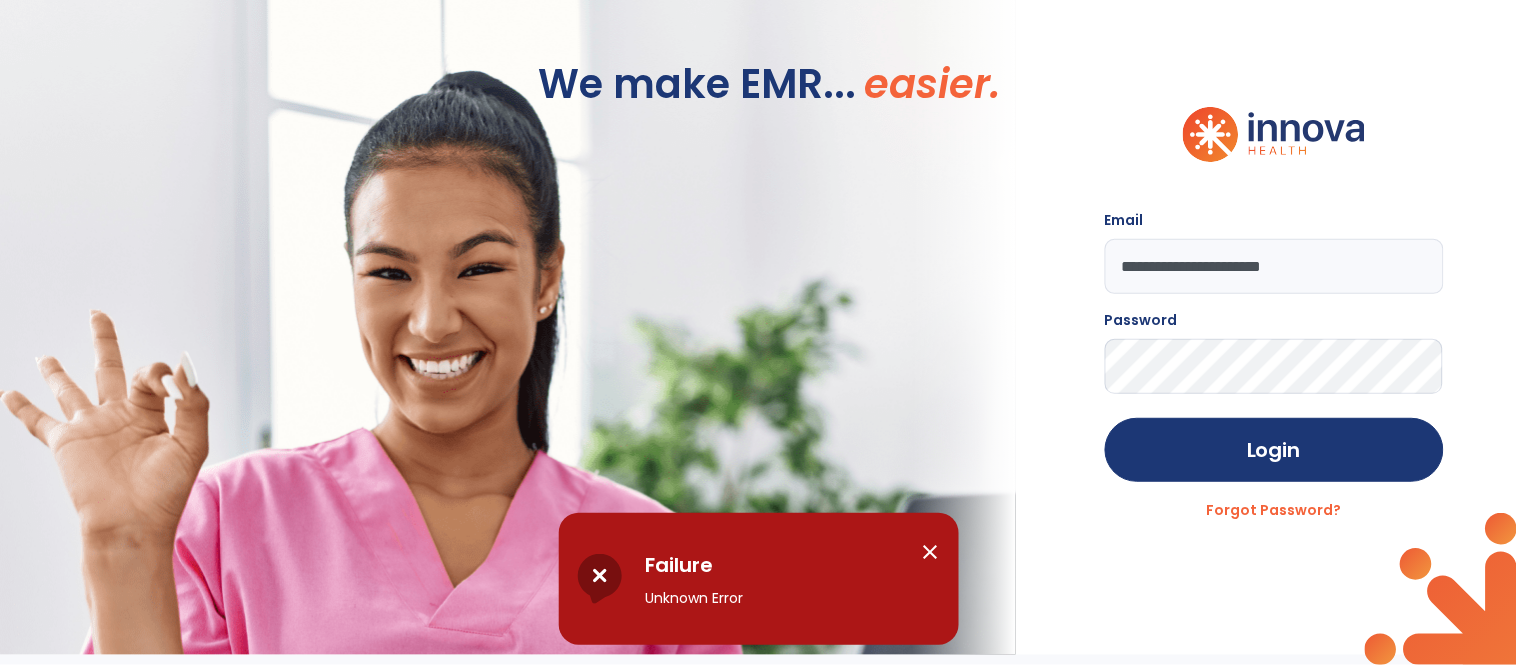 click on "**********" 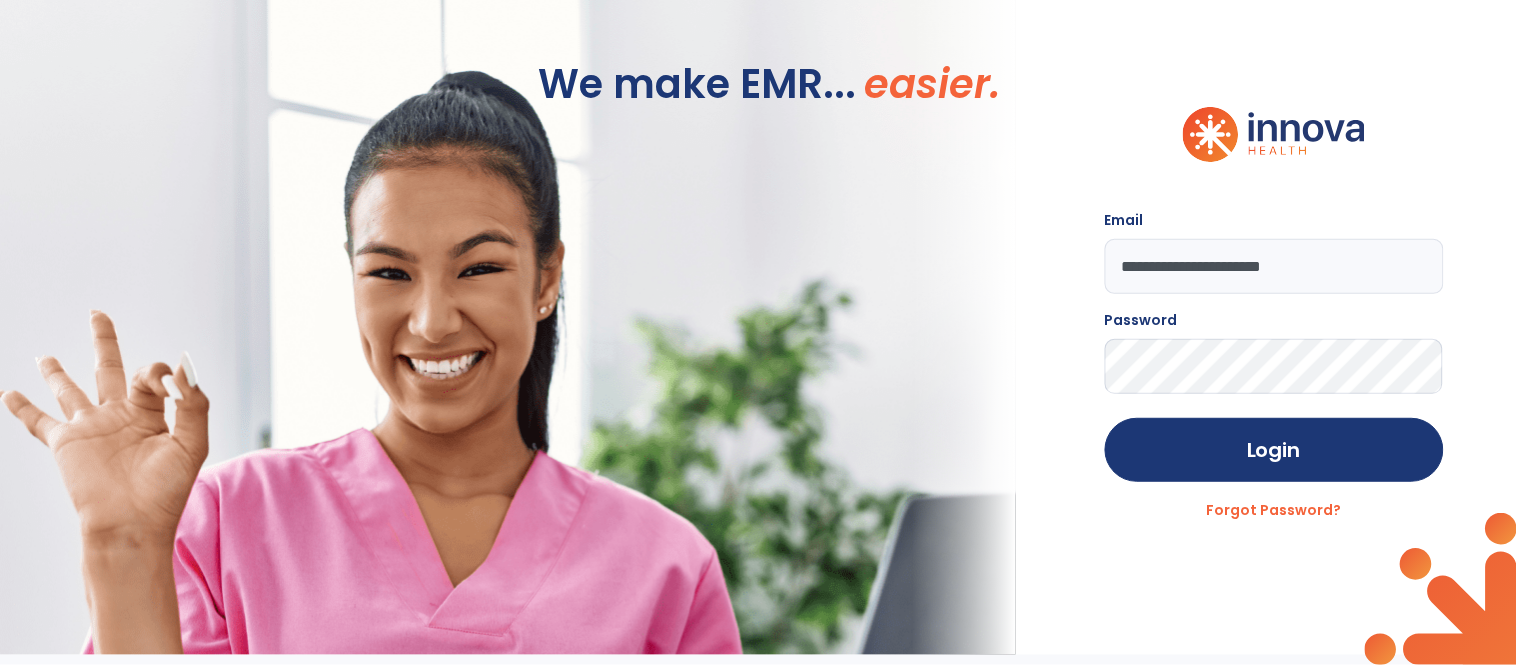 click on "Login" 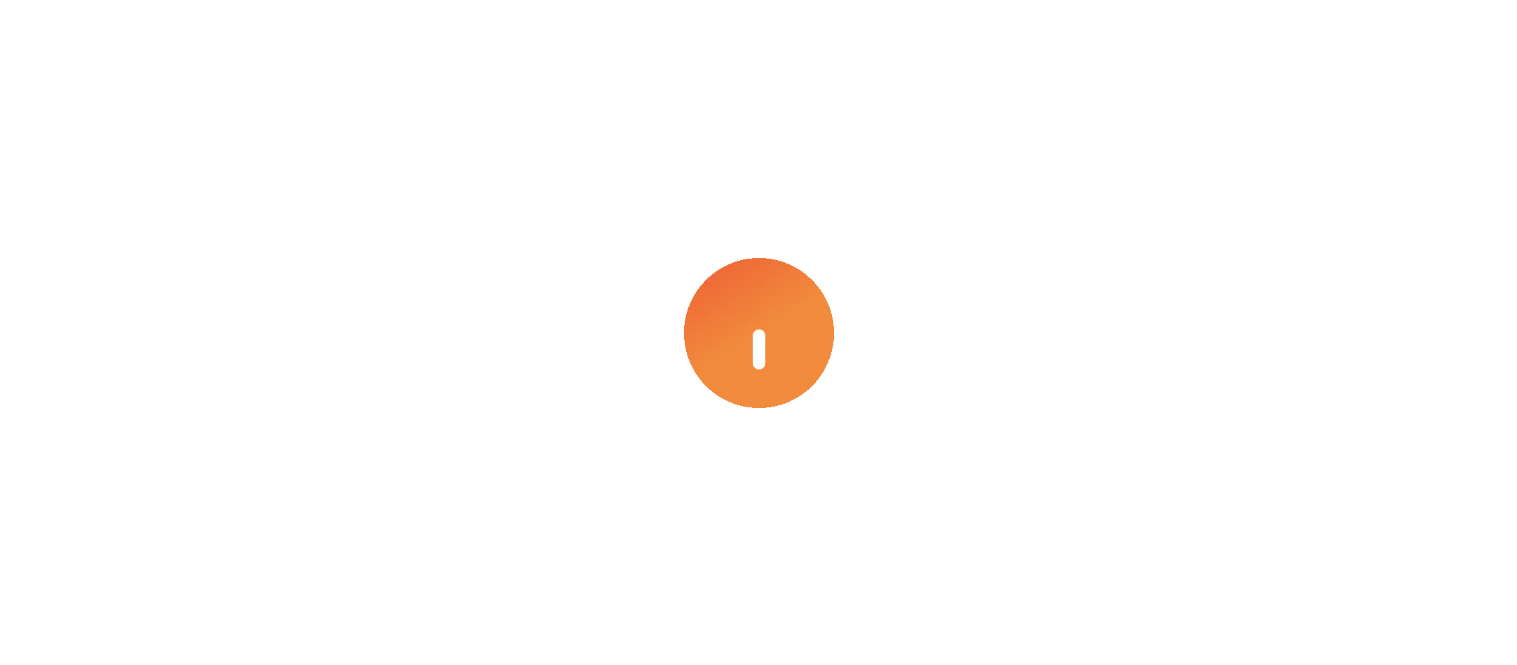 scroll, scrollTop: 0, scrollLeft: 0, axis: both 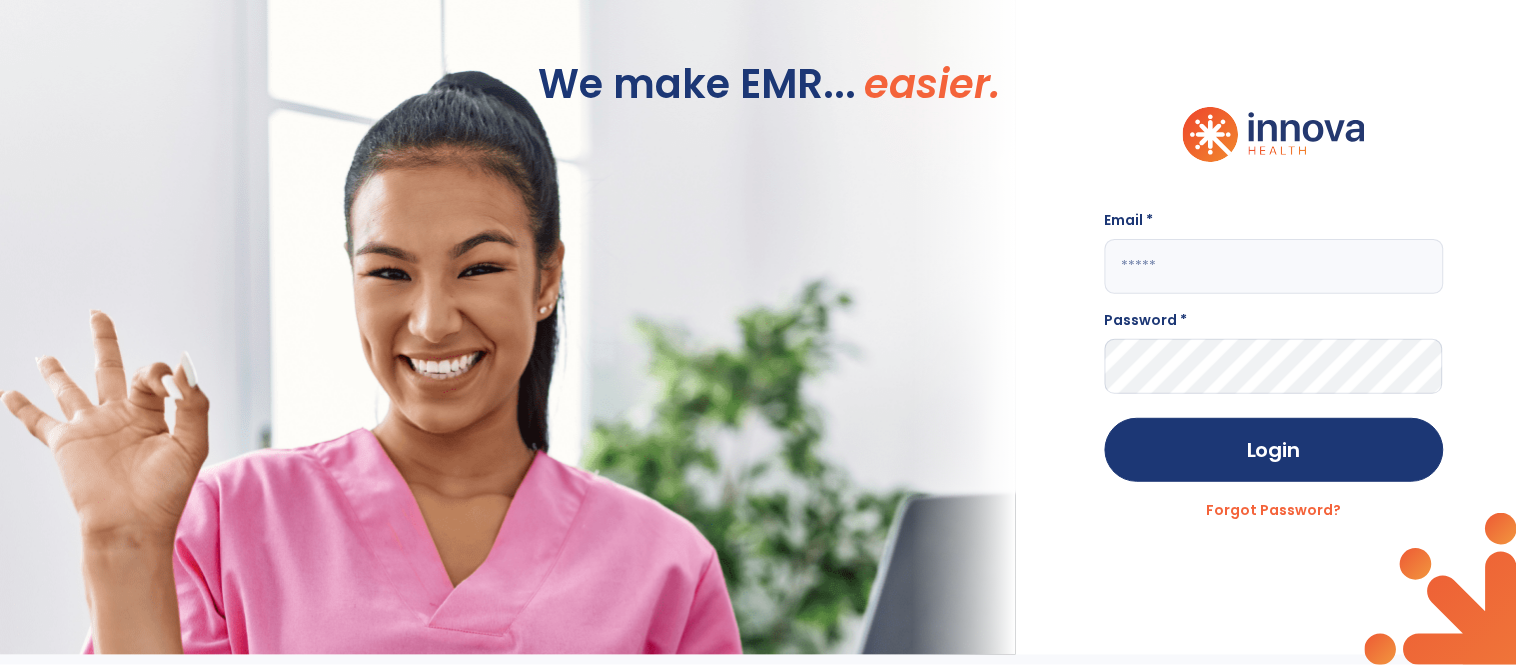 click 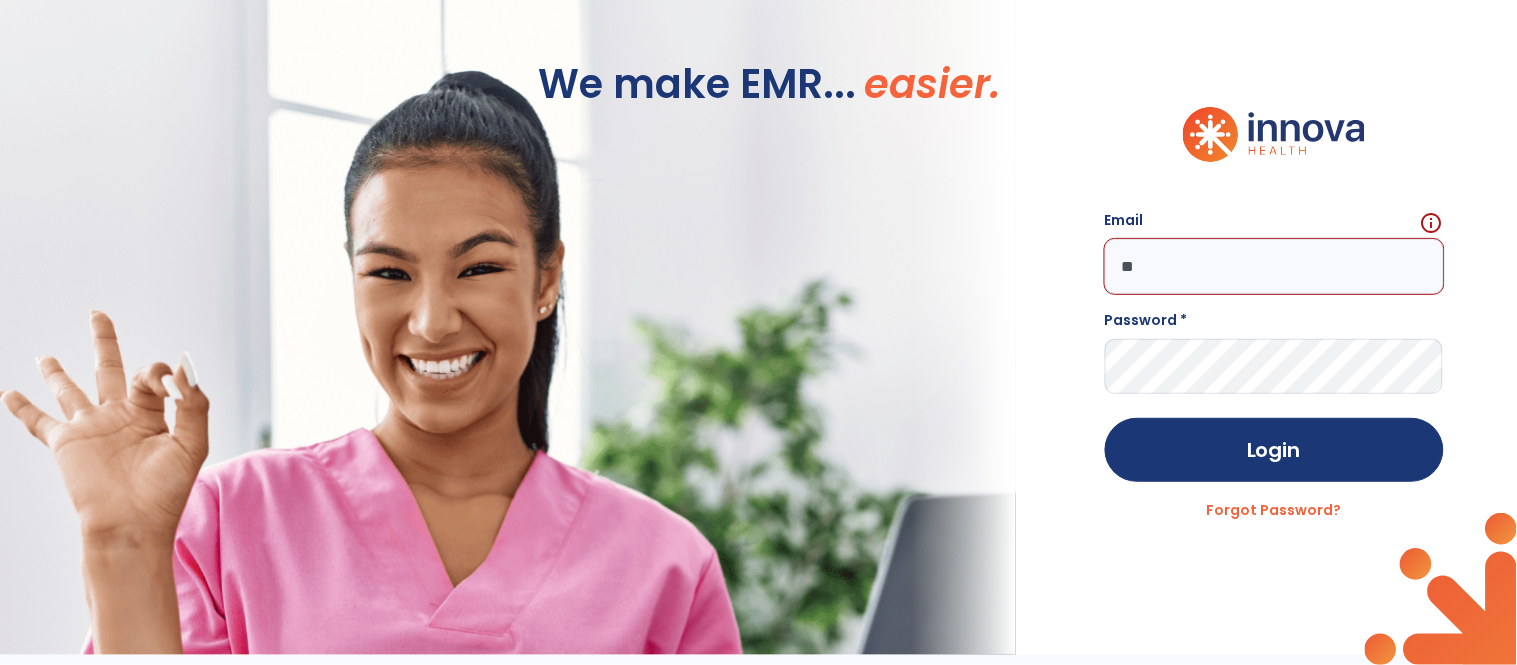 click on "**" 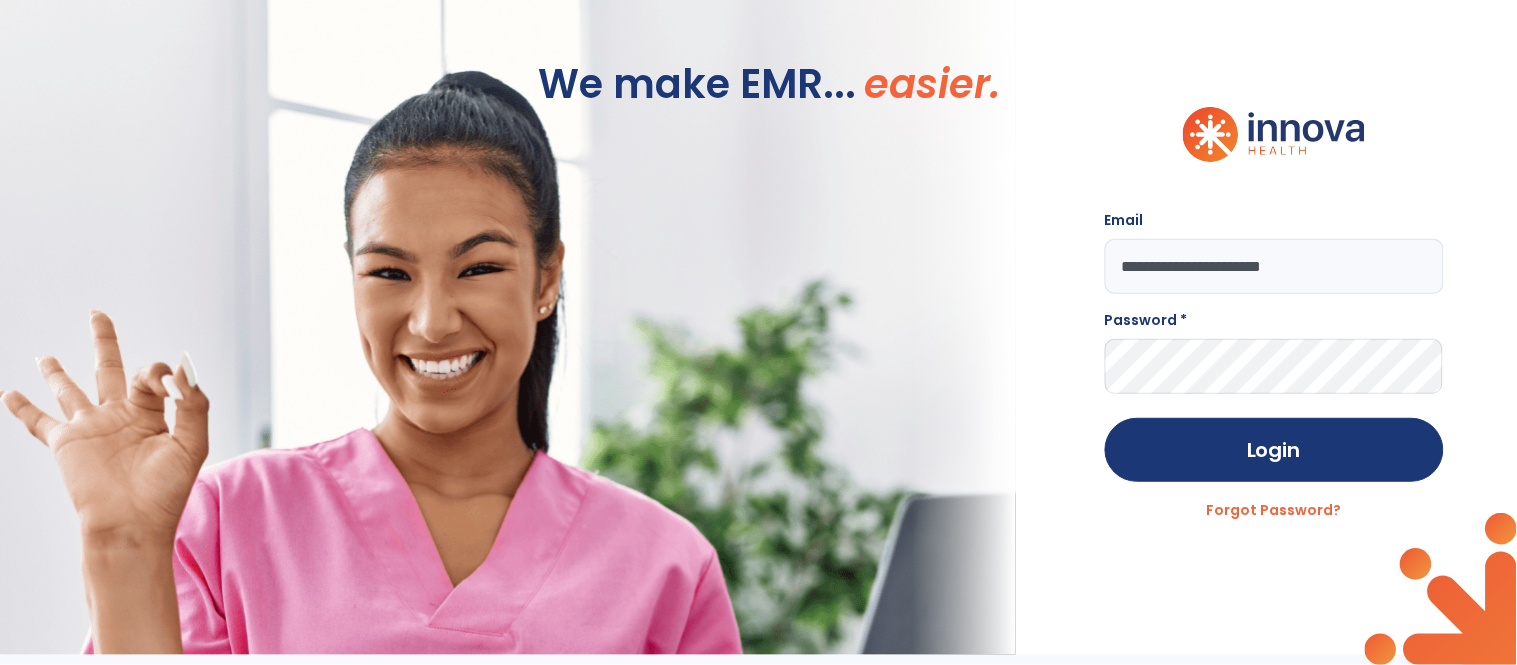 type on "**********" 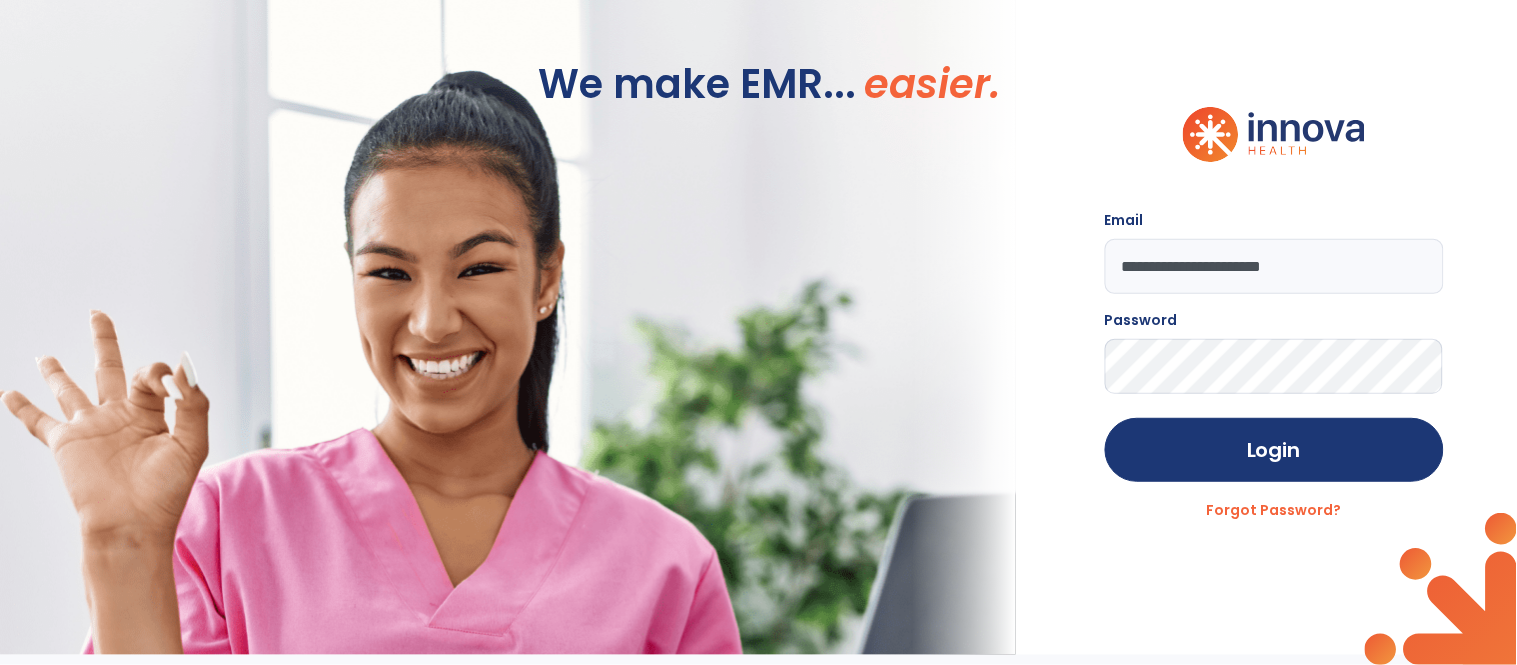 click on "Login" 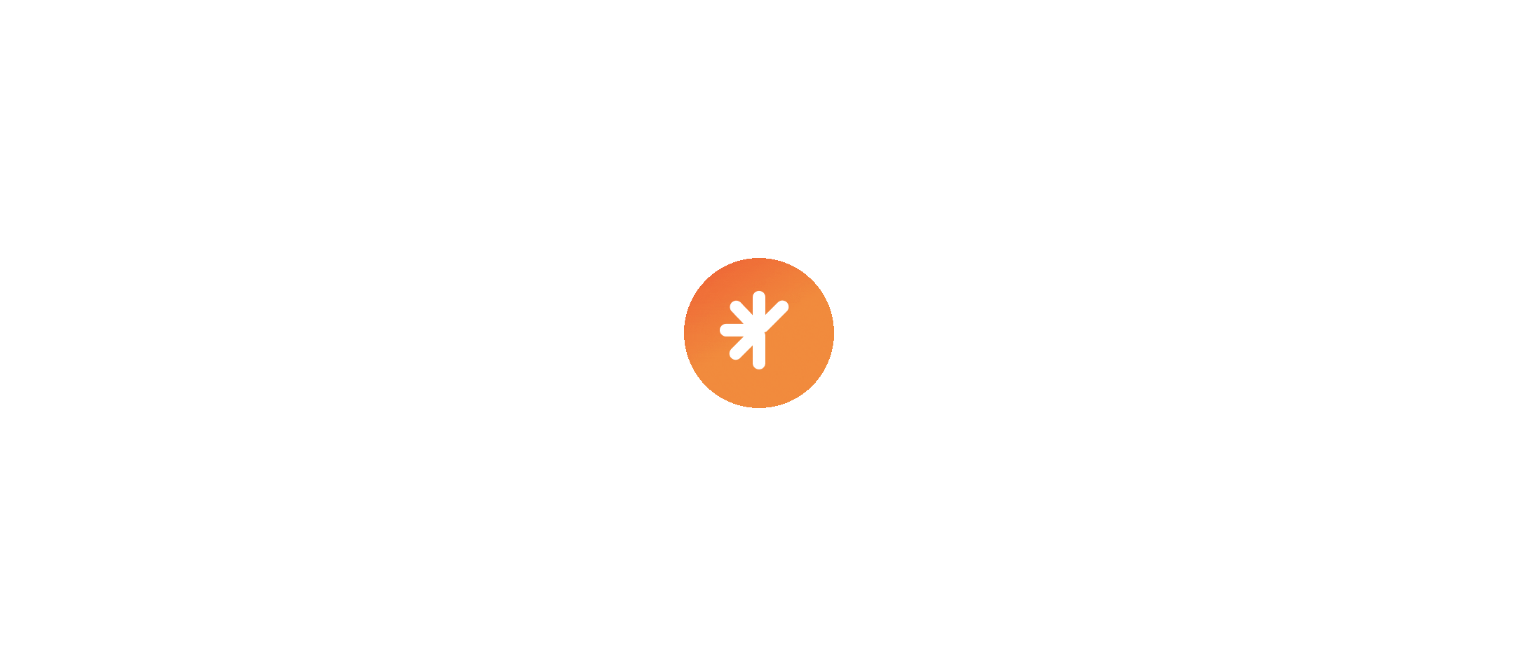 scroll, scrollTop: 0, scrollLeft: 0, axis: both 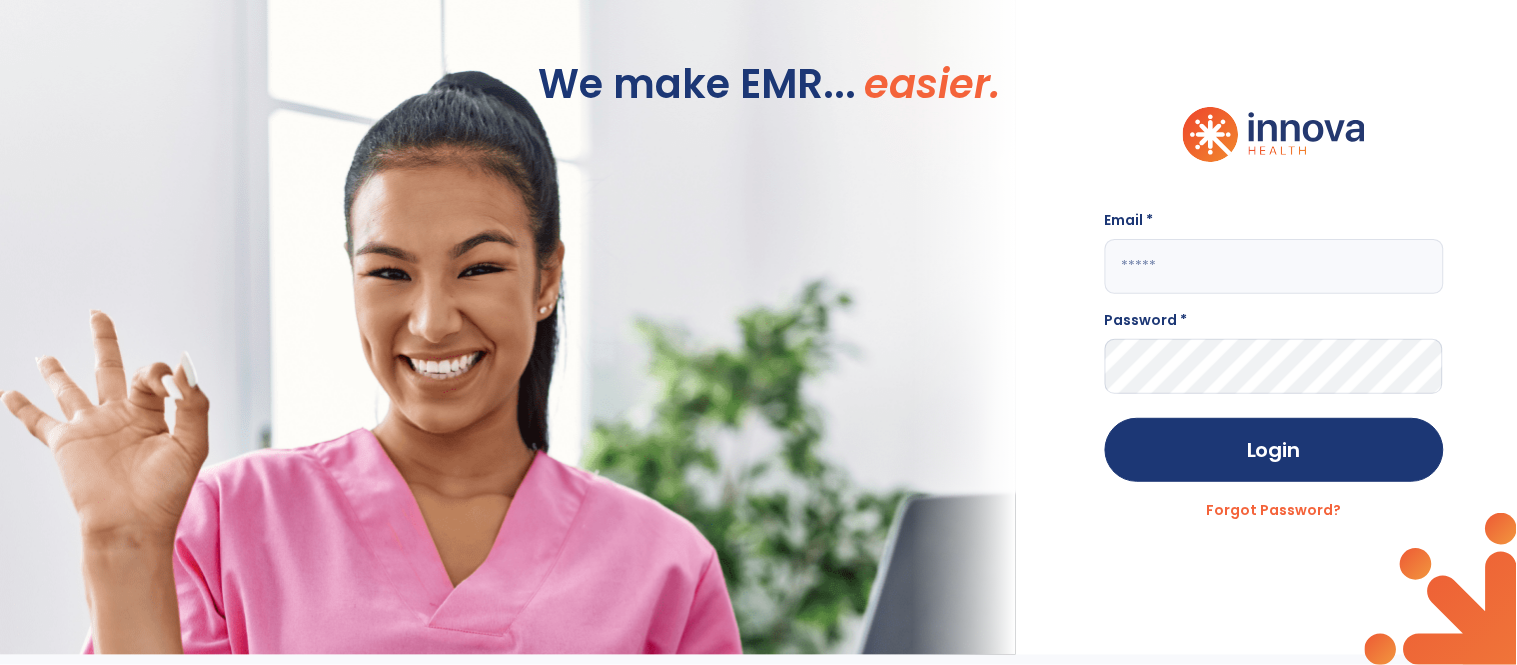 click 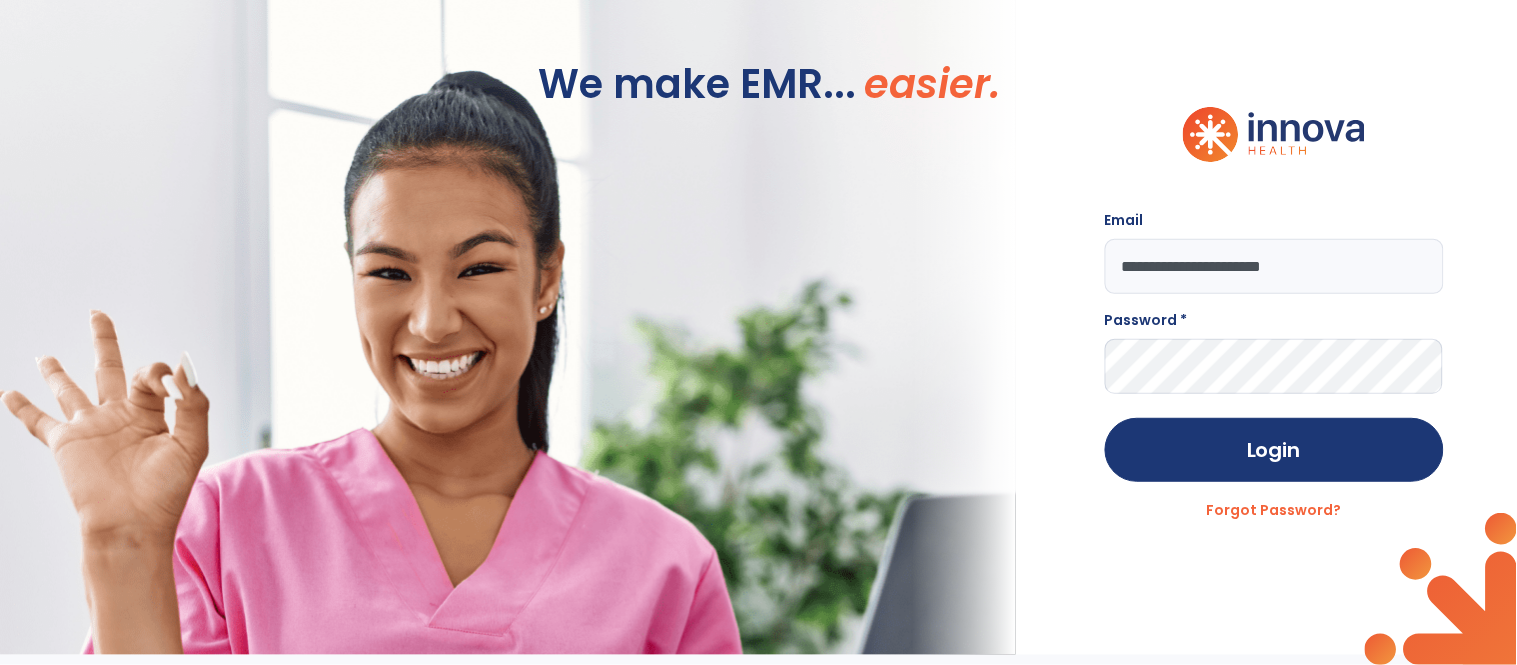 type on "**********" 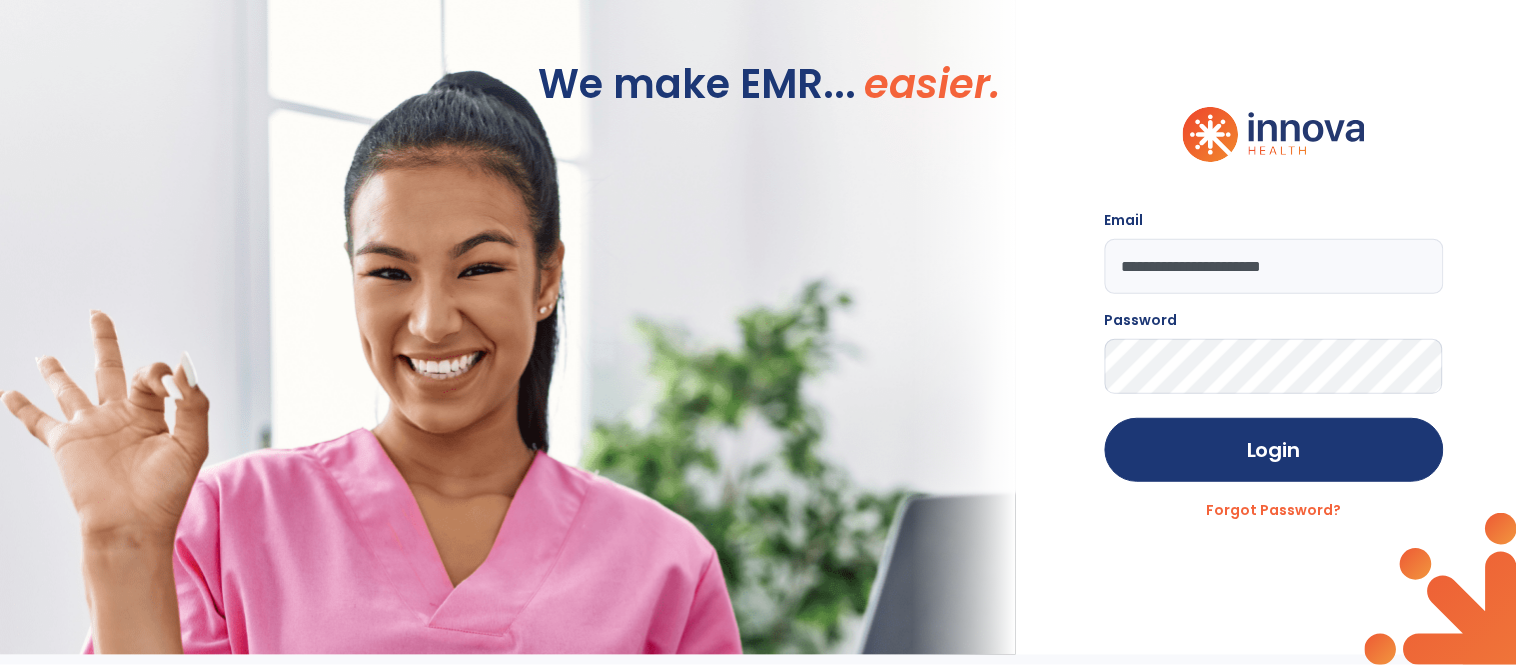 click on "Login" 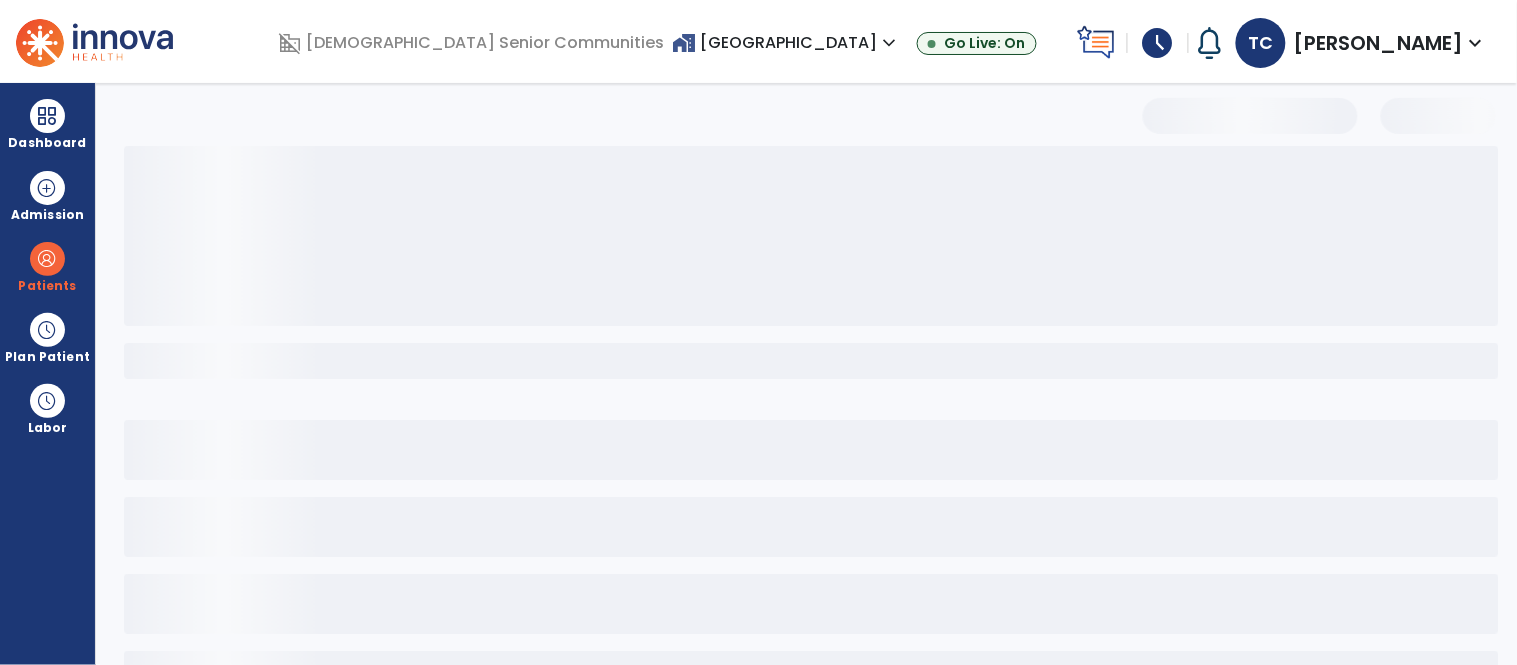 select on "***" 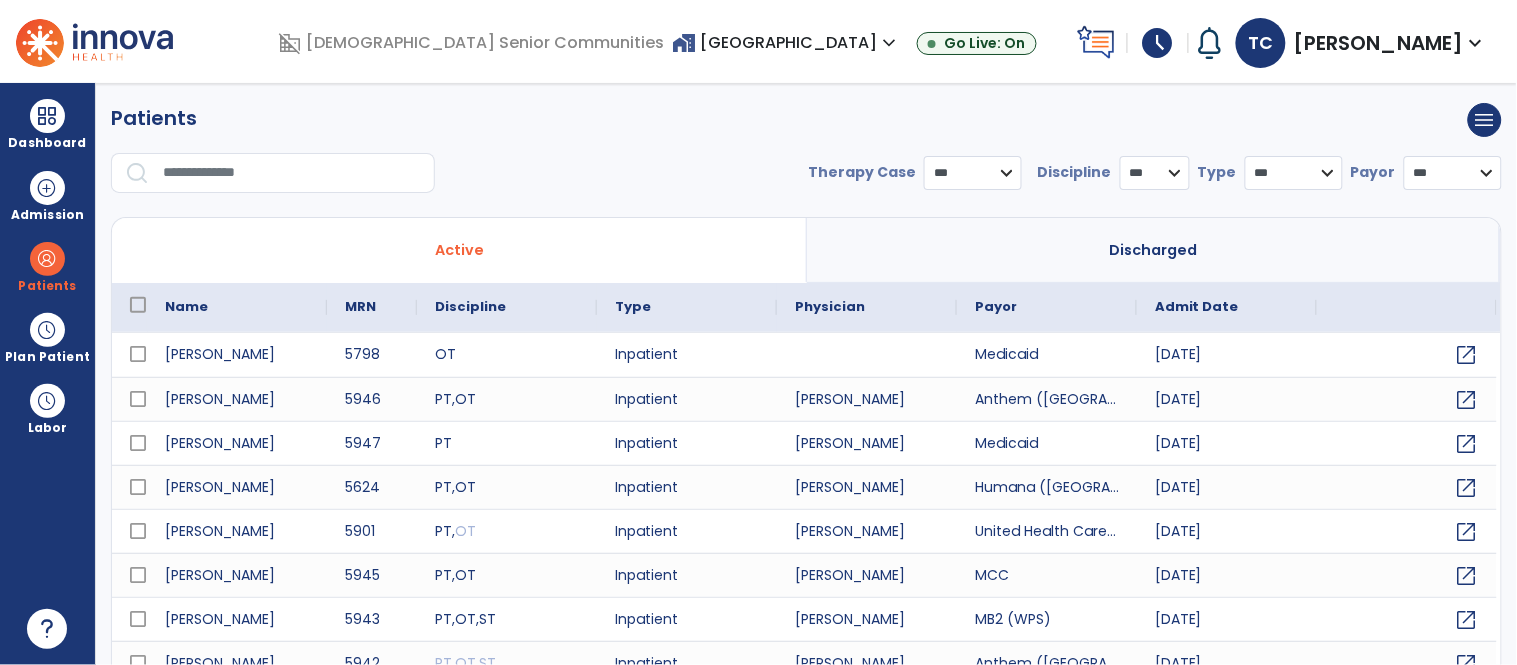 click at bounding box center (292, 173) 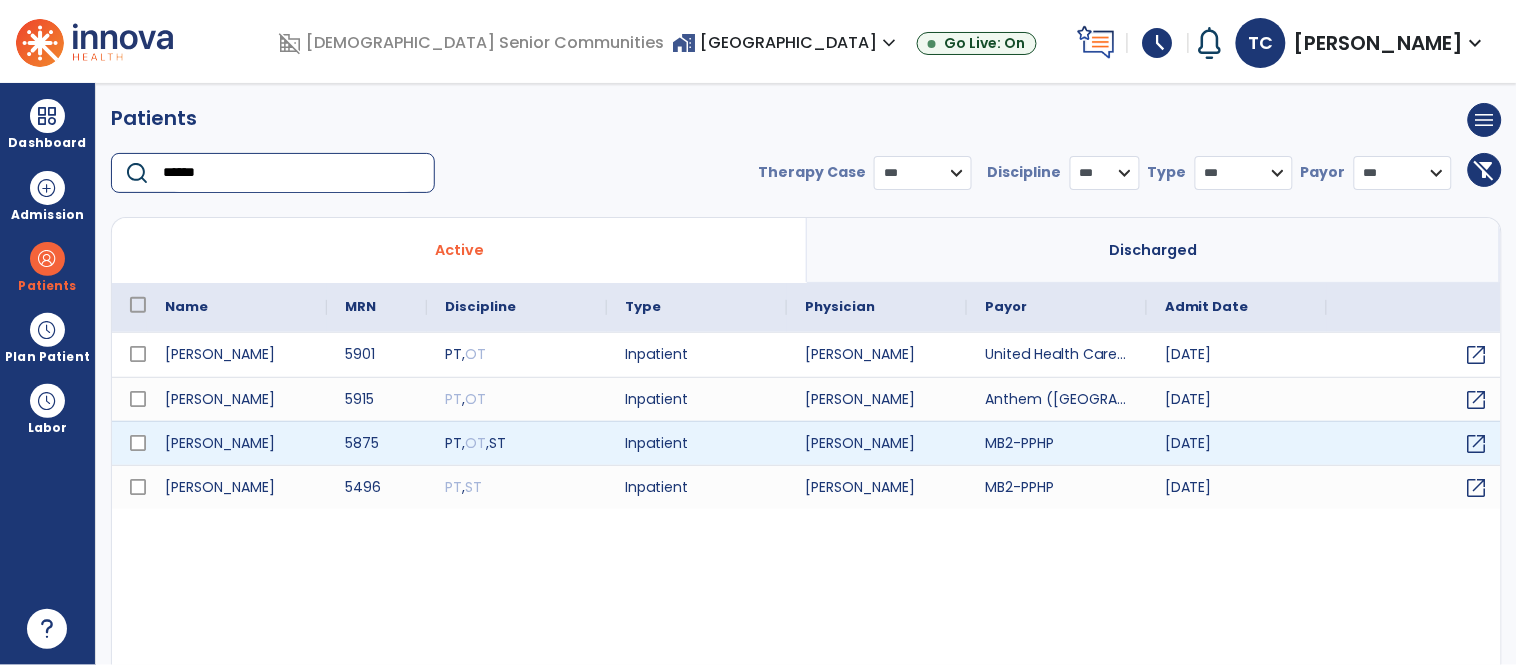 type on "******" 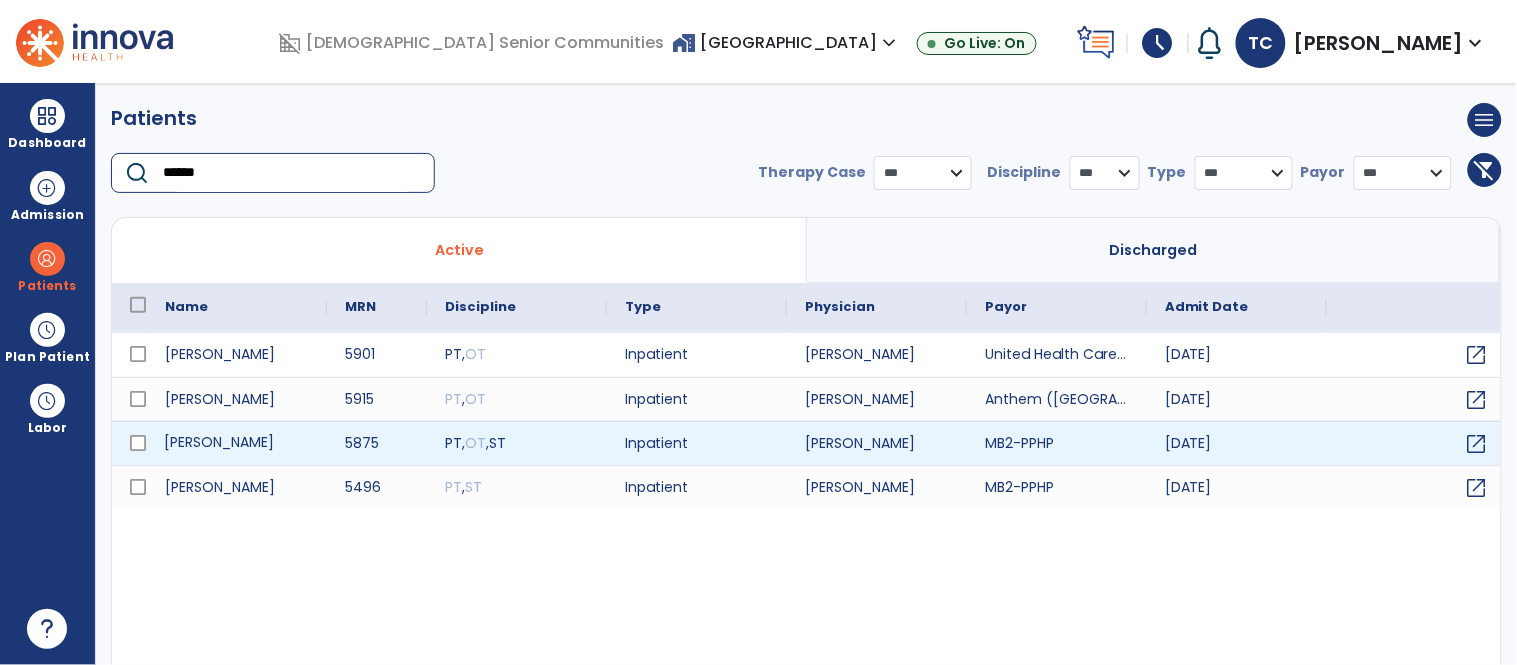 click on "[PERSON_NAME]" at bounding box center (237, 443) 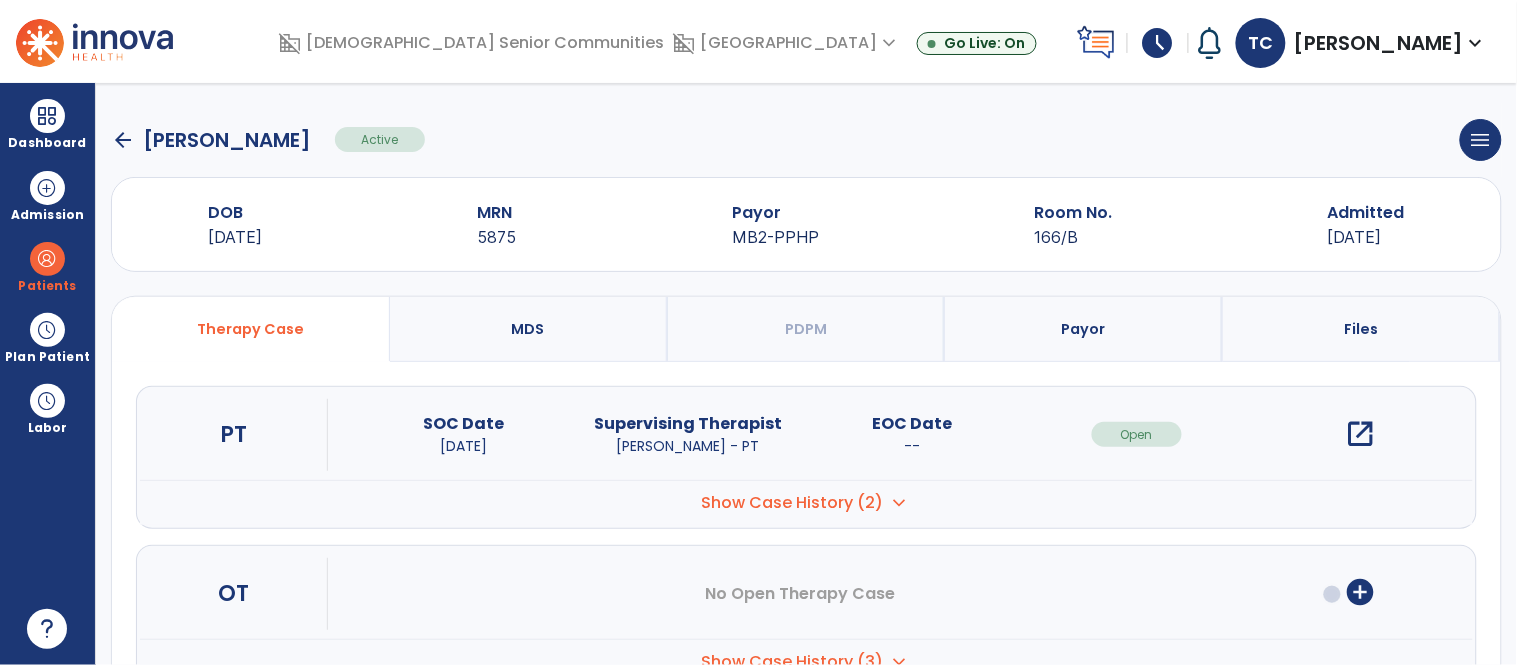 click on "open_in_new" at bounding box center [1361, 434] 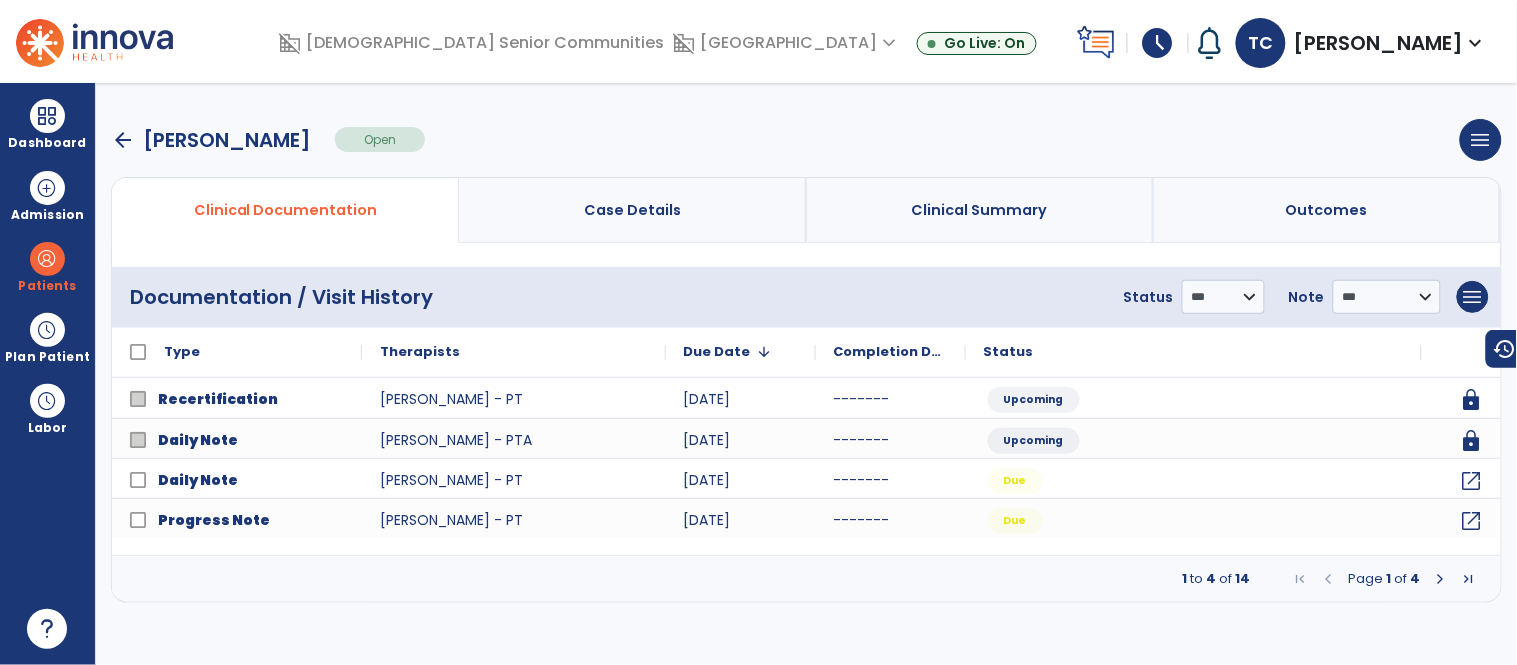 click at bounding box center (1441, 579) 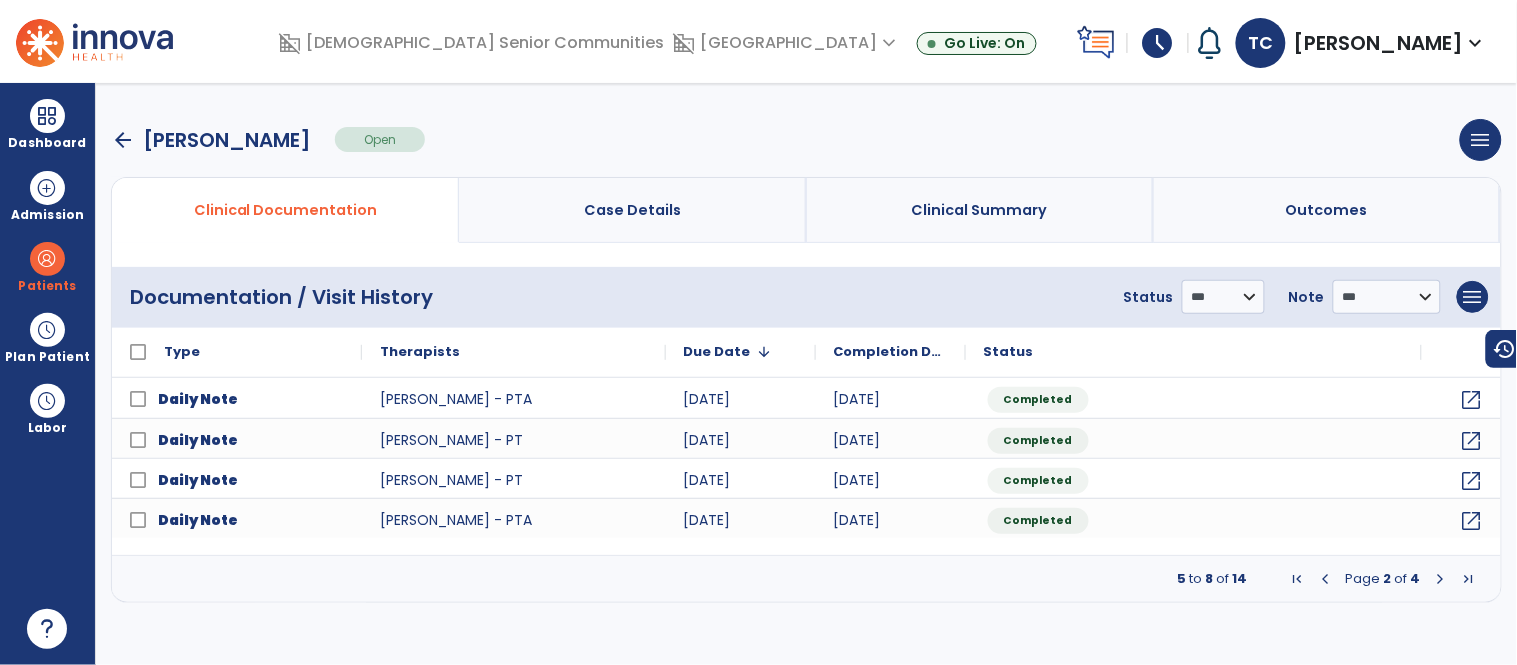 click at bounding box center (1441, 579) 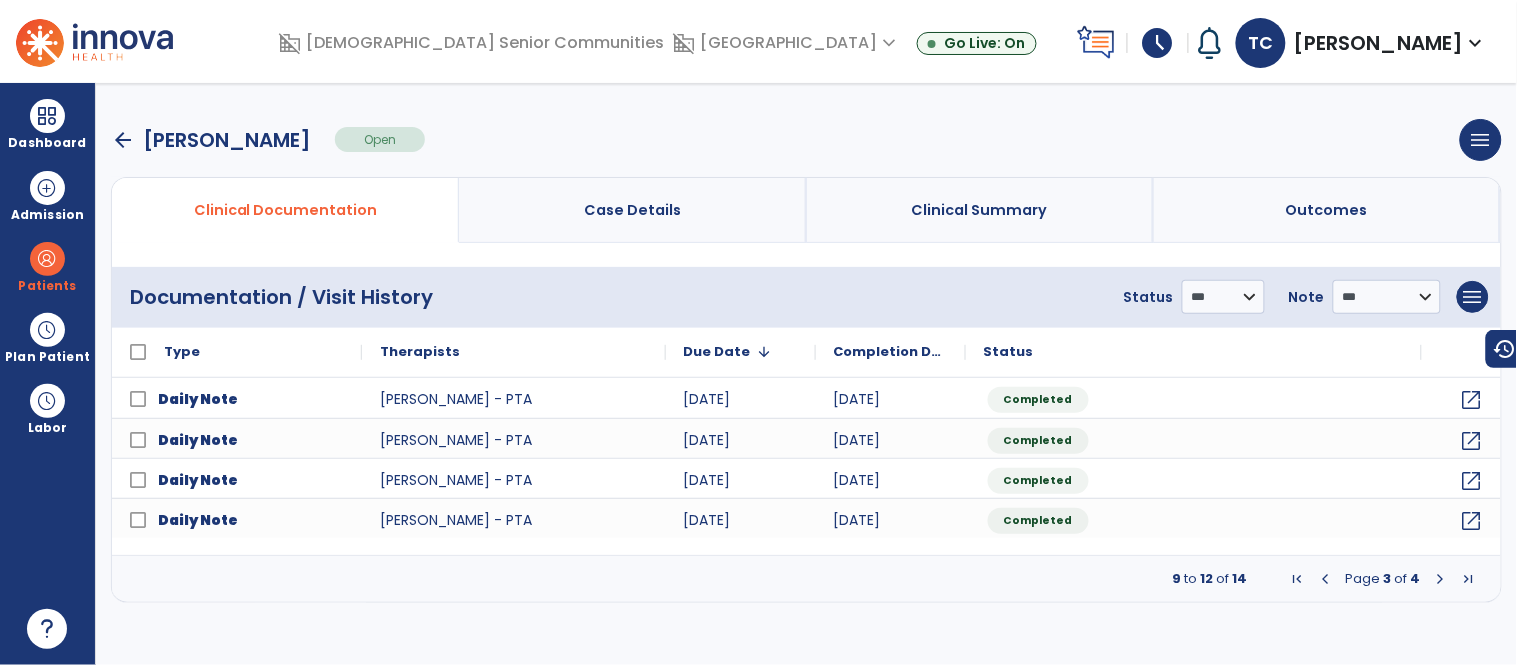 click at bounding box center (1441, 579) 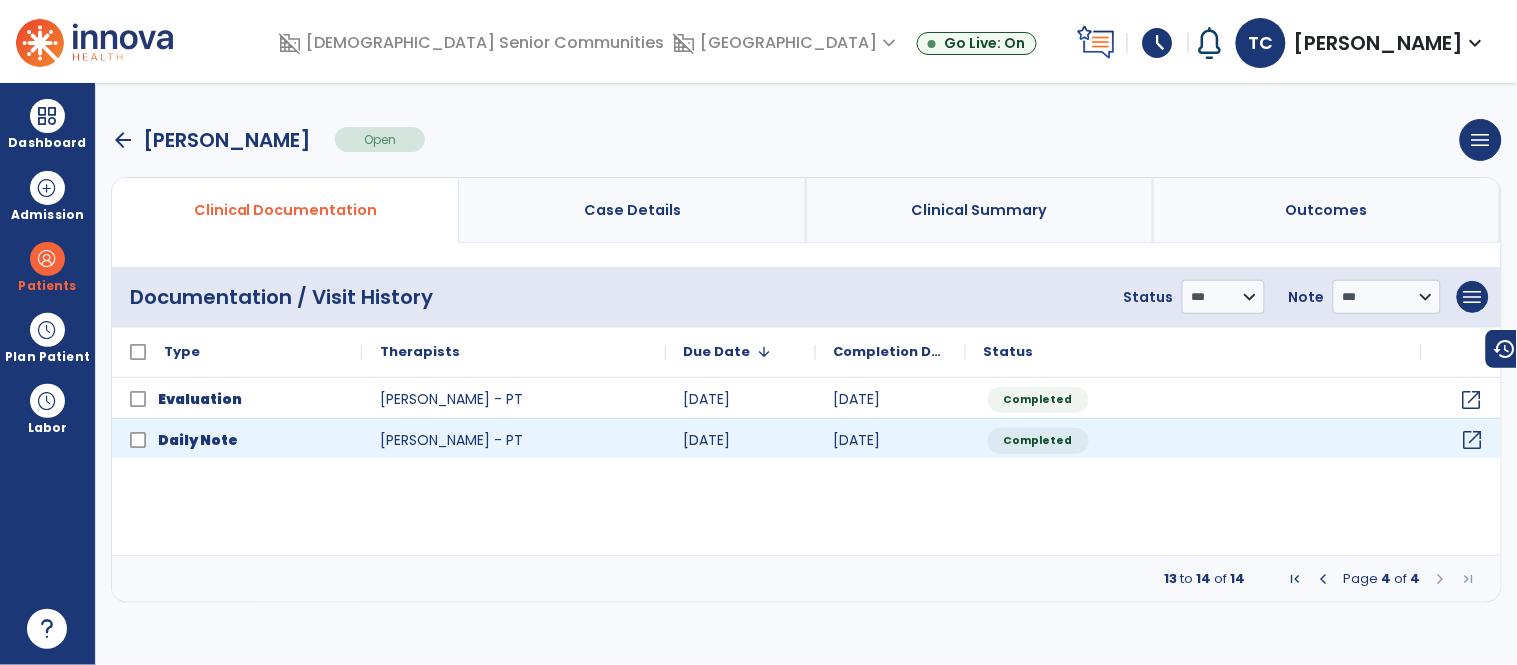 click on "open_in_new" 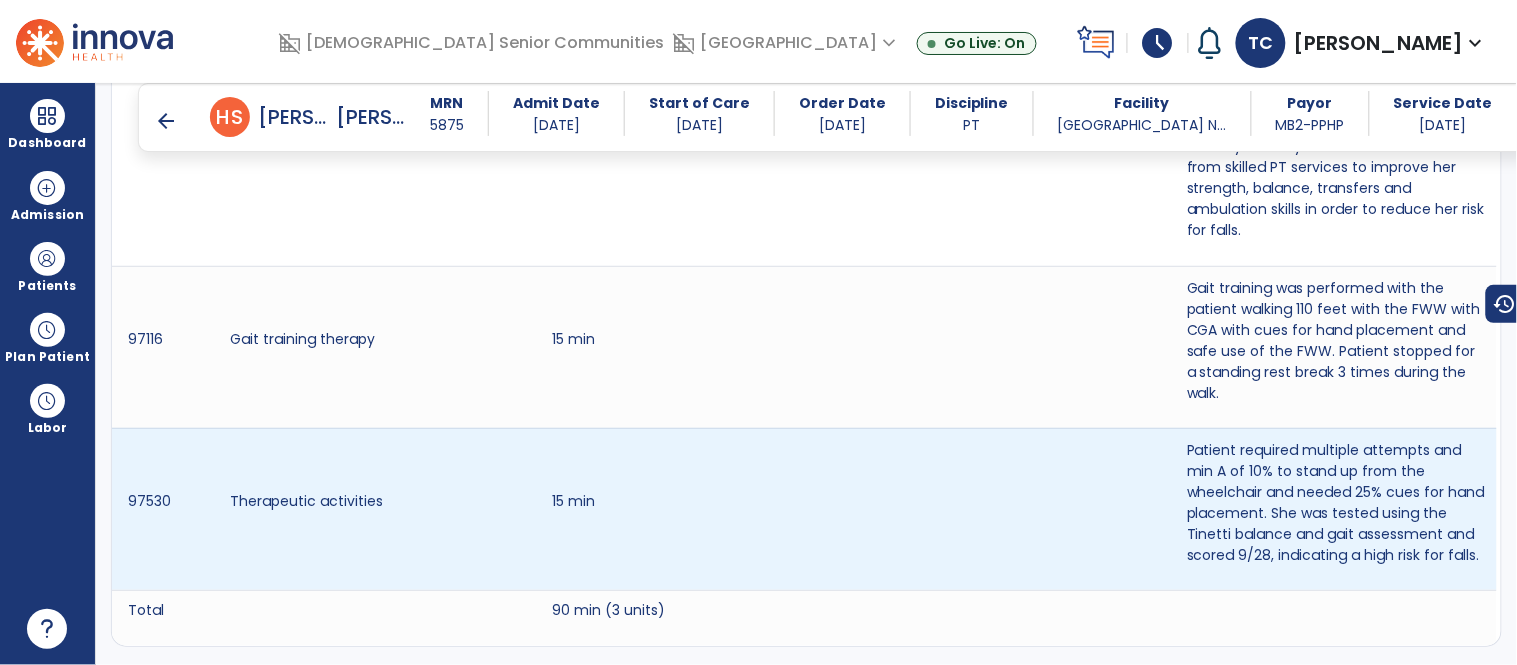 scroll, scrollTop: 1761, scrollLeft: 0, axis: vertical 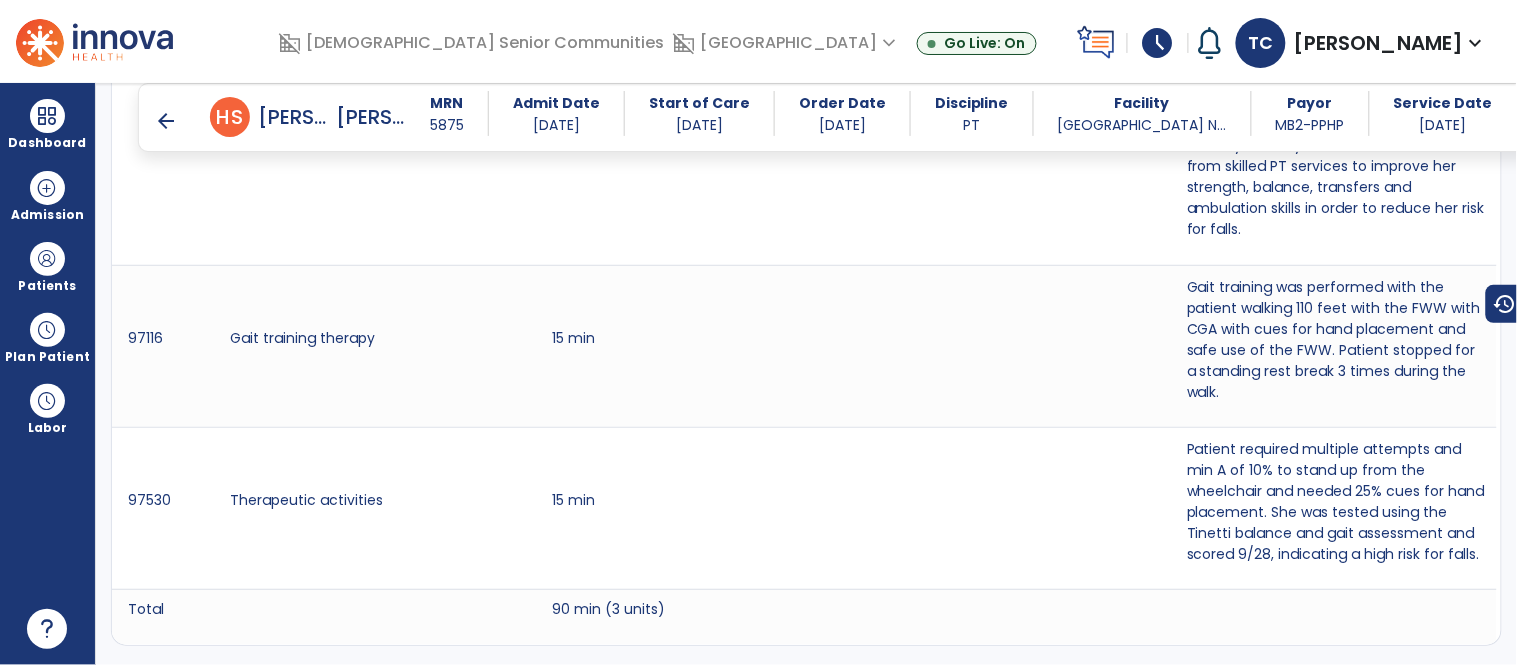 click on "arrow_back" at bounding box center (166, 121) 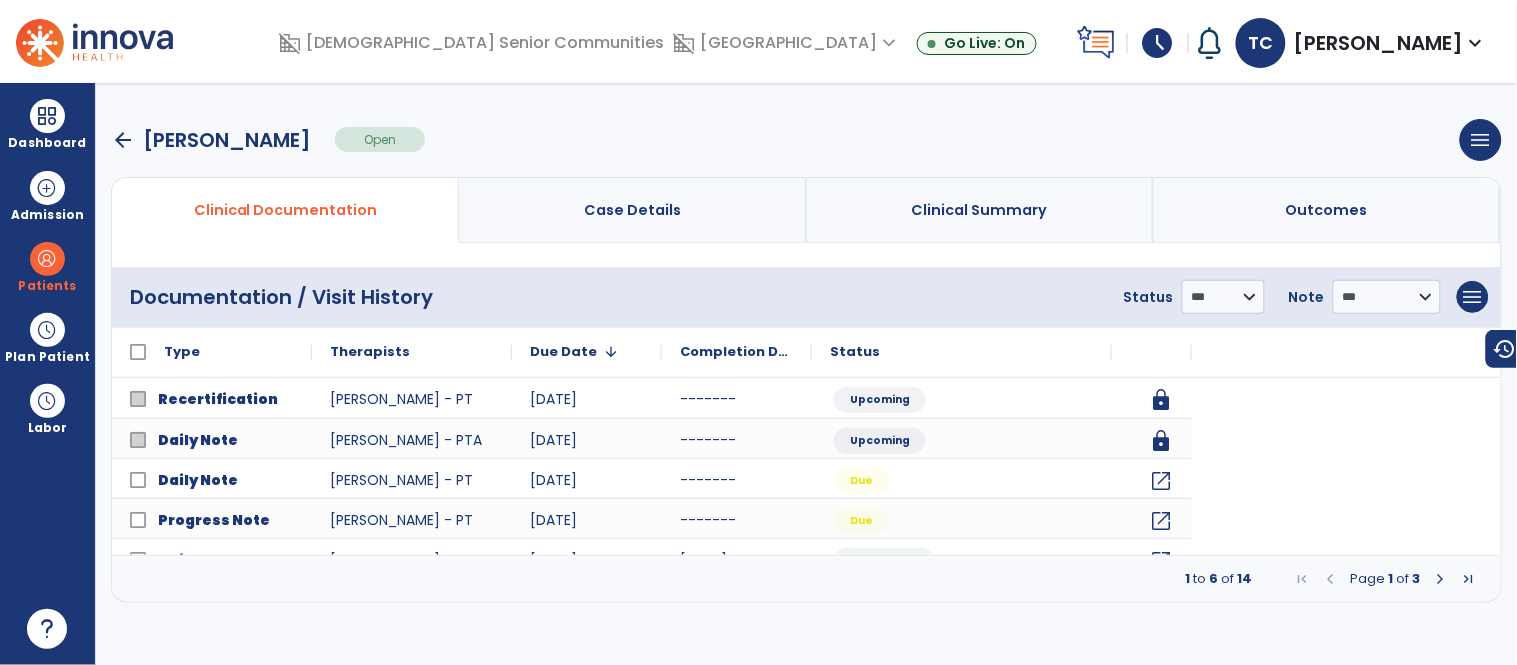 scroll, scrollTop: 0, scrollLeft: 0, axis: both 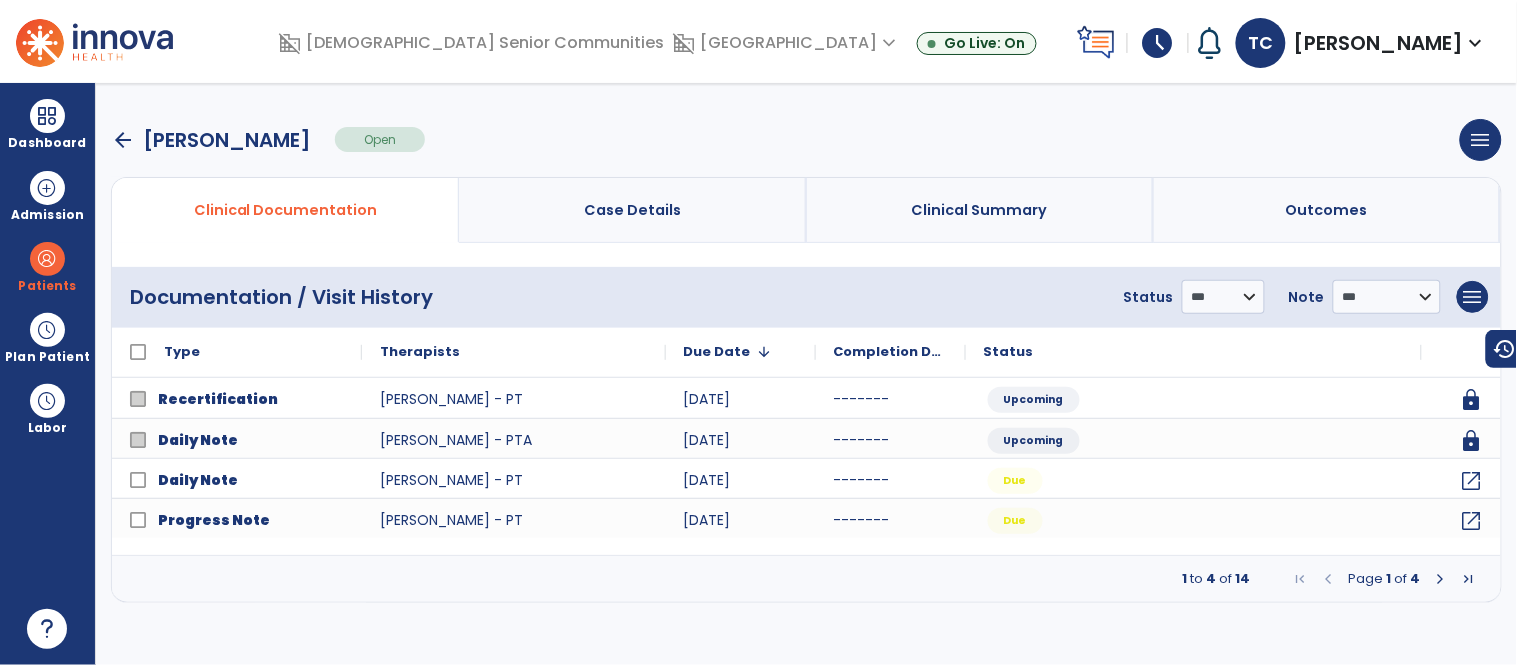 click at bounding box center [1441, 579] 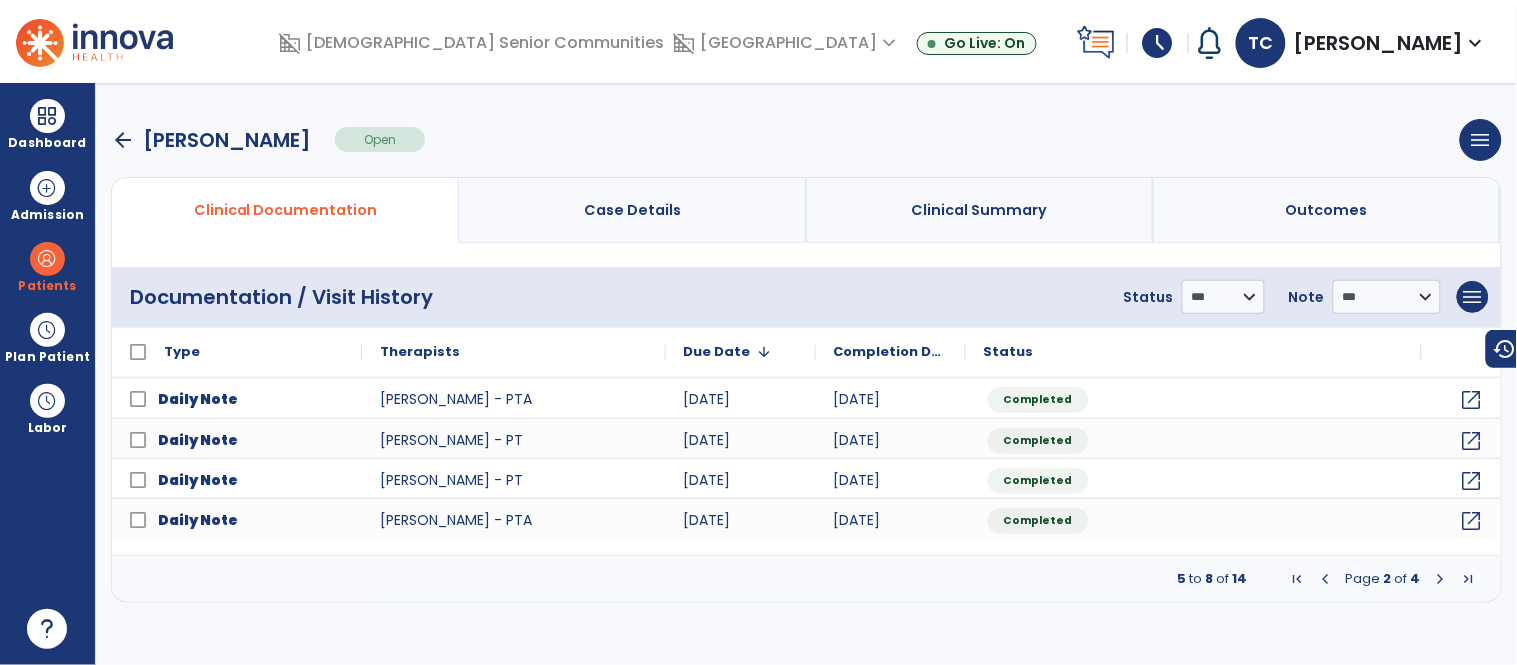 click at bounding box center (1441, 579) 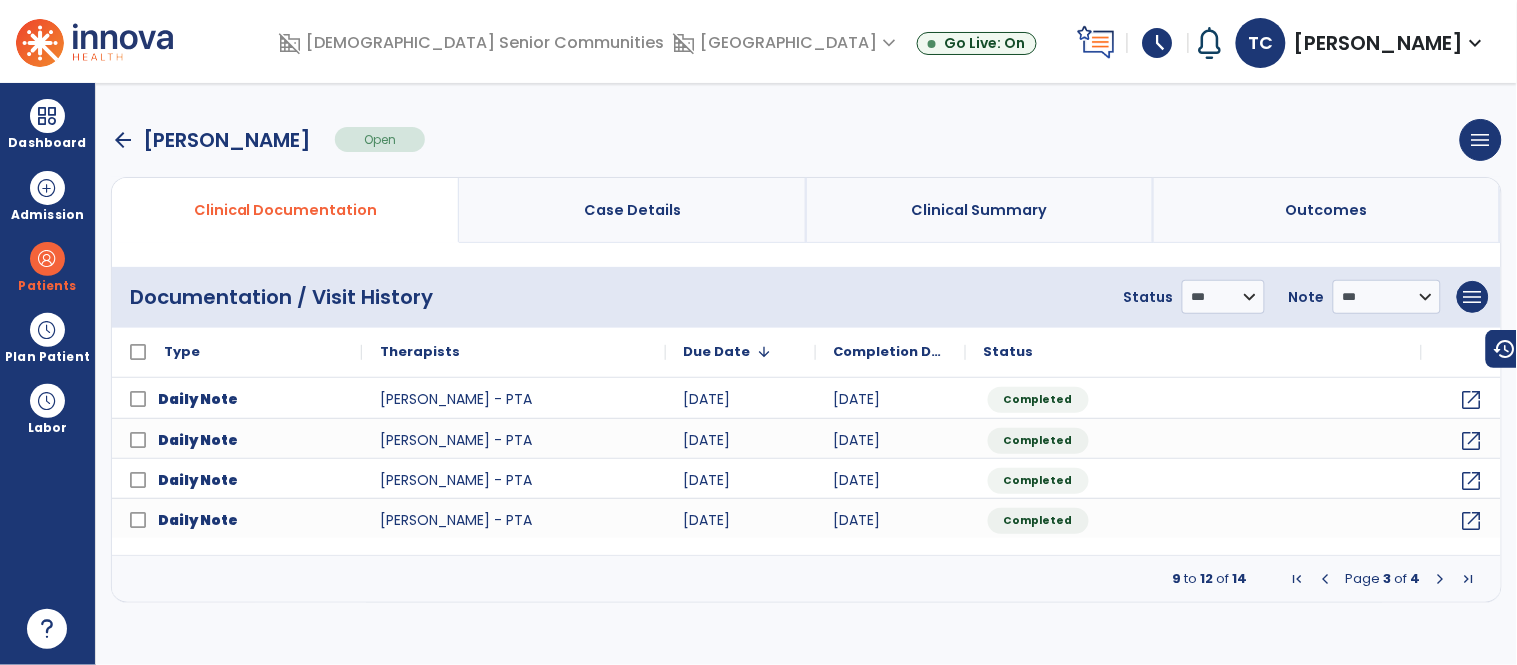 click at bounding box center [1441, 579] 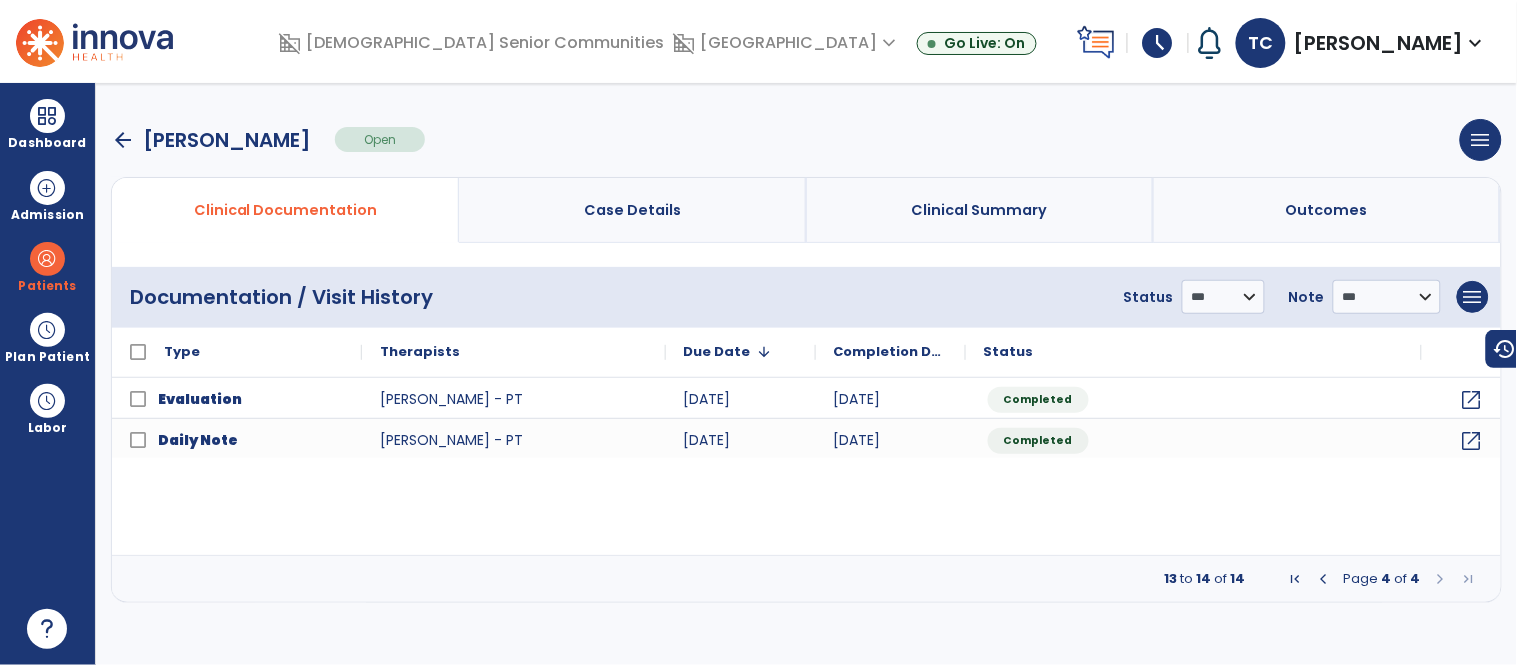 click at bounding box center (1324, 579) 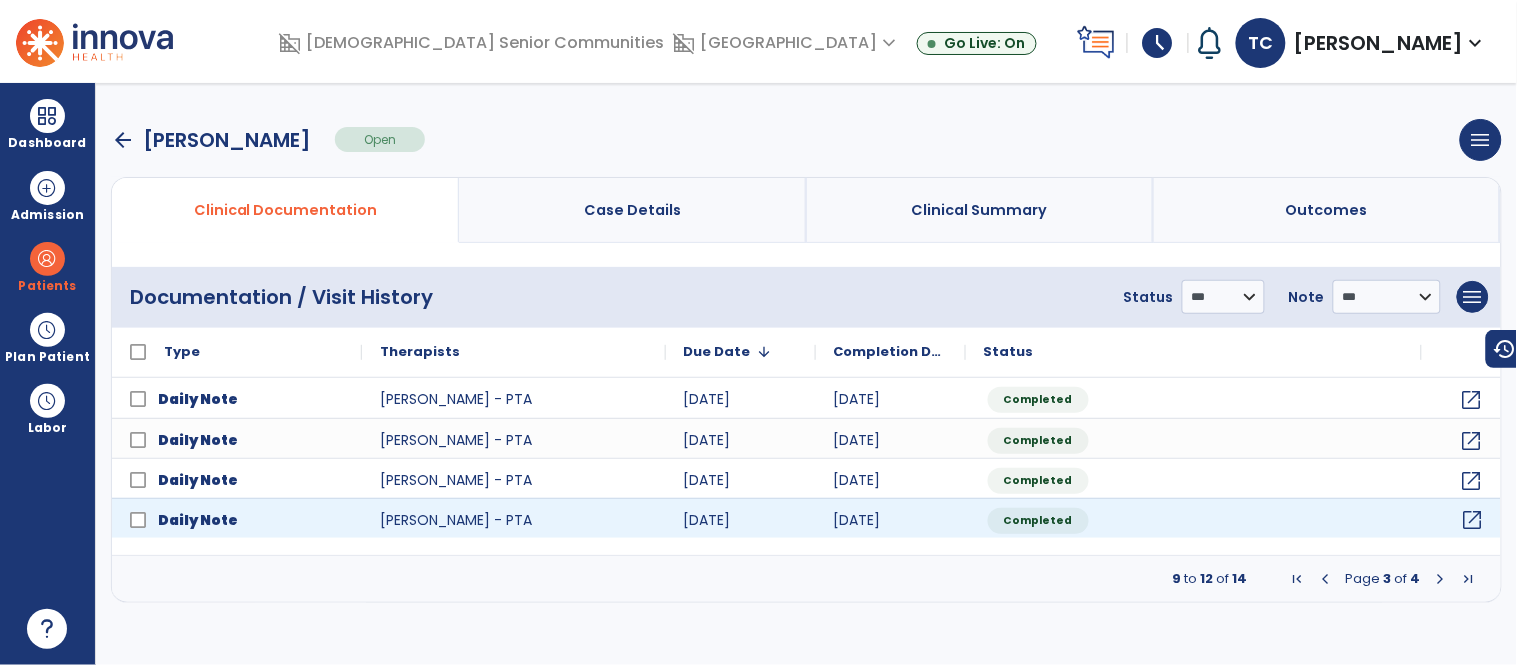 click on "open_in_new" 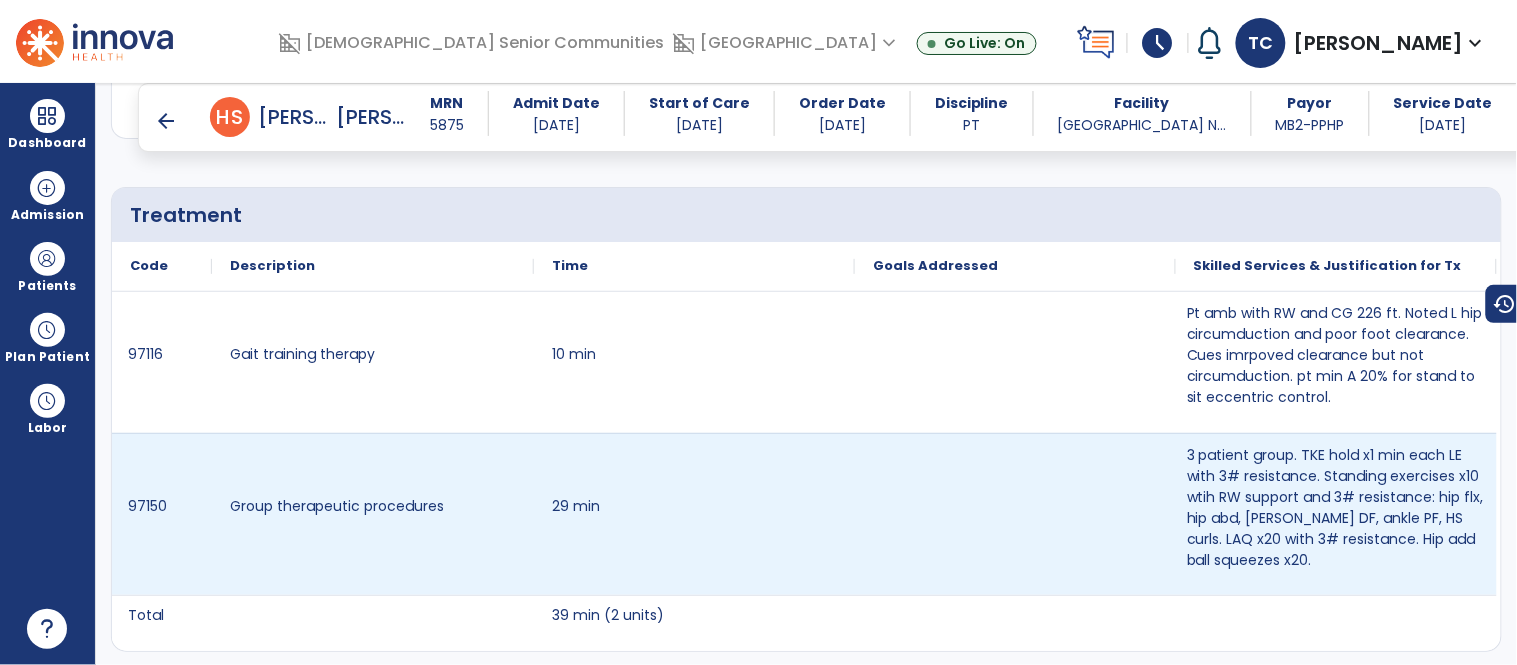 scroll, scrollTop: 1421, scrollLeft: 0, axis: vertical 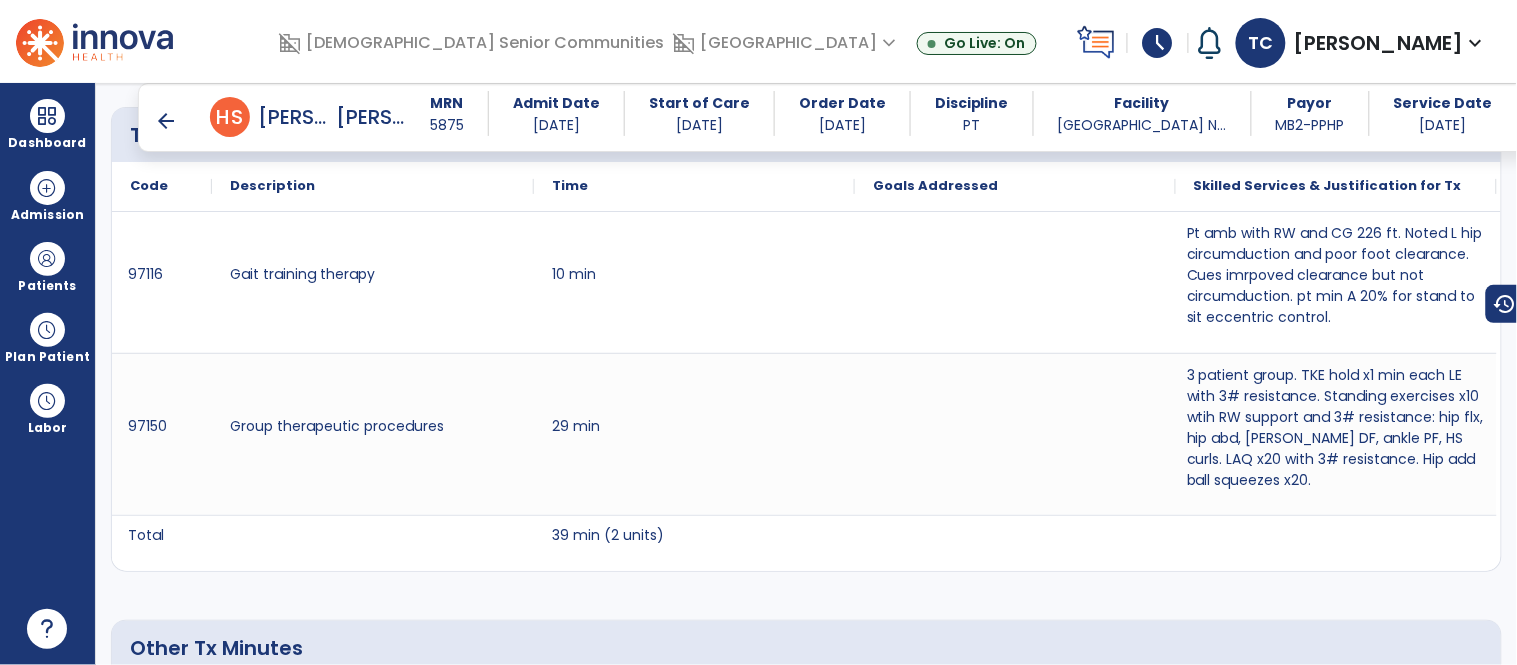 click on "arrow_back" at bounding box center (166, 121) 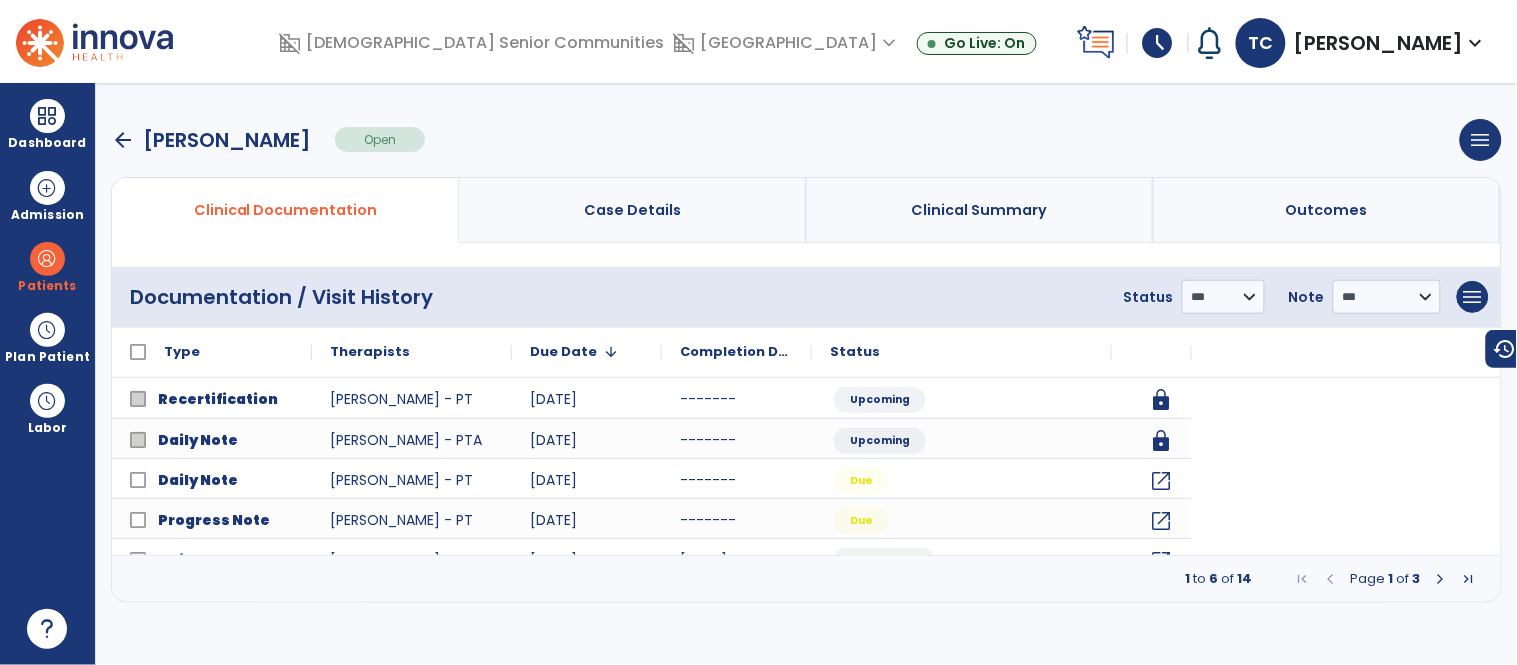 scroll, scrollTop: 0, scrollLeft: 0, axis: both 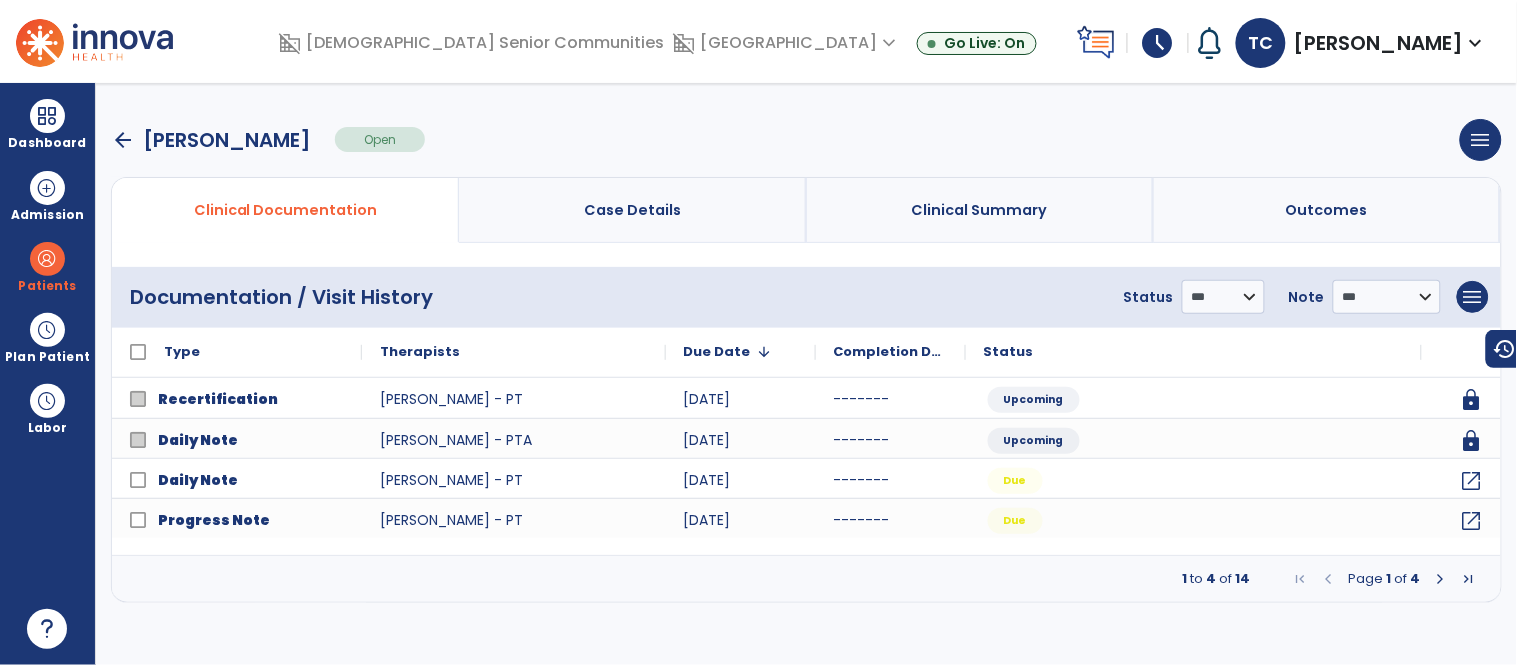 click at bounding box center (1441, 579) 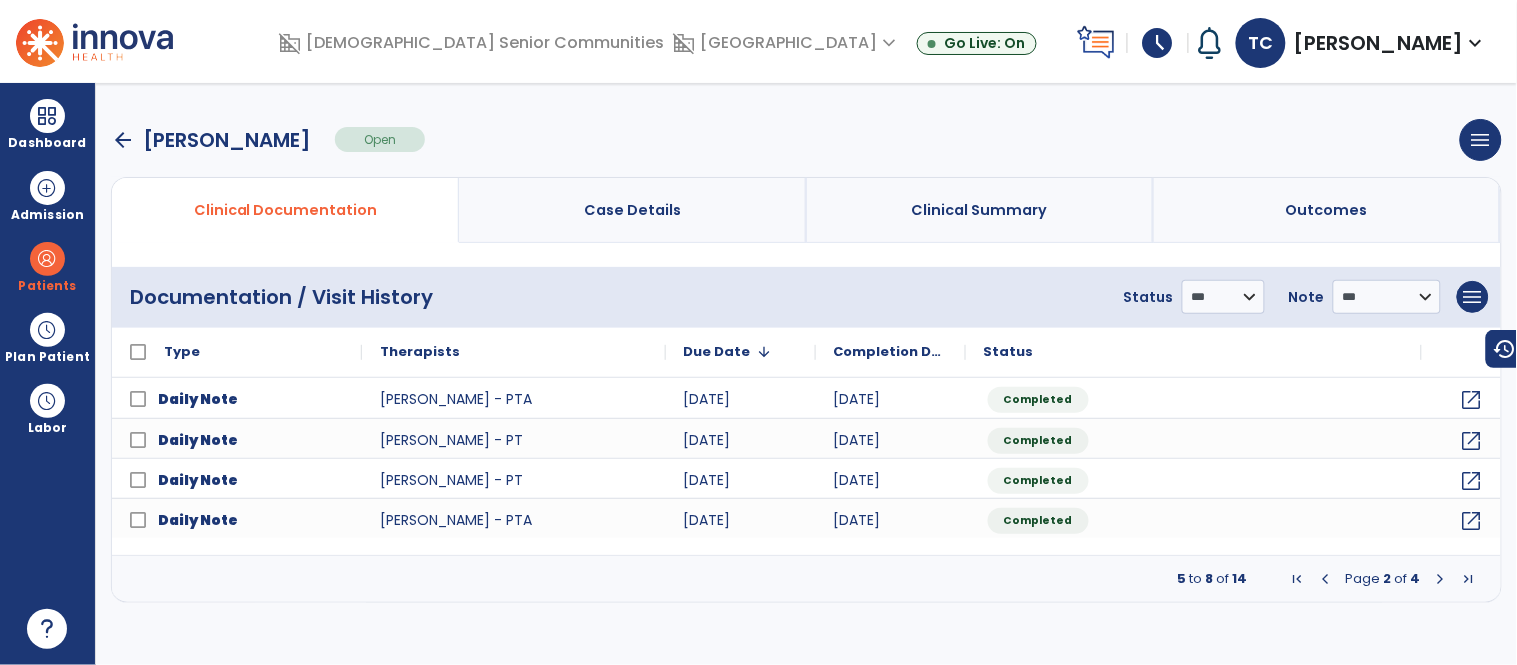 click at bounding box center [1441, 579] 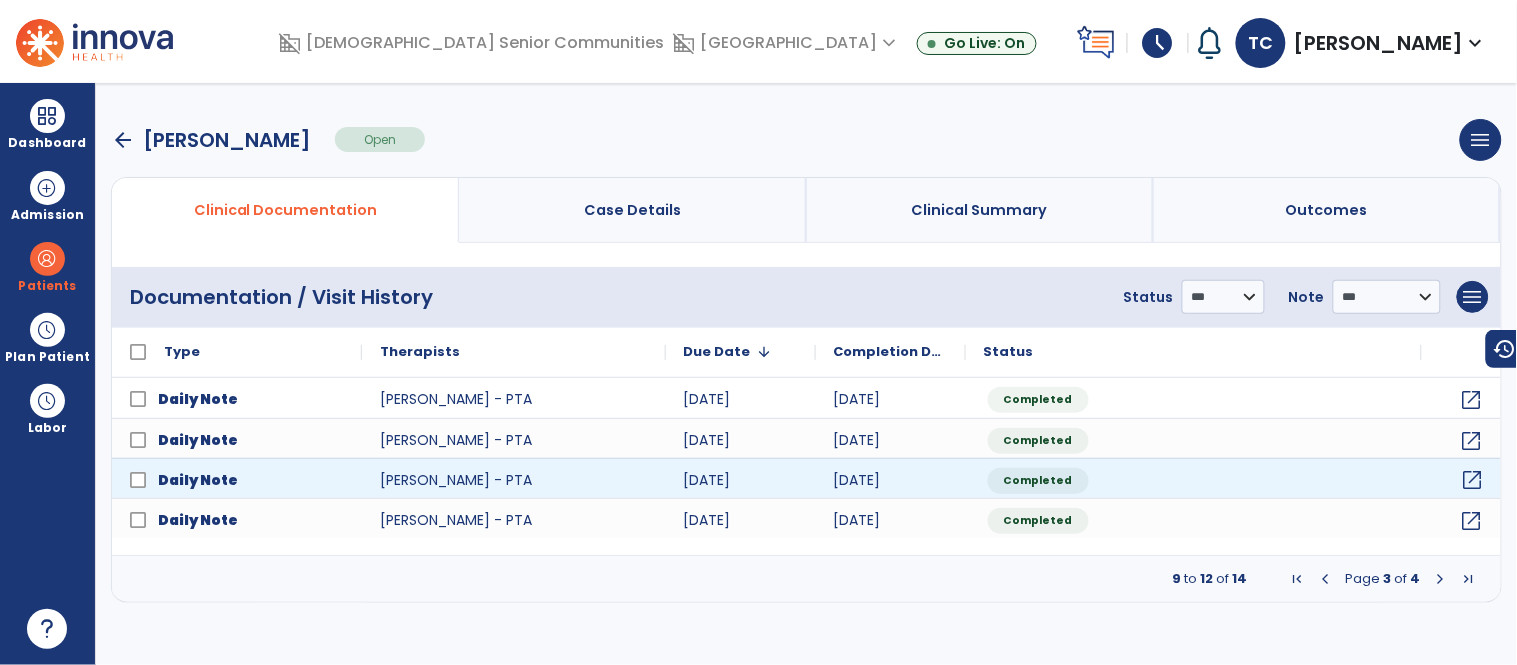click on "open_in_new" 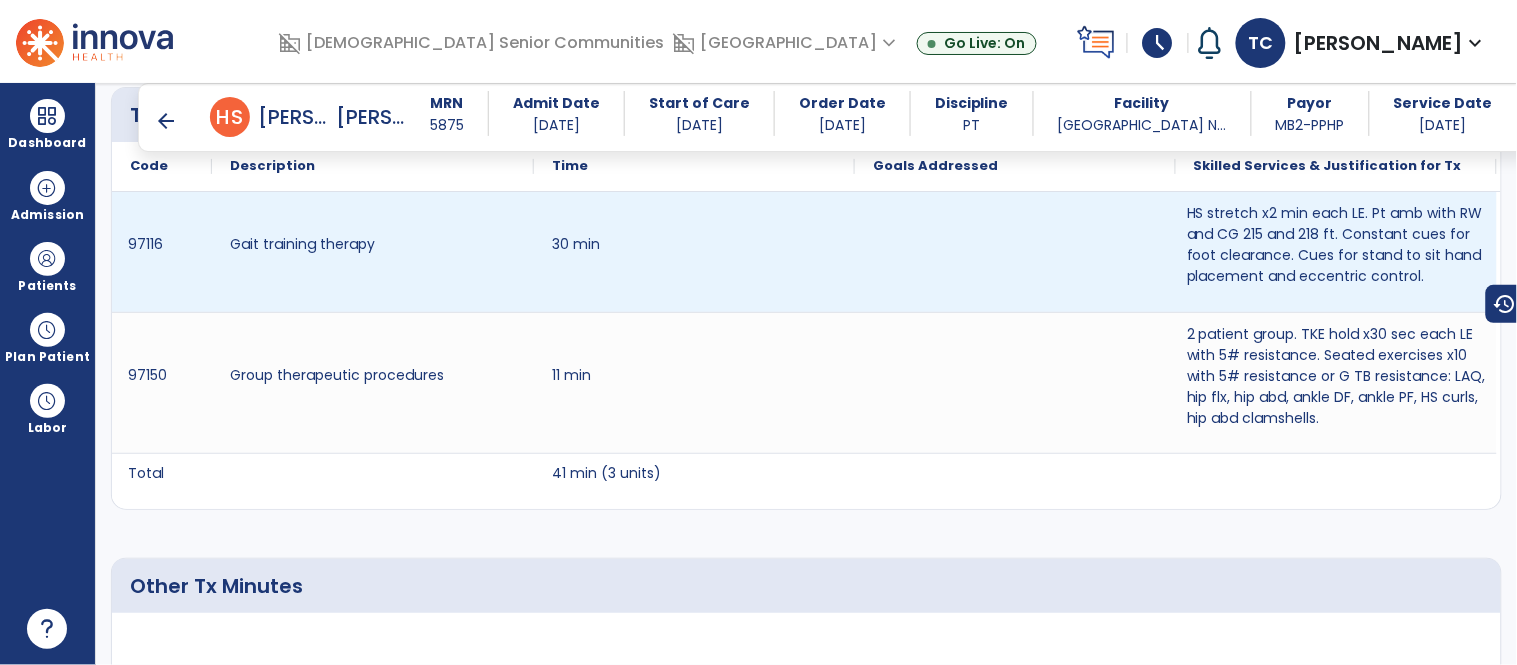scroll, scrollTop: 1451, scrollLeft: 0, axis: vertical 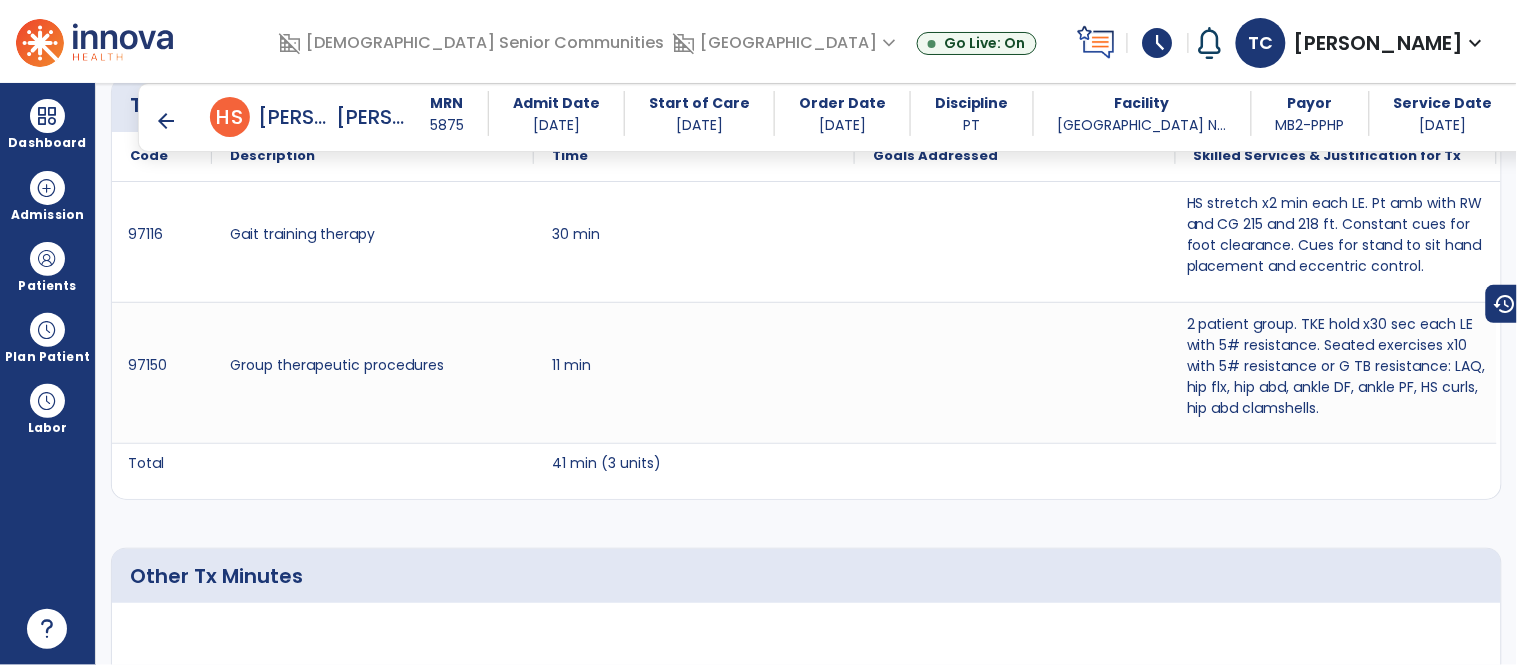 click on "arrow_back" at bounding box center (166, 121) 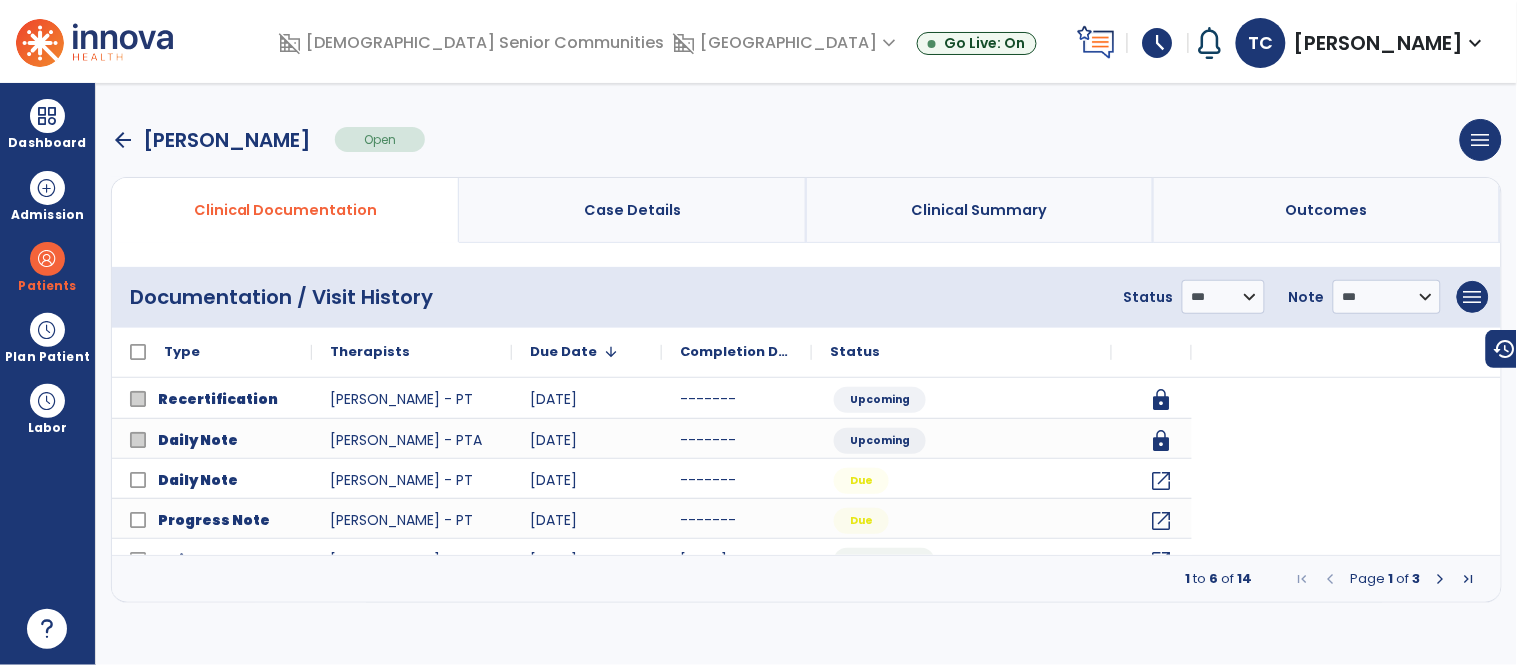 scroll, scrollTop: 0, scrollLeft: 0, axis: both 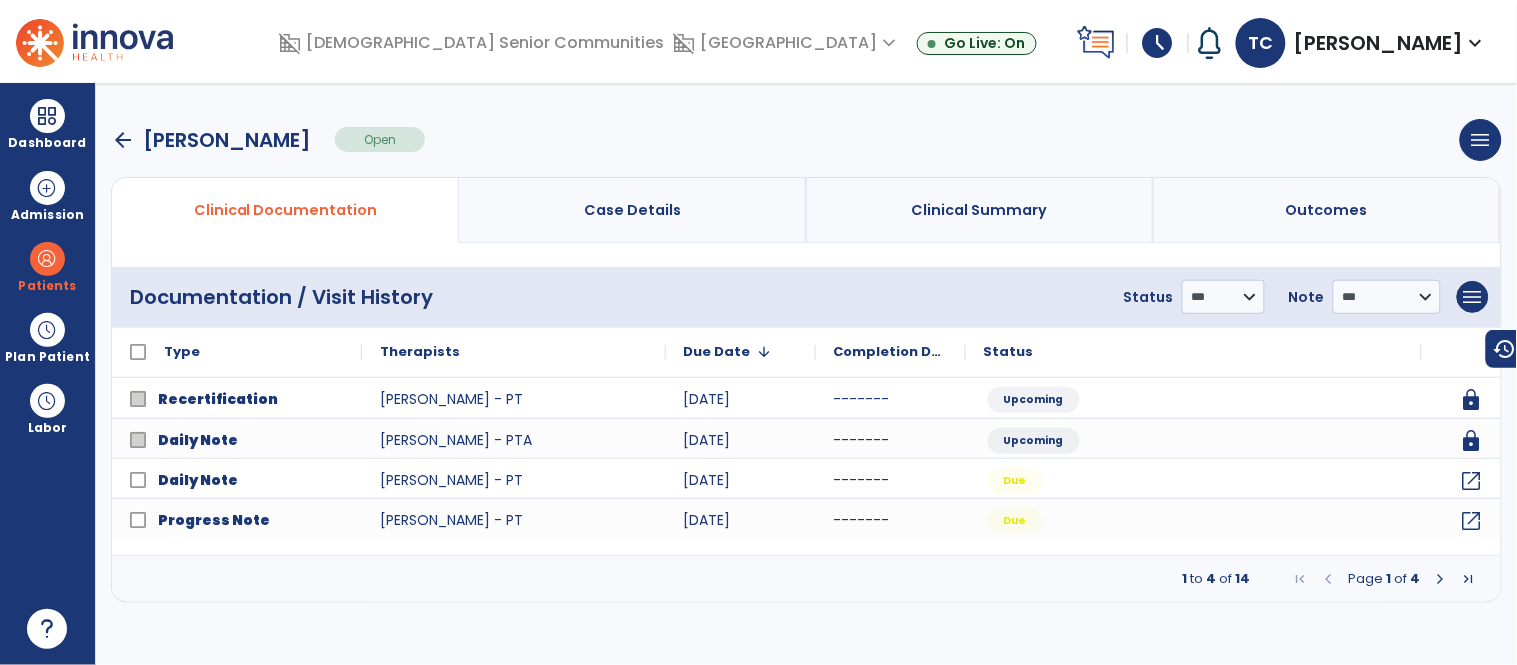 click at bounding box center (1441, 579) 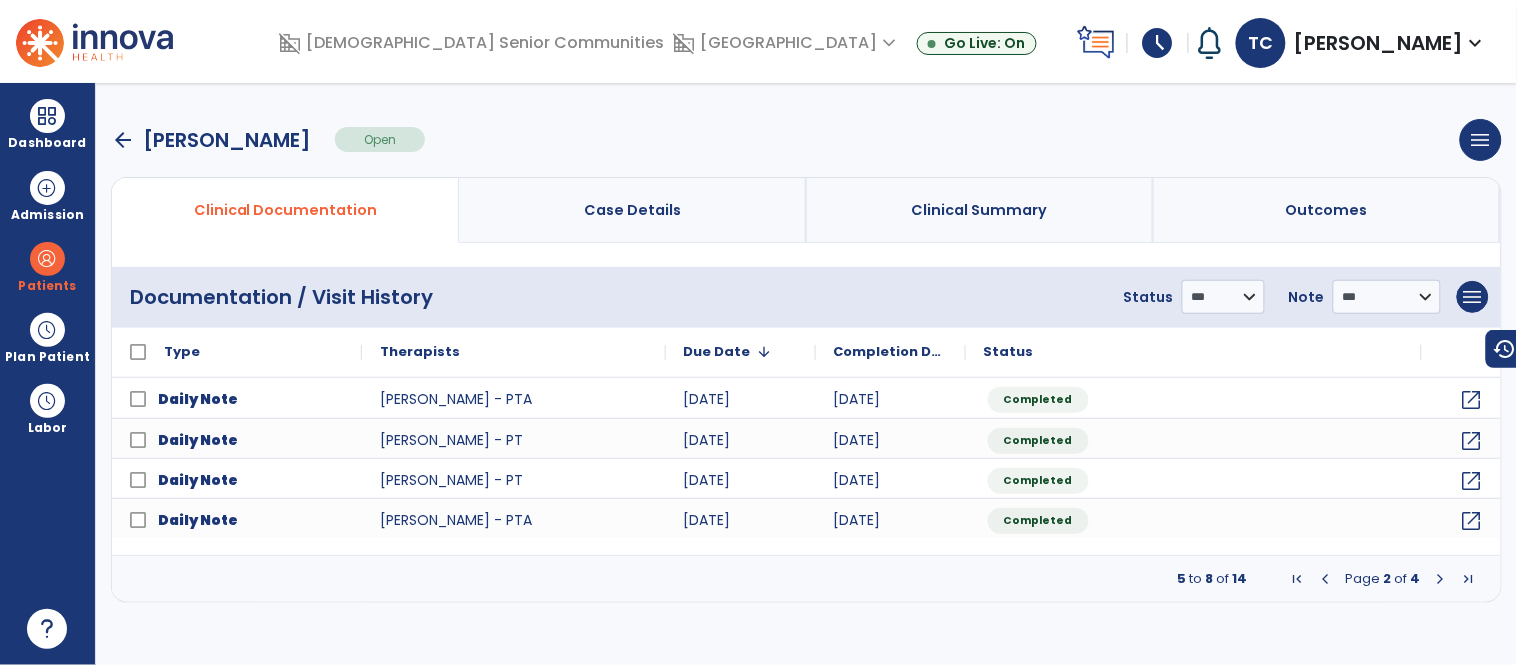 click at bounding box center (1441, 579) 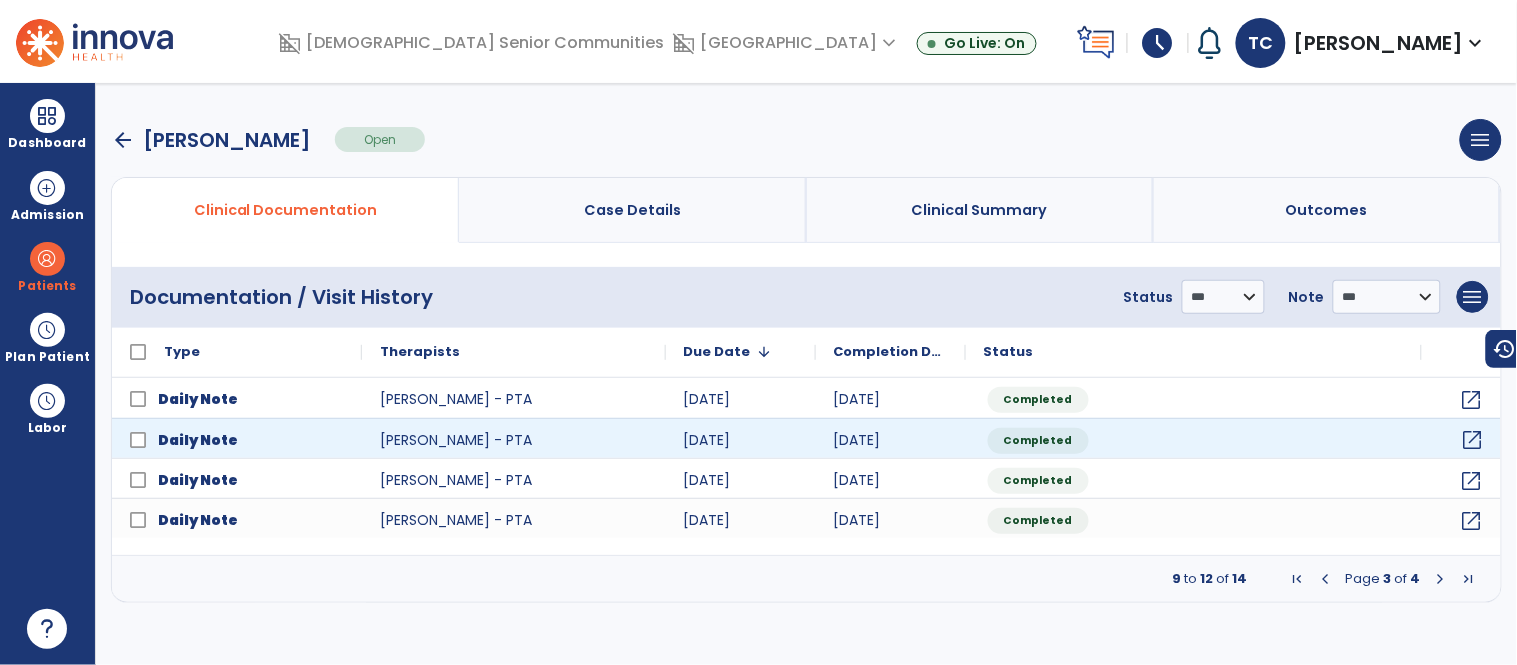click on "open_in_new" 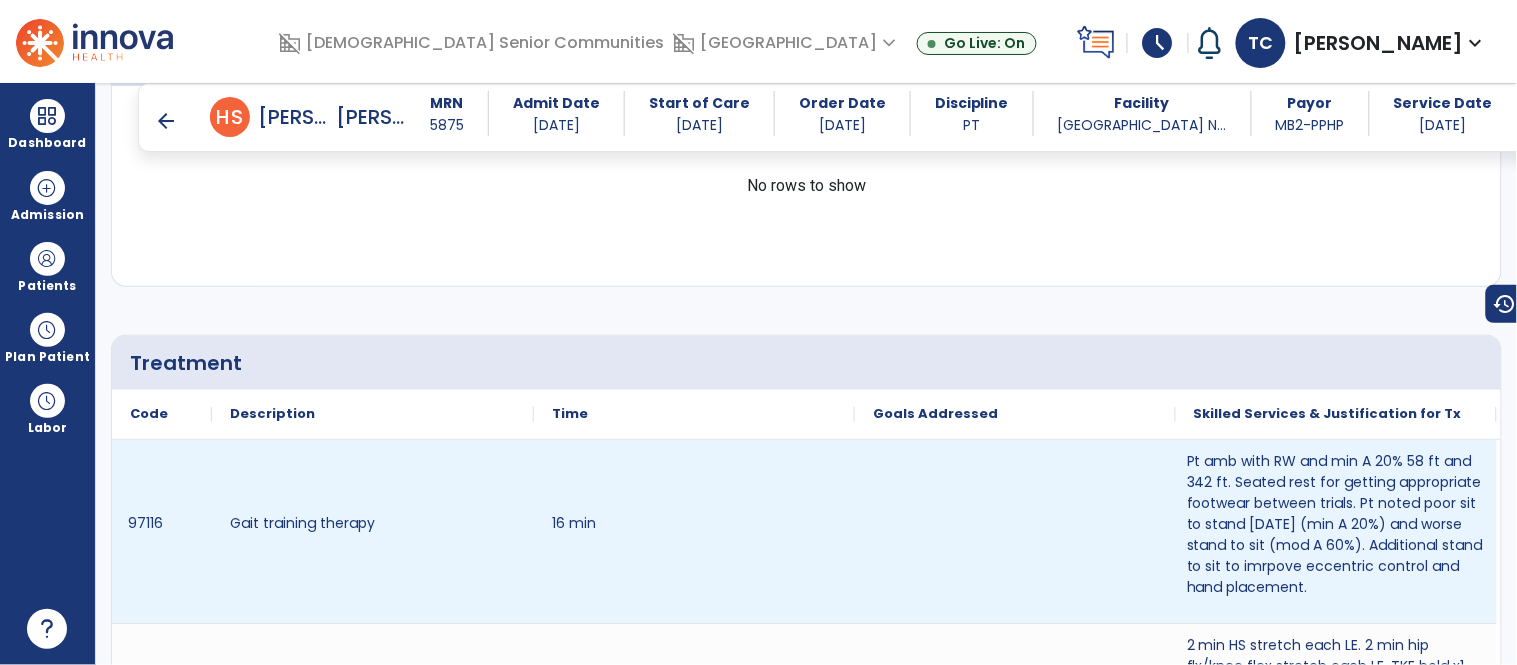 scroll, scrollTop: 1346, scrollLeft: 0, axis: vertical 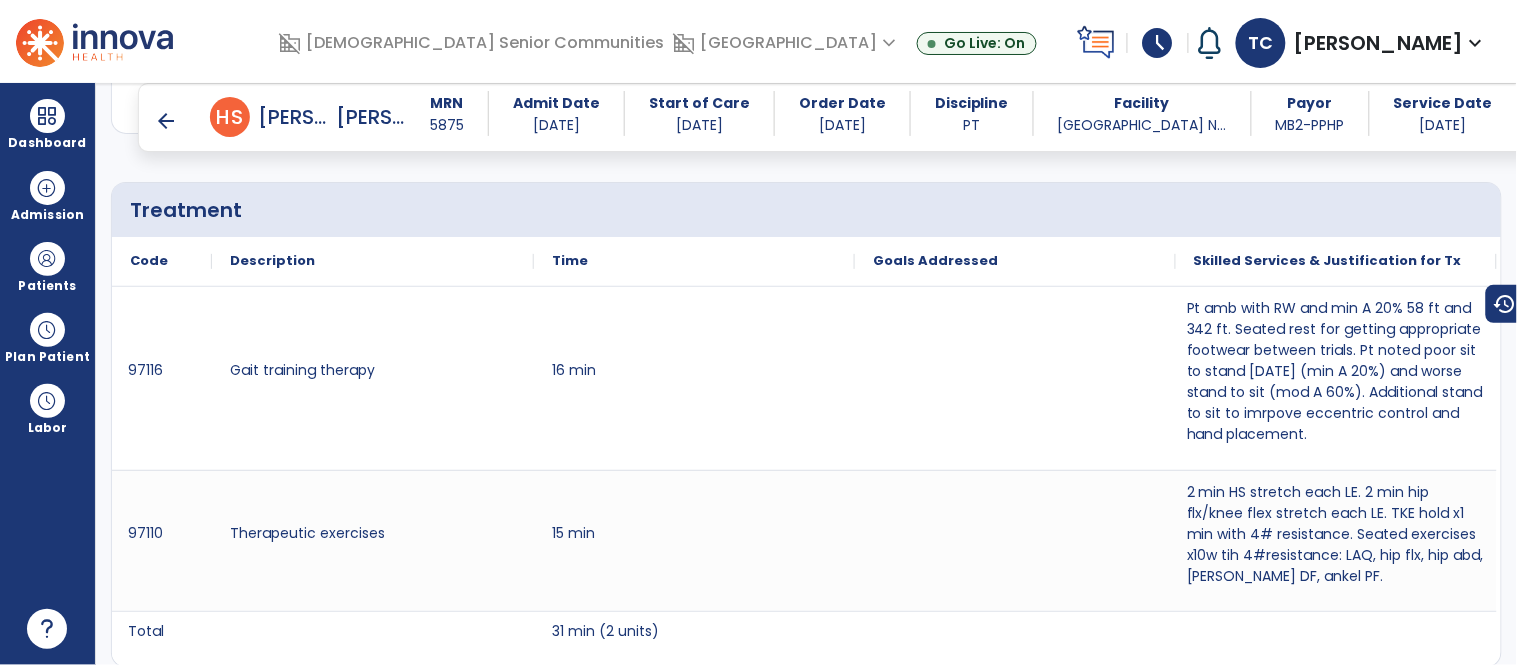 click on "arrow_back" at bounding box center (166, 121) 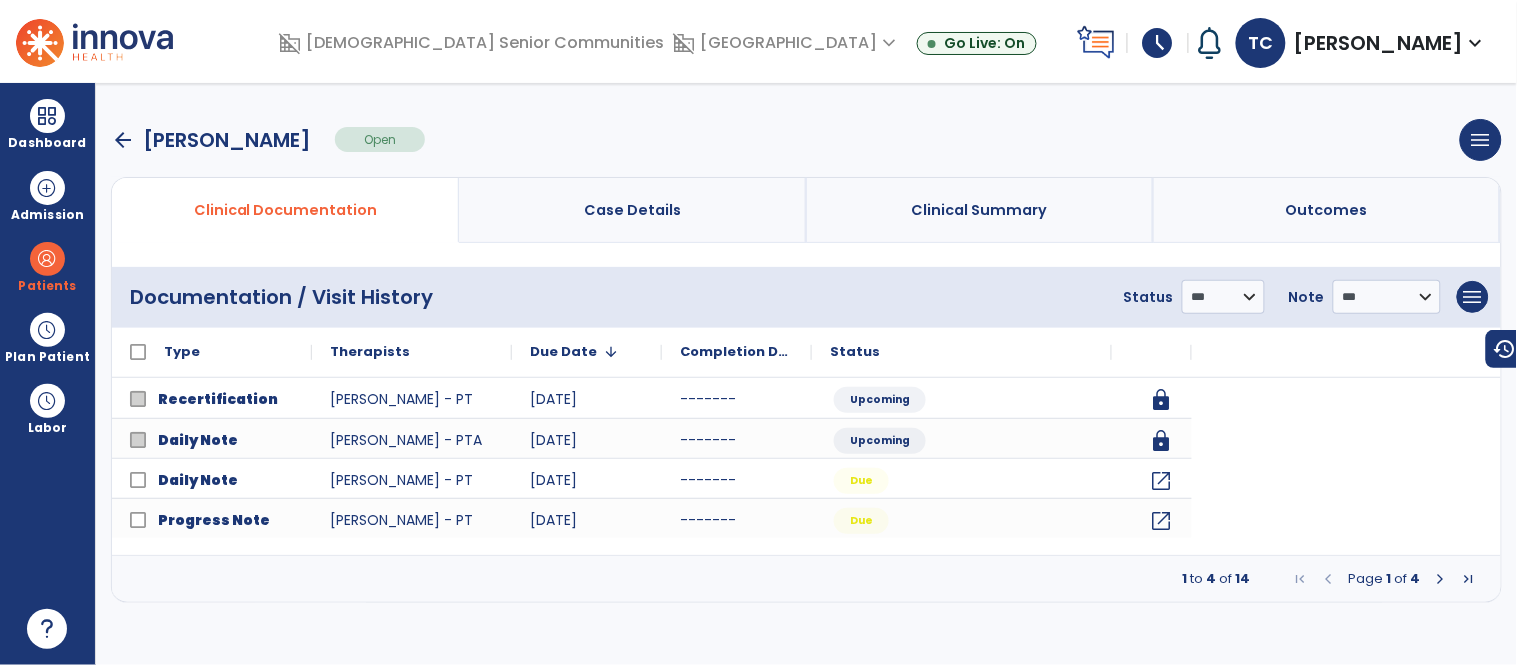 scroll, scrollTop: 0, scrollLeft: 0, axis: both 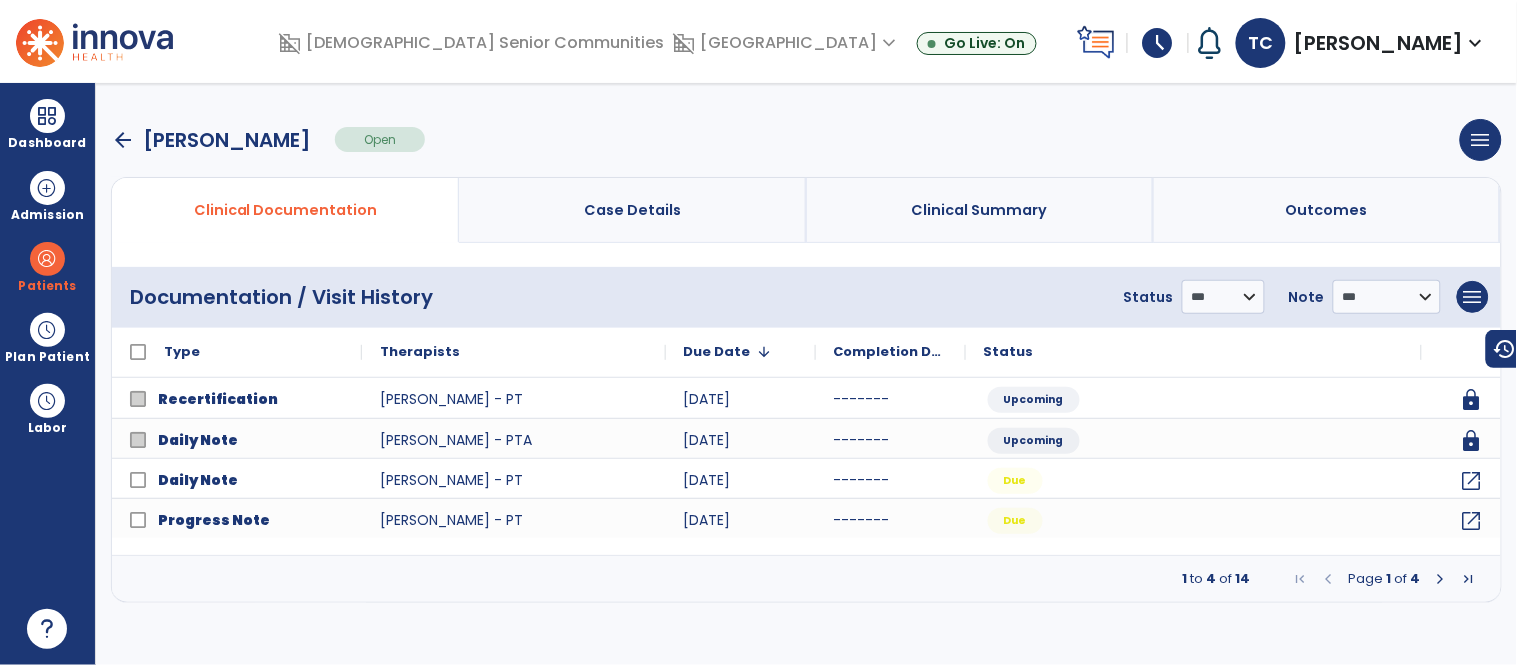 click at bounding box center [1441, 579] 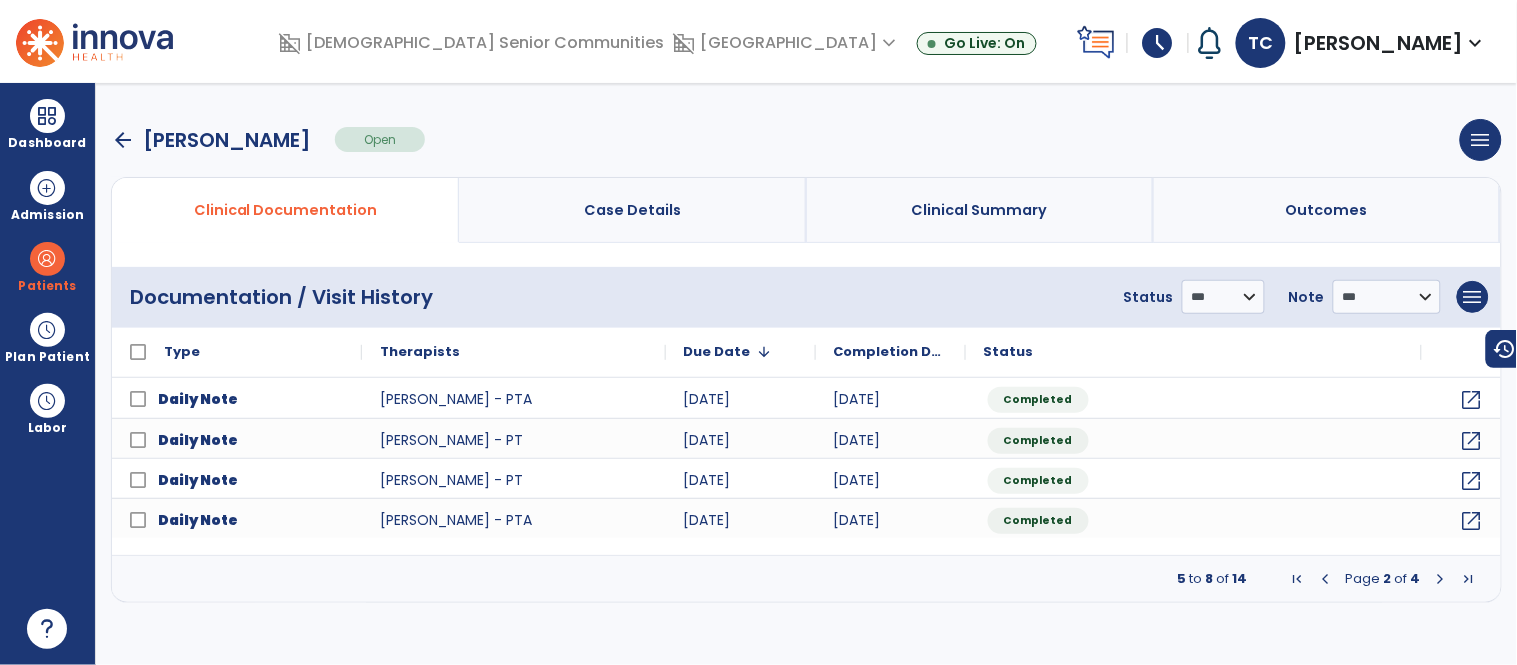 click at bounding box center (1441, 579) 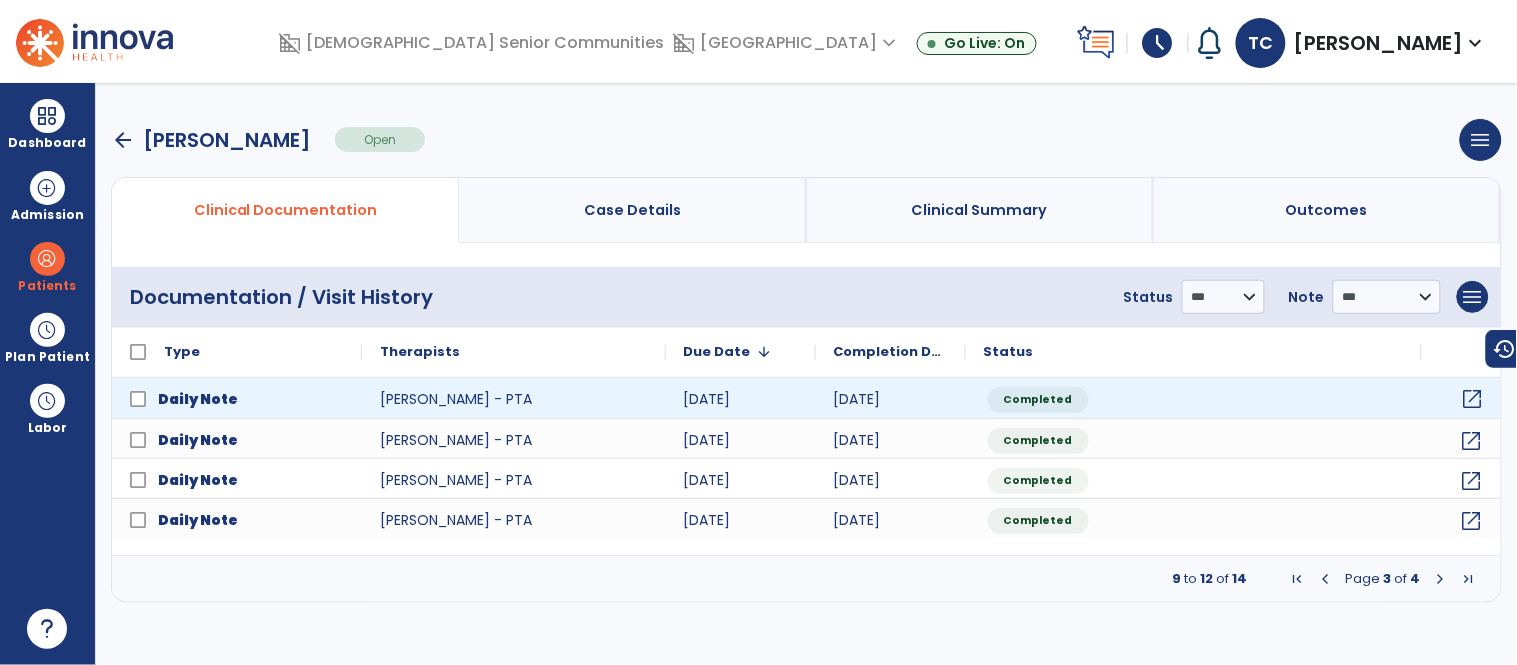 click on "open_in_new" 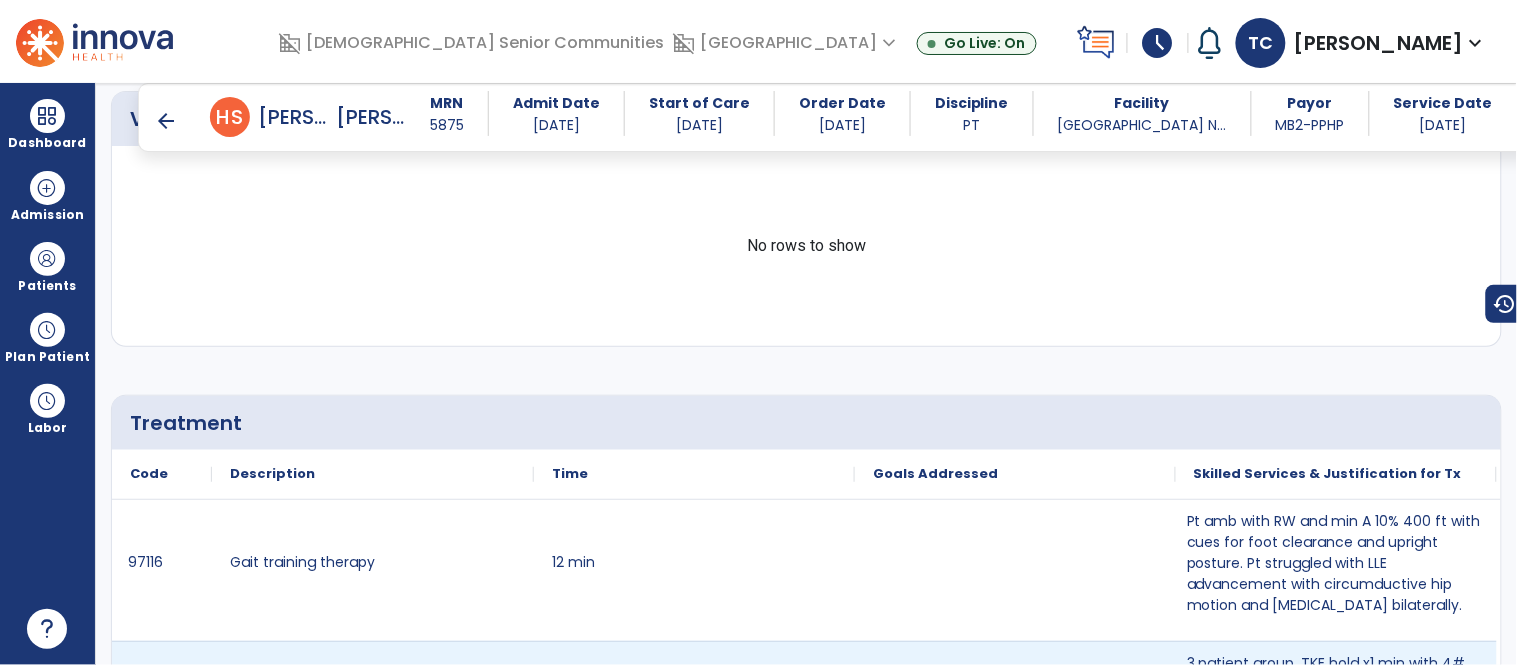scroll, scrollTop: 1404, scrollLeft: 0, axis: vertical 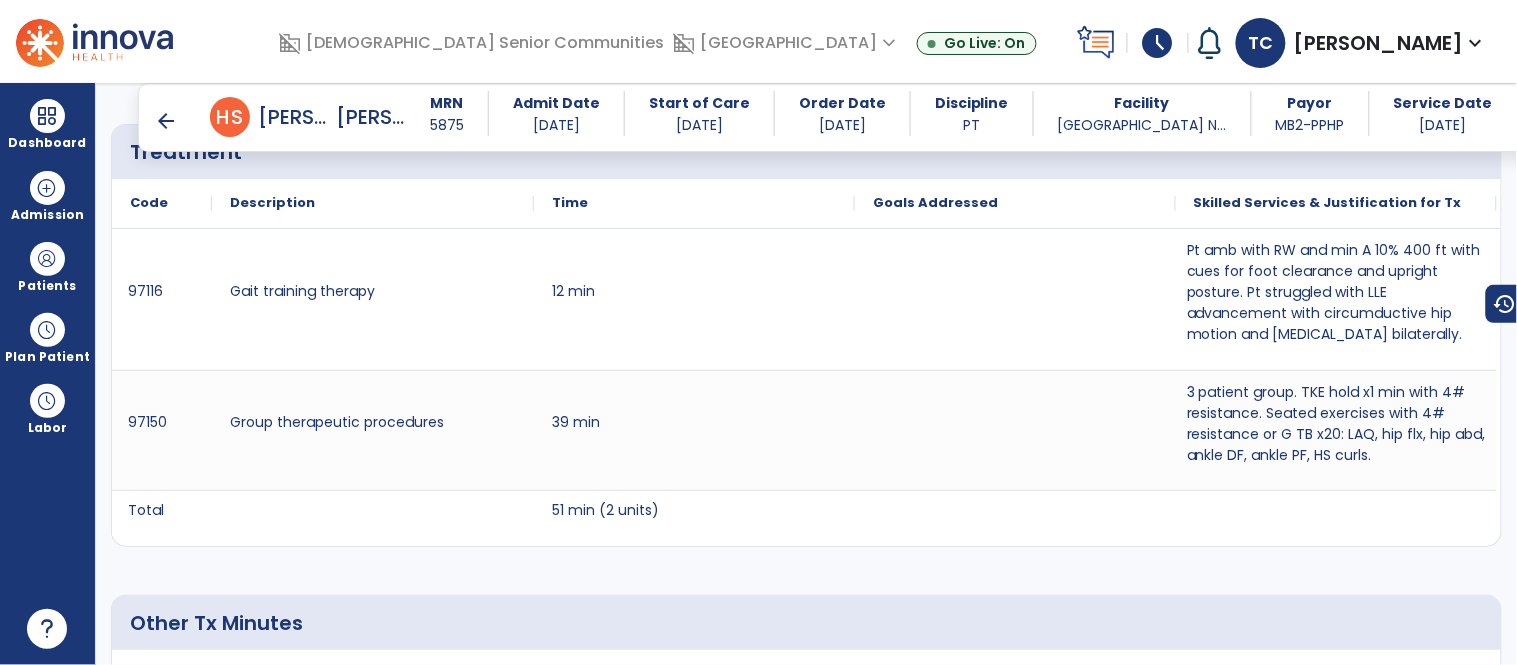 click on "arrow_back" at bounding box center [166, 121] 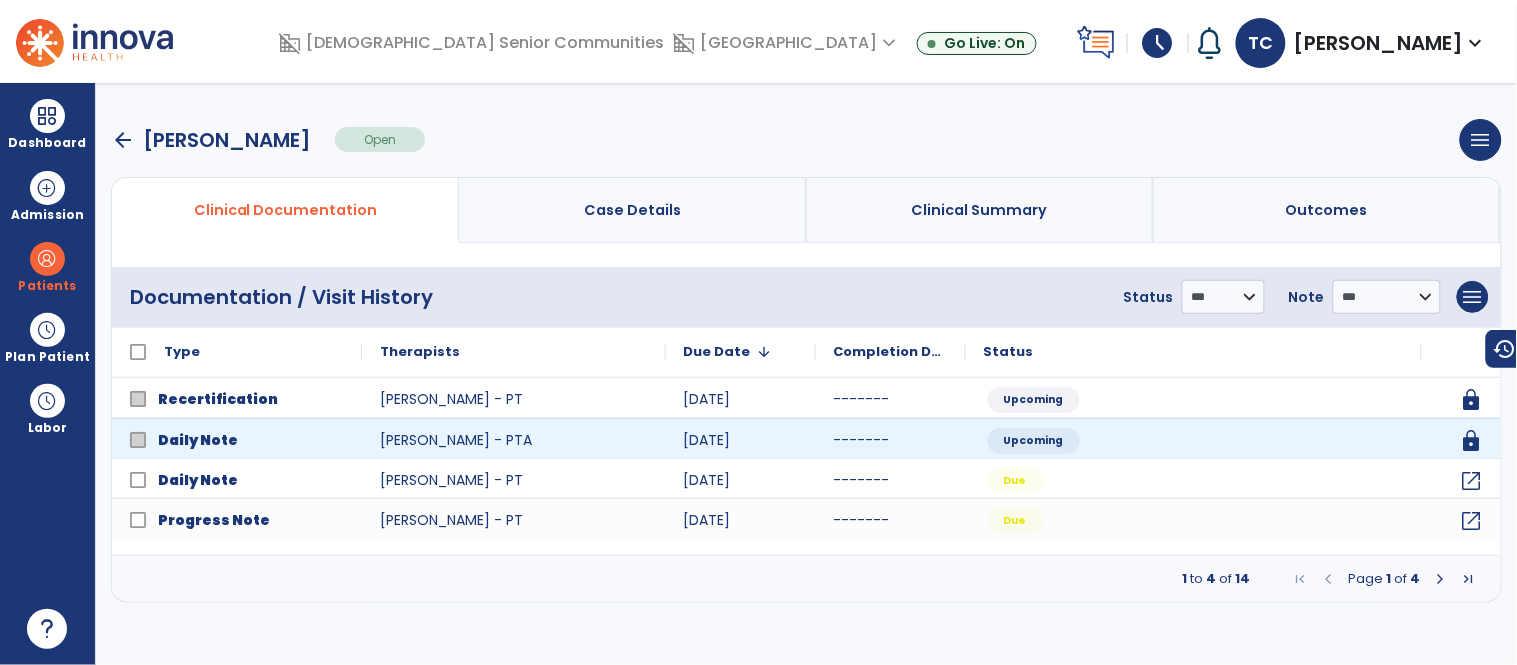 scroll, scrollTop: 0, scrollLeft: 0, axis: both 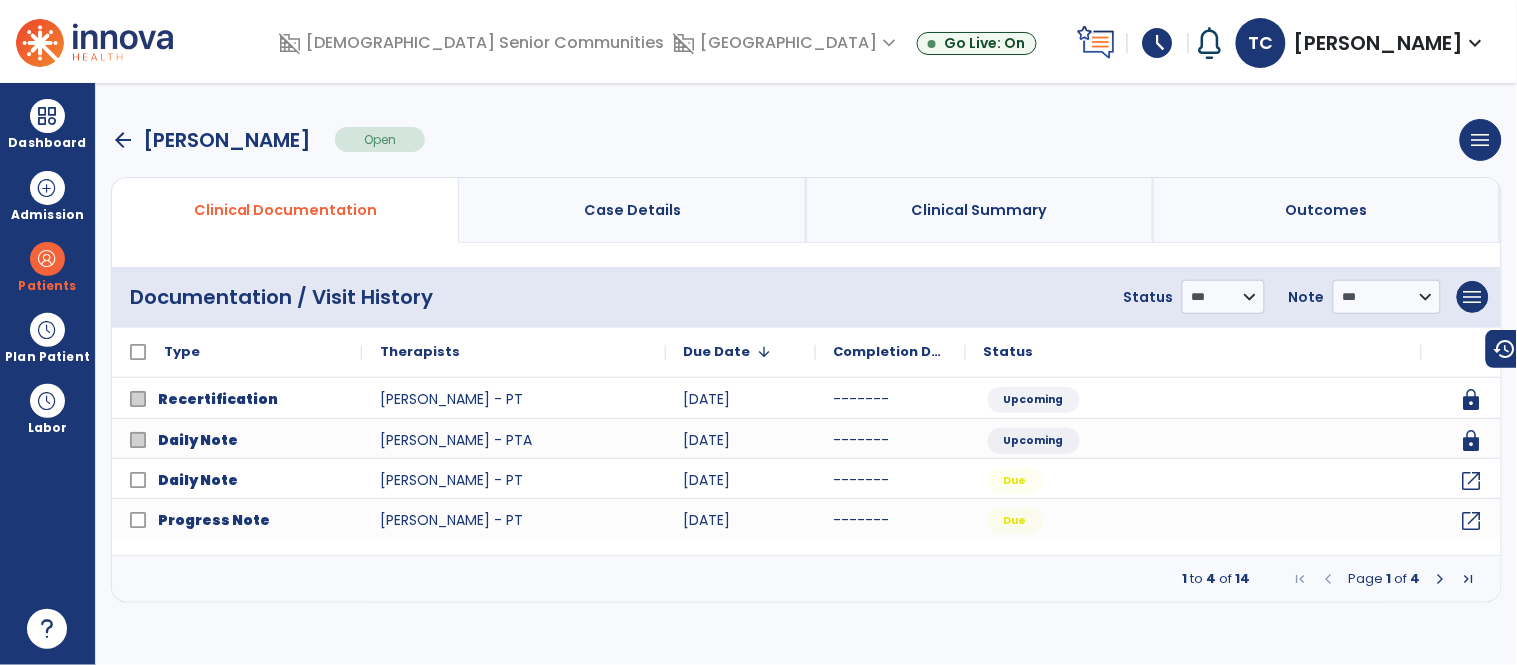 click at bounding box center (1441, 579) 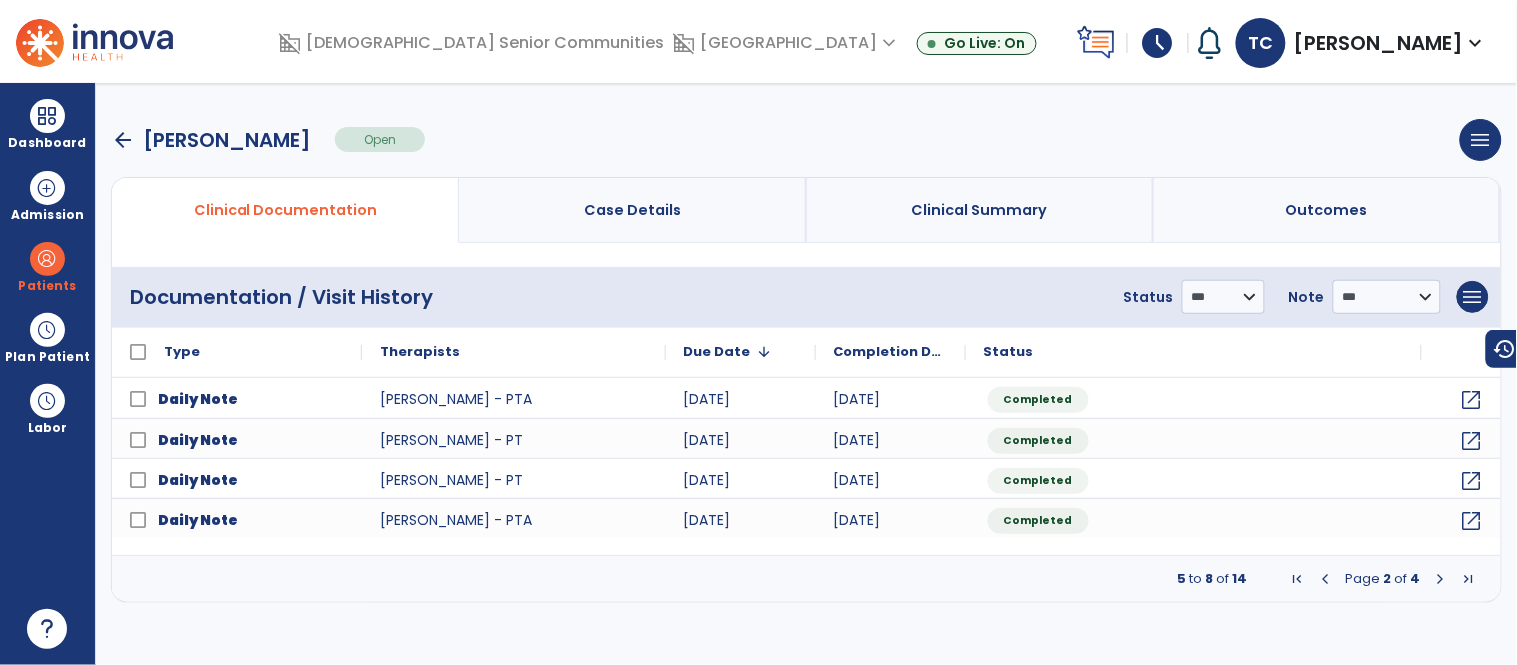 click at bounding box center (1441, 579) 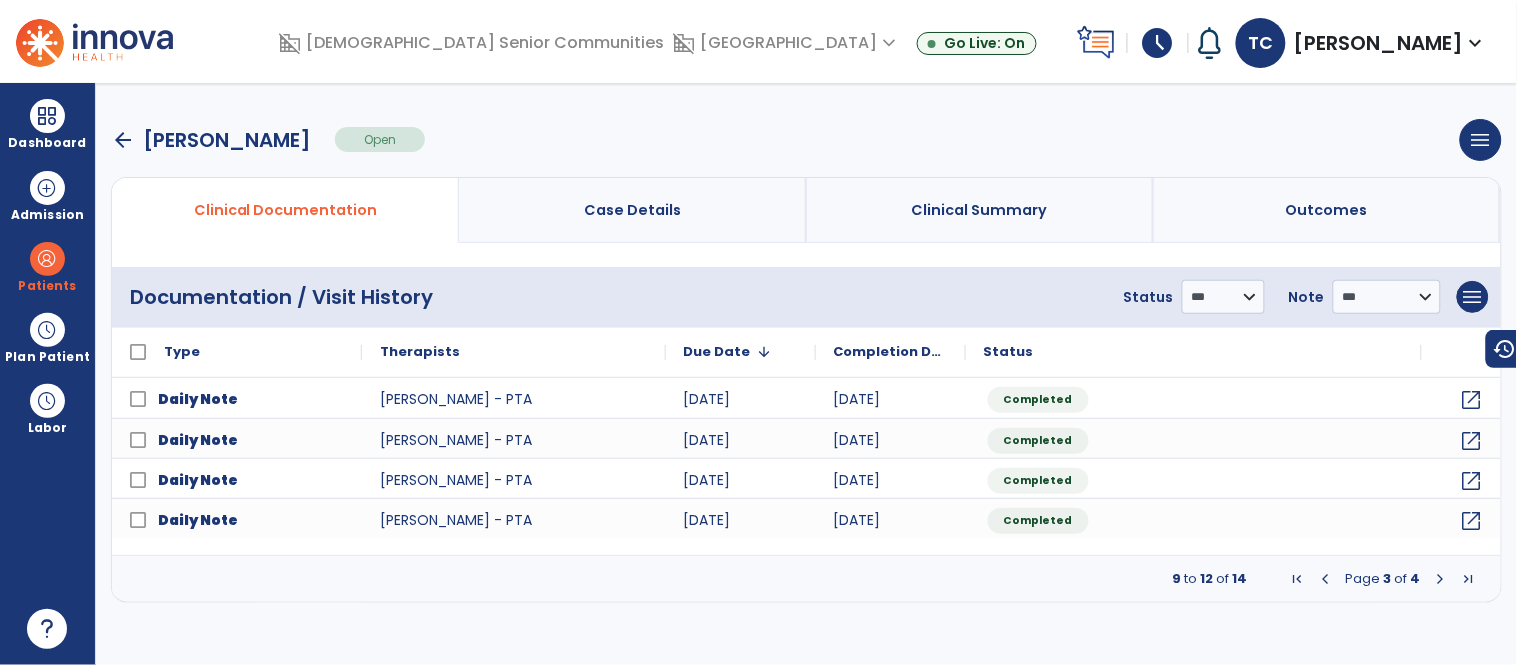 click at bounding box center (1326, 579) 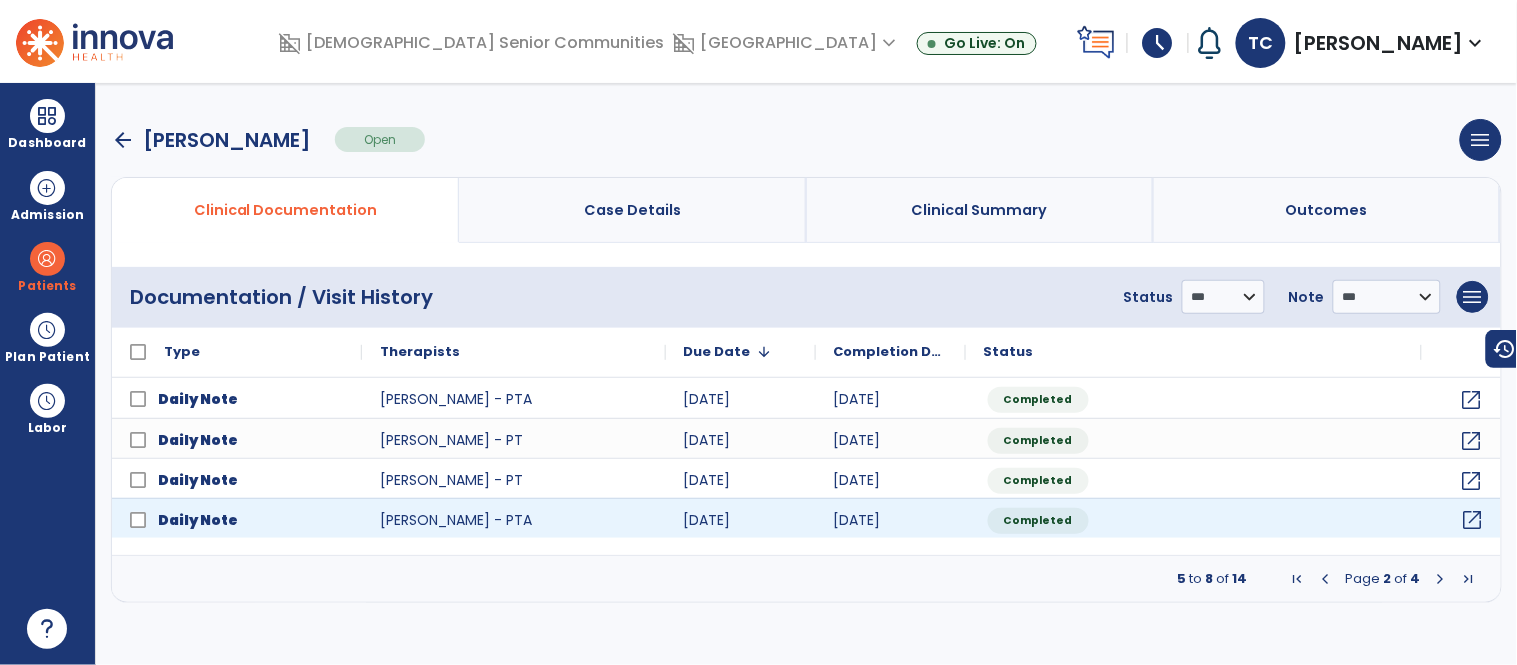 click on "open_in_new" 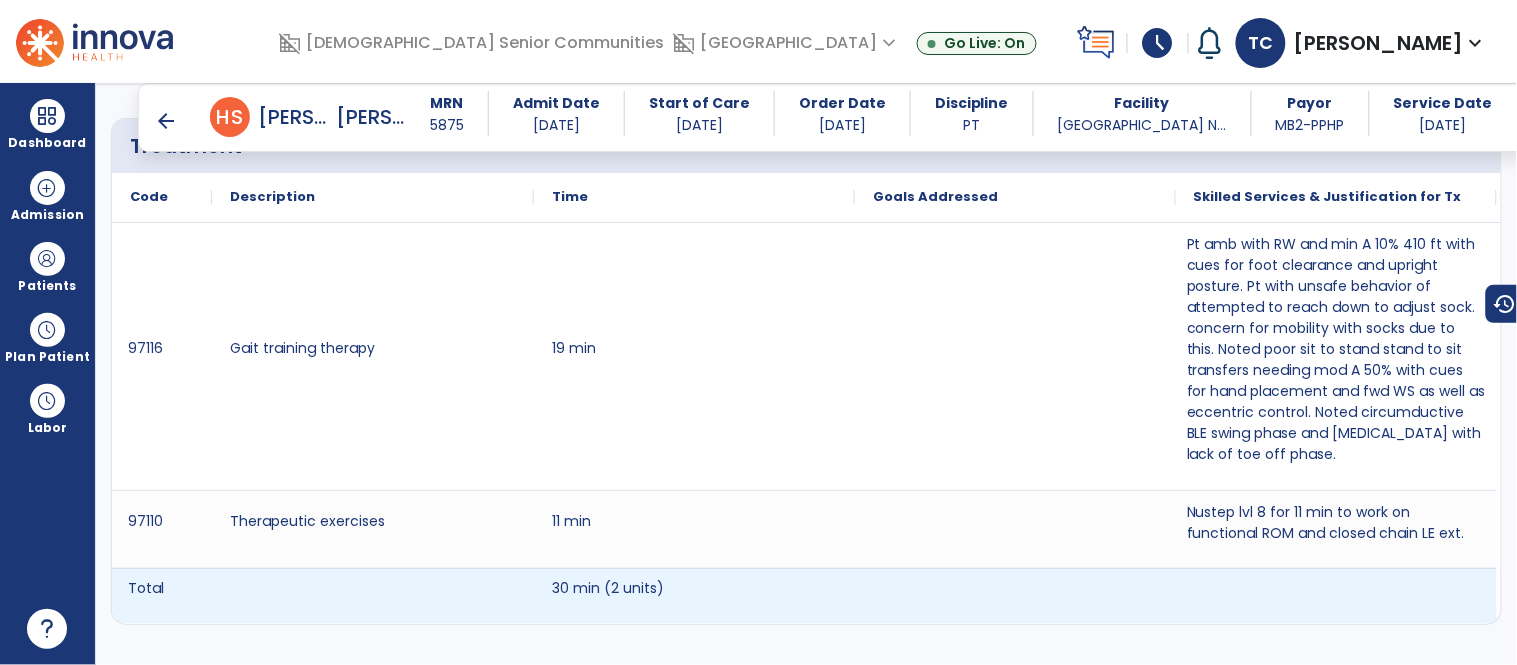 scroll, scrollTop: 1411, scrollLeft: 0, axis: vertical 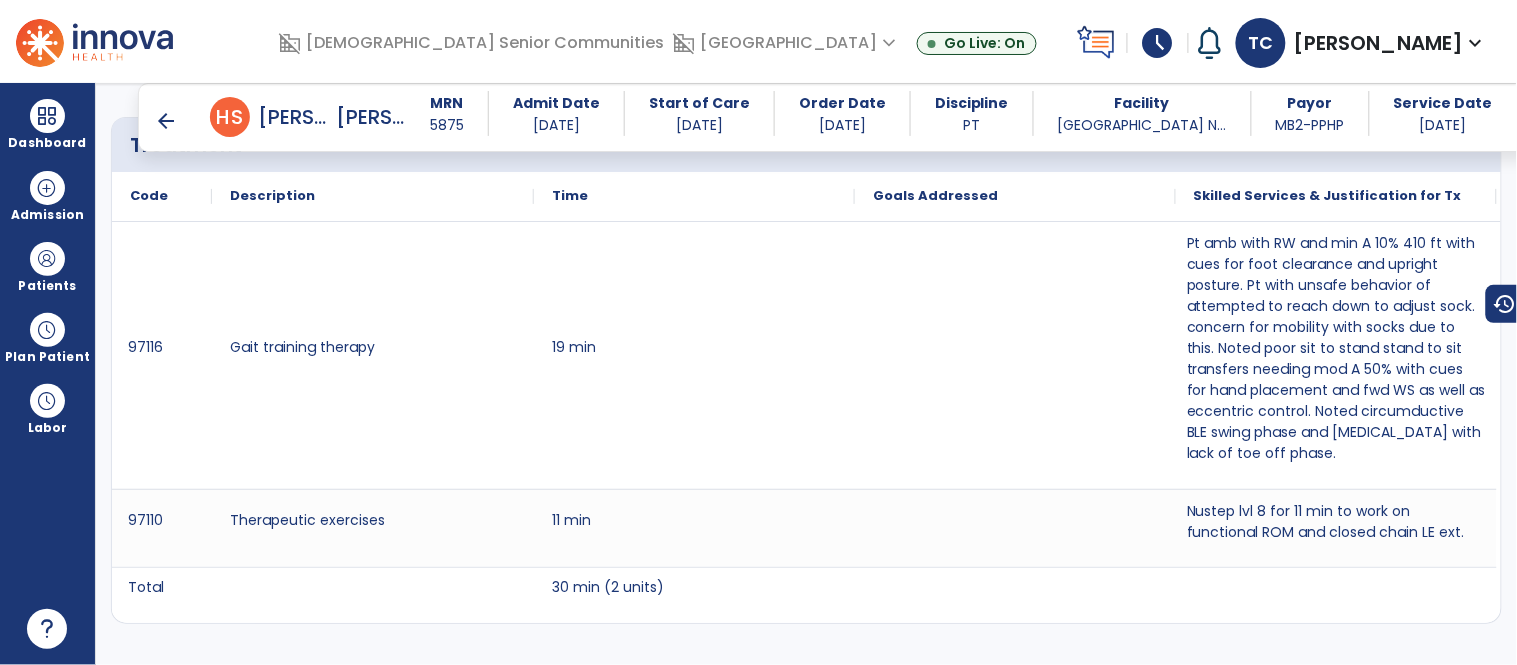 click on "arrow_back" at bounding box center (166, 121) 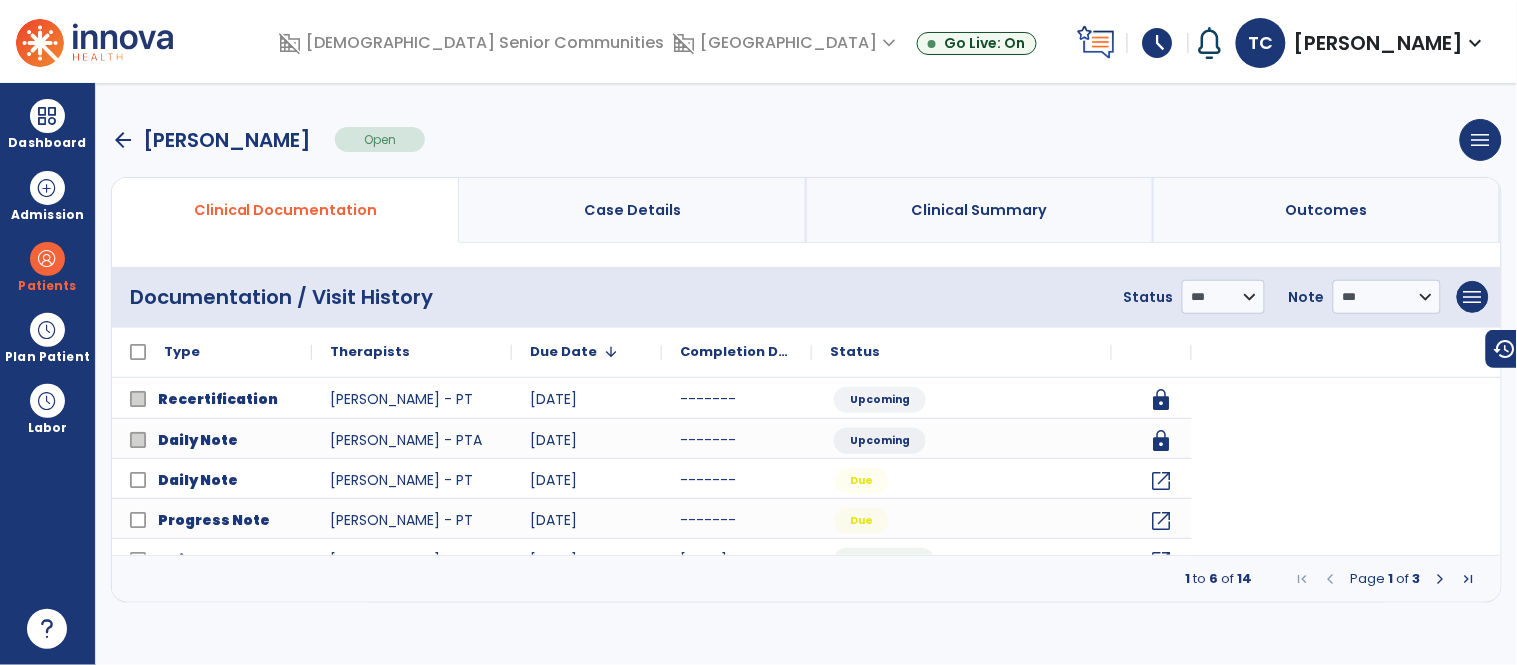 scroll, scrollTop: 0, scrollLeft: 0, axis: both 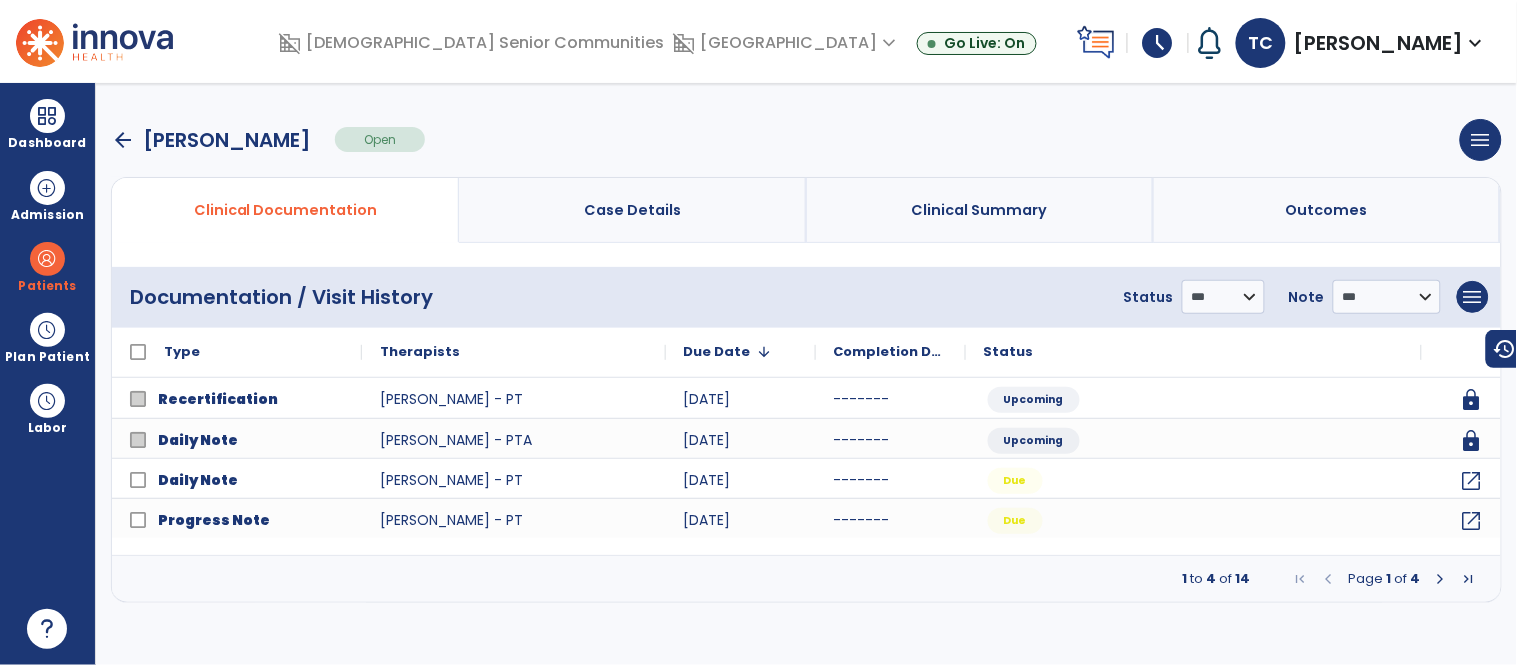 click at bounding box center [1441, 579] 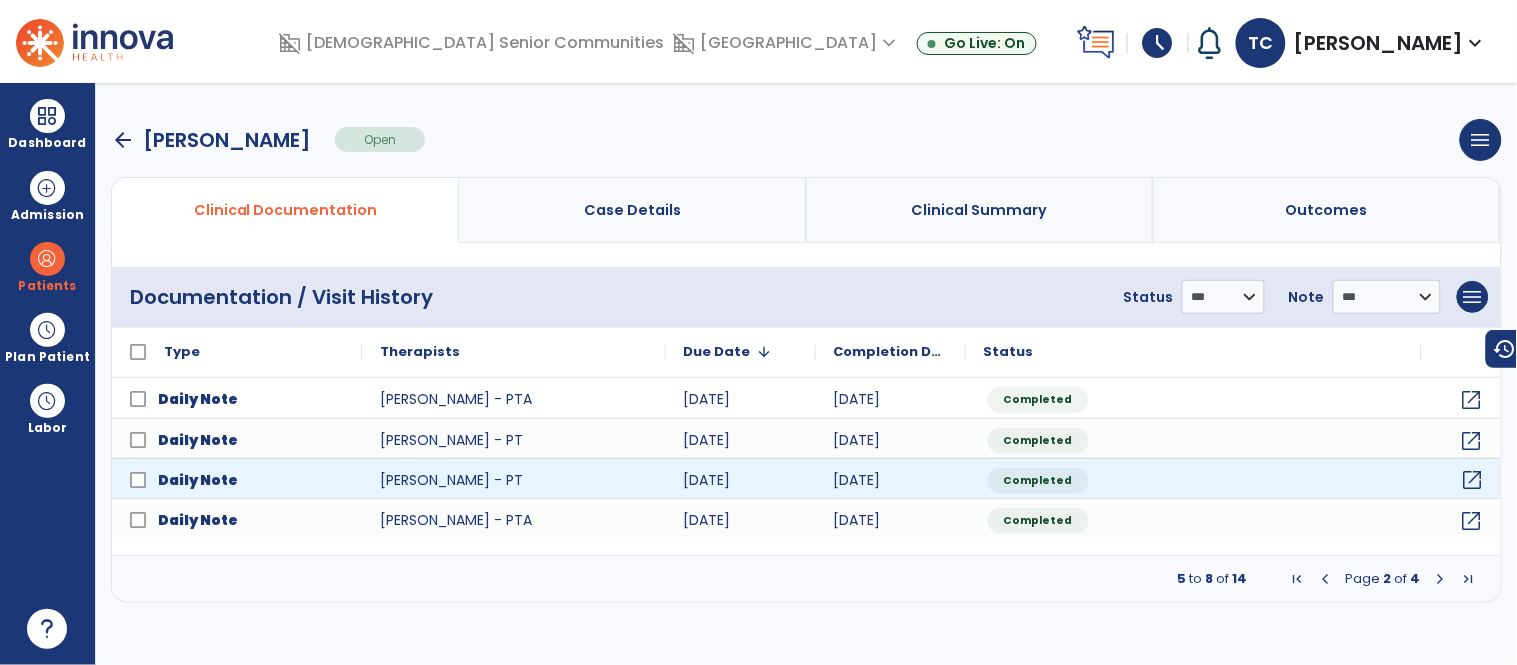 click on "open_in_new" 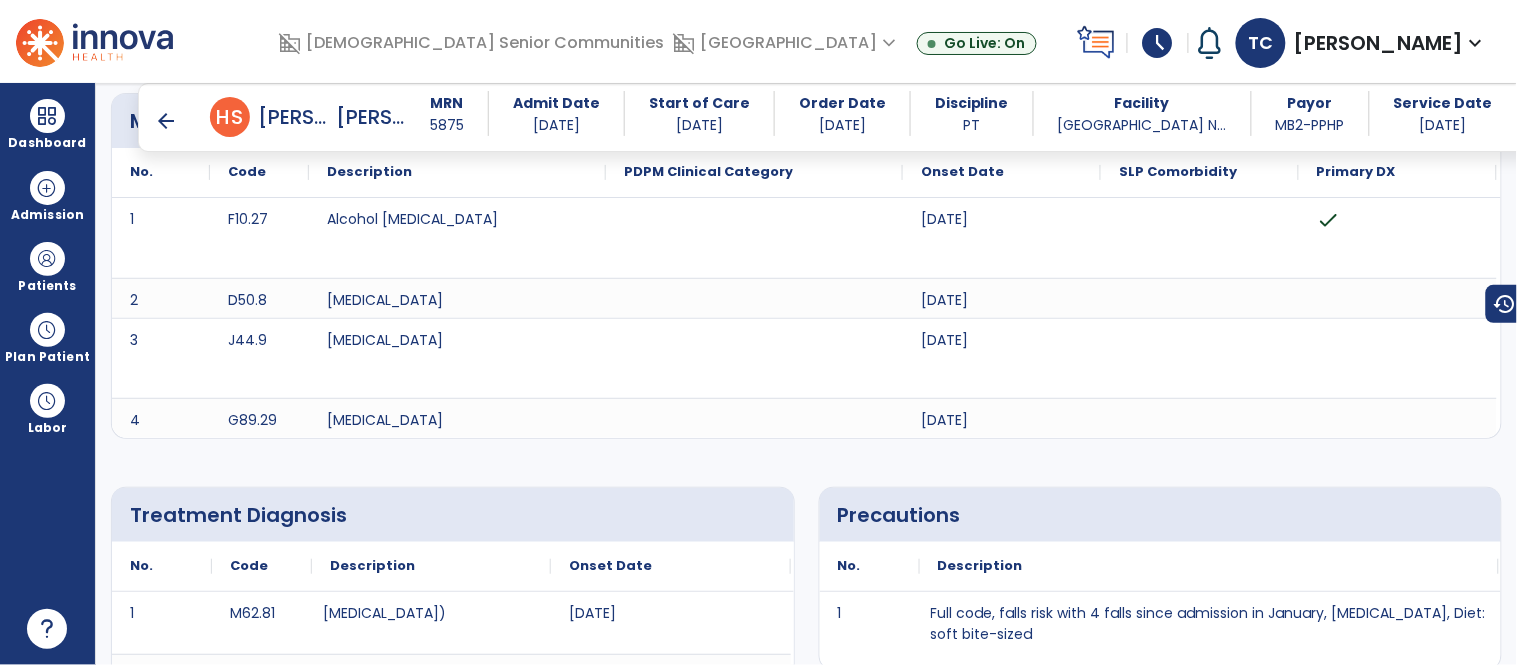 scroll, scrollTop: 0, scrollLeft: 0, axis: both 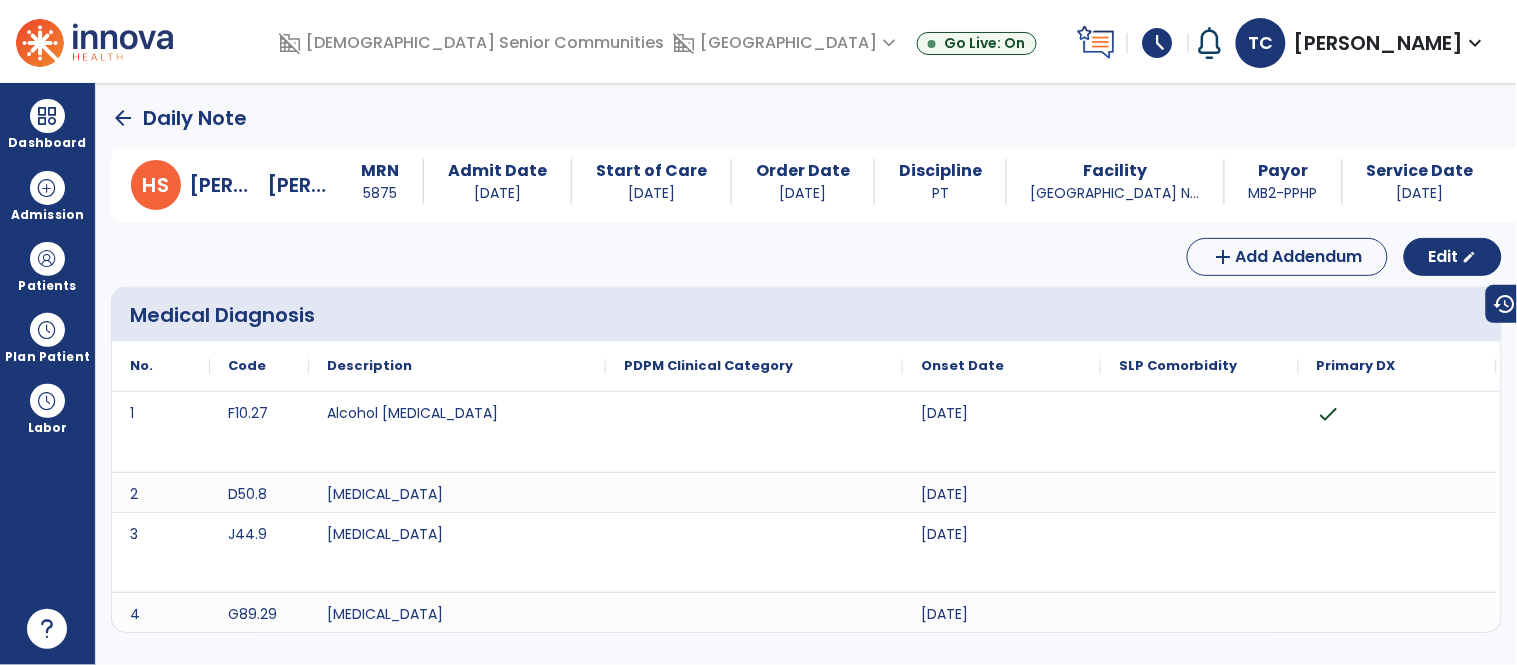 click on "arrow_back" 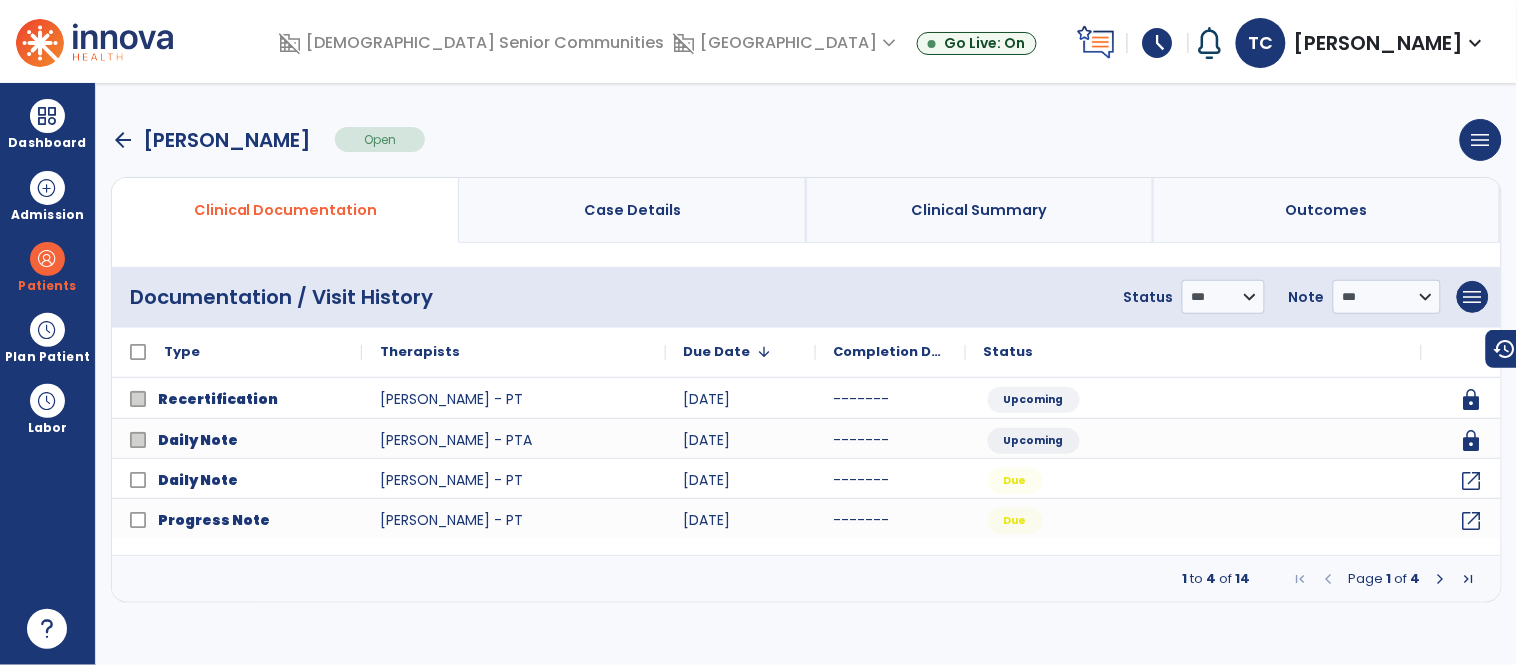click at bounding box center [1441, 579] 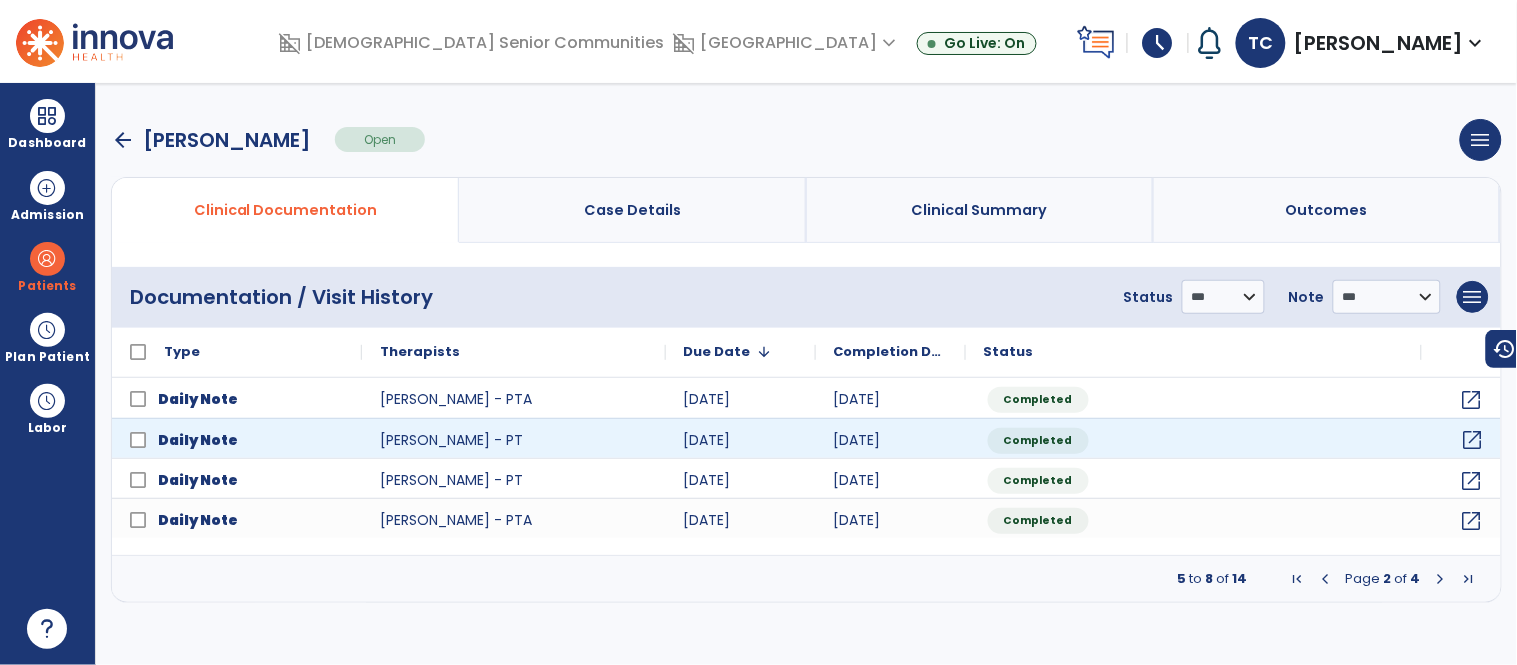click on "open_in_new" 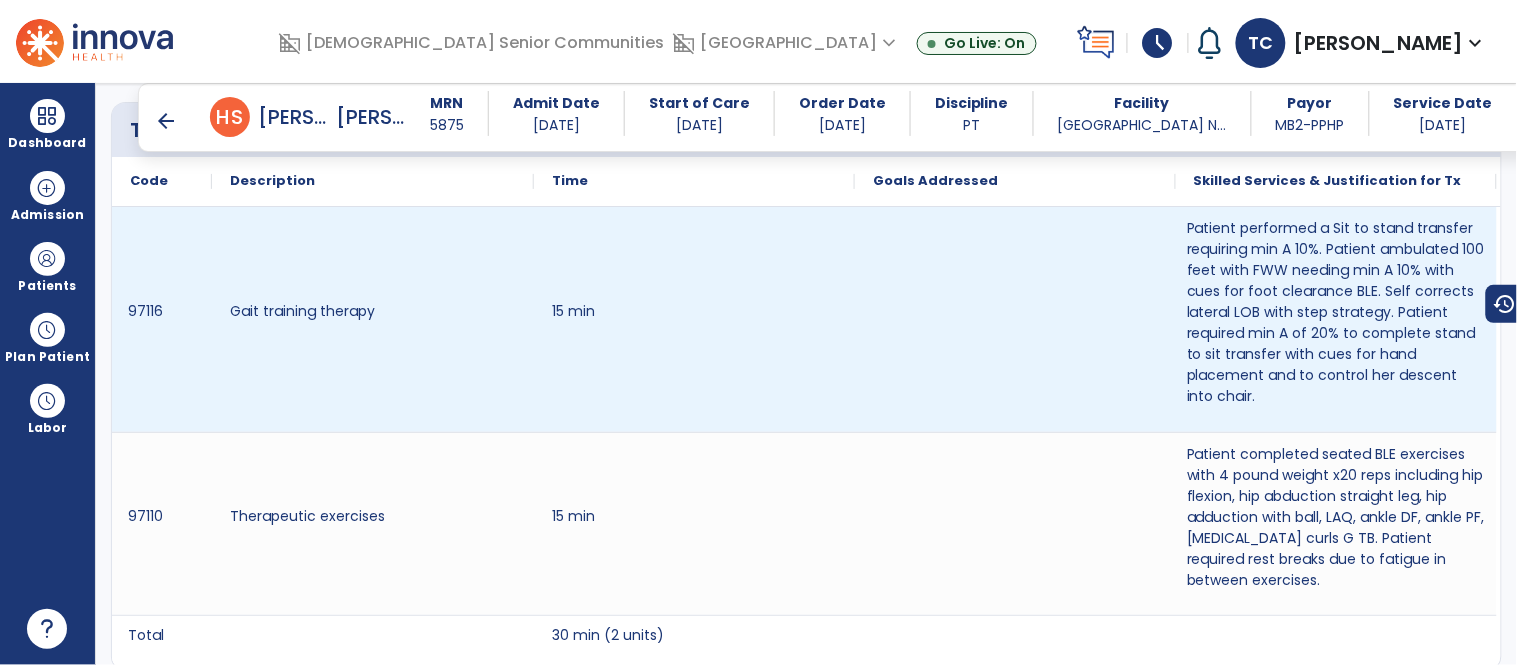 scroll, scrollTop: 1434, scrollLeft: 0, axis: vertical 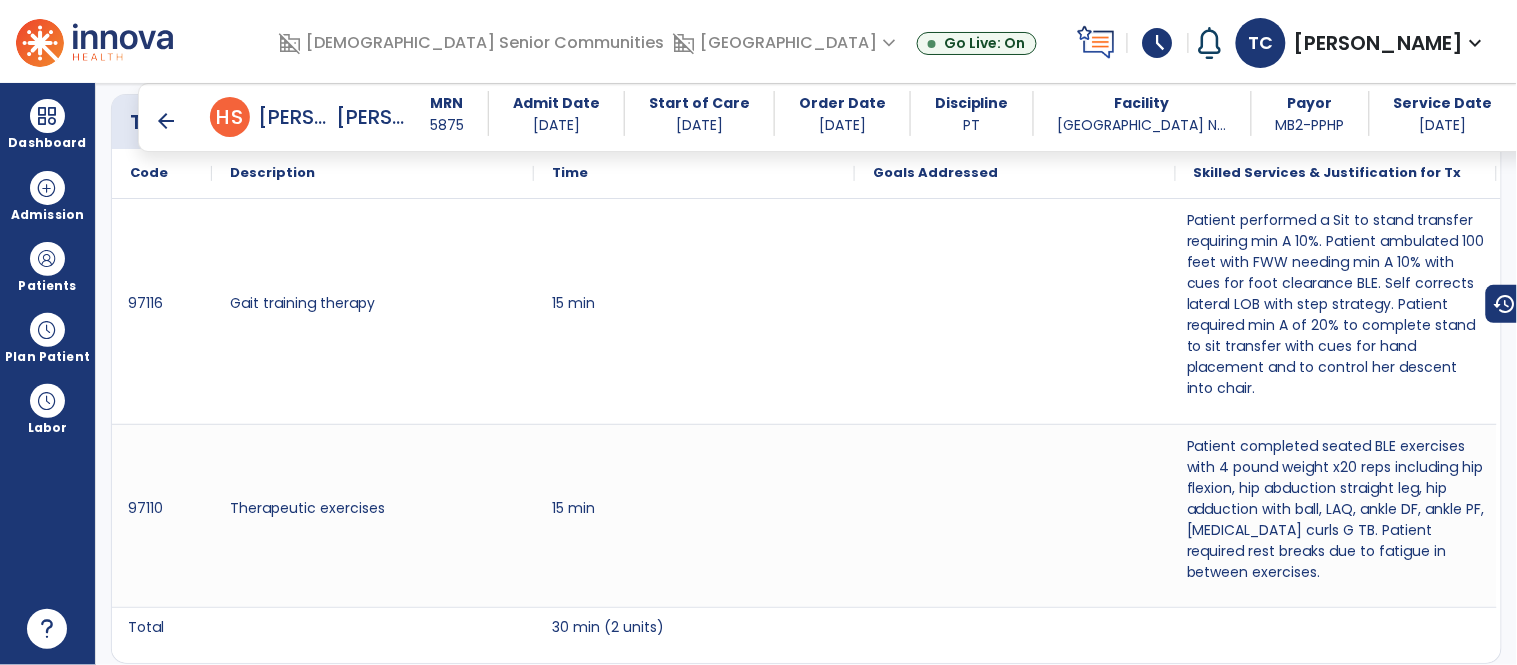 click on "arrow_back" at bounding box center (166, 121) 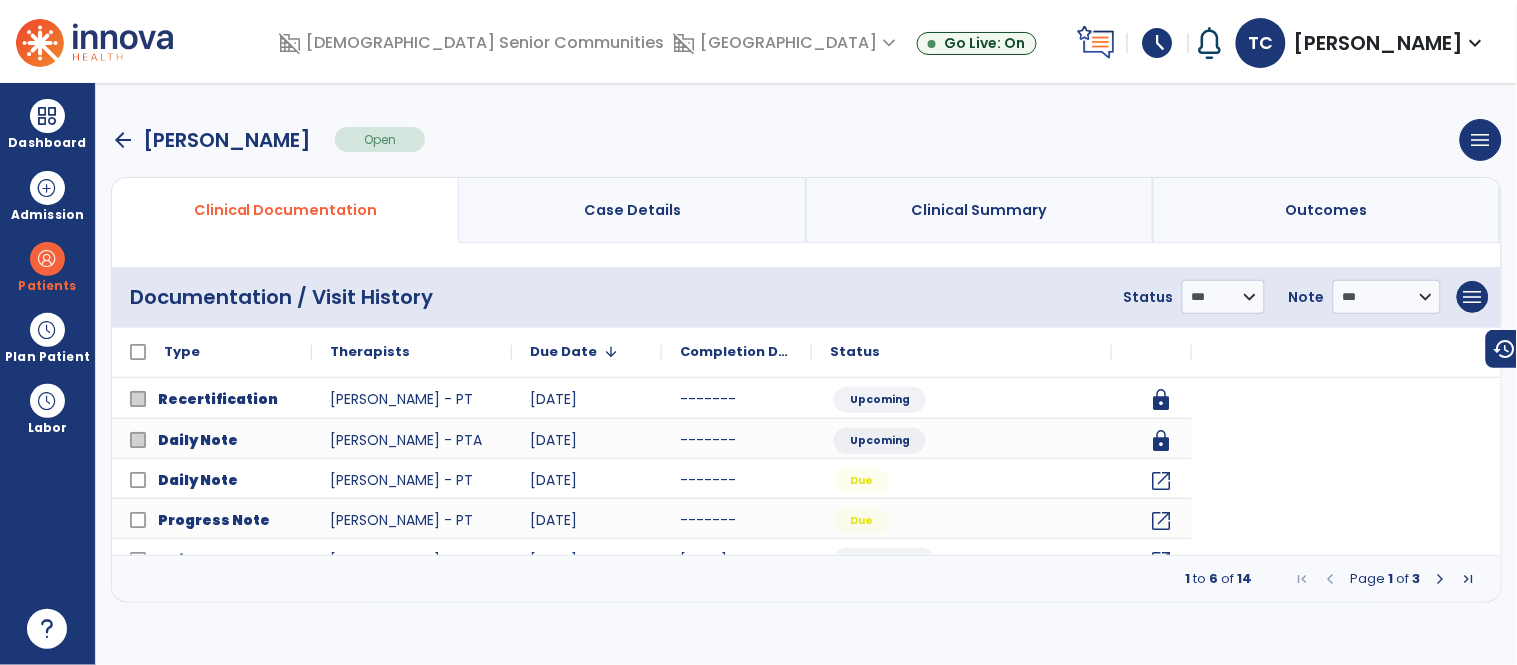 scroll, scrollTop: 0, scrollLeft: 0, axis: both 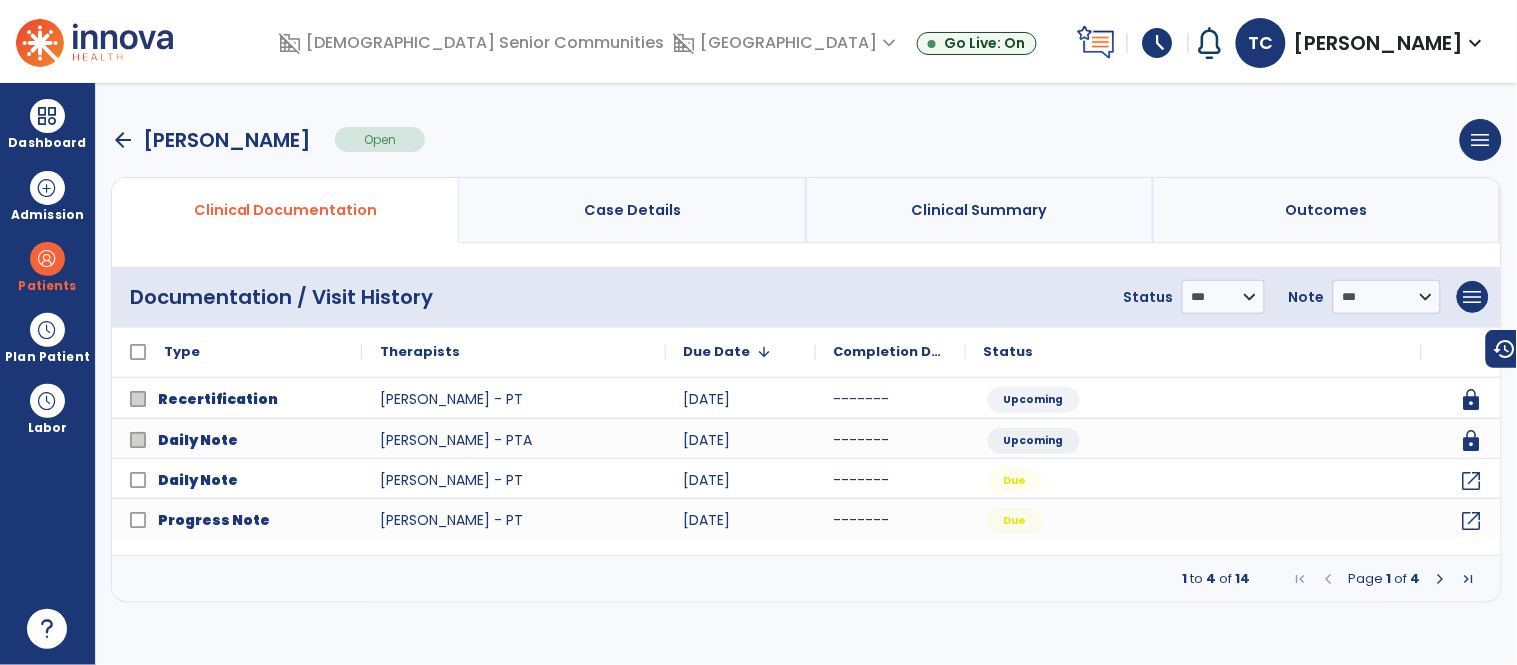 click at bounding box center [1441, 579] 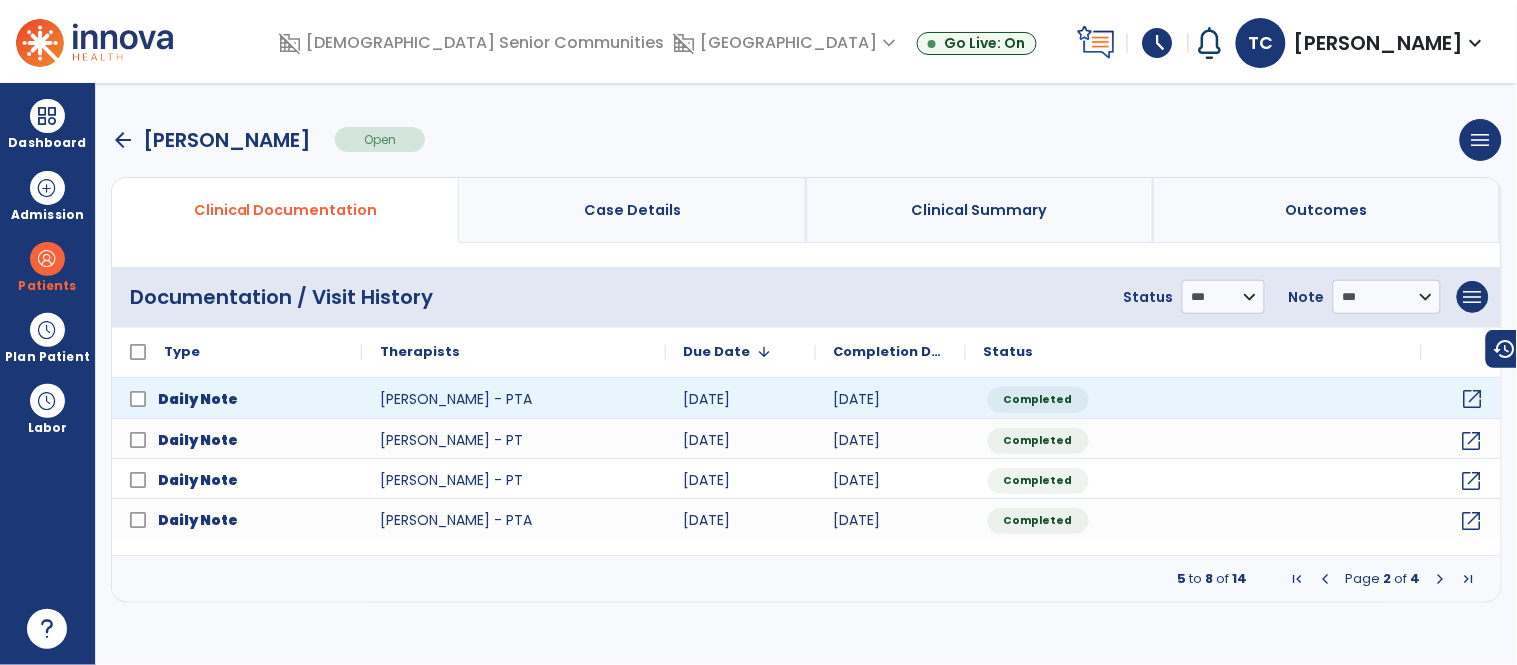 click on "open_in_new" 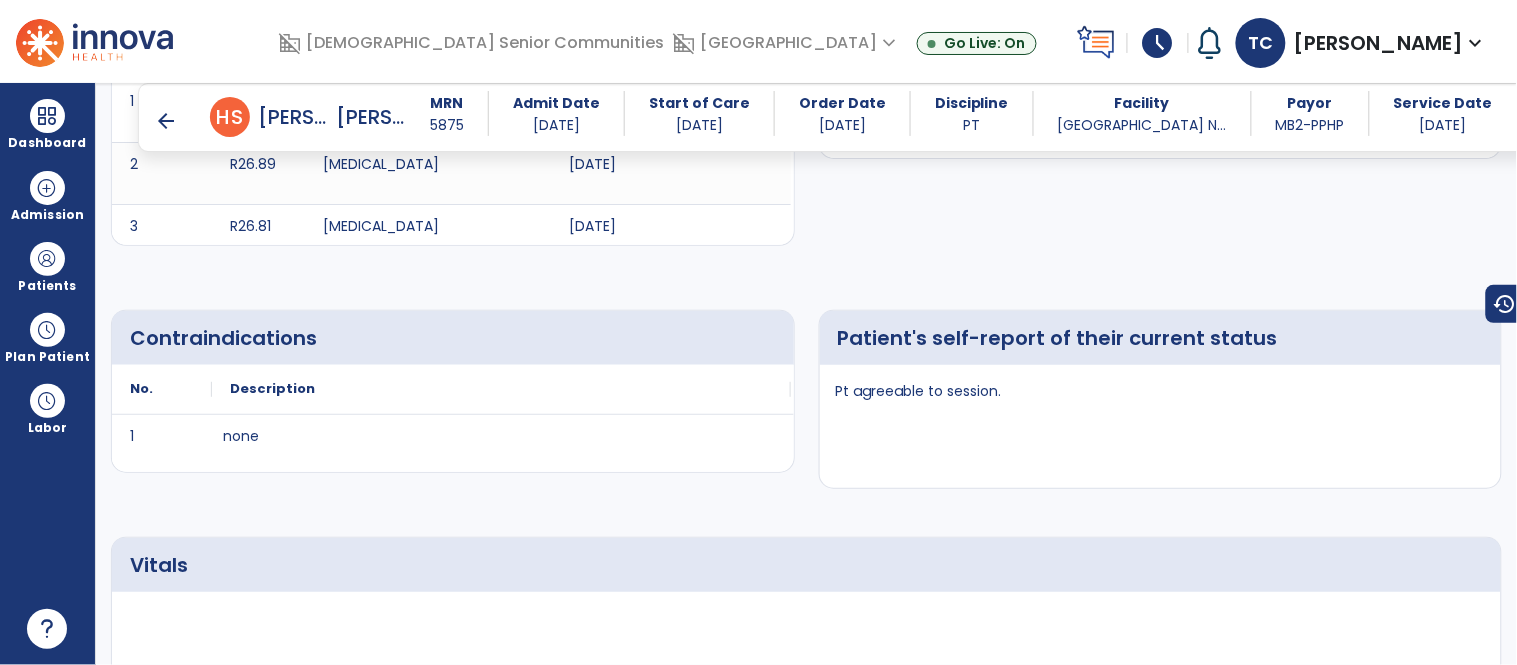 scroll, scrollTop: 1426, scrollLeft: 0, axis: vertical 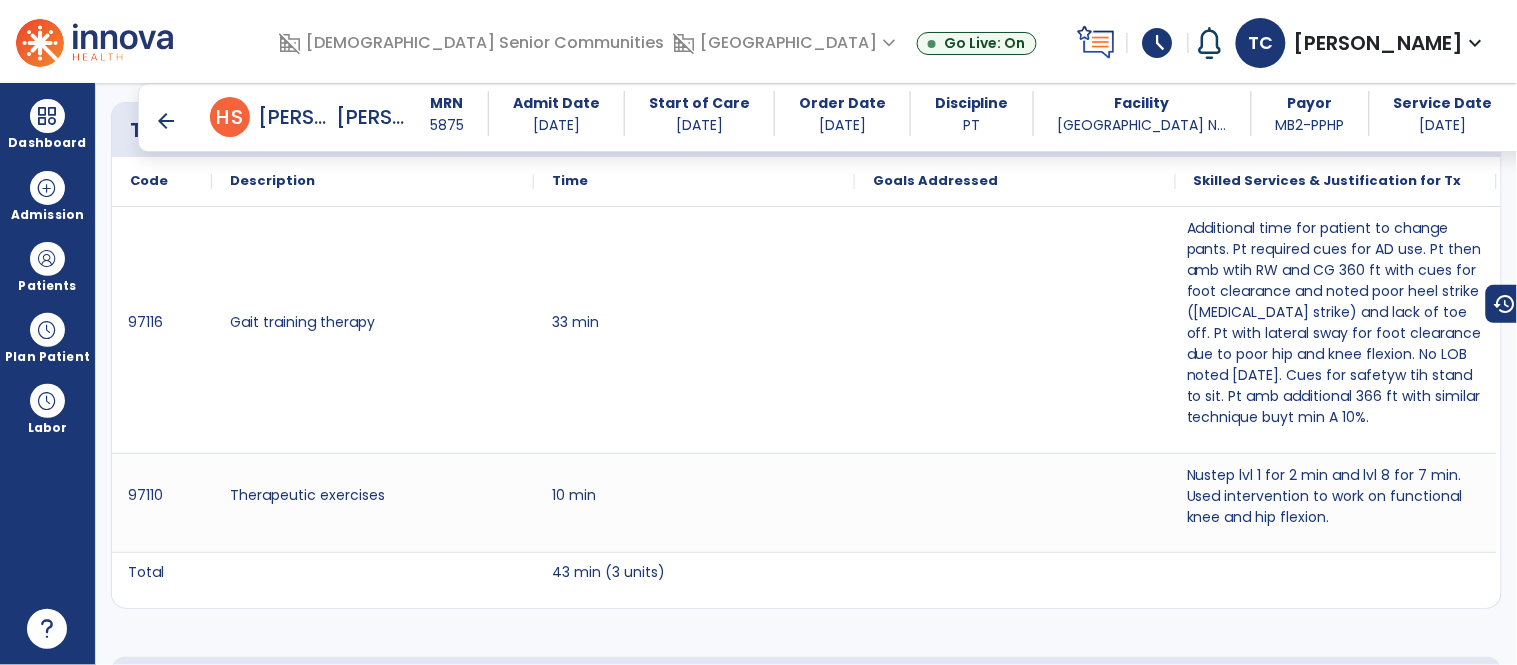 click on "arrow_back" at bounding box center [166, 121] 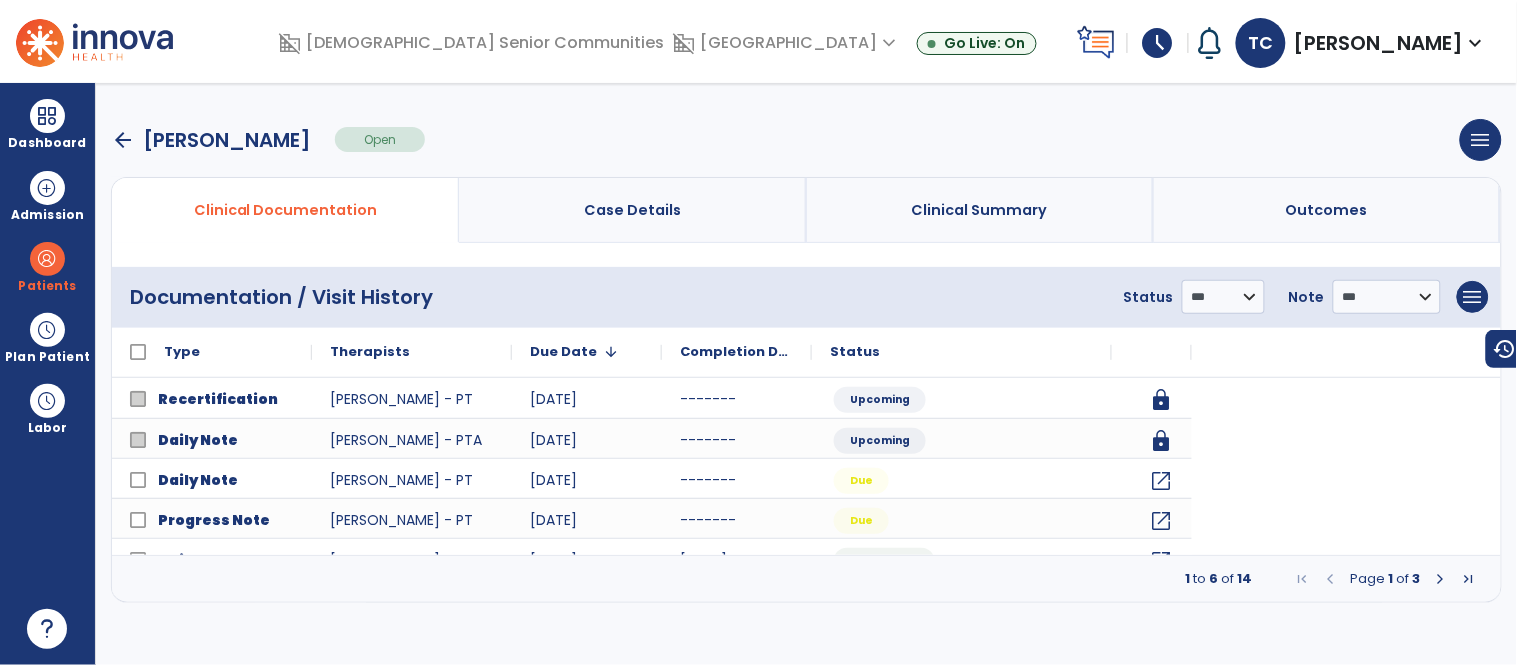 scroll, scrollTop: 0, scrollLeft: 0, axis: both 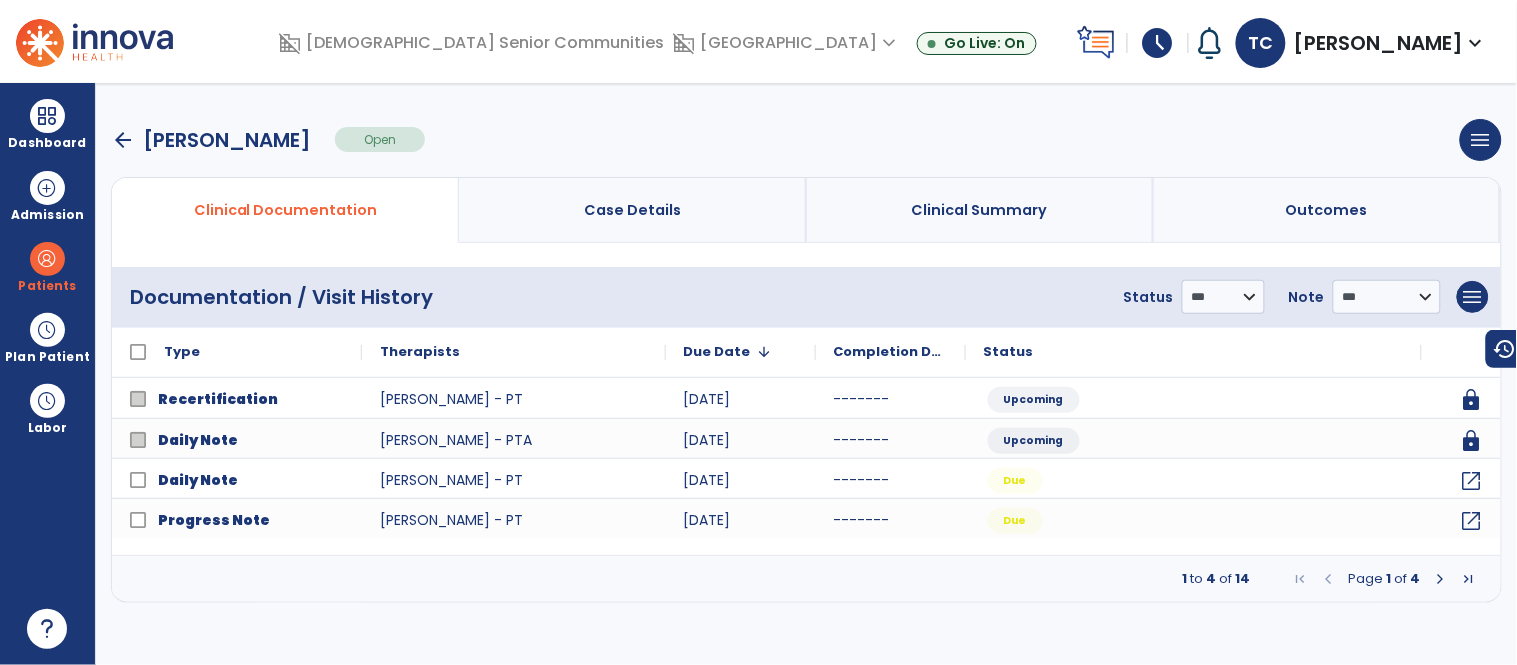 click at bounding box center [1441, 579] 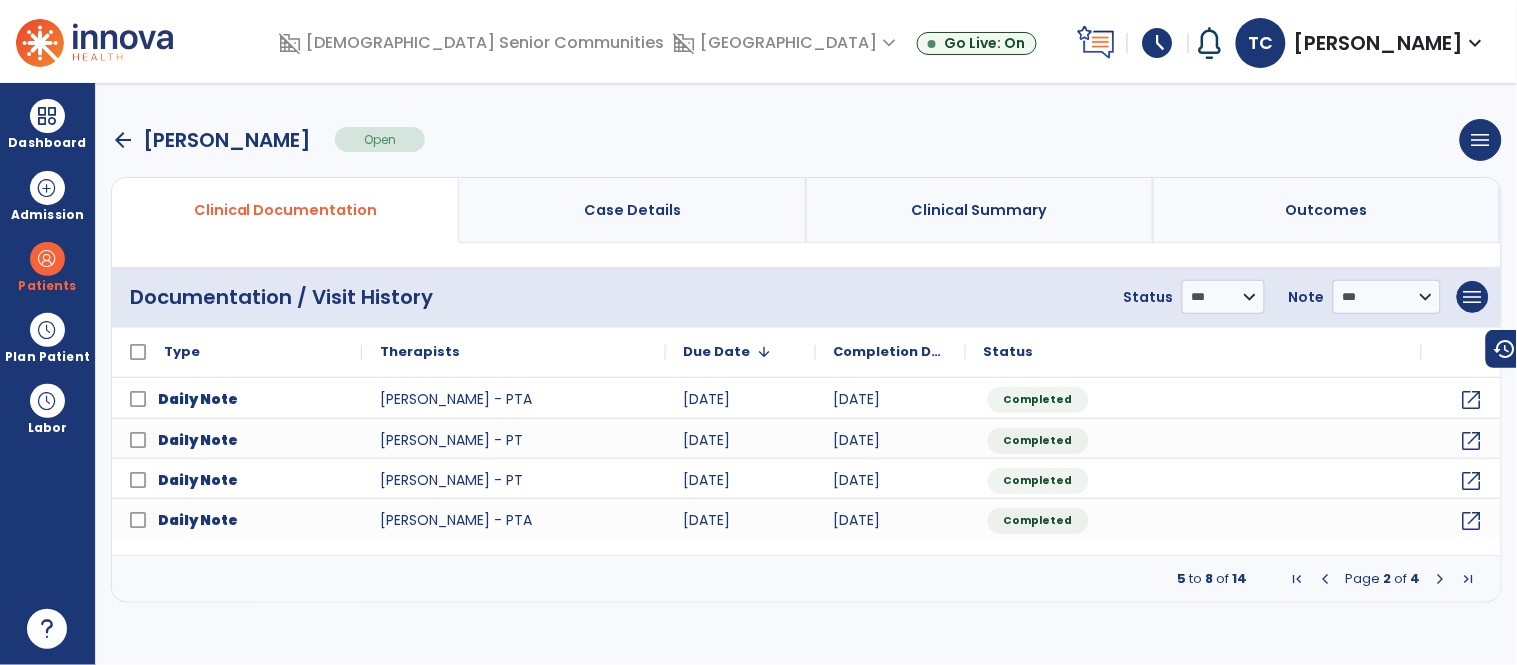 click at bounding box center [1326, 579] 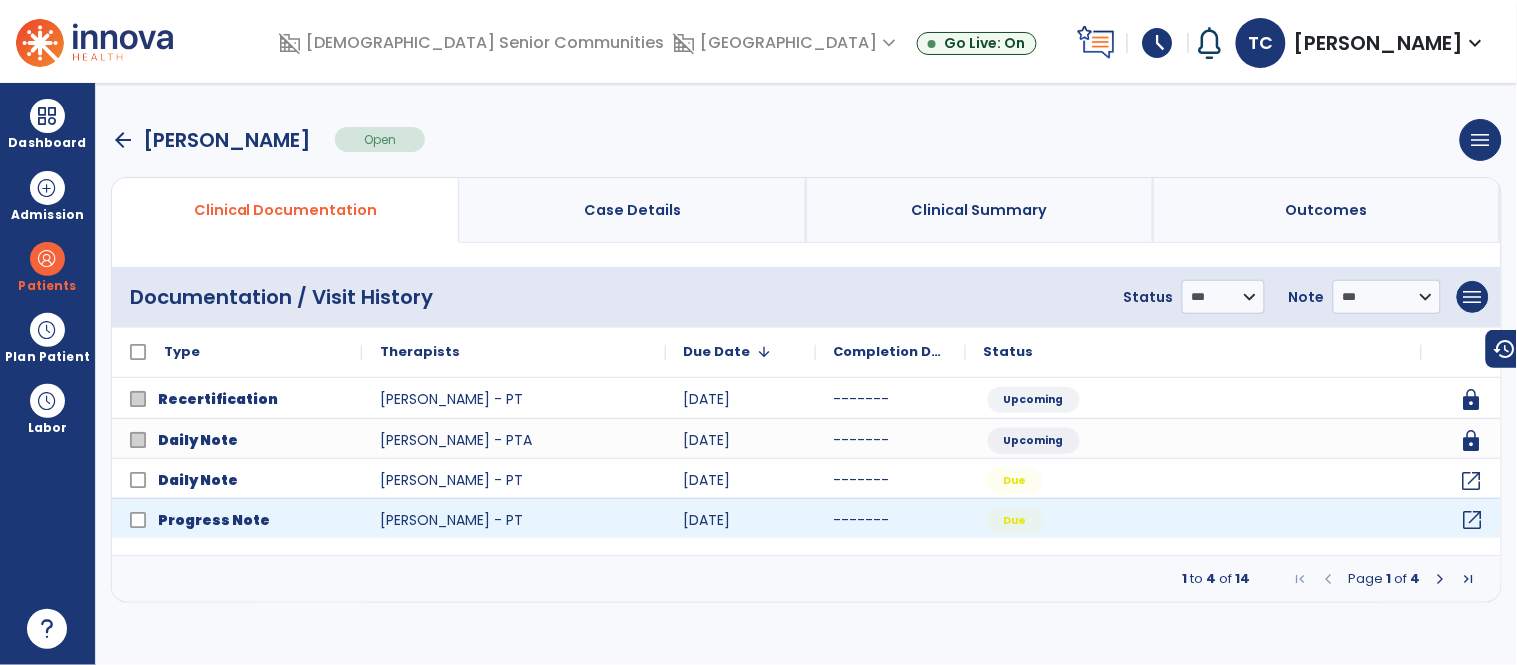 click on "open_in_new" 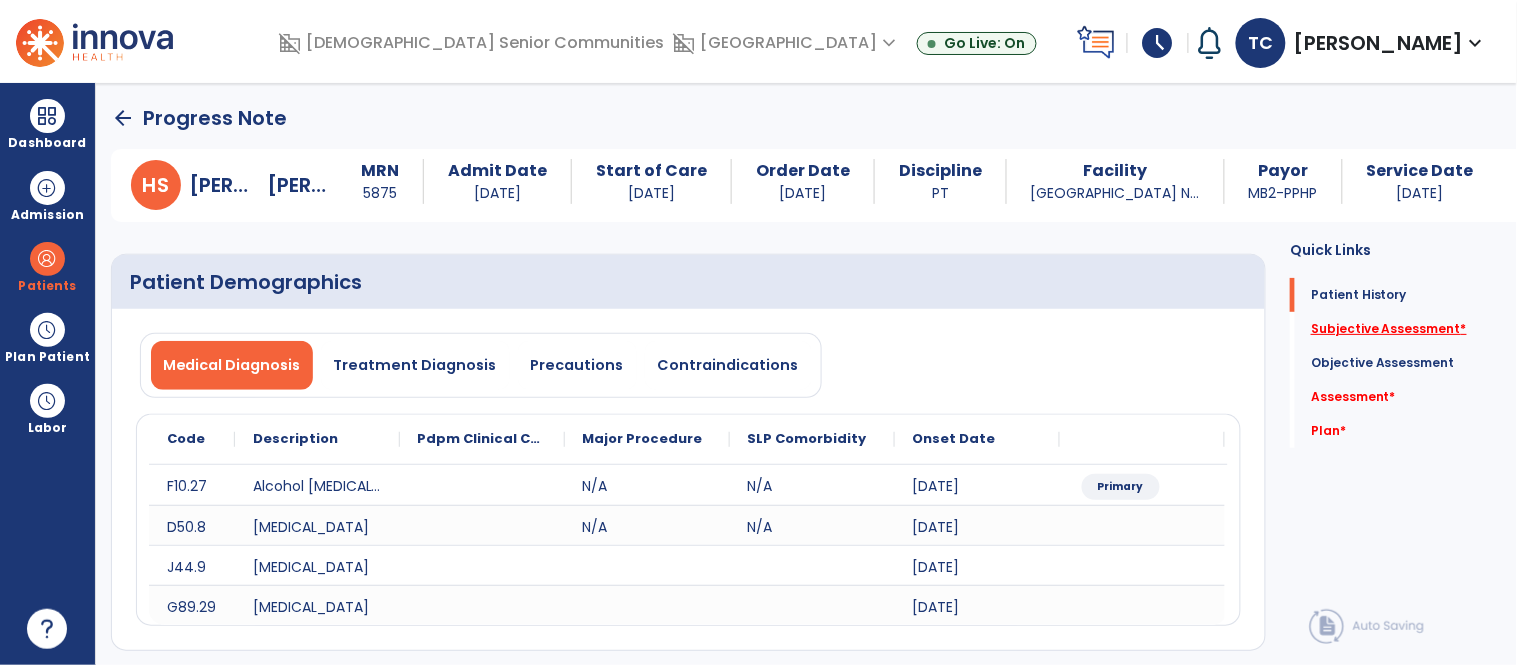 click on "Subjective Assessment   *" 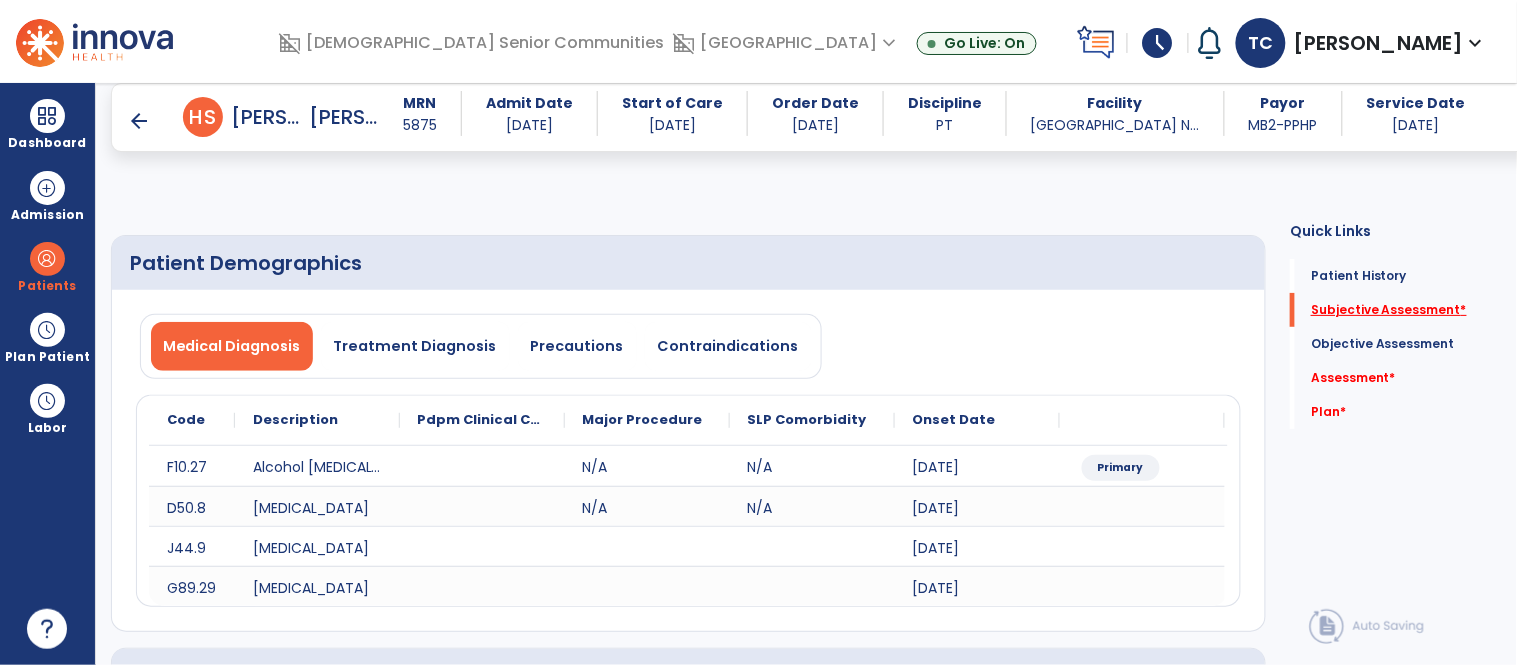 scroll, scrollTop: 221, scrollLeft: 0, axis: vertical 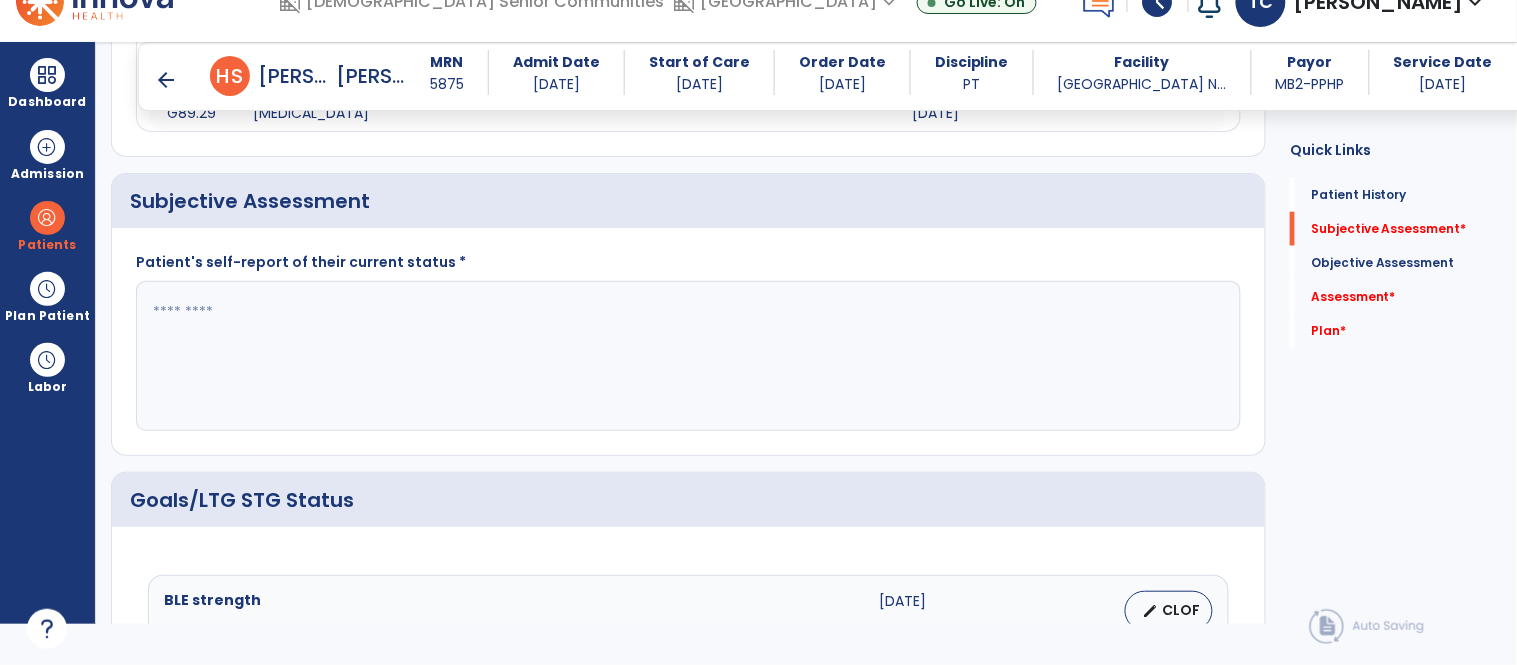 click 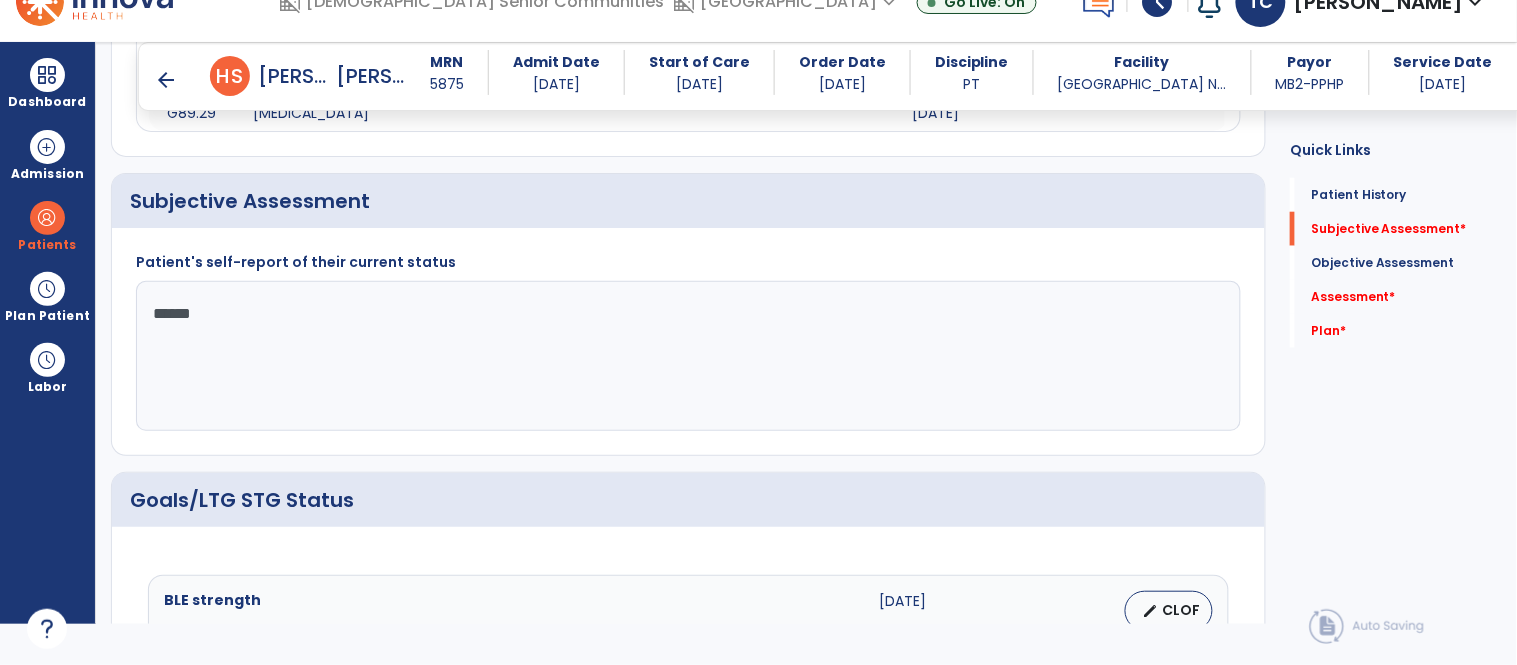 type on "*******" 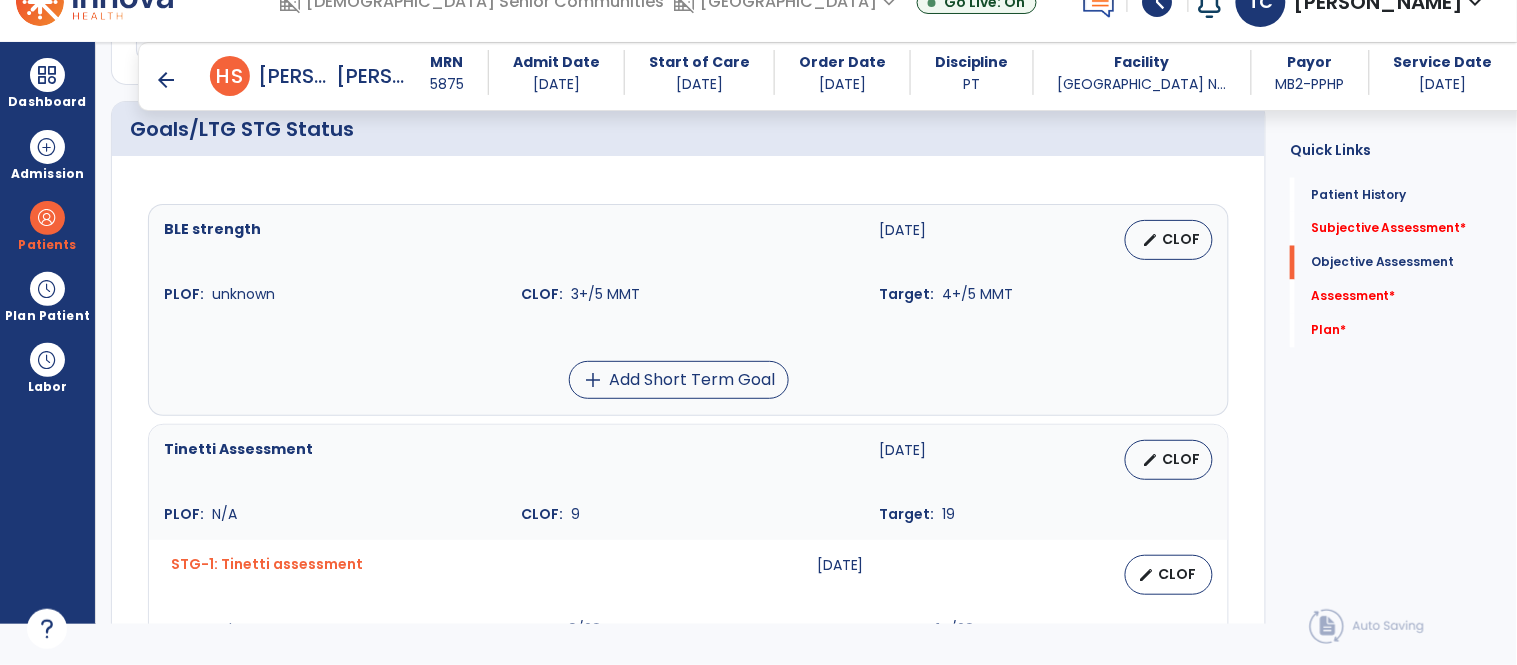 scroll, scrollTop: 813, scrollLeft: 0, axis: vertical 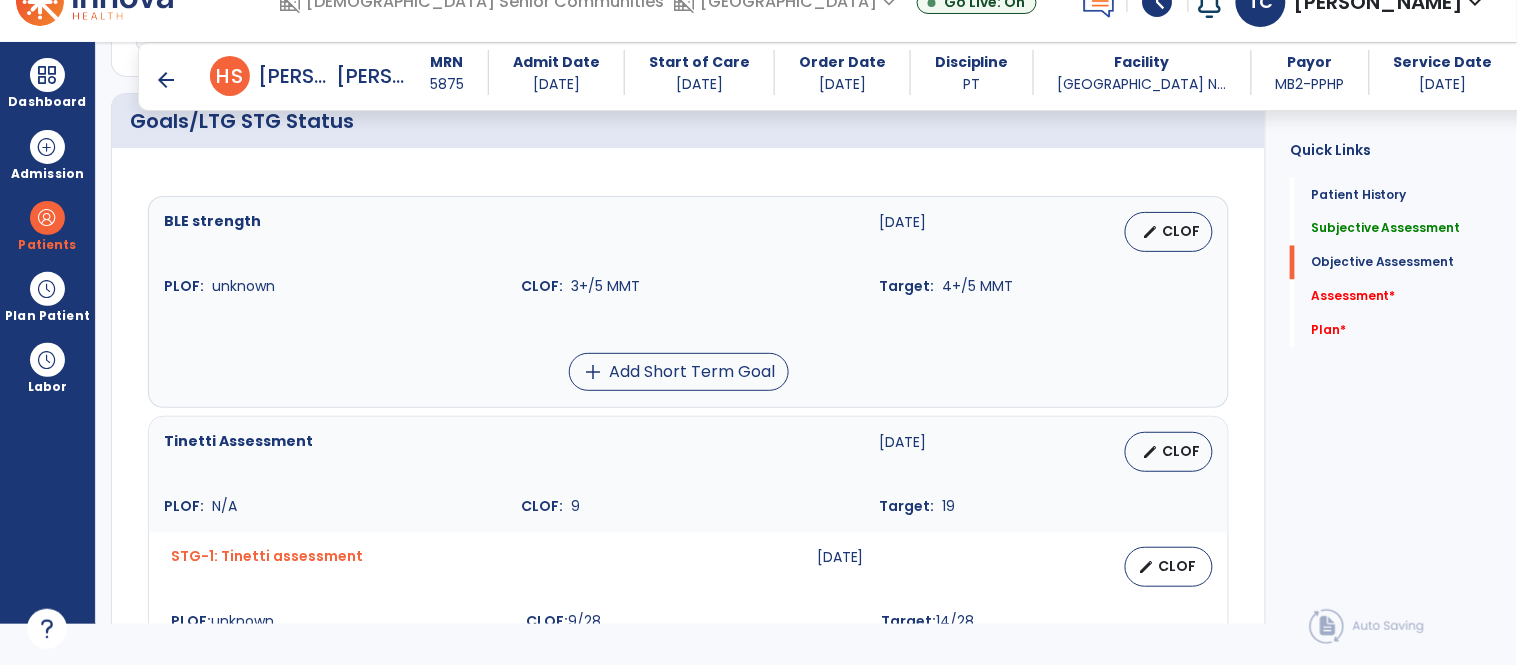 type on "**********" 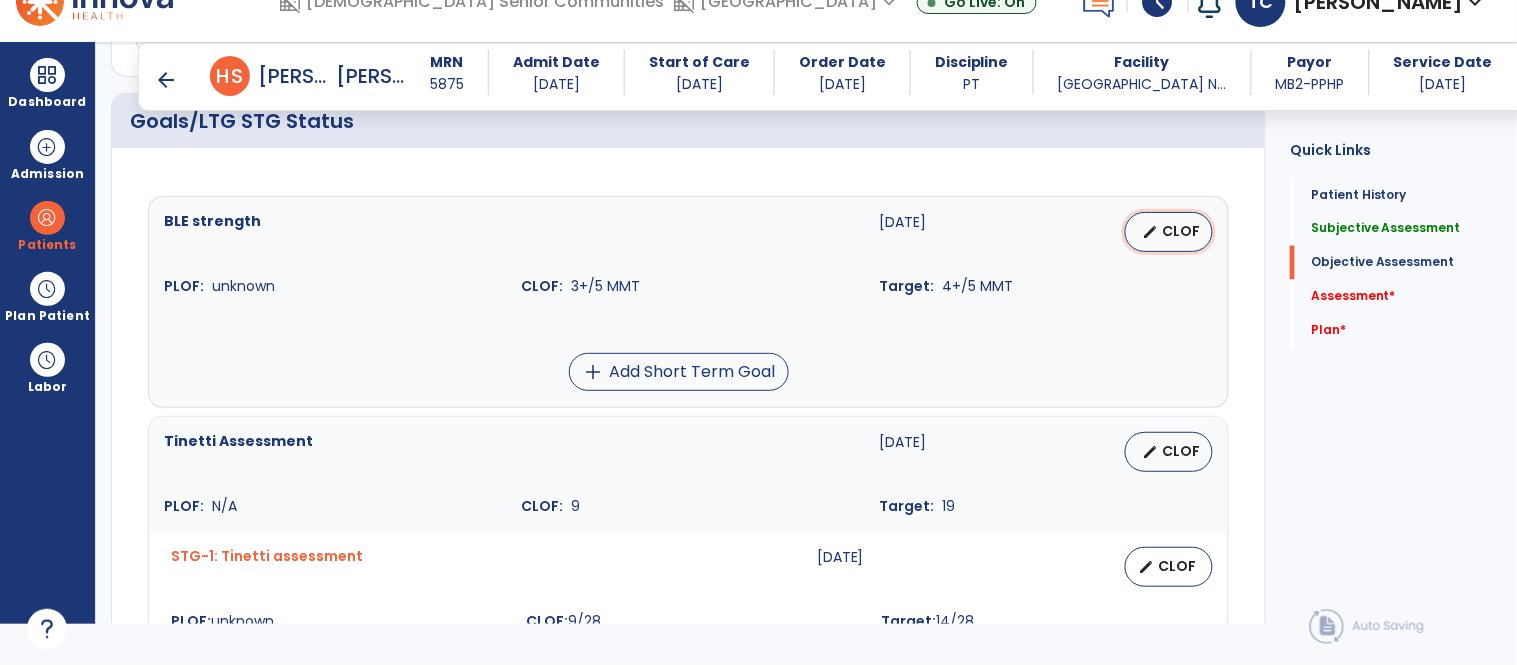 click on "edit" at bounding box center (1150, 232) 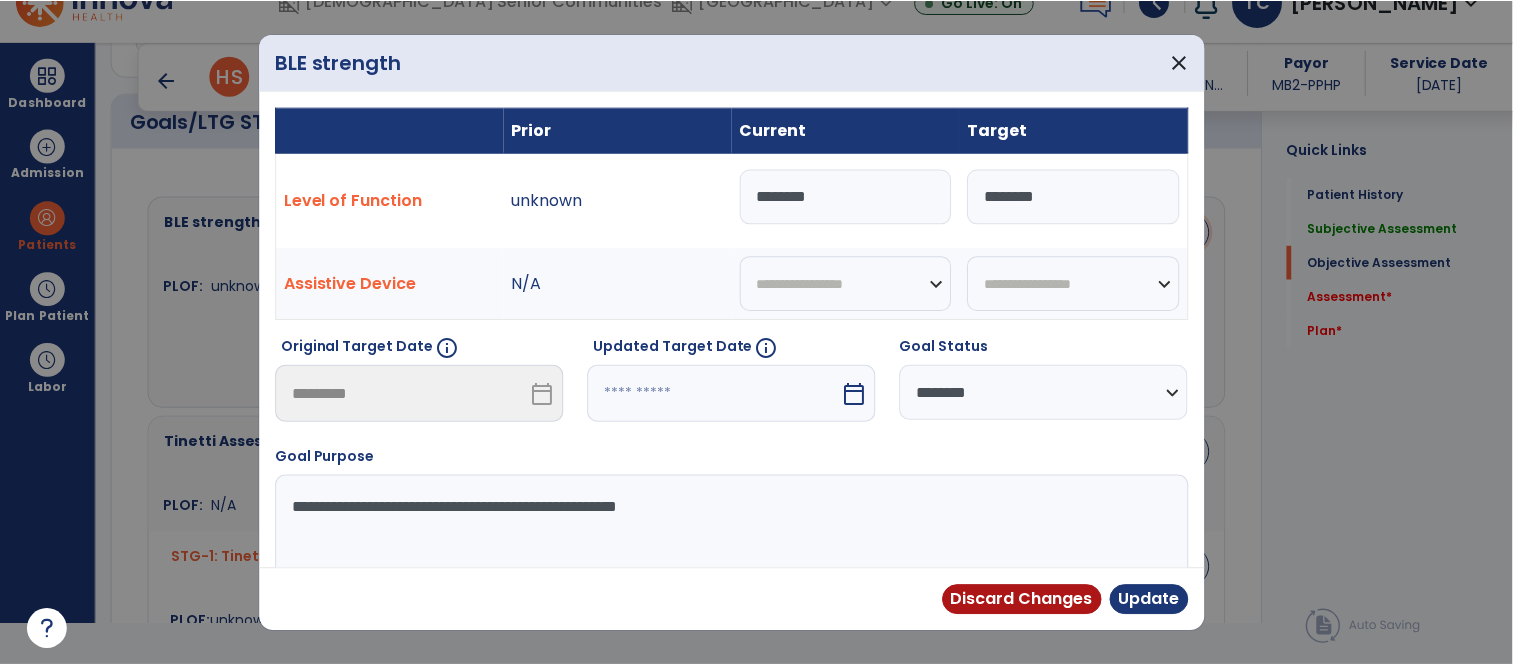 scroll, scrollTop: 0, scrollLeft: 0, axis: both 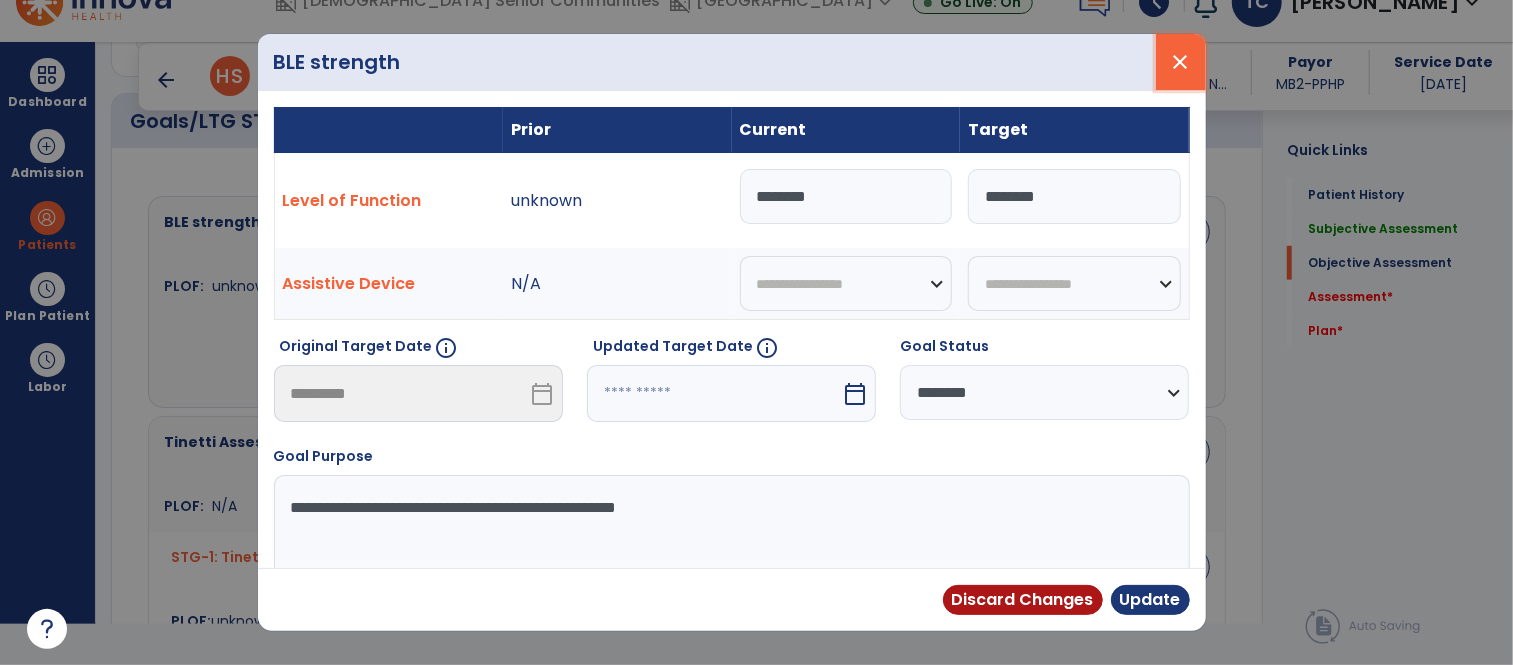 click on "close" at bounding box center (1181, 62) 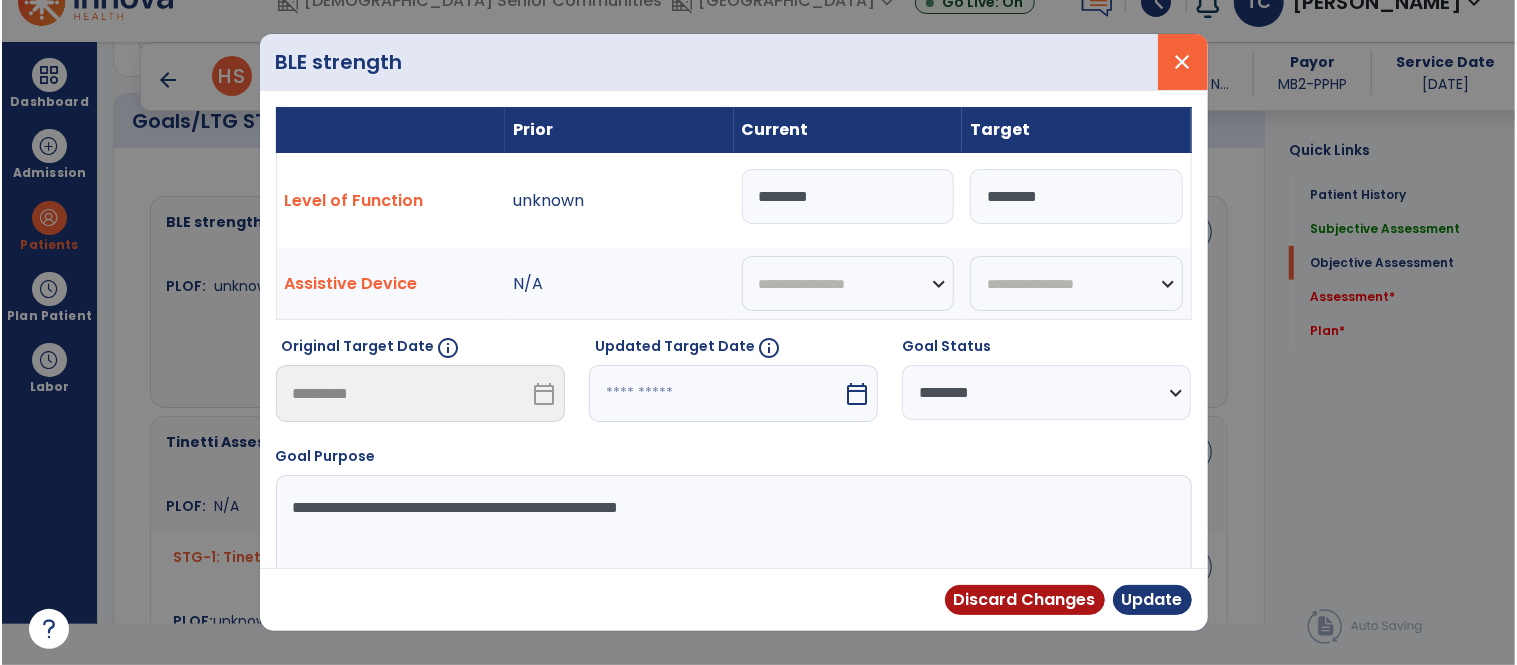 scroll, scrollTop: 41, scrollLeft: 0, axis: vertical 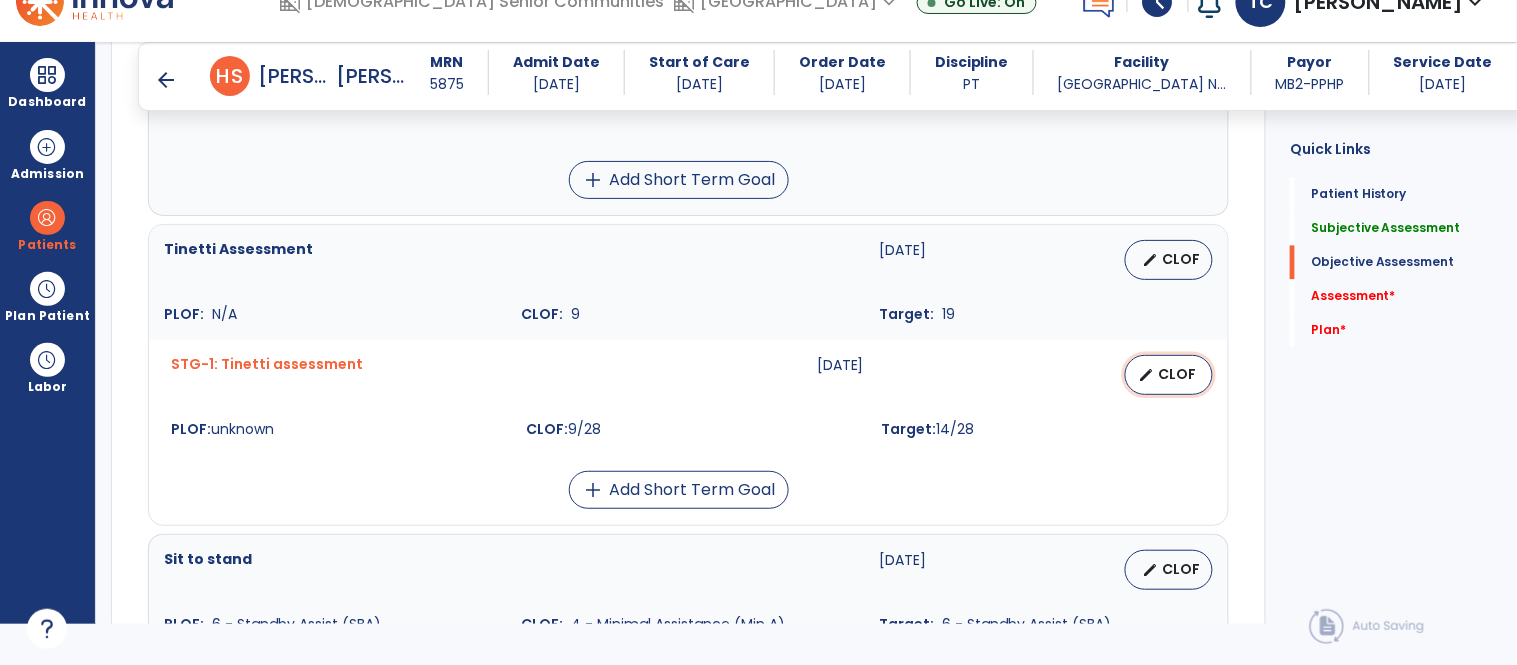 click on "edit   CLOF" at bounding box center [1169, 375] 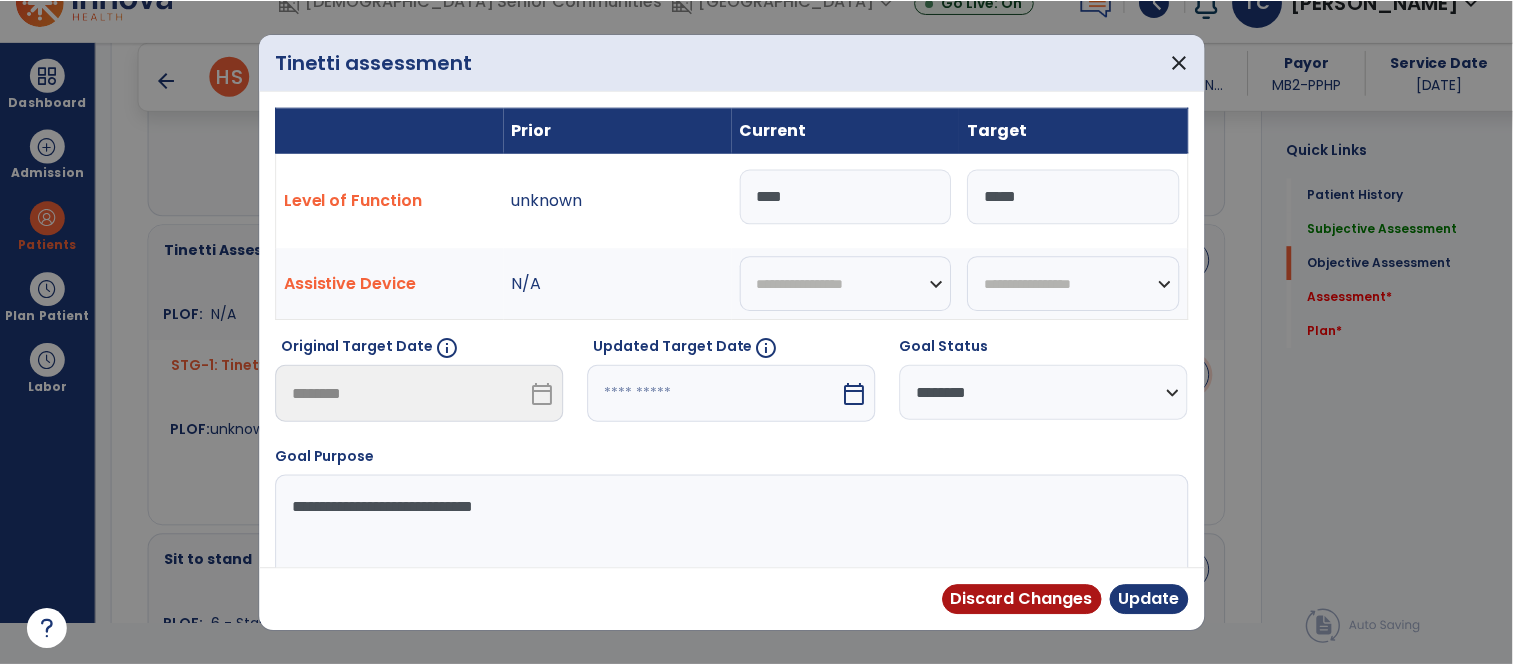 scroll, scrollTop: 0, scrollLeft: 0, axis: both 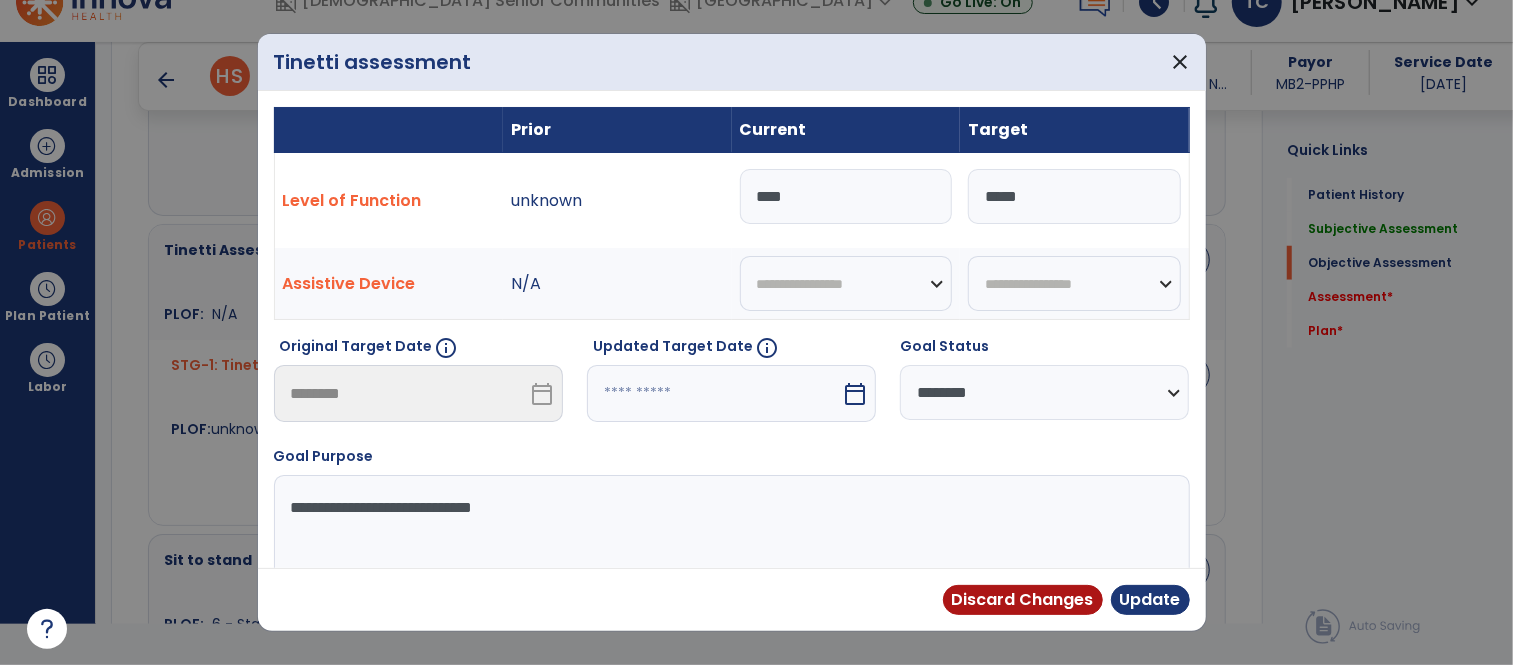 click at bounding box center [714, 393] 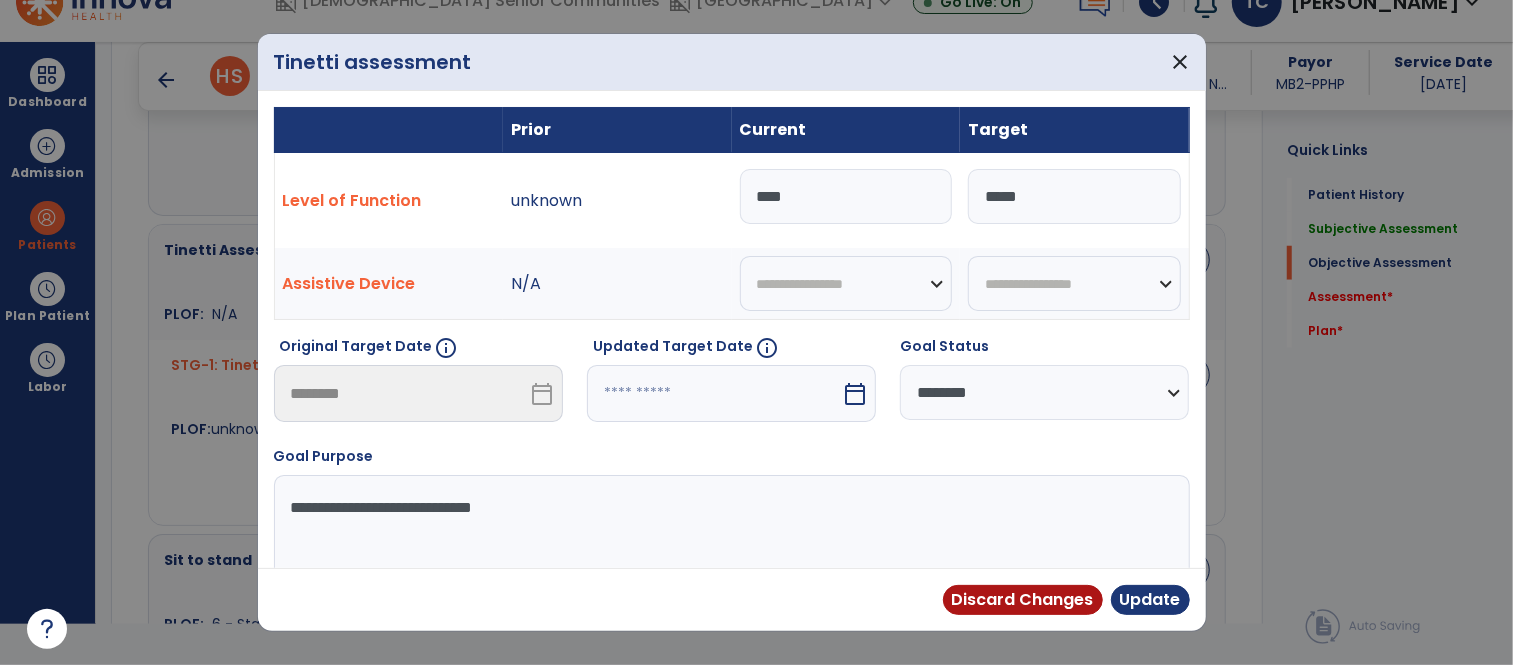 select on "*" 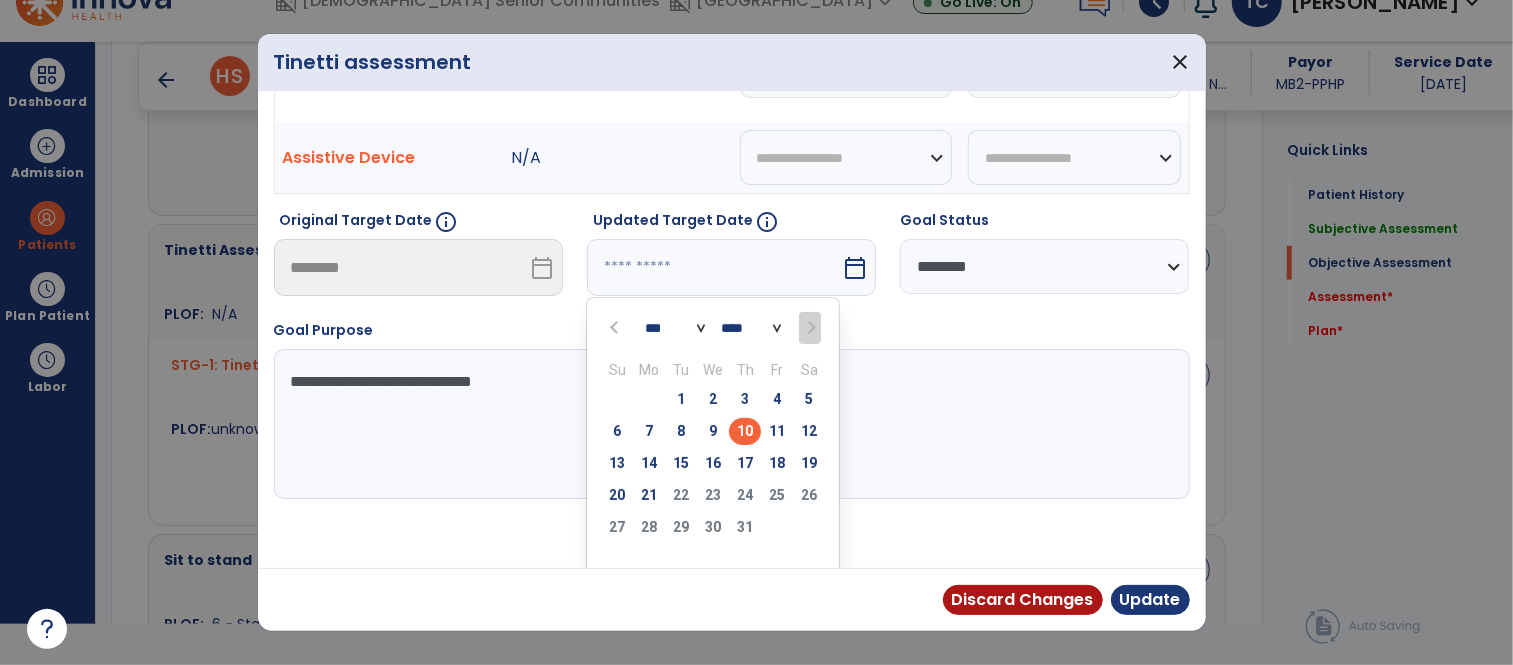scroll, scrollTop: 152, scrollLeft: 0, axis: vertical 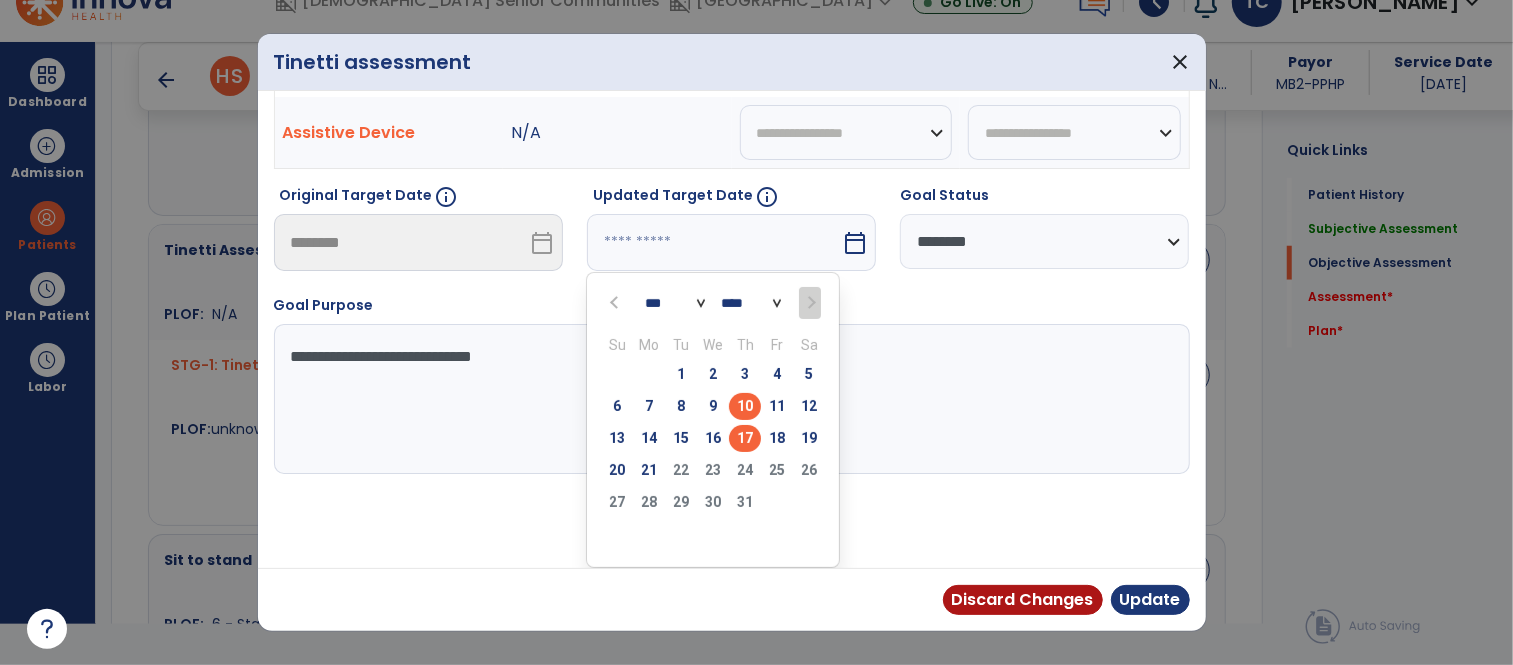 click on "17" at bounding box center [745, 438] 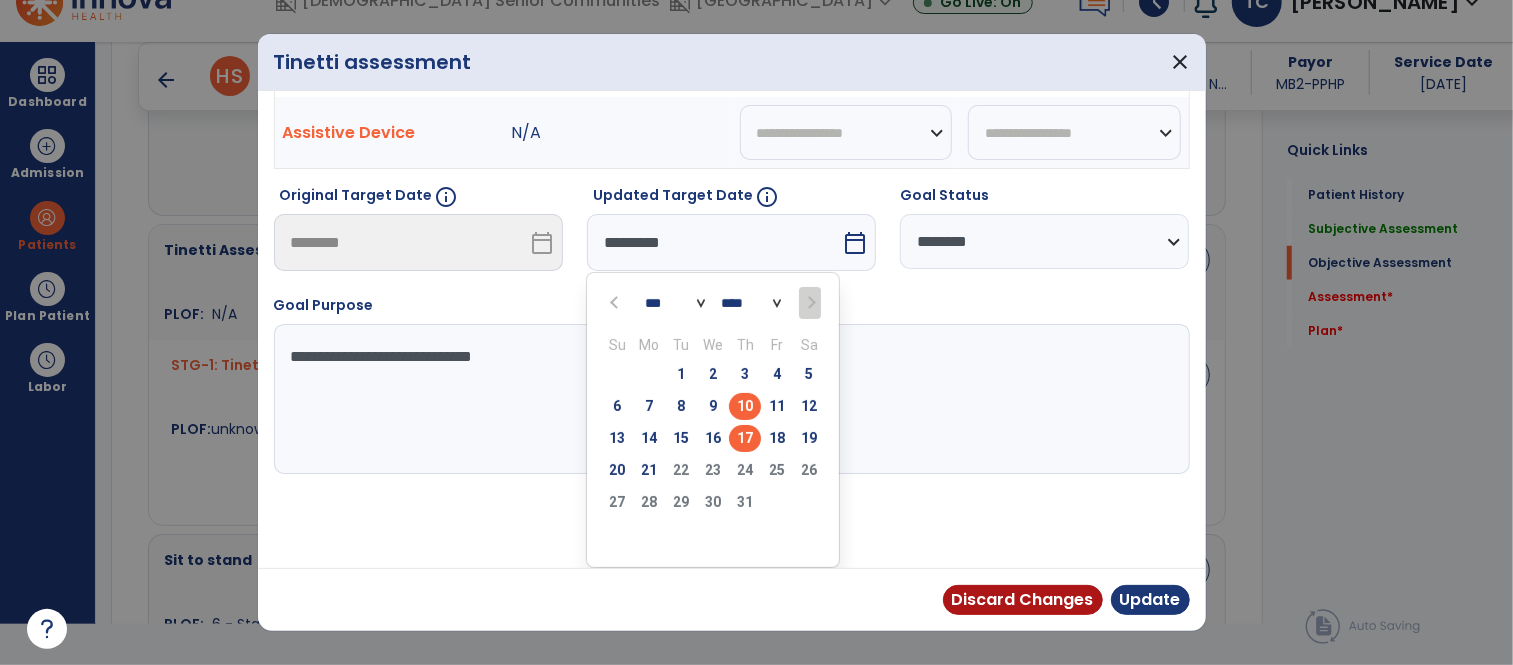 scroll, scrollTop: 73, scrollLeft: 0, axis: vertical 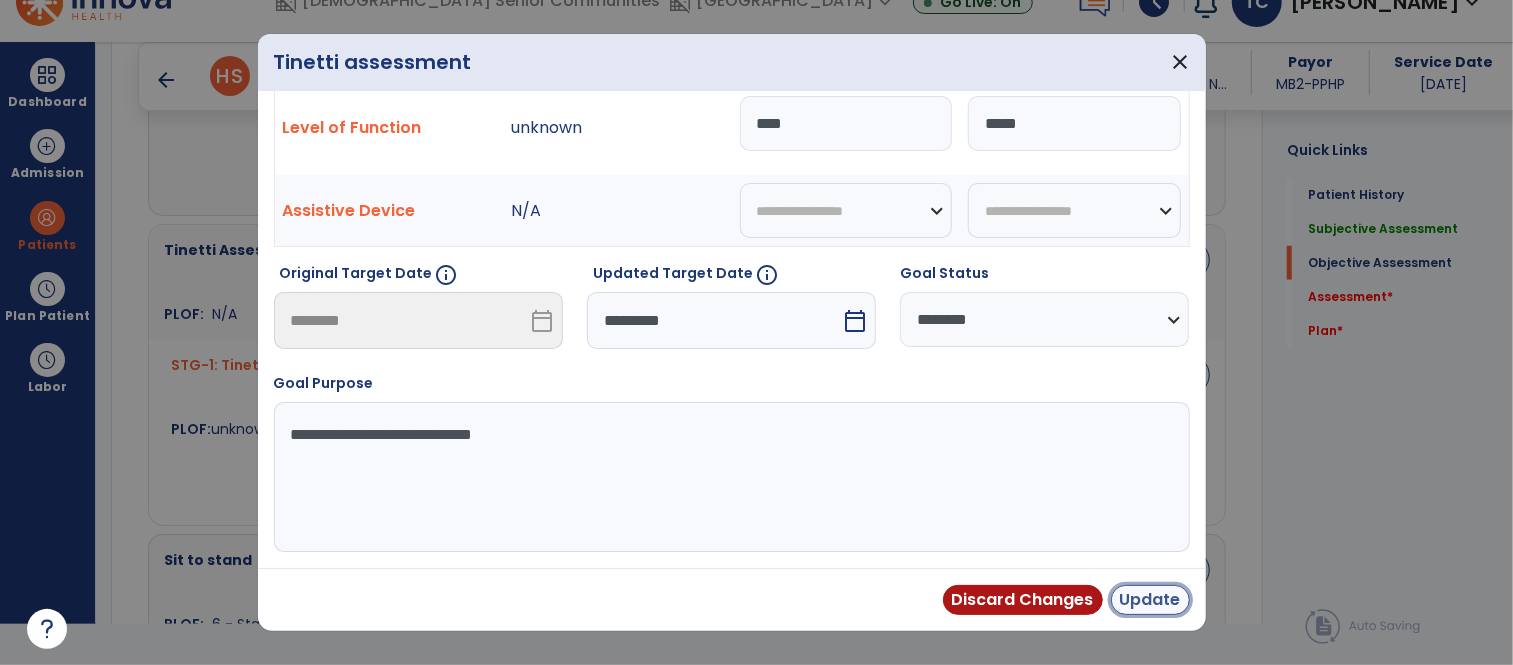 click on "Update" at bounding box center (1150, 600) 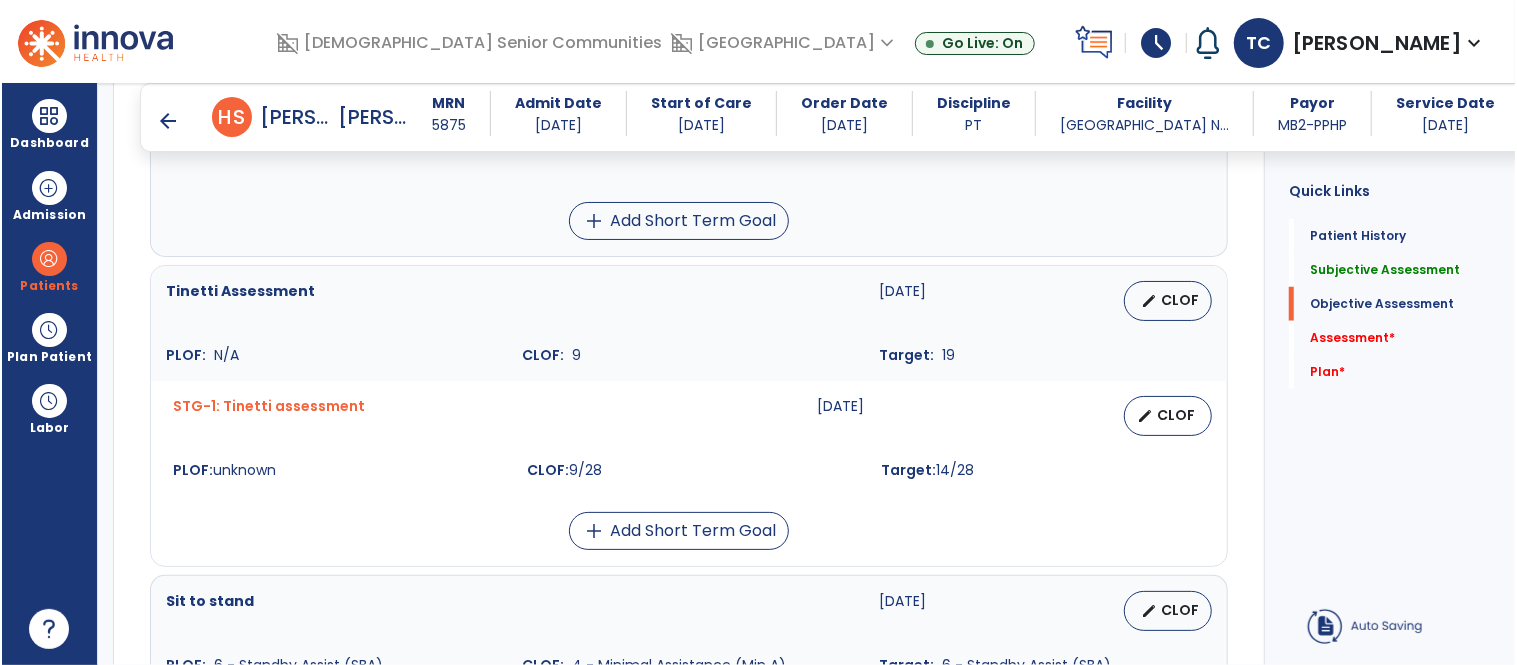 scroll, scrollTop: 41, scrollLeft: 0, axis: vertical 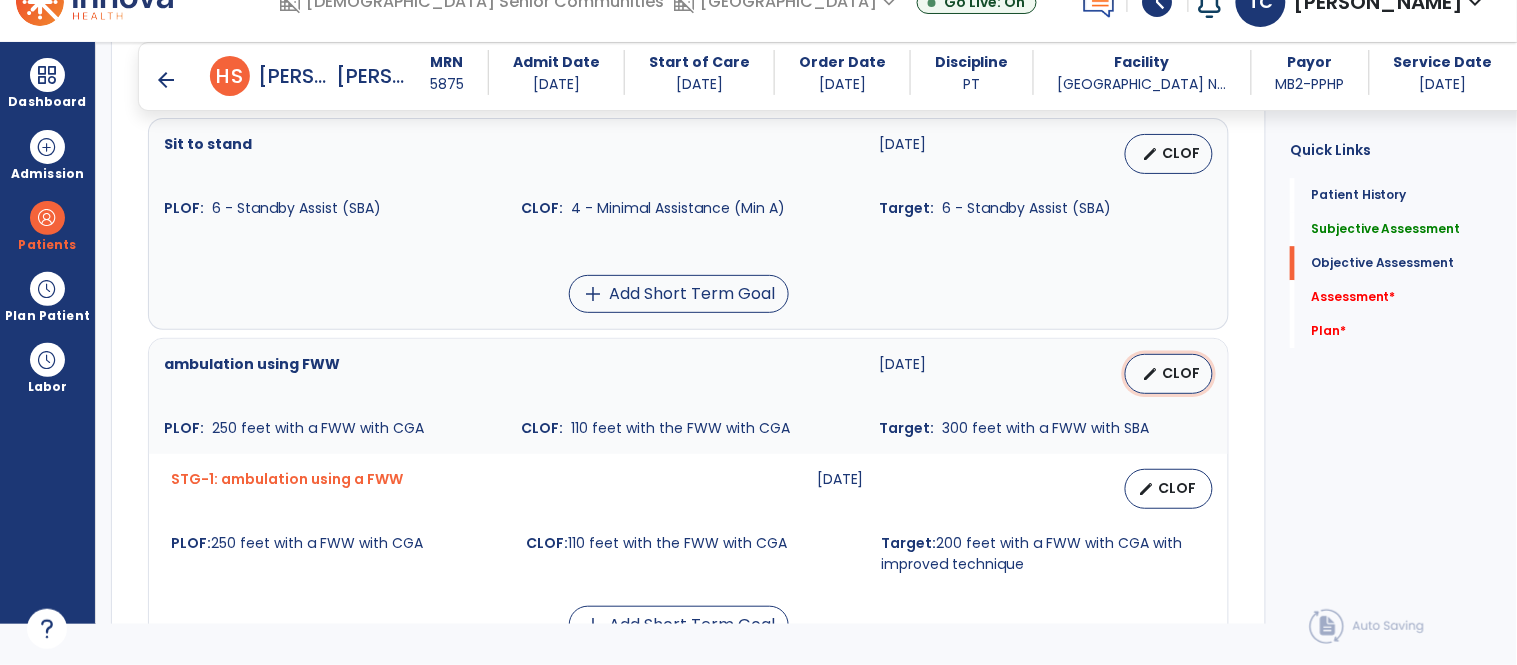click on "CLOF" at bounding box center [1181, 373] 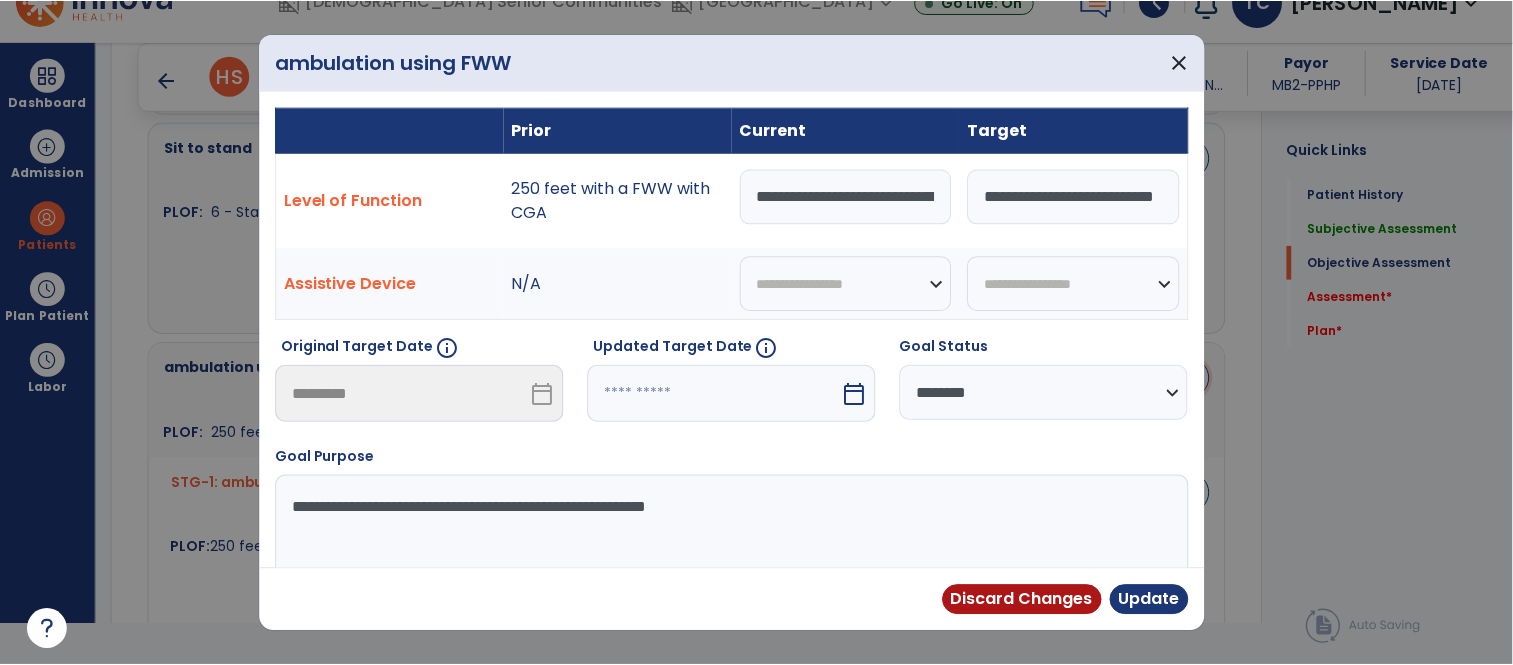 scroll, scrollTop: 0, scrollLeft: 0, axis: both 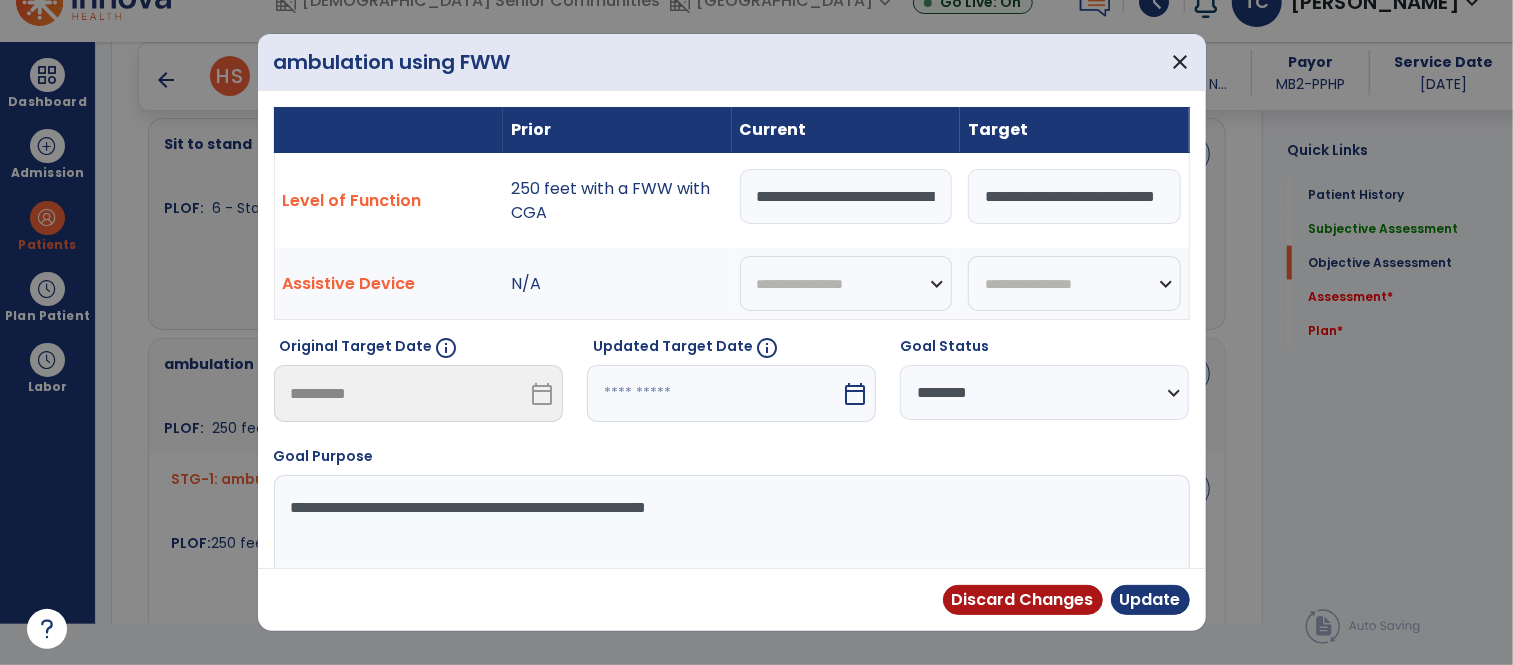 click on "**********" at bounding box center (846, 196) 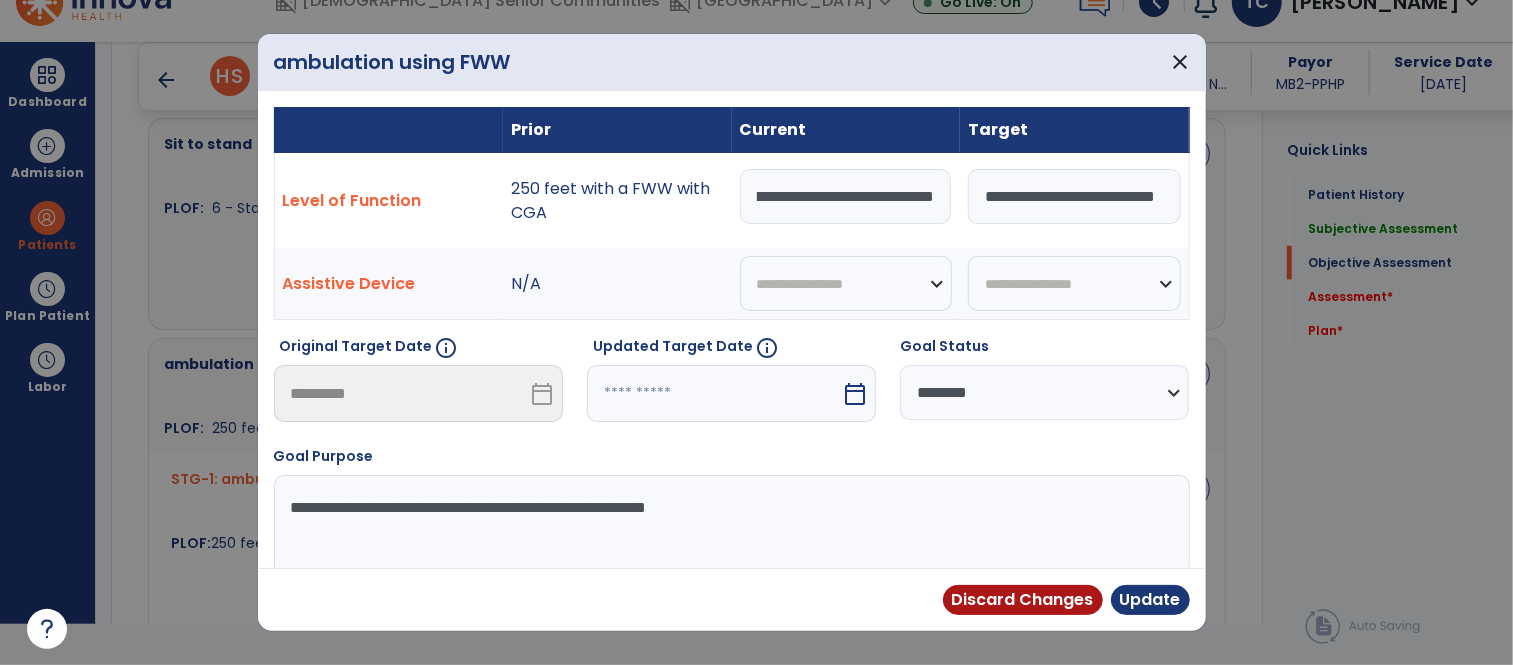 type on "**********" 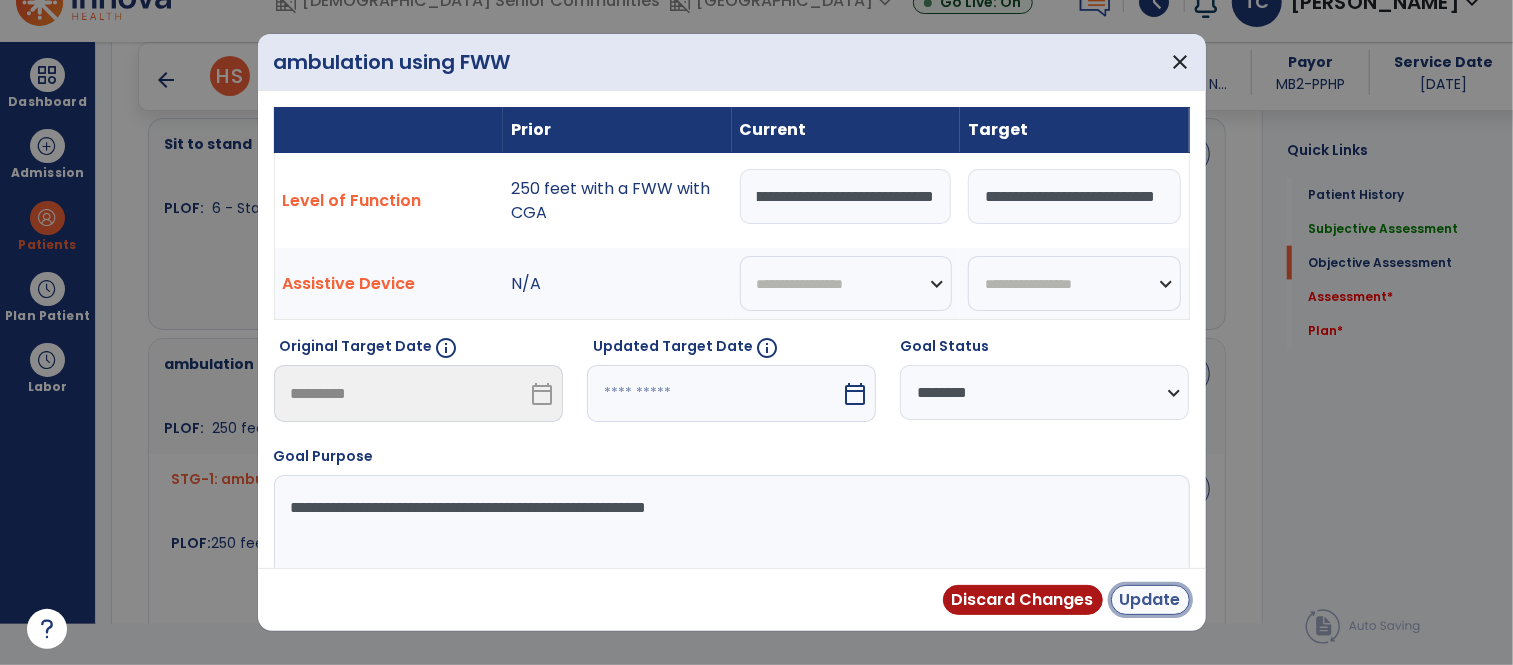 click on "Update" at bounding box center [1150, 600] 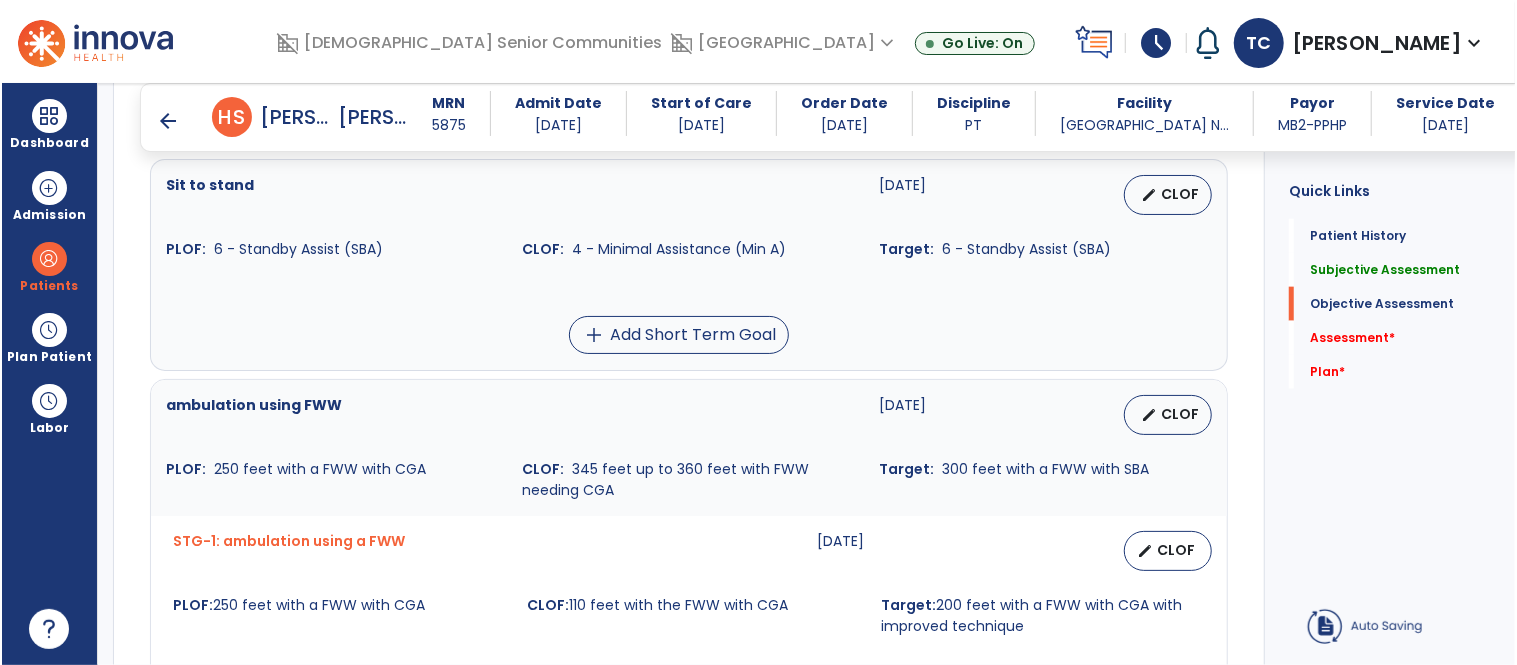 scroll, scrollTop: 41, scrollLeft: 0, axis: vertical 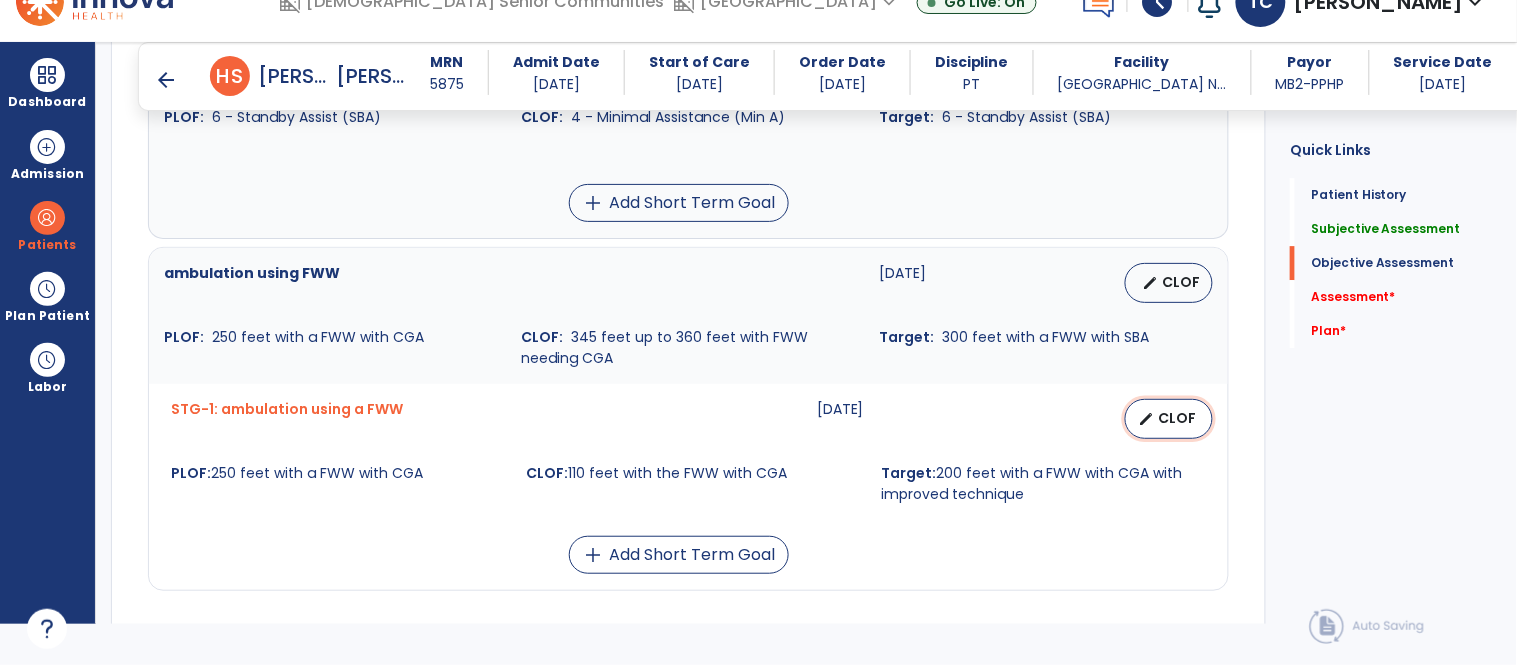 click on "CLOF" at bounding box center (1177, 418) 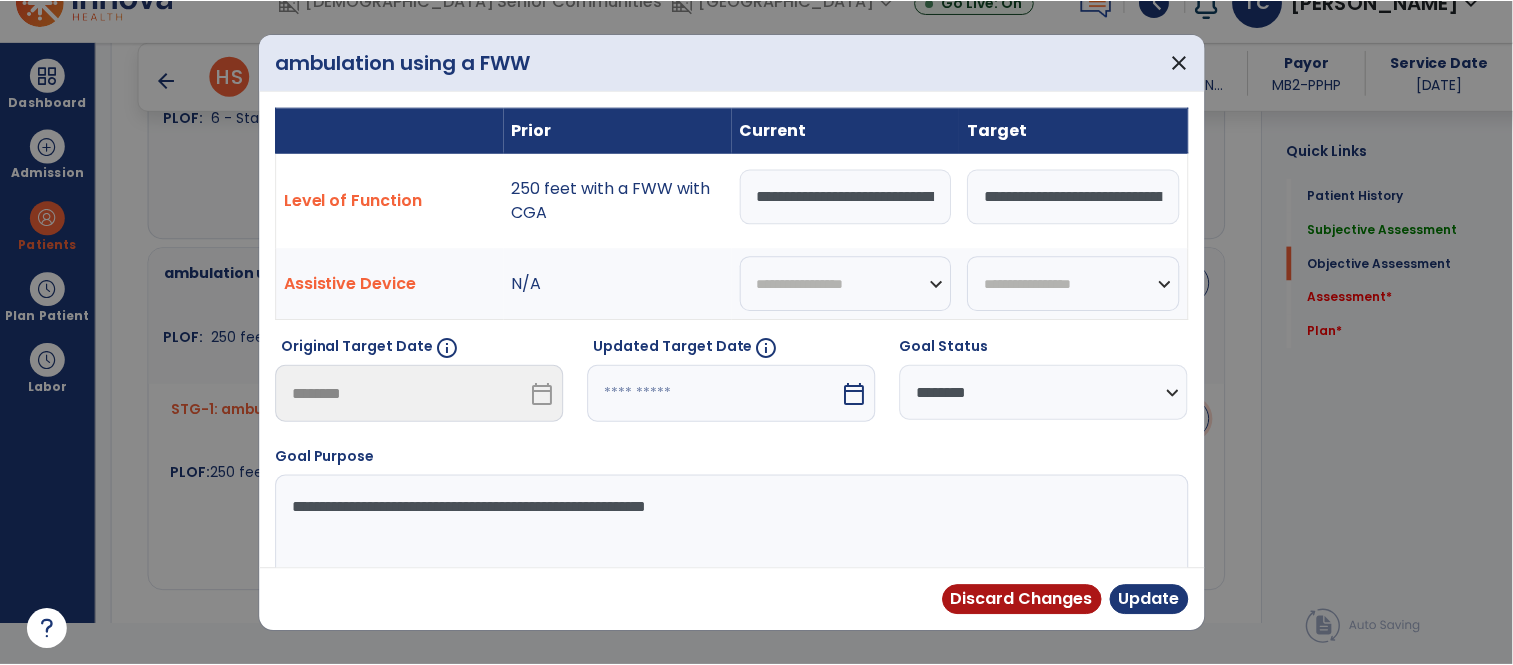 scroll, scrollTop: 0, scrollLeft: 0, axis: both 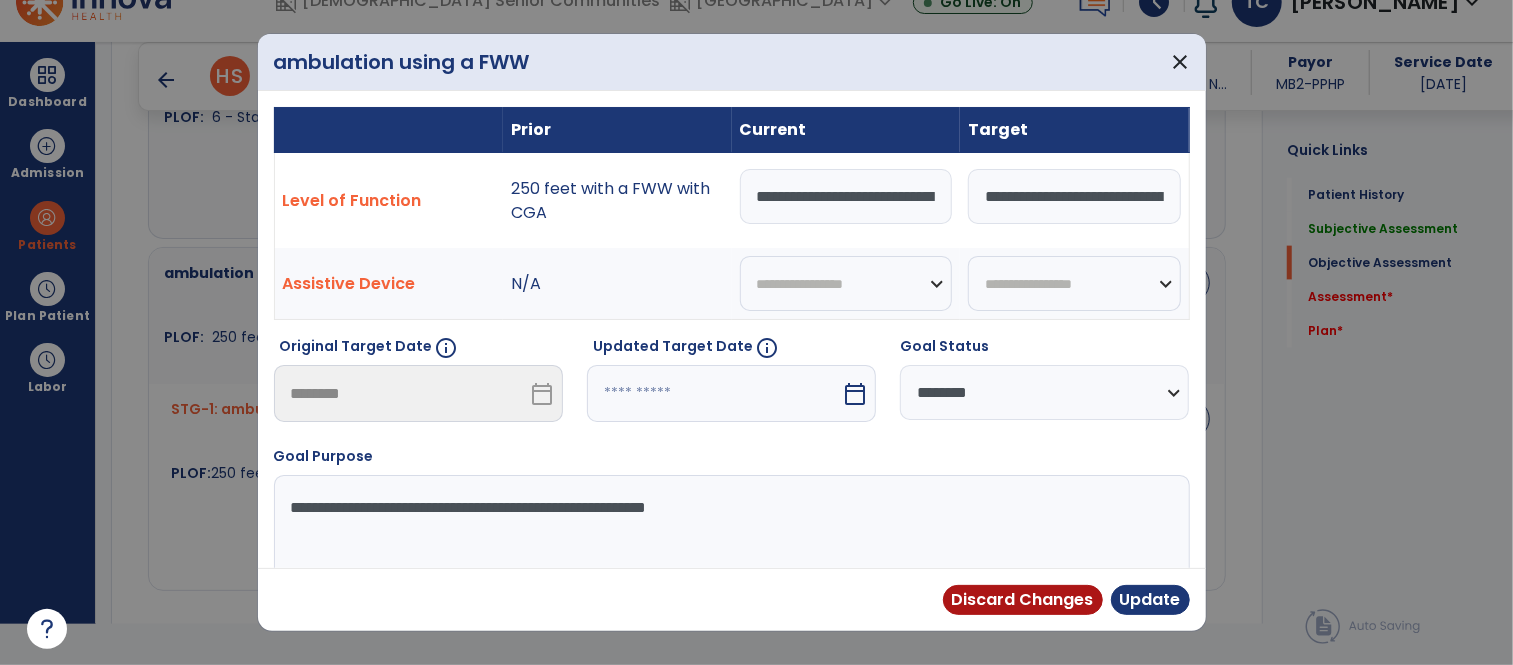 click on "**********" at bounding box center [846, 196] 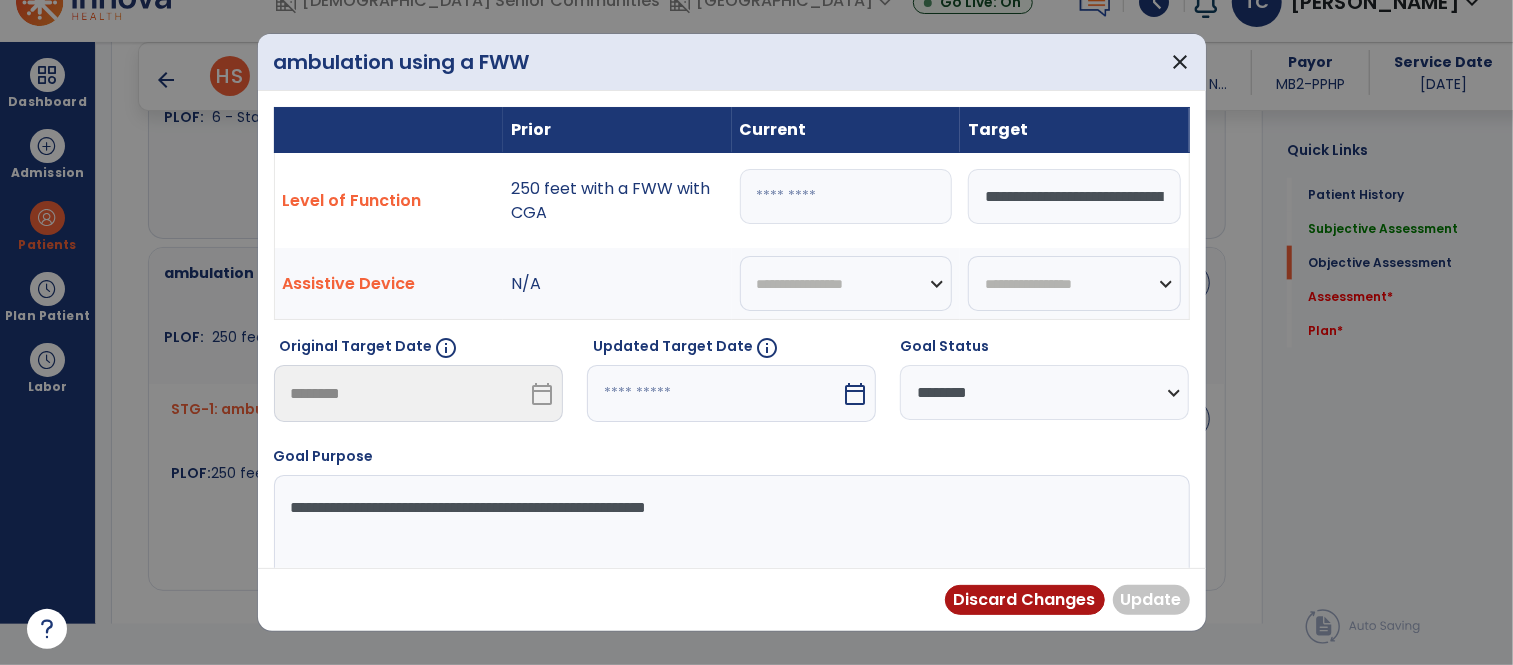 paste on "**********" 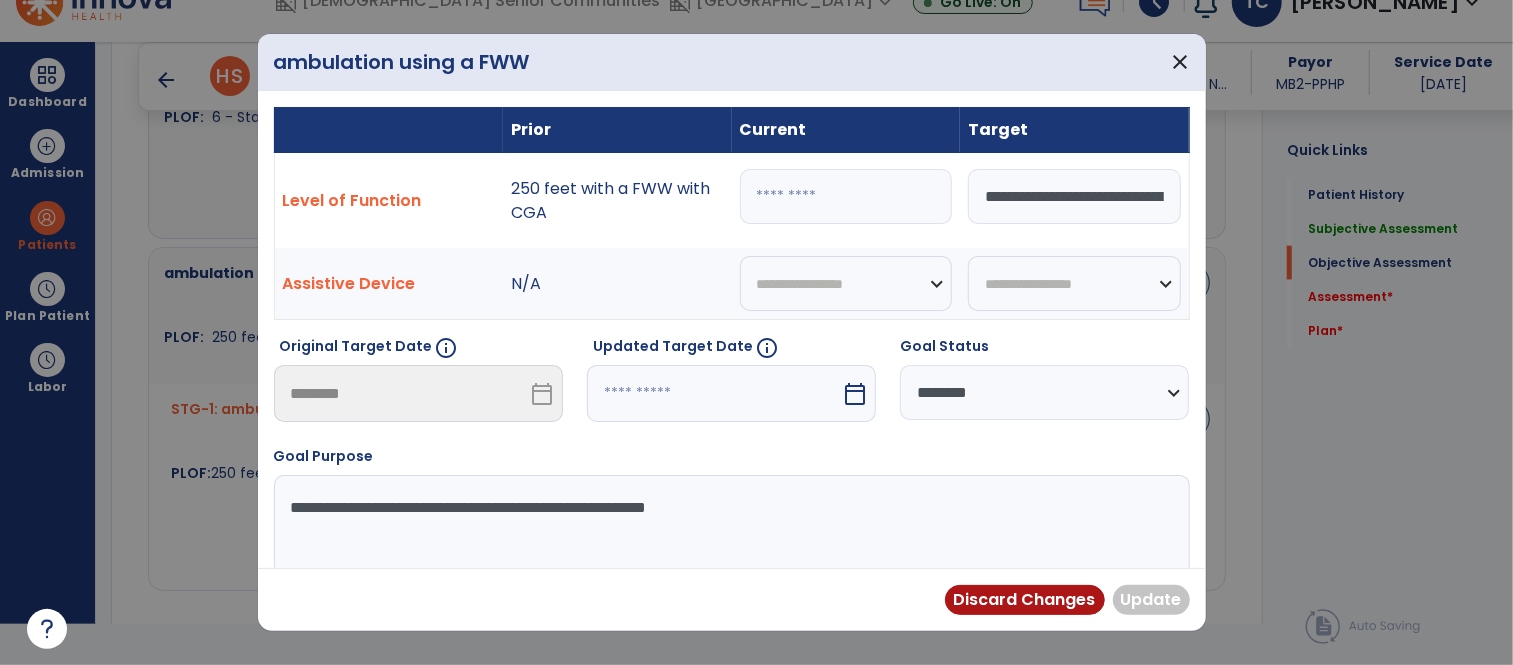 type on "**********" 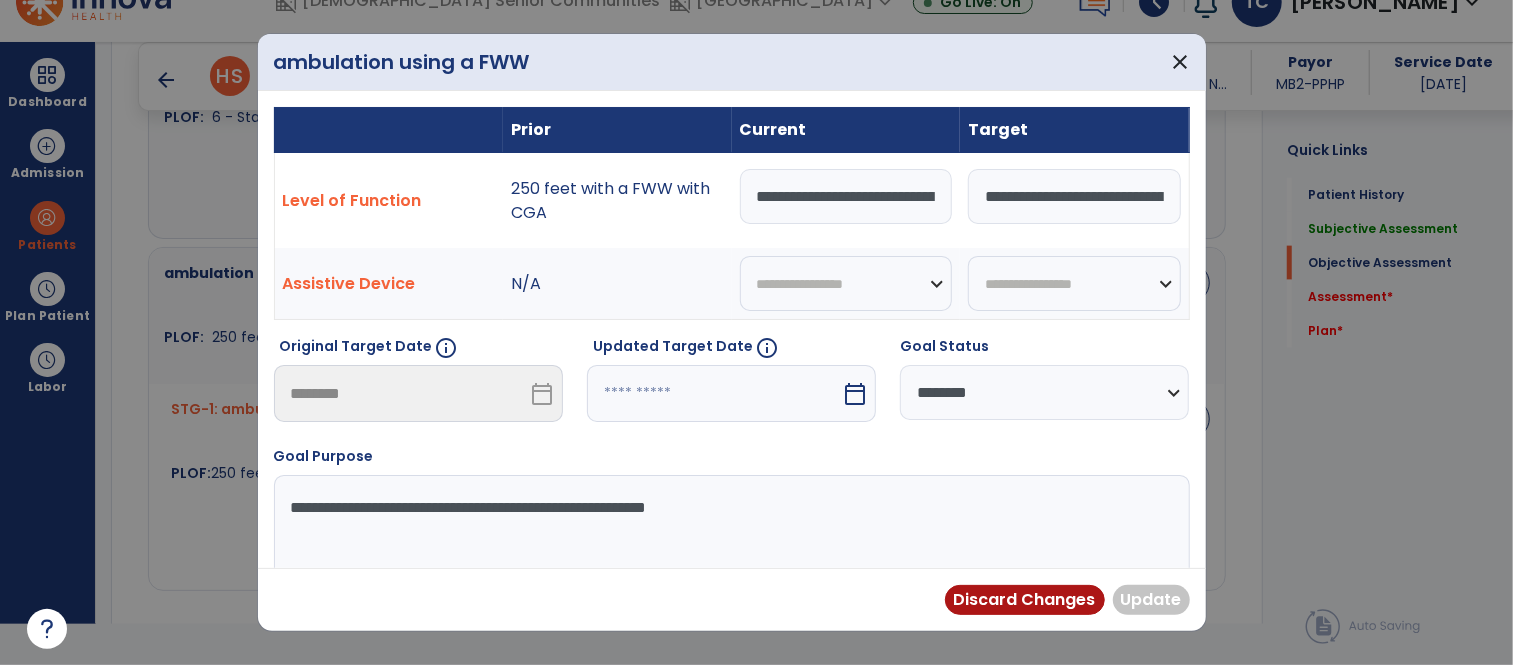scroll, scrollTop: 0, scrollLeft: 192, axis: horizontal 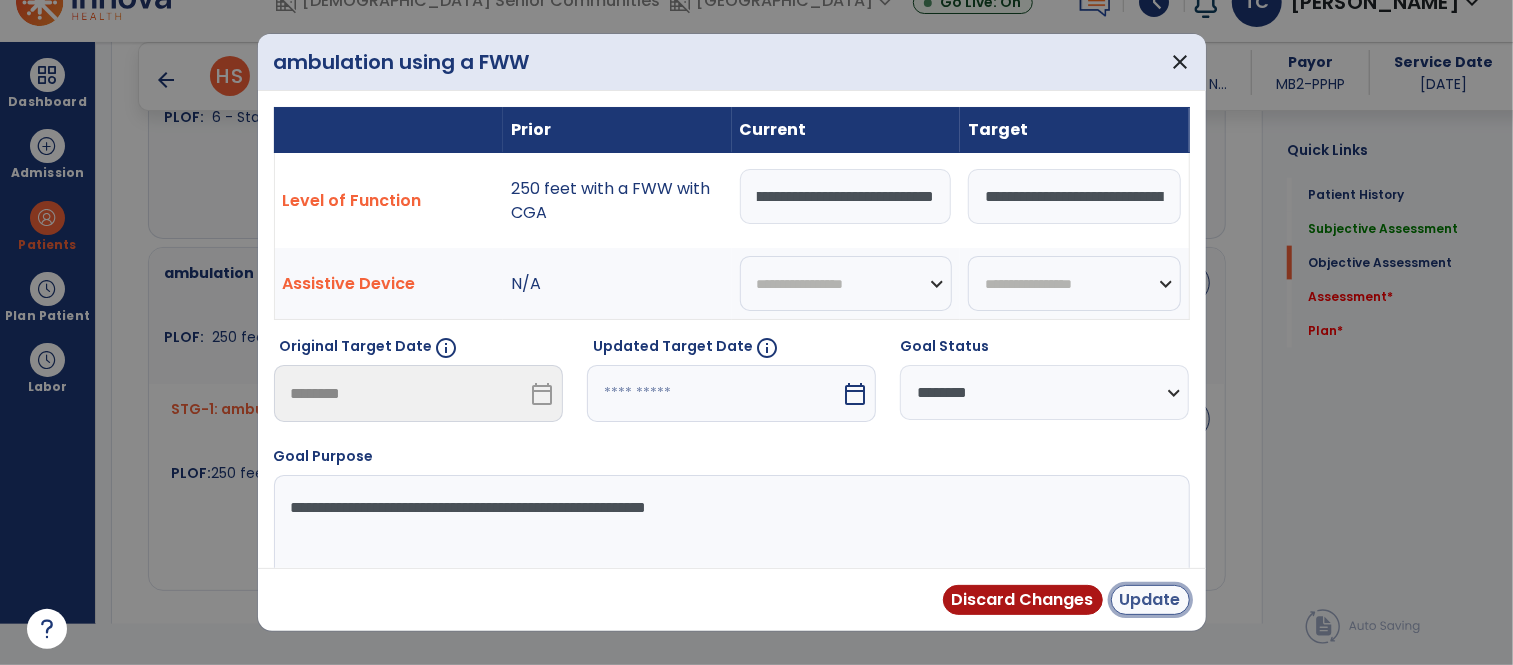 click on "Update" at bounding box center [1150, 600] 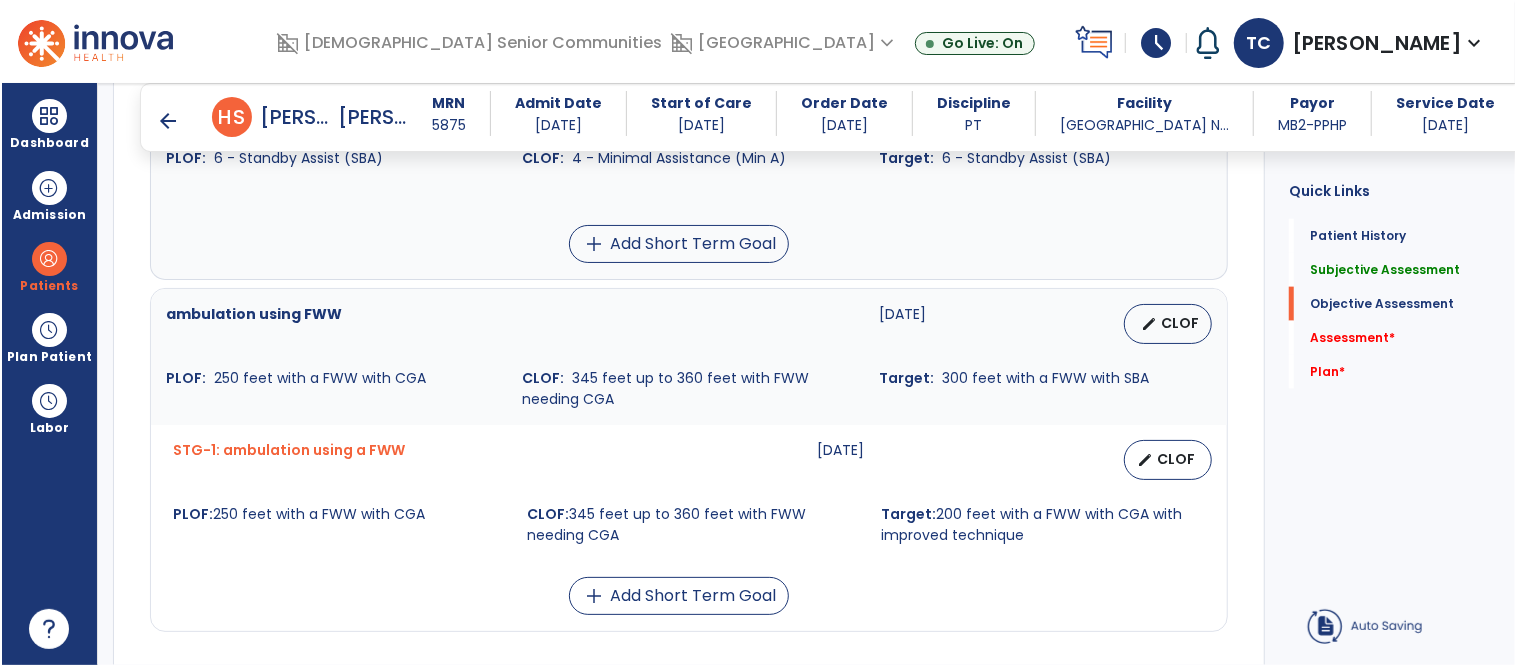scroll, scrollTop: 41, scrollLeft: 0, axis: vertical 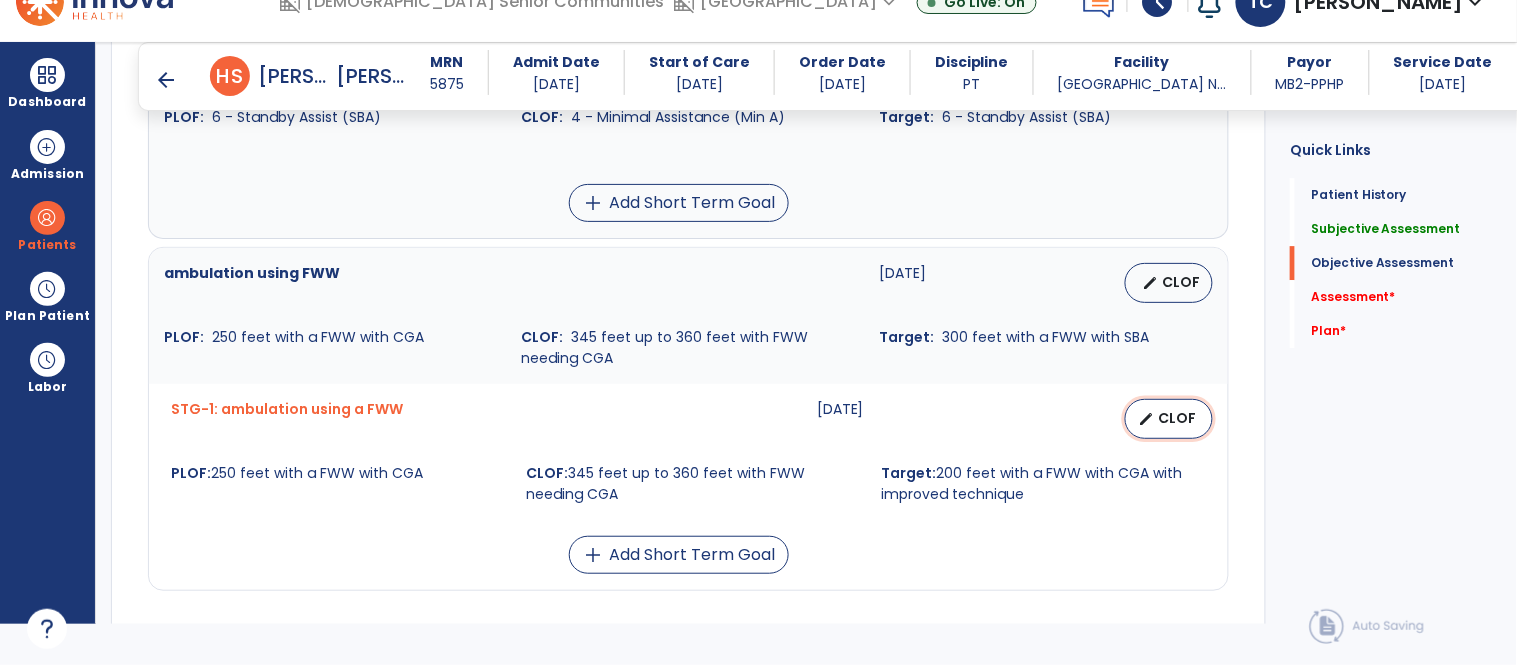click on "edit" at bounding box center (1146, 419) 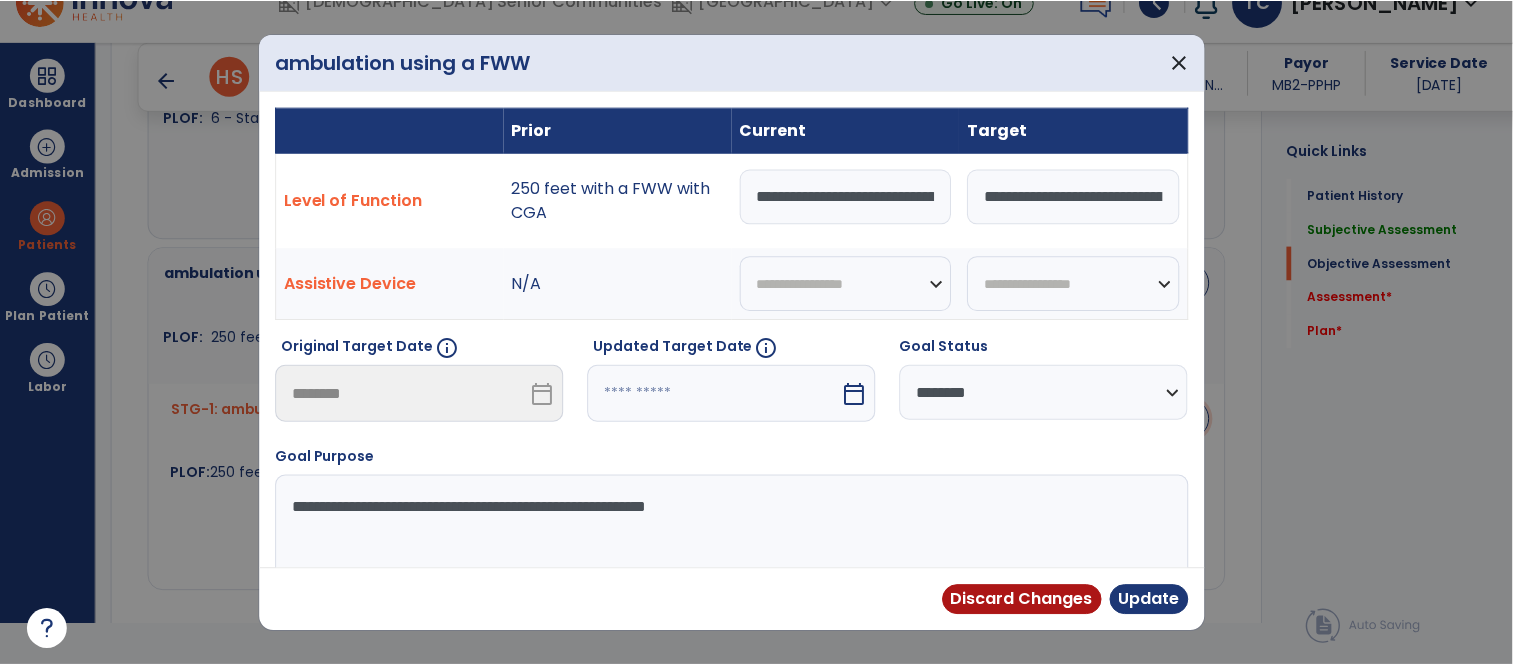 scroll, scrollTop: 0, scrollLeft: 0, axis: both 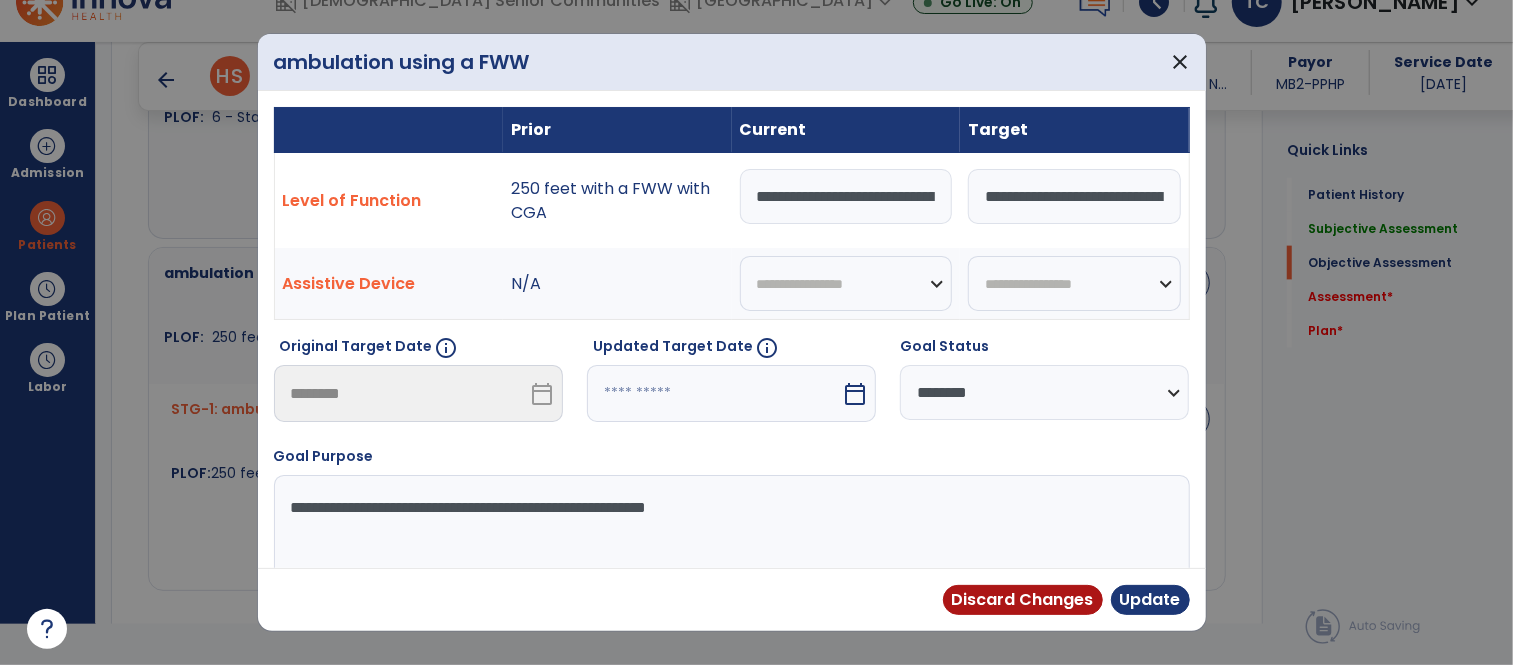 click at bounding box center (714, 393) 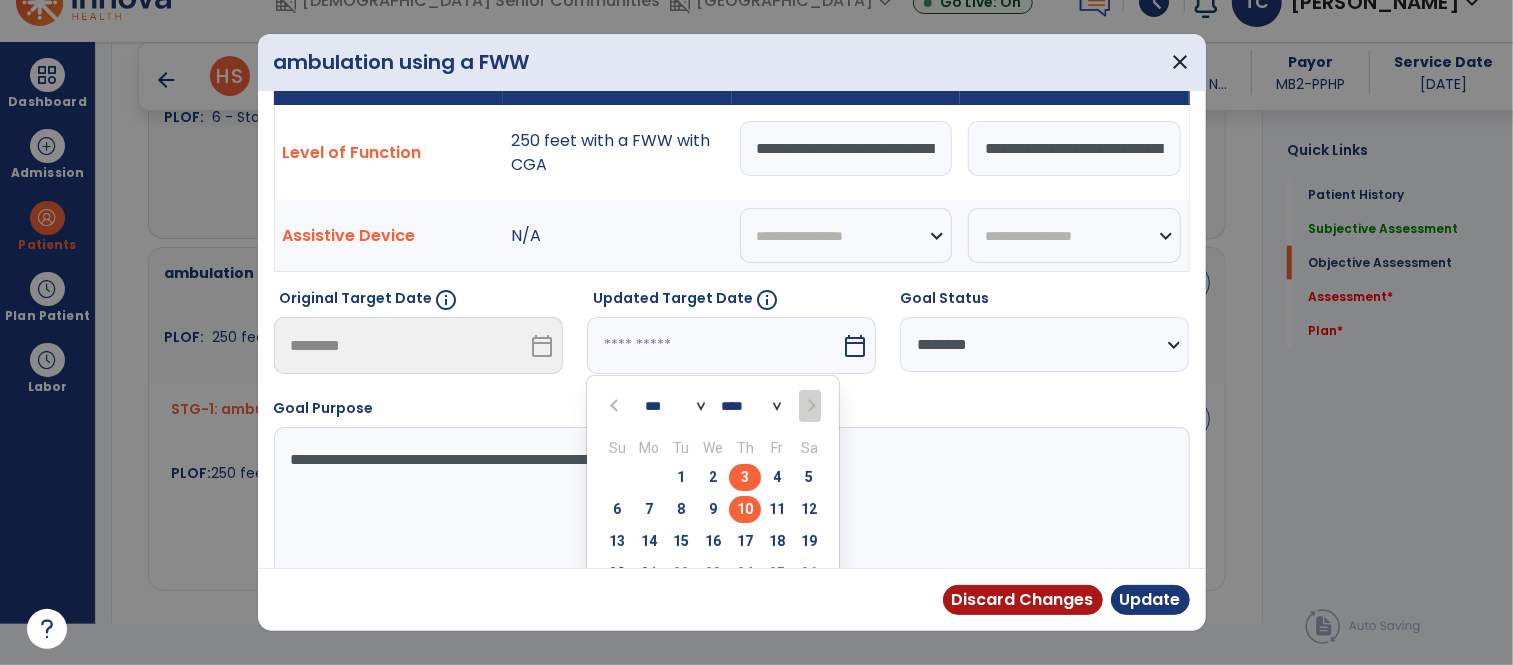 scroll, scrollTop: 51, scrollLeft: 0, axis: vertical 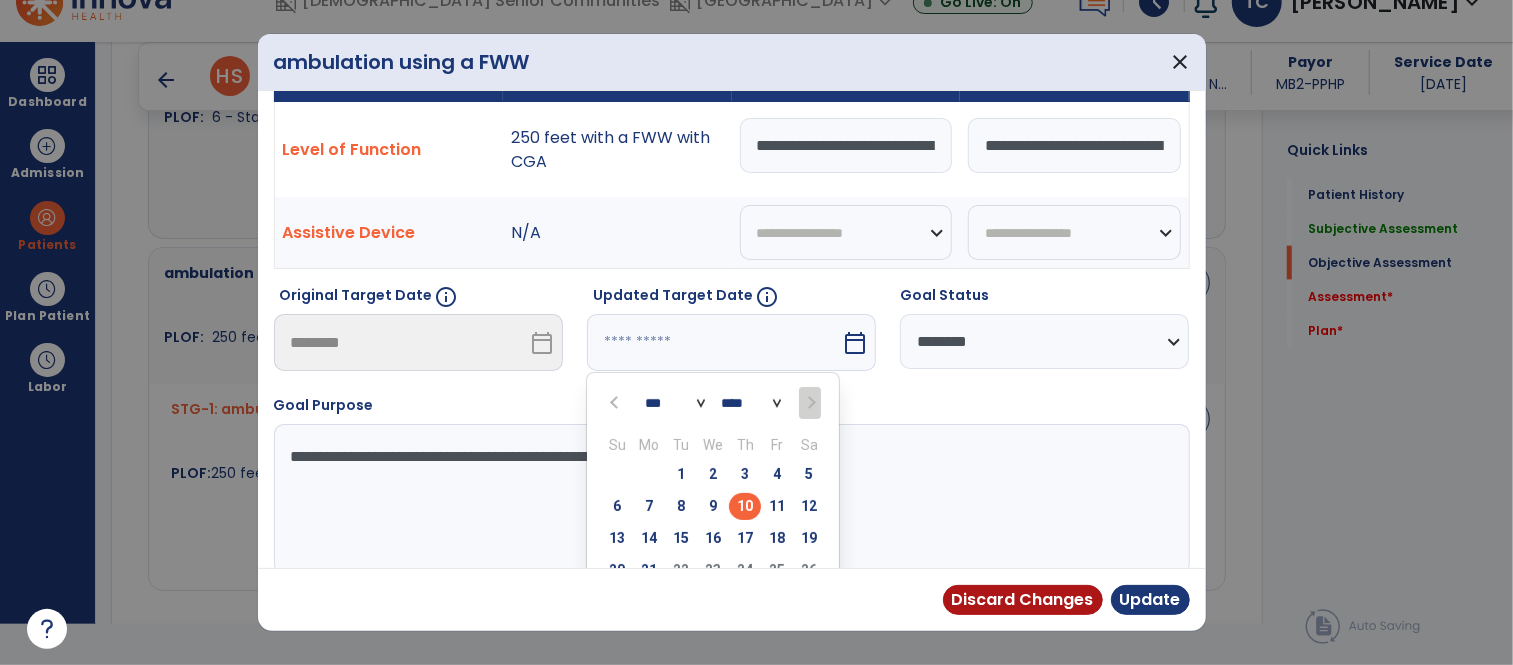 click on "**********" at bounding box center (1044, 341) 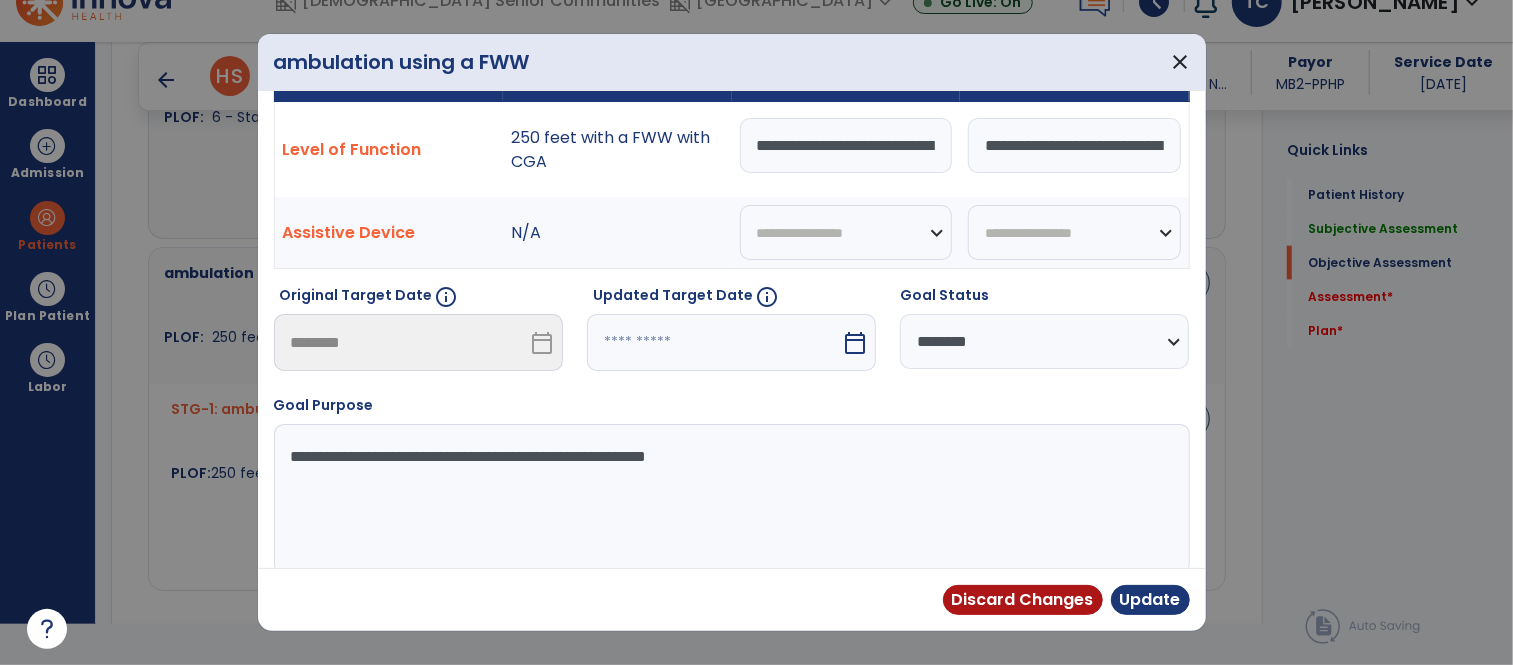 click on "**********" at bounding box center [1044, 341] 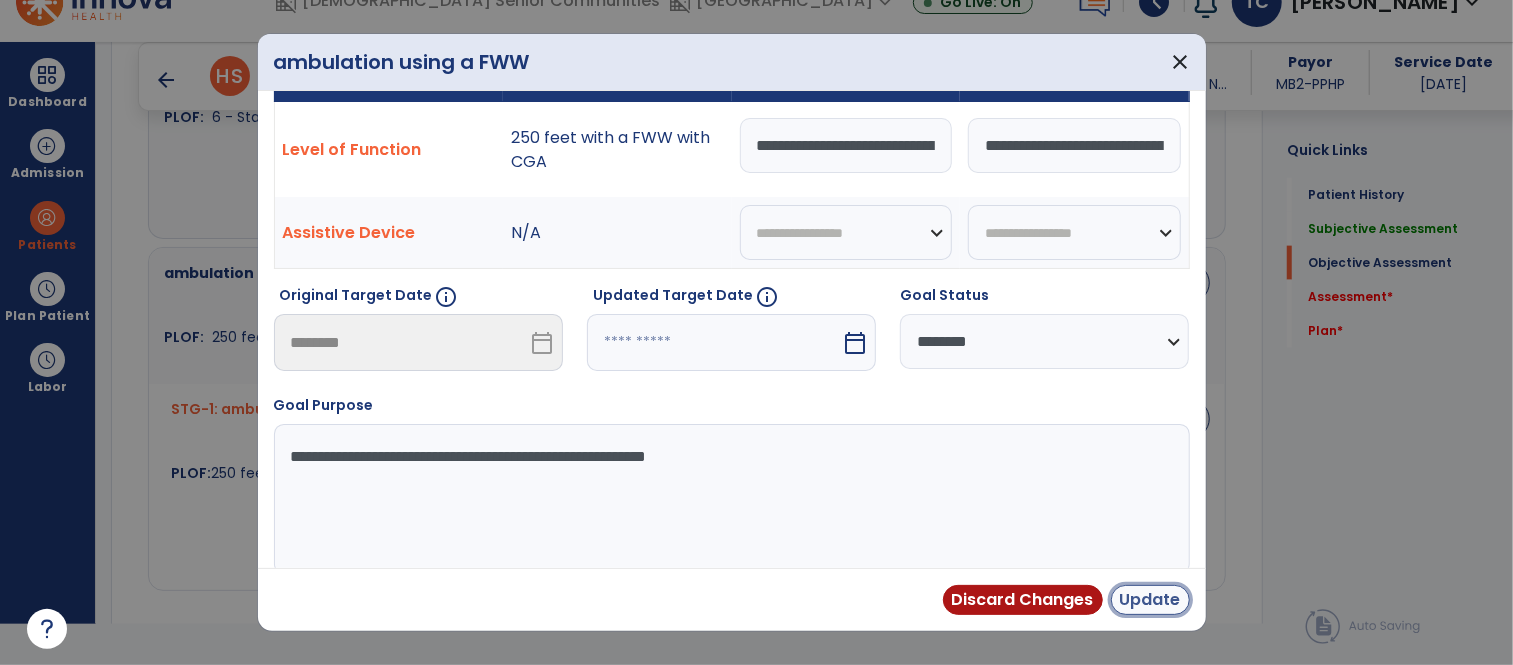 click on "Update" at bounding box center [1150, 600] 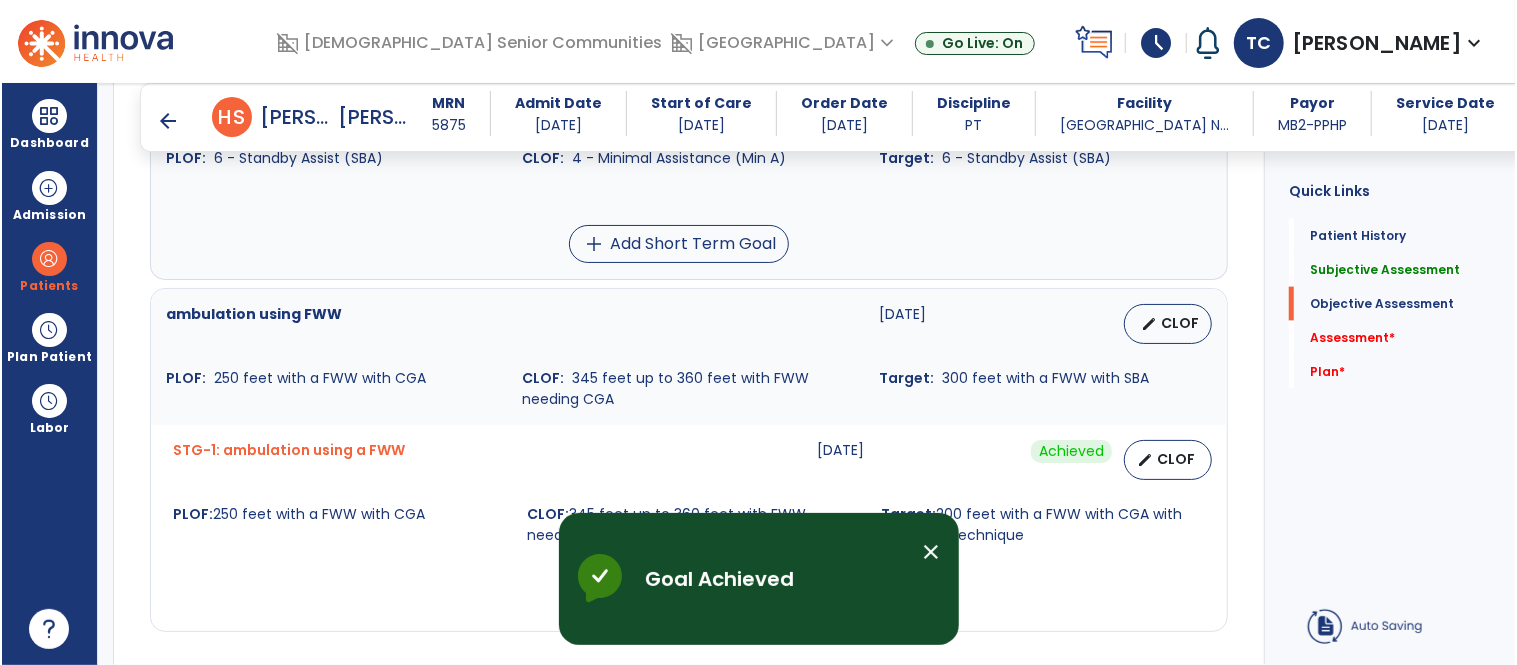 scroll, scrollTop: 41, scrollLeft: 0, axis: vertical 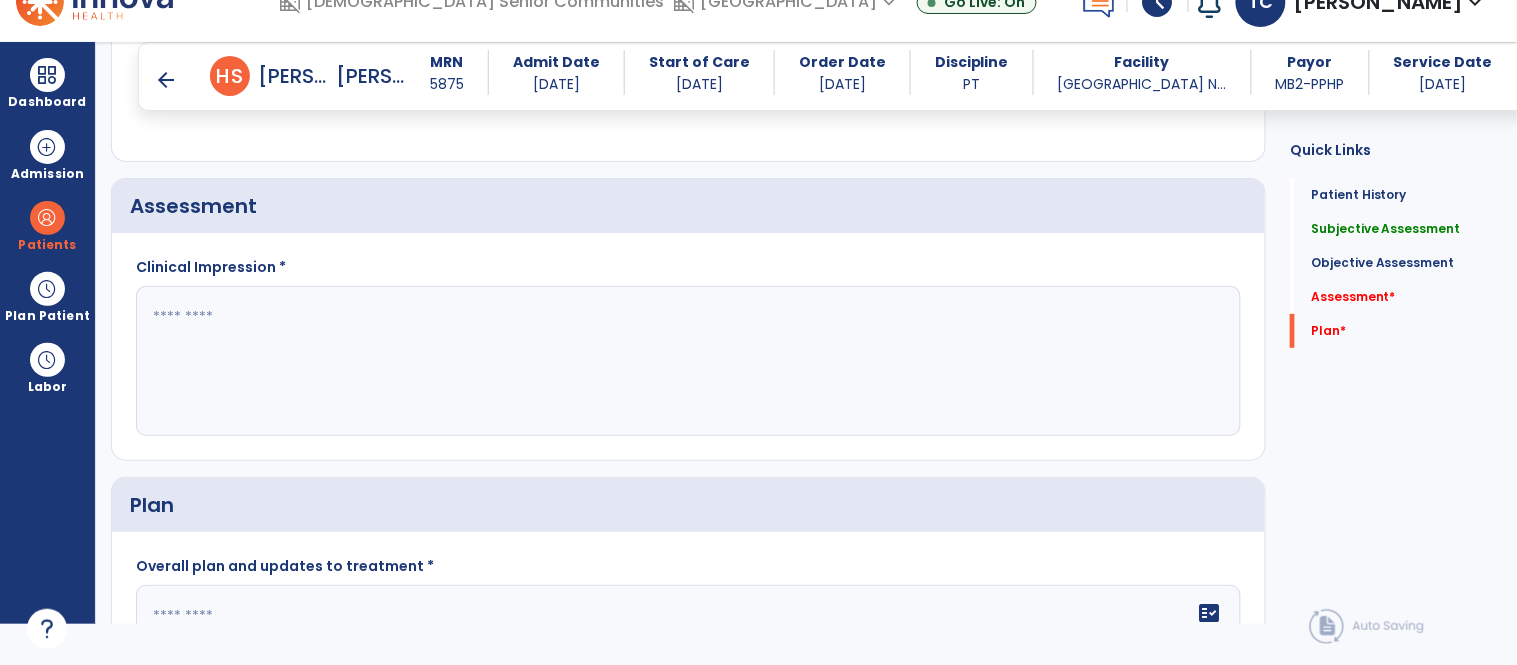 click 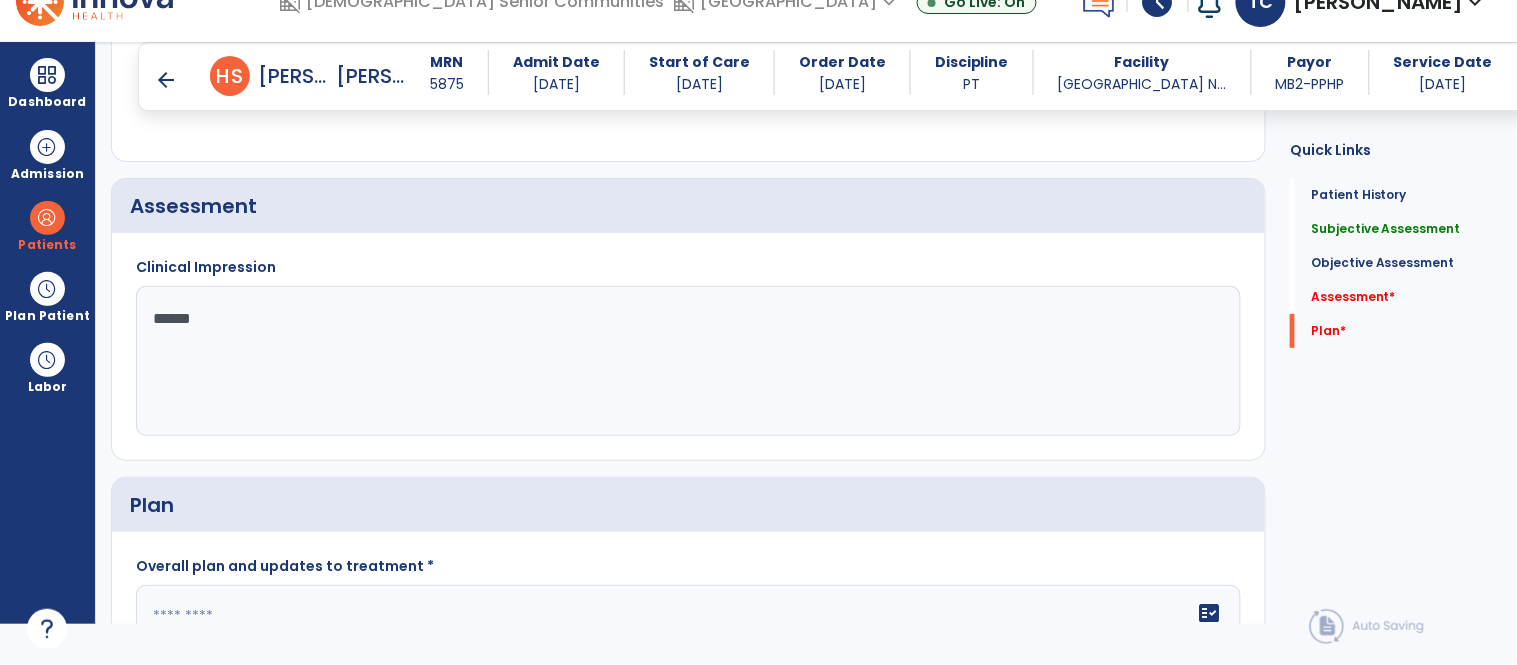 type on "*******" 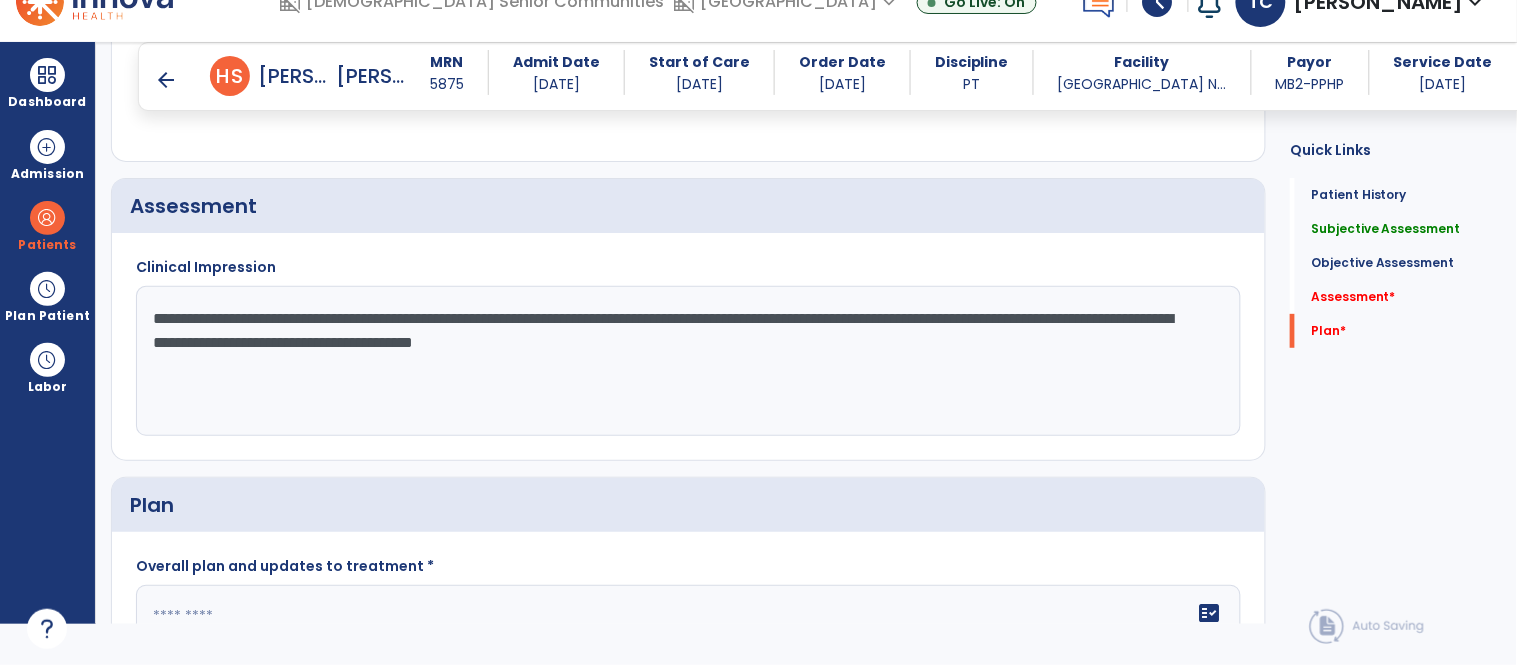 paste on "**********" 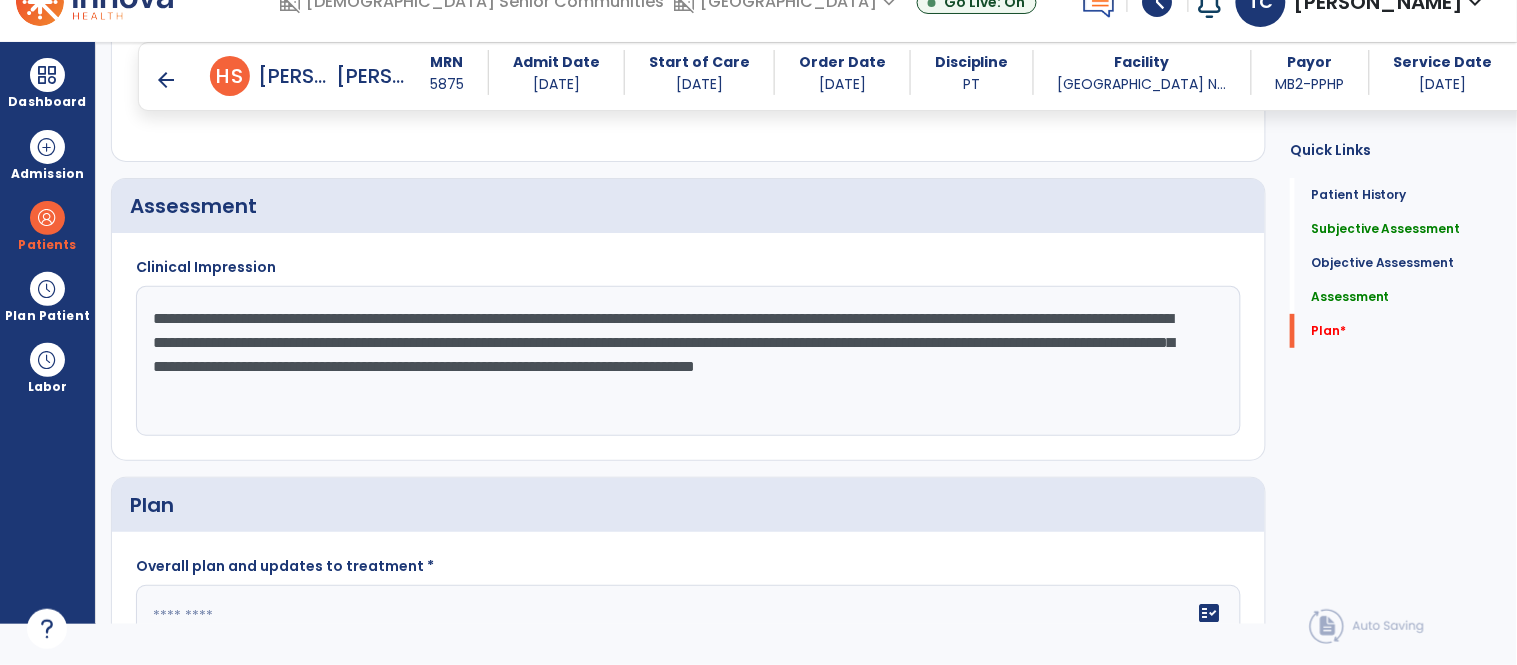 scroll, scrollTop: 2121, scrollLeft: 0, axis: vertical 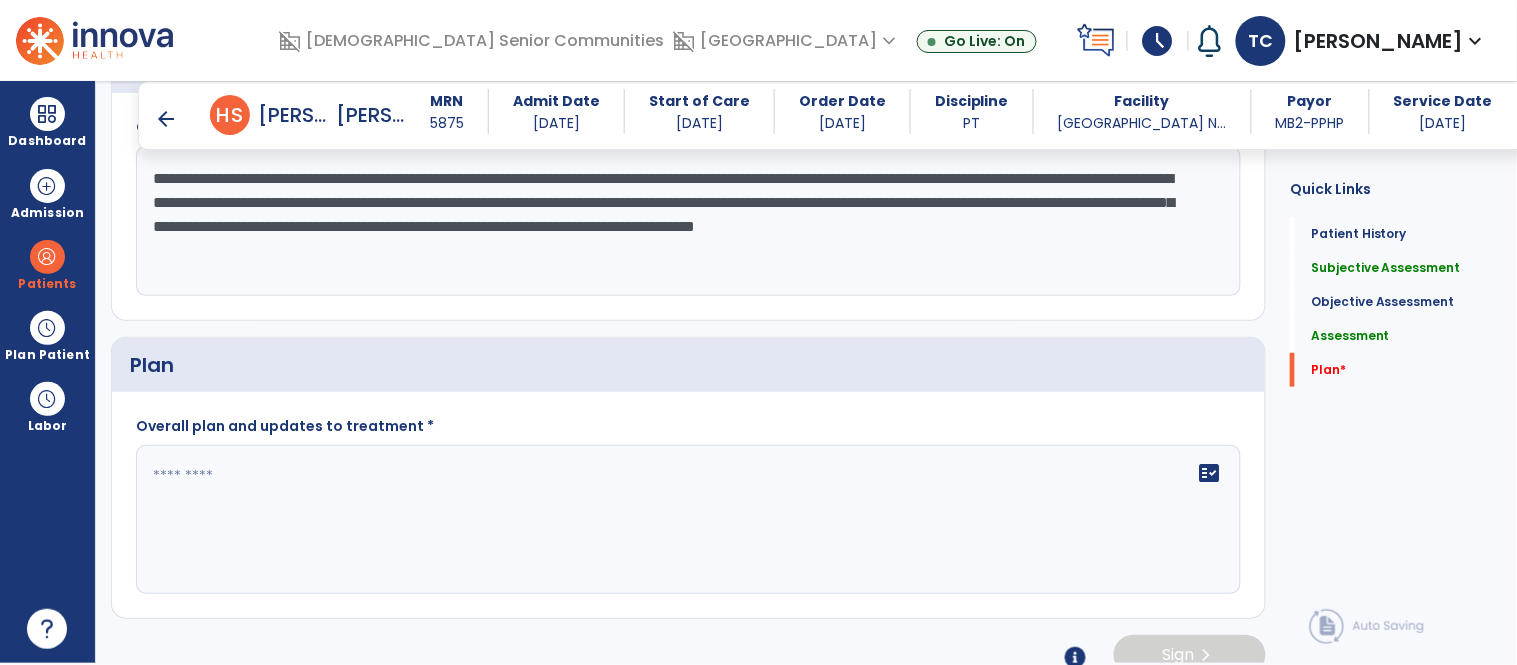 type on "**********" 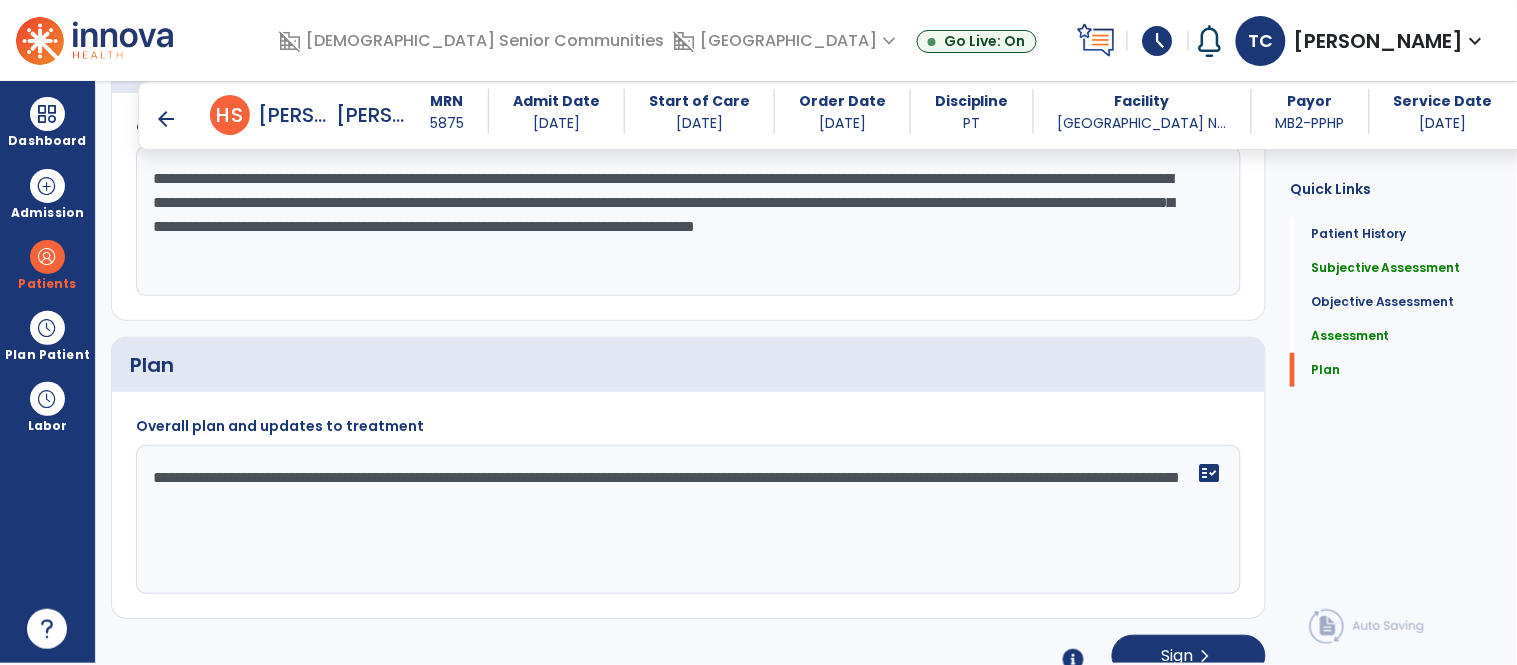 type on "**********" 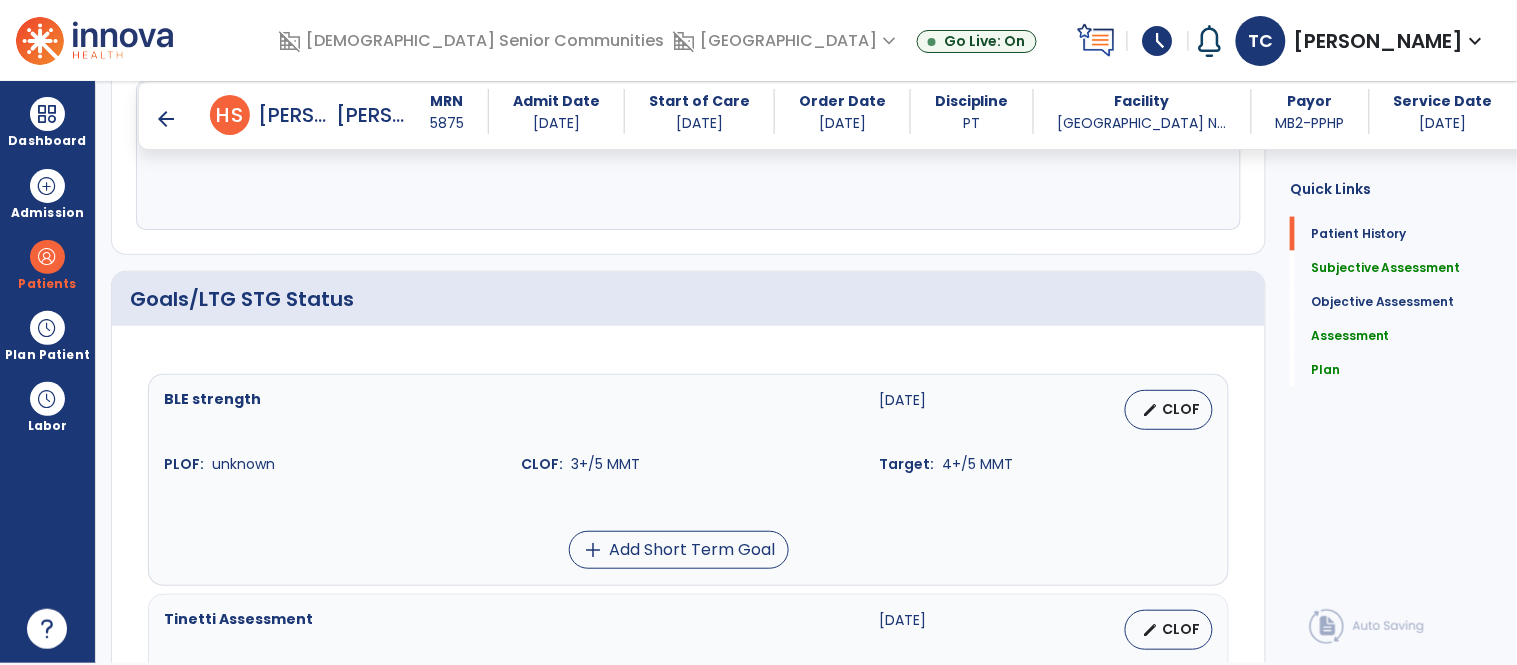 scroll, scrollTop: 0, scrollLeft: 0, axis: both 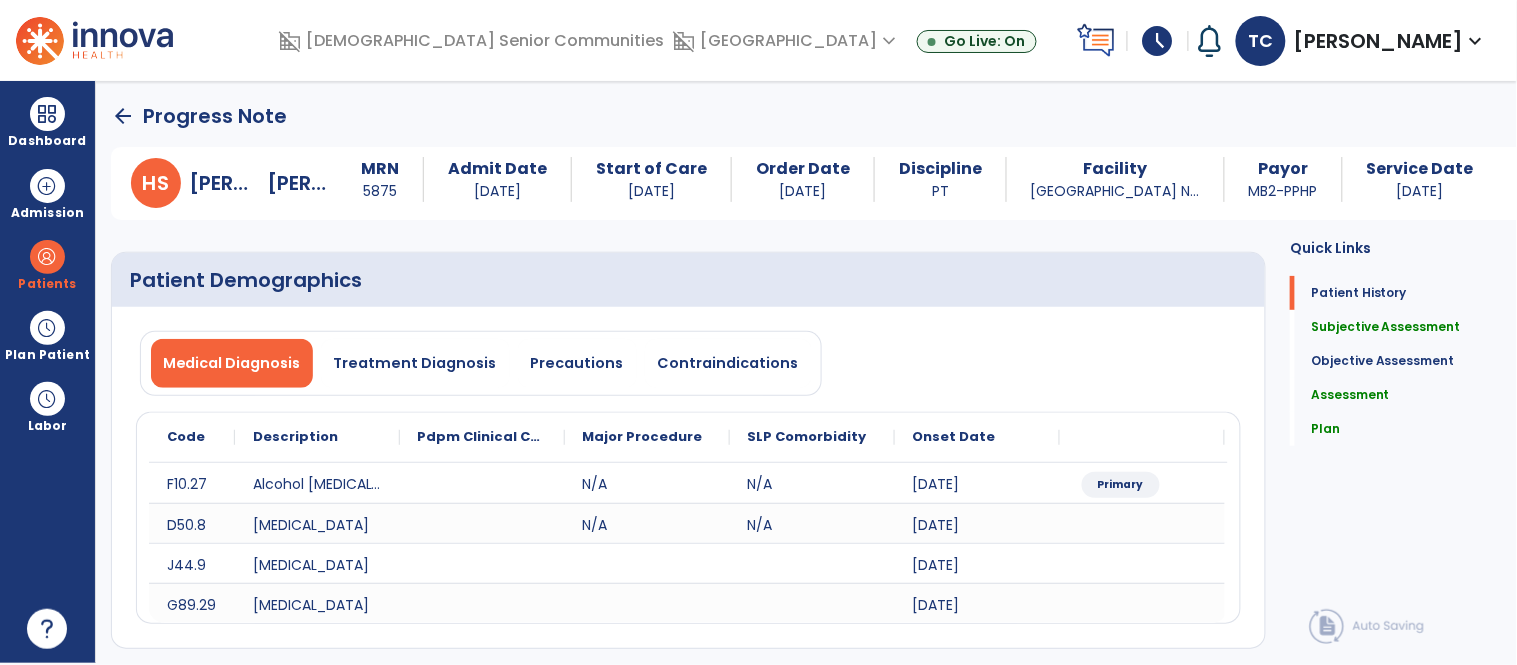 click on "arrow_back" 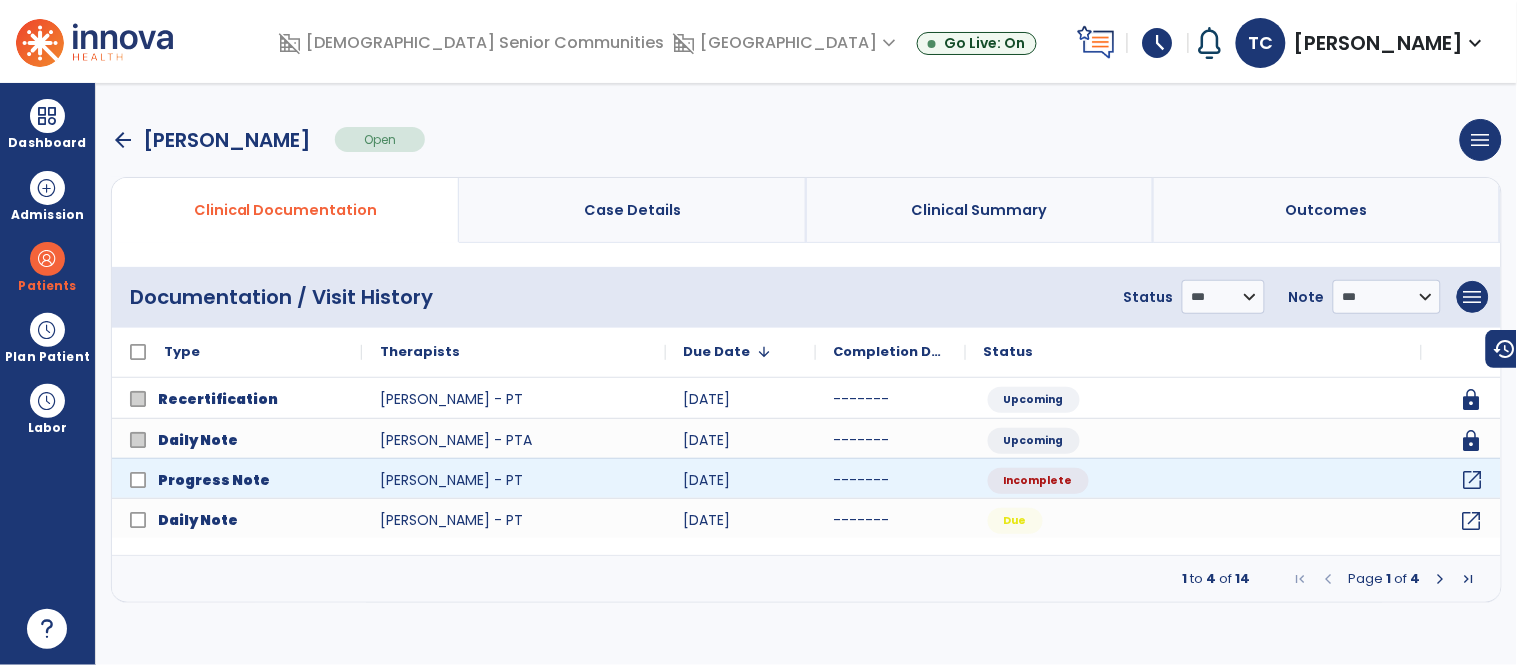 click on "open_in_new" 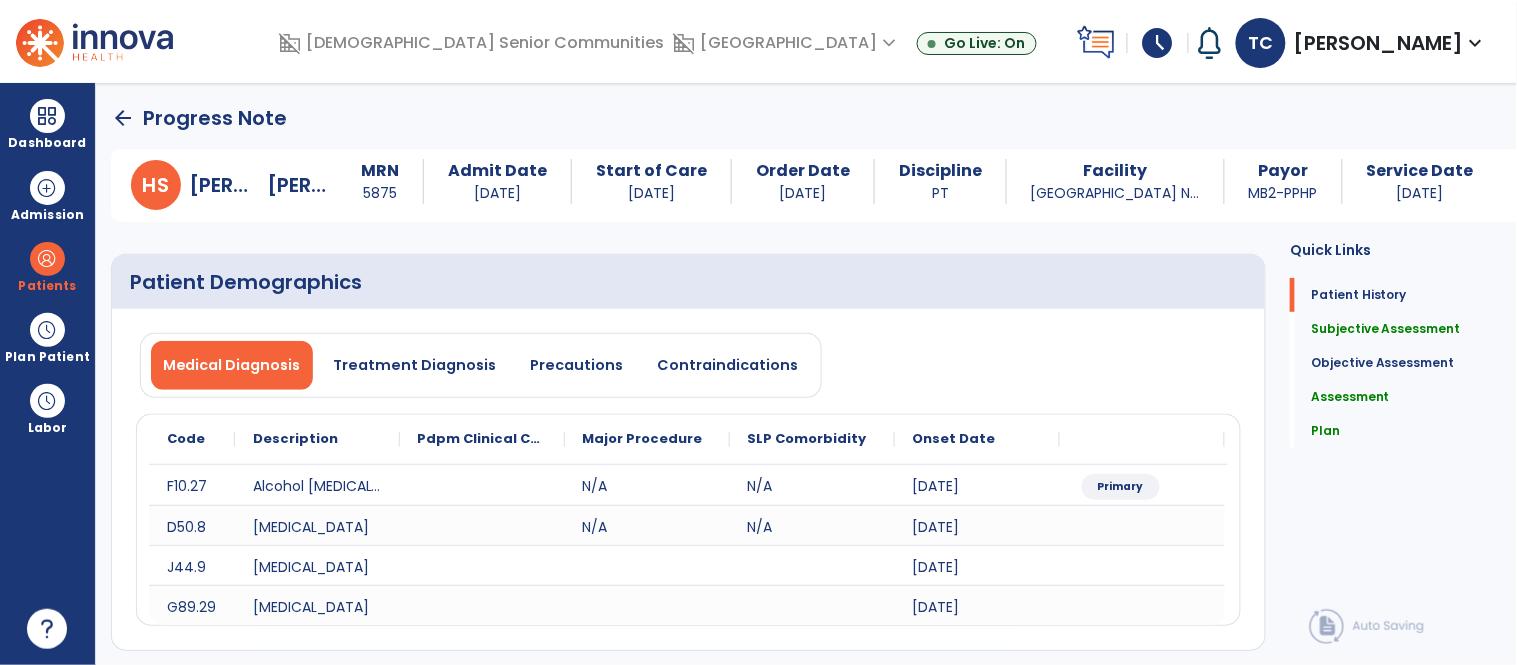 click on "arrow_back" 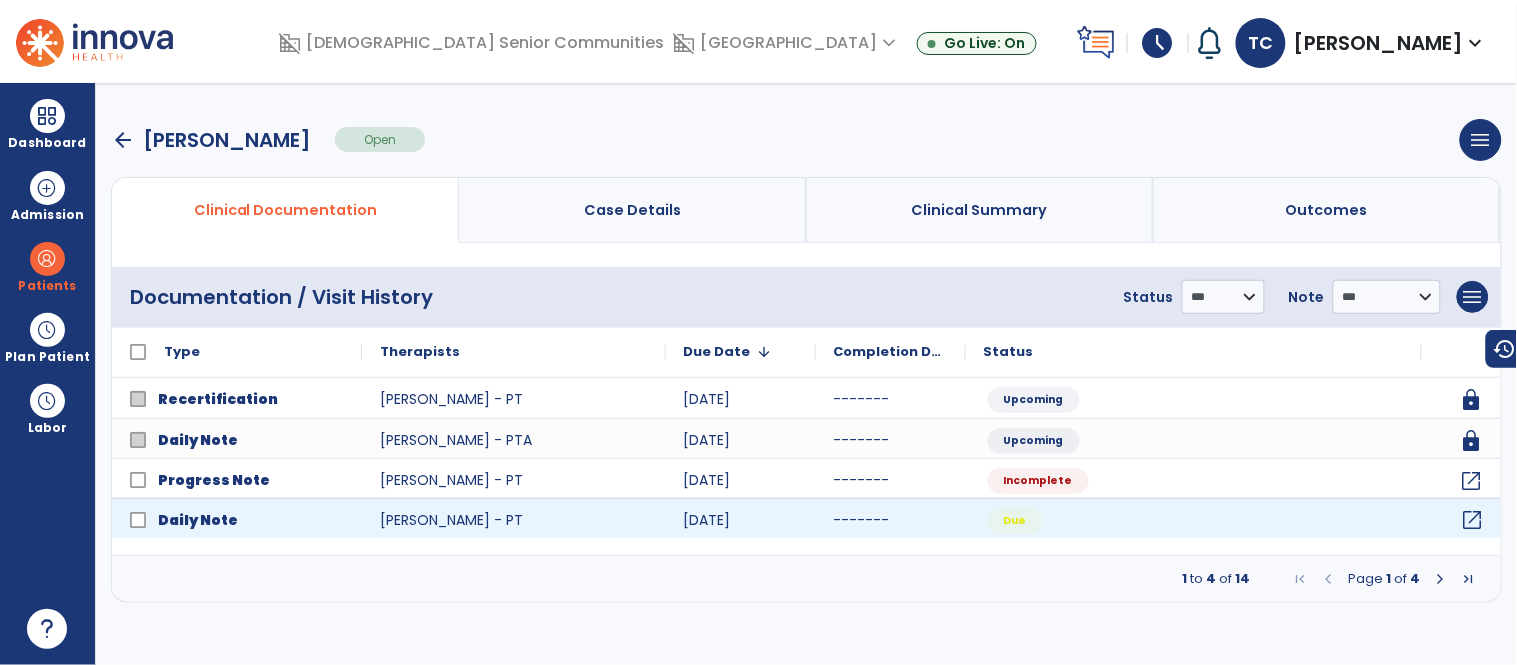 click on "open_in_new" 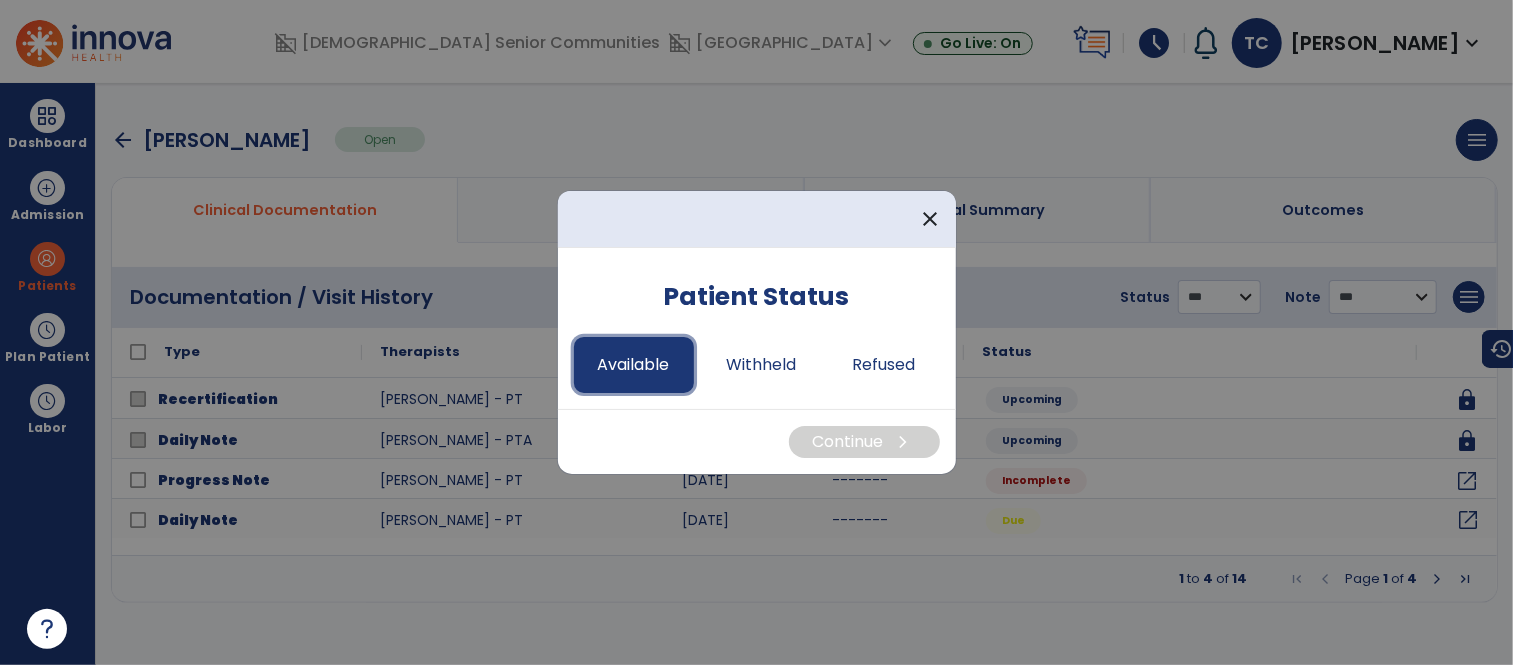 click on "Available" at bounding box center [634, 365] 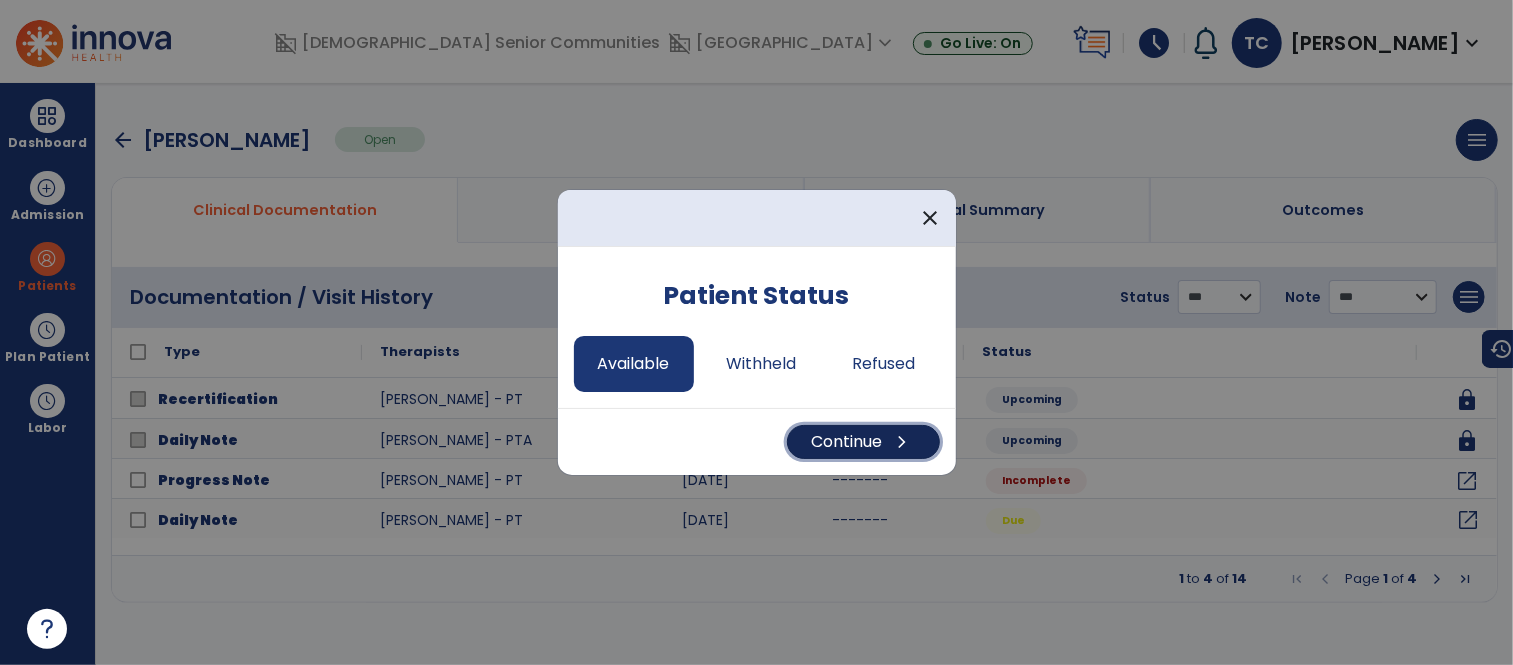 click on "Continue   chevron_right" at bounding box center (863, 442) 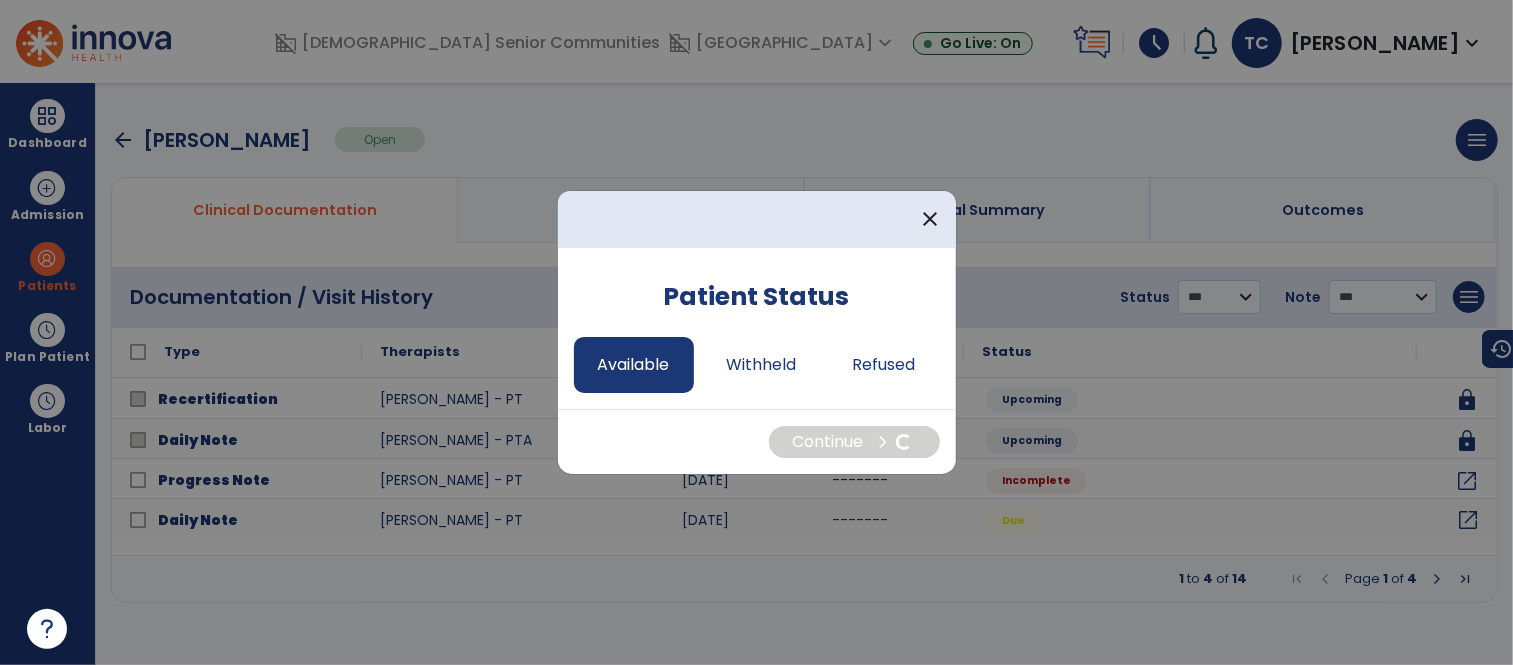 select on "*" 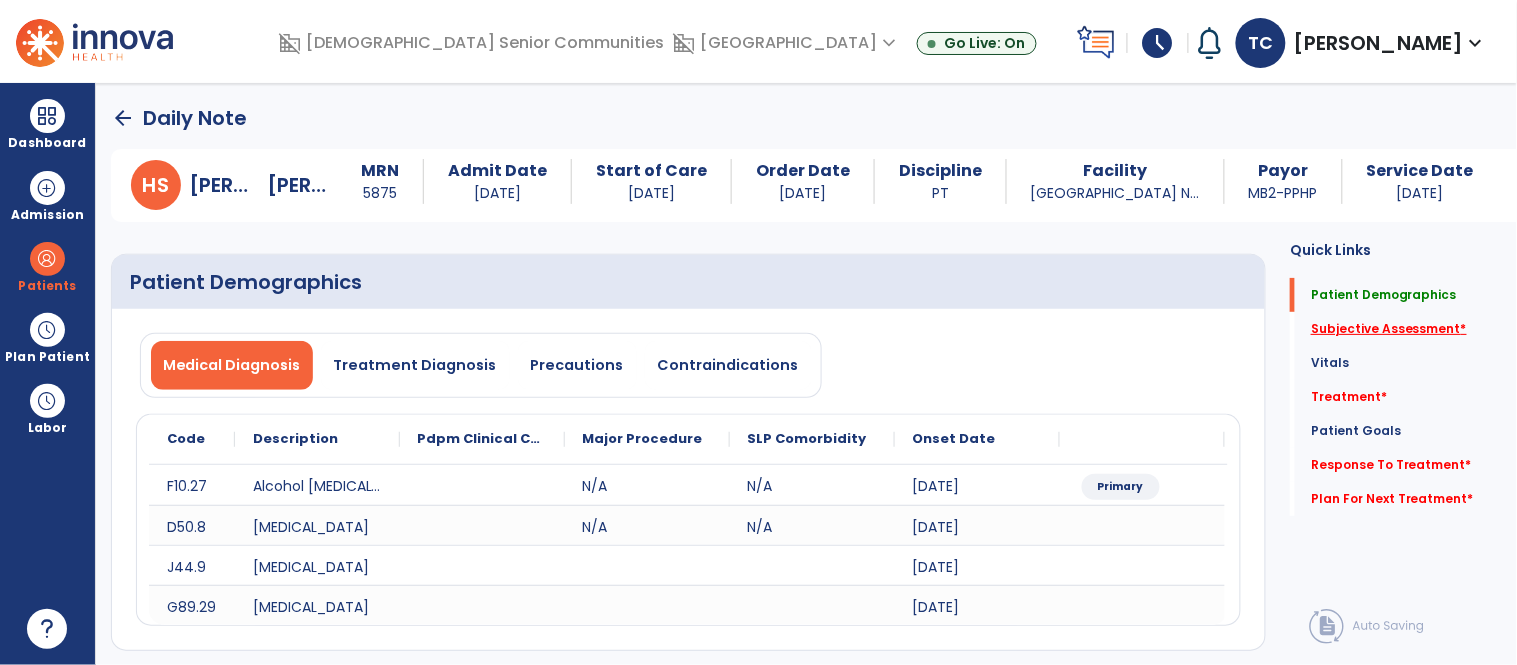 click on "Subjective Assessment   *" 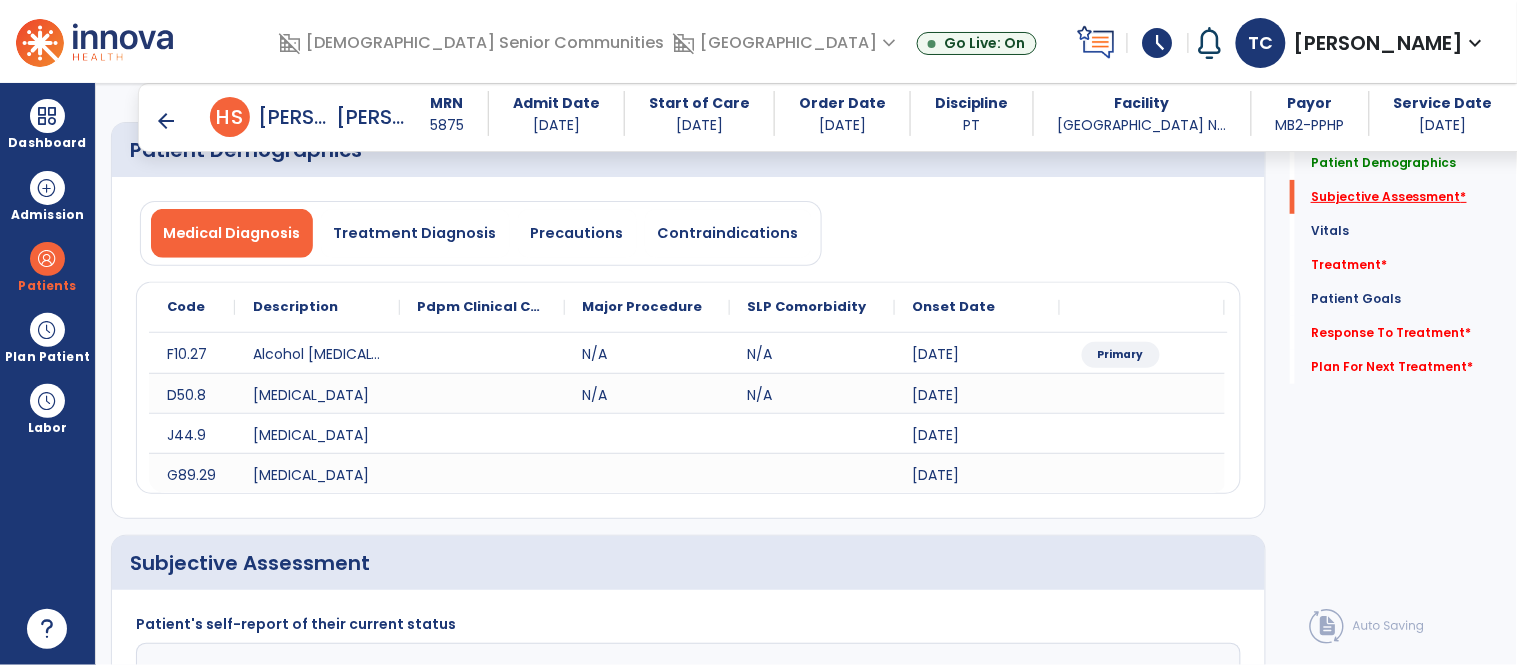scroll, scrollTop: 434, scrollLeft: 0, axis: vertical 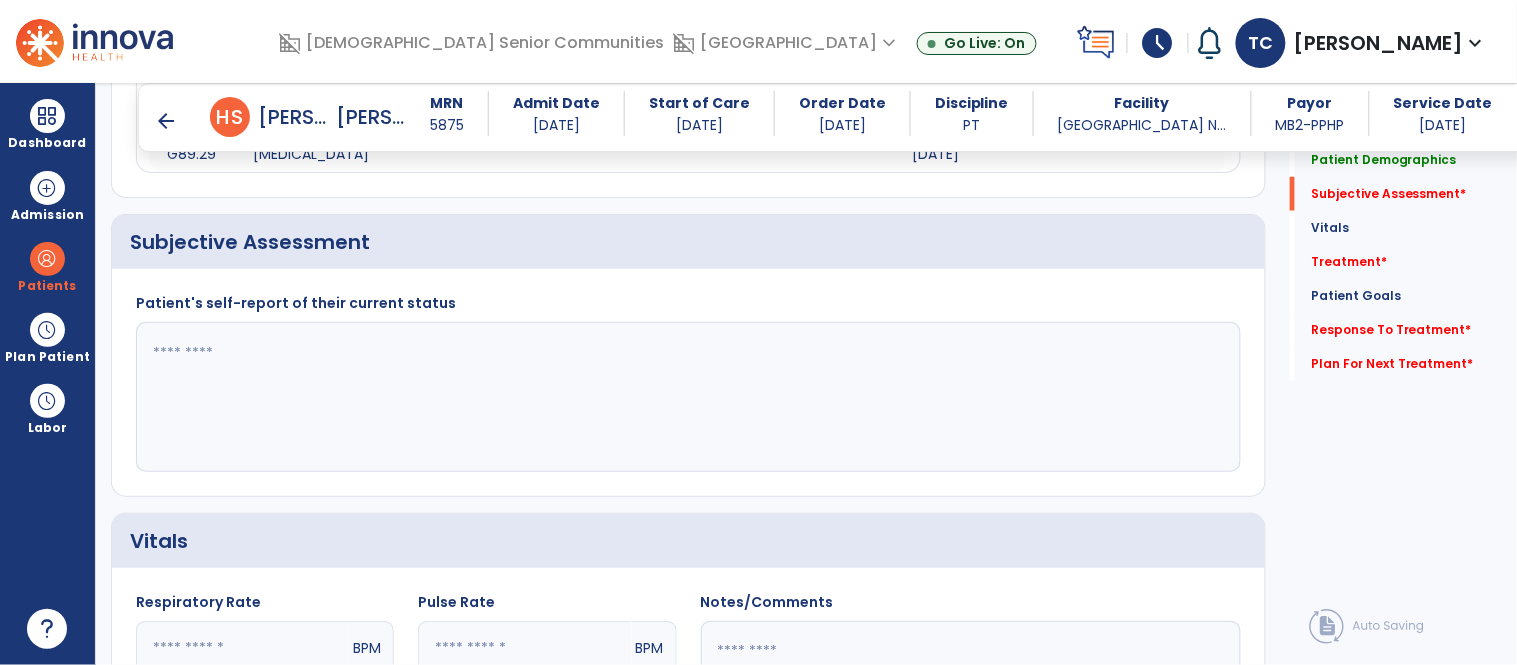 click 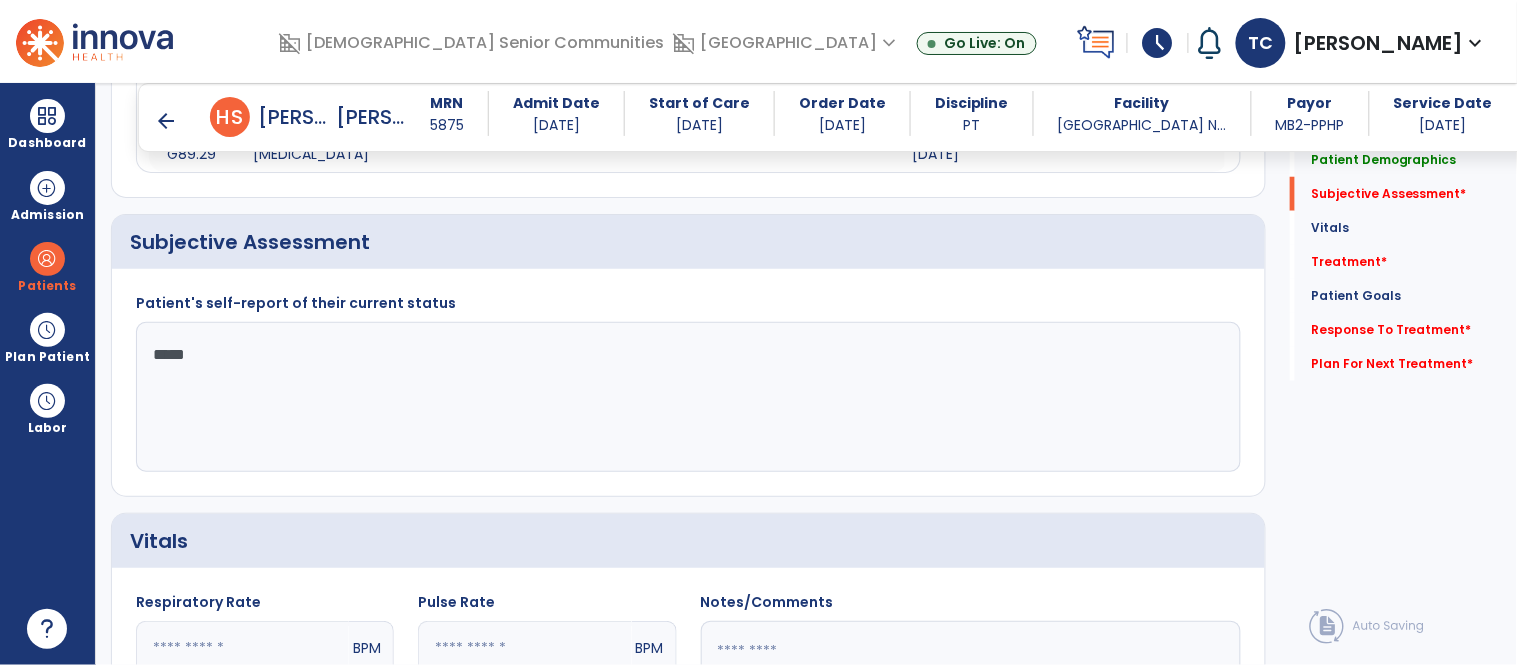 type on "******" 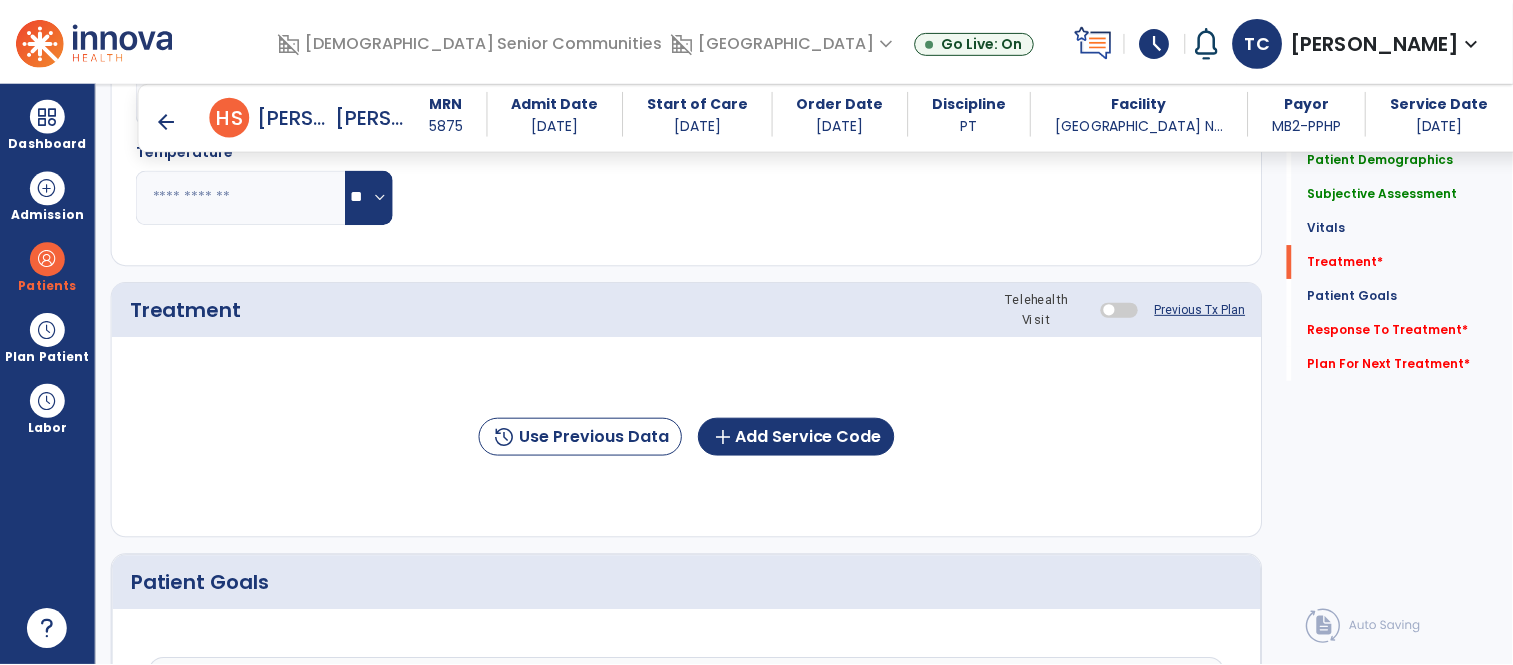 scroll, scrollTop: 1098, scrollLeft: 0, axis: vertical 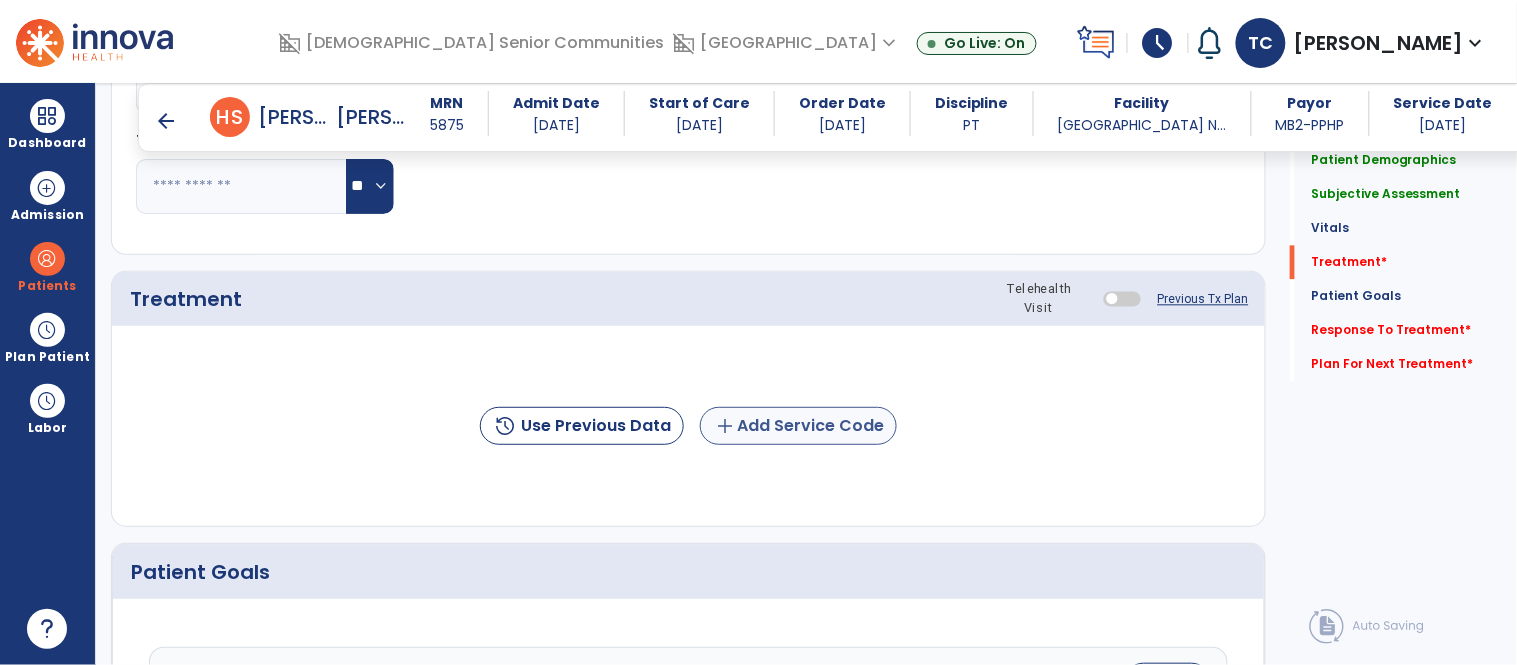 type on "**********" 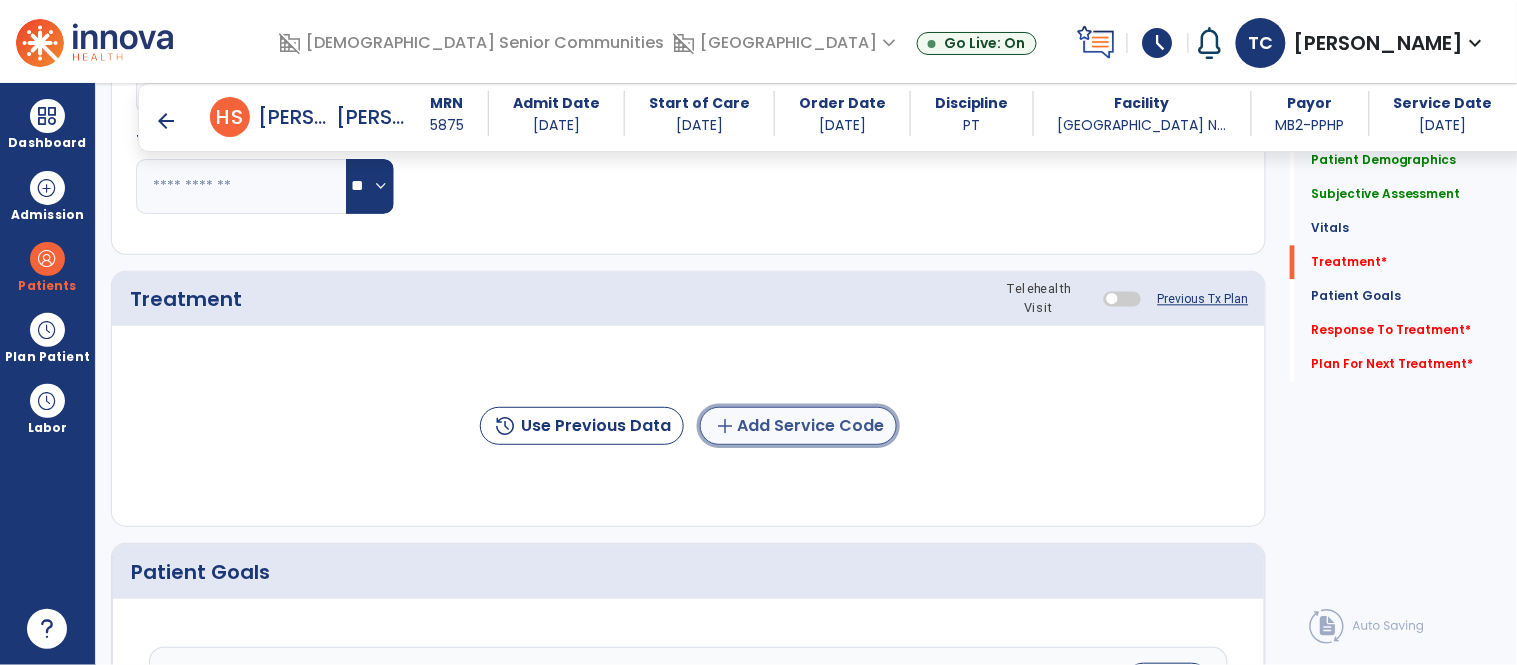 click on "add  Add Service Code" 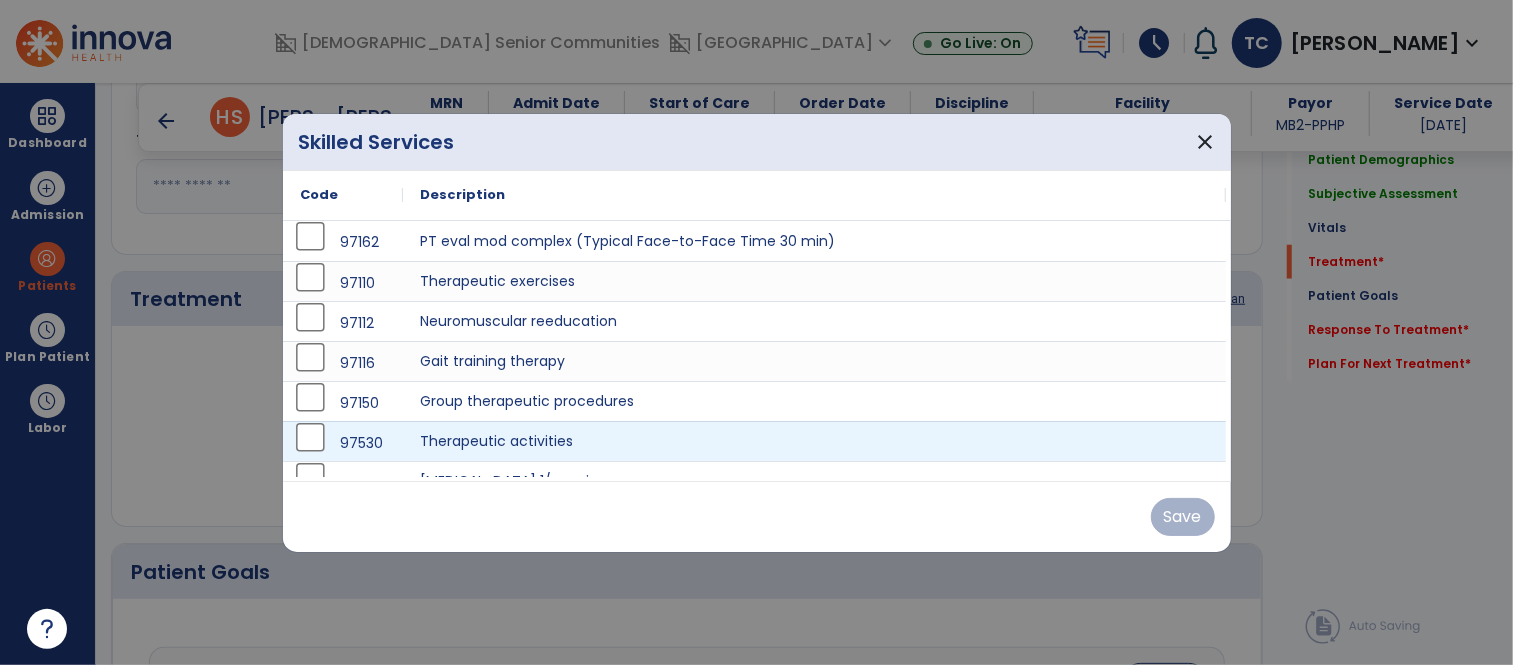 scroll, scrollTop: 1098, scrollLeft: 0, axis: vertical 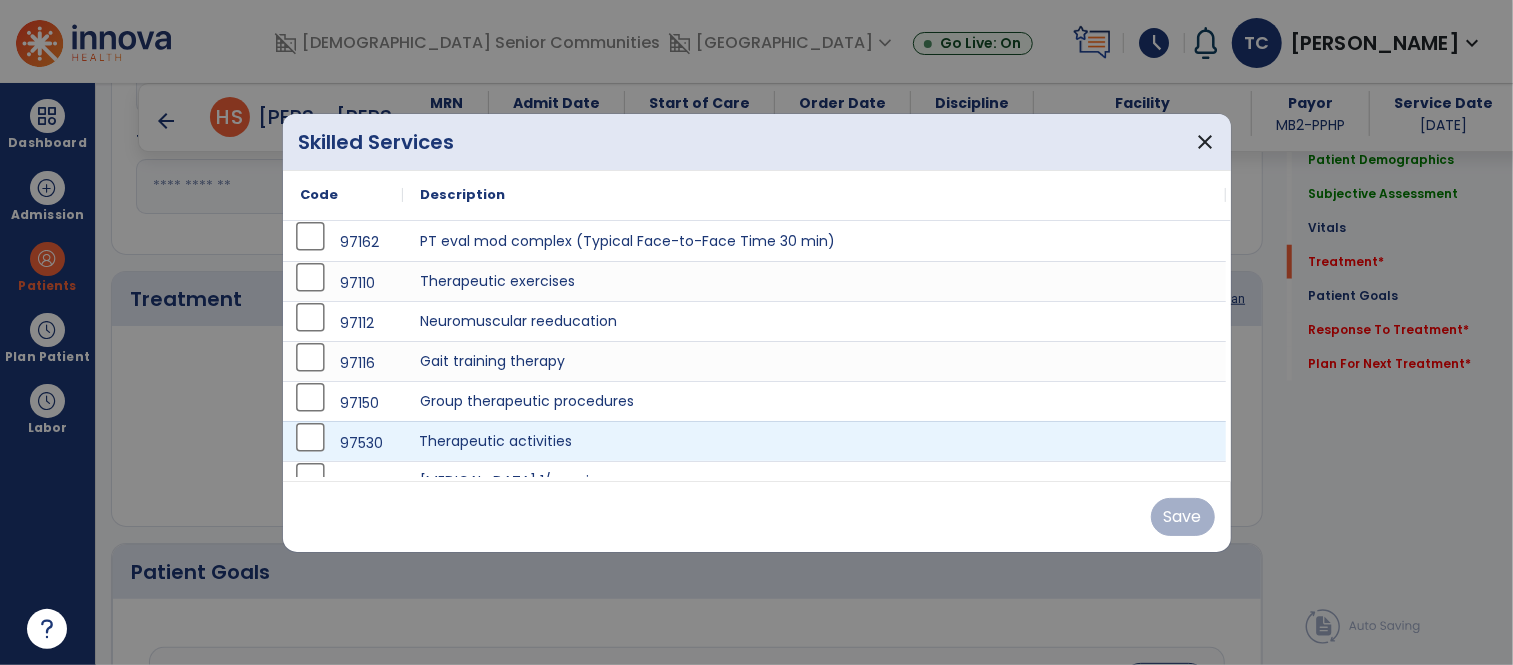 click on "Therapeutic activities" at bounding box center [815, 441] 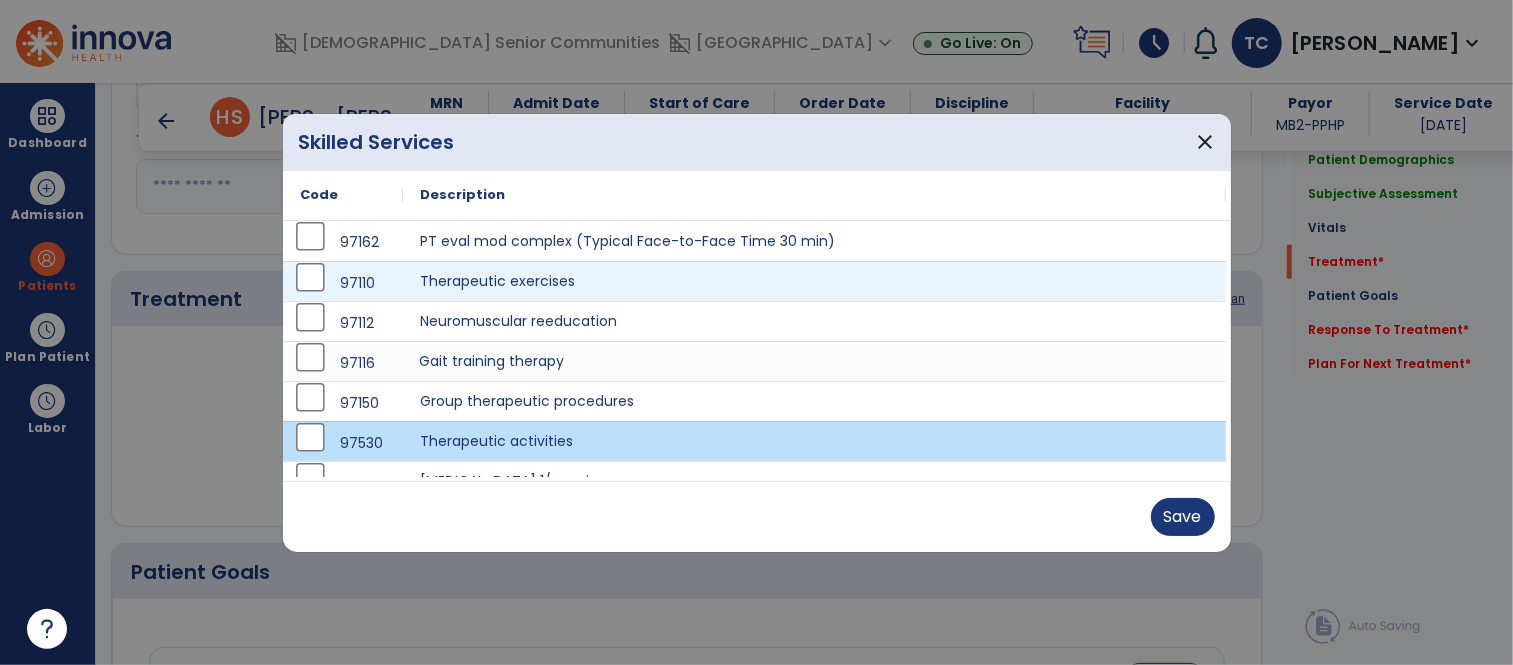 drag, startPoint x: 501, startPoint y: 368, endPoint x: 509, endPoint y: 288, distance: 80.399 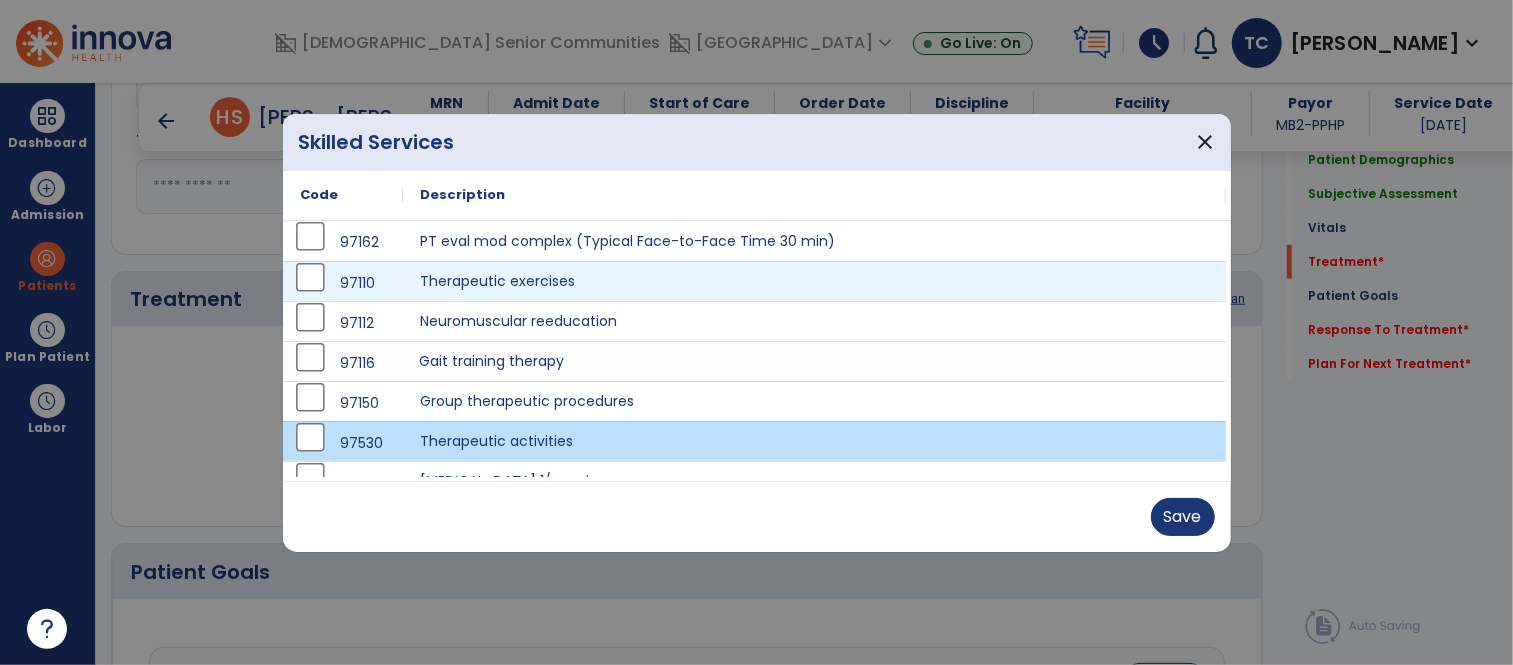click on "97162 PT eval mod complex (Typical Face-to-Face Time 30 min)   97110 Therapeutic exercises   97112 Neuromuscular reeducation   97116 Gait training therapy   97150 Group therapeutic procedures   97530 Therapeutic activities   97140 [MEDICAL_DATA] 1/> regions" at bounding box center (755, 361) 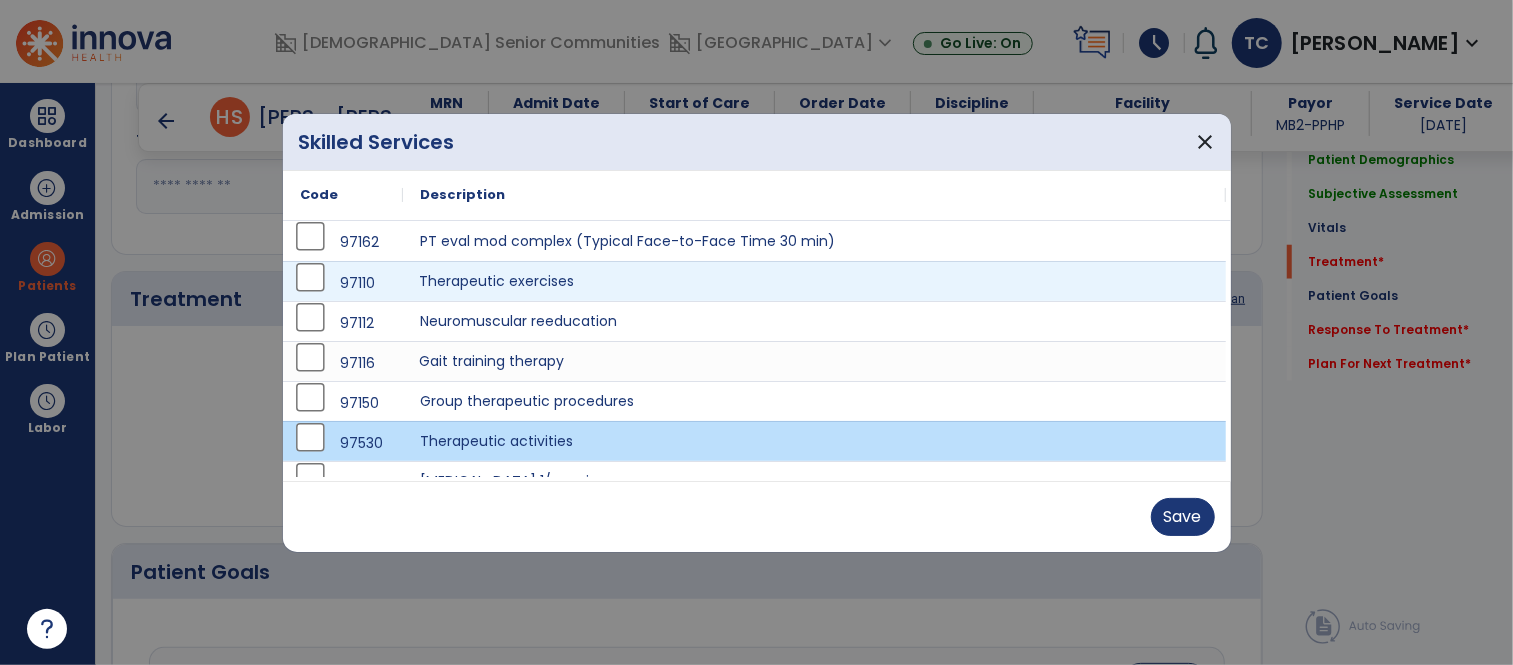 click on "Therapeutic exercises" at bounding box center [815, 281] 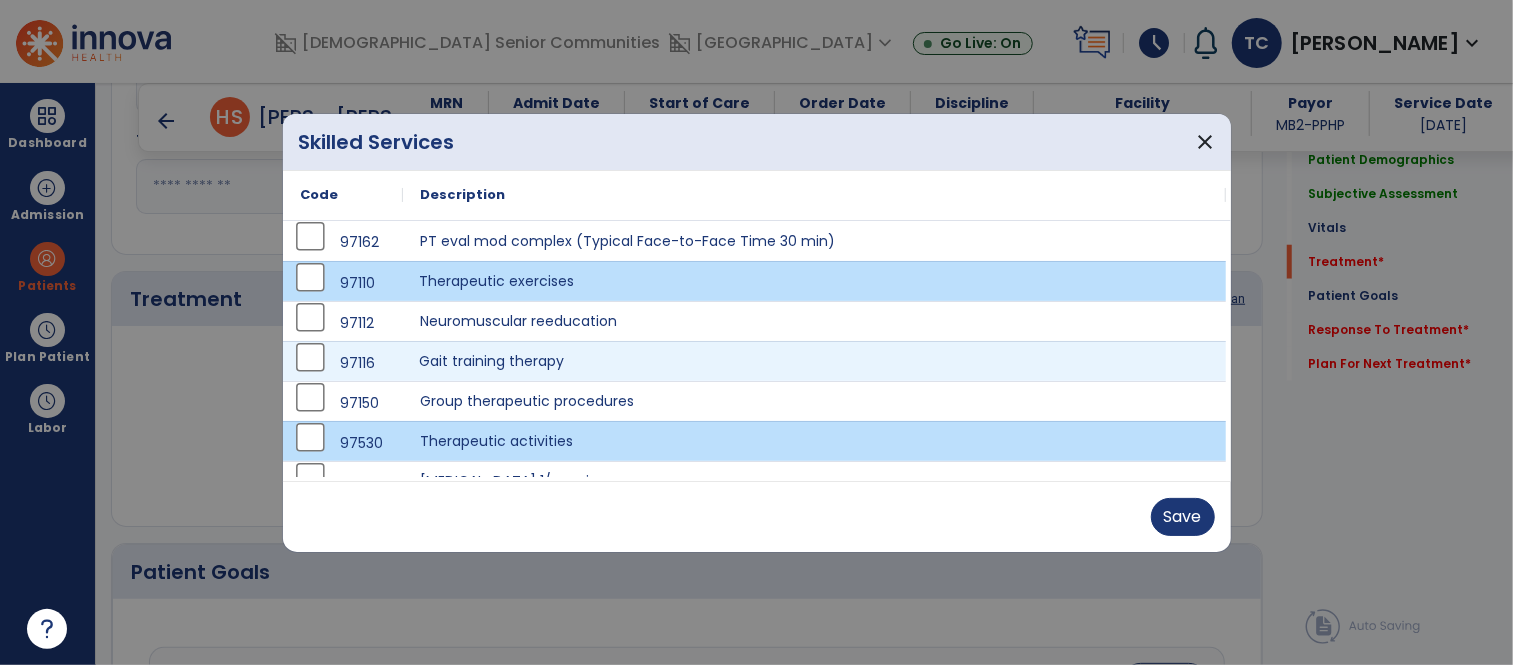 click on "Gait training therapy" at bounding box center (815, 361) 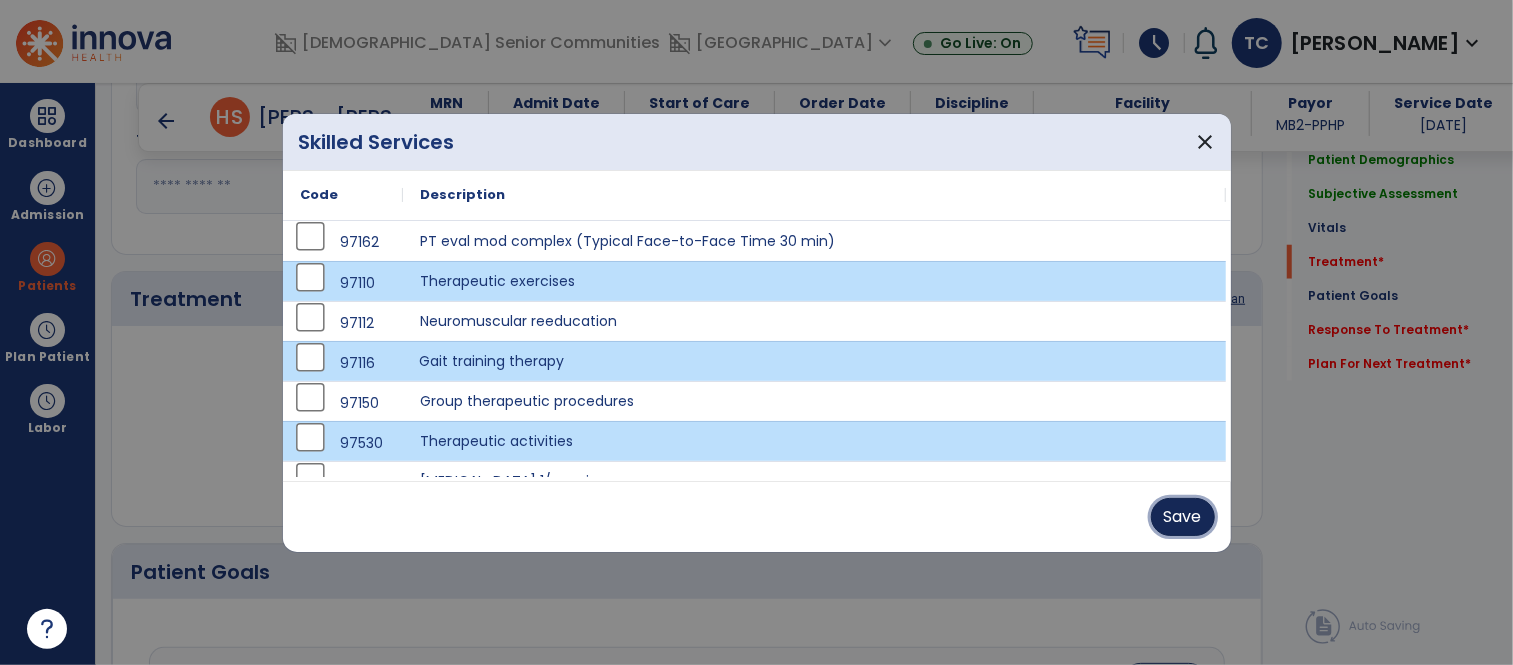 click on "Save" at bounding box center (1183, 517) 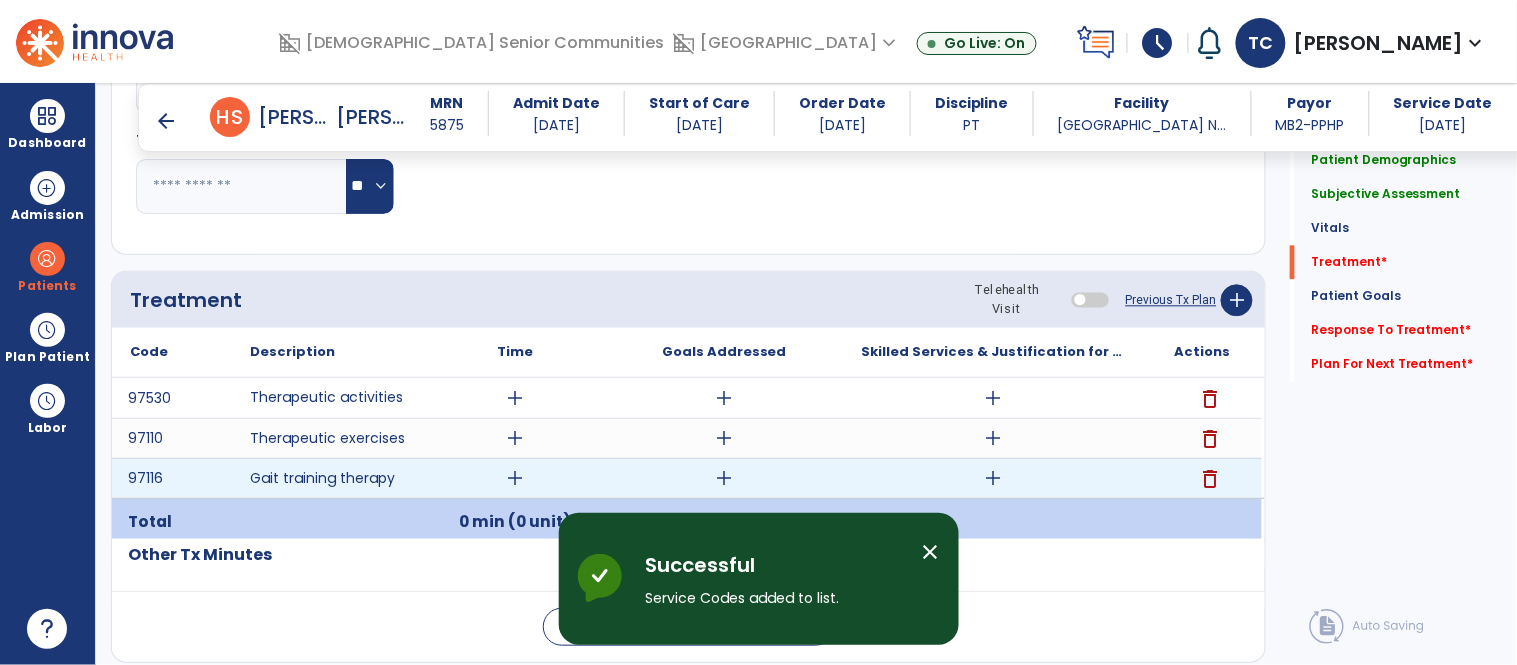 click on "add" at bounding box center [993, 478] 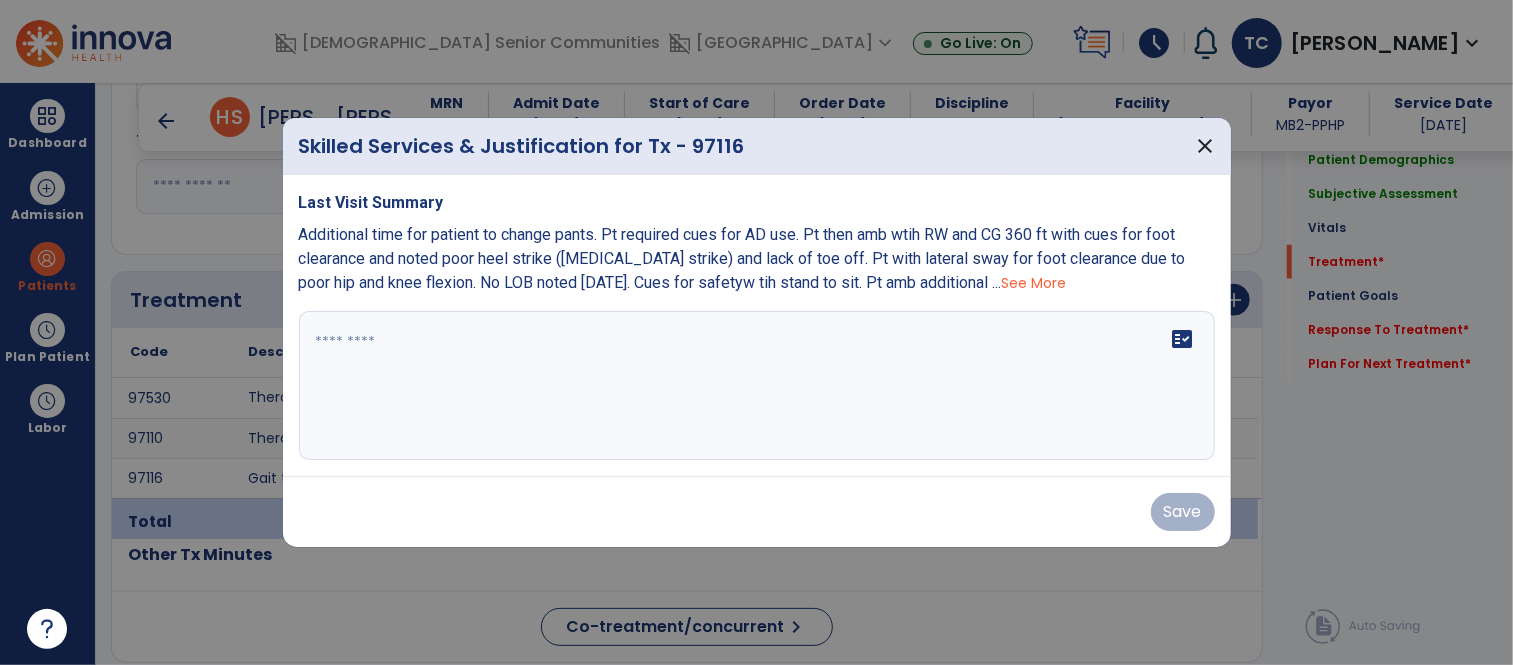 scroll, scrollTop: 1098, scrollLeft: 0, axis: vertical 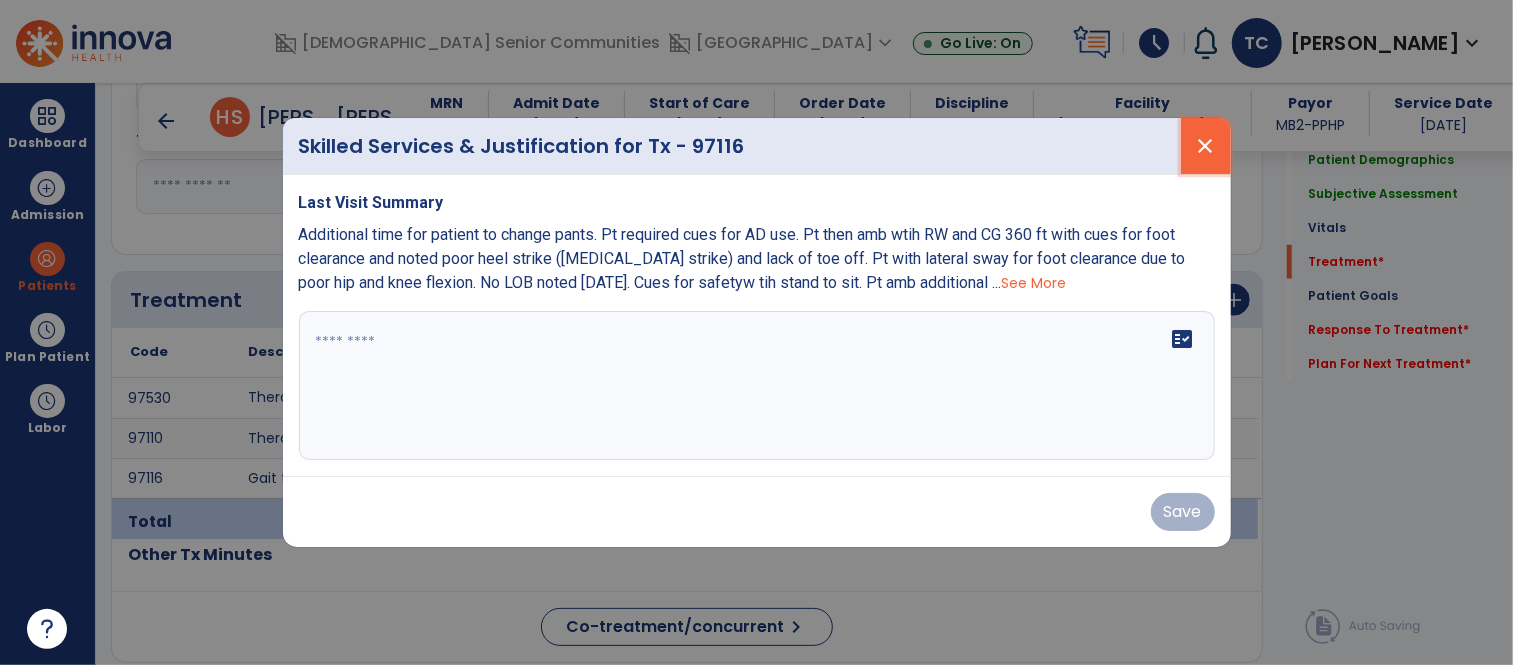 click on "close" at bounding box center (1206, 146) 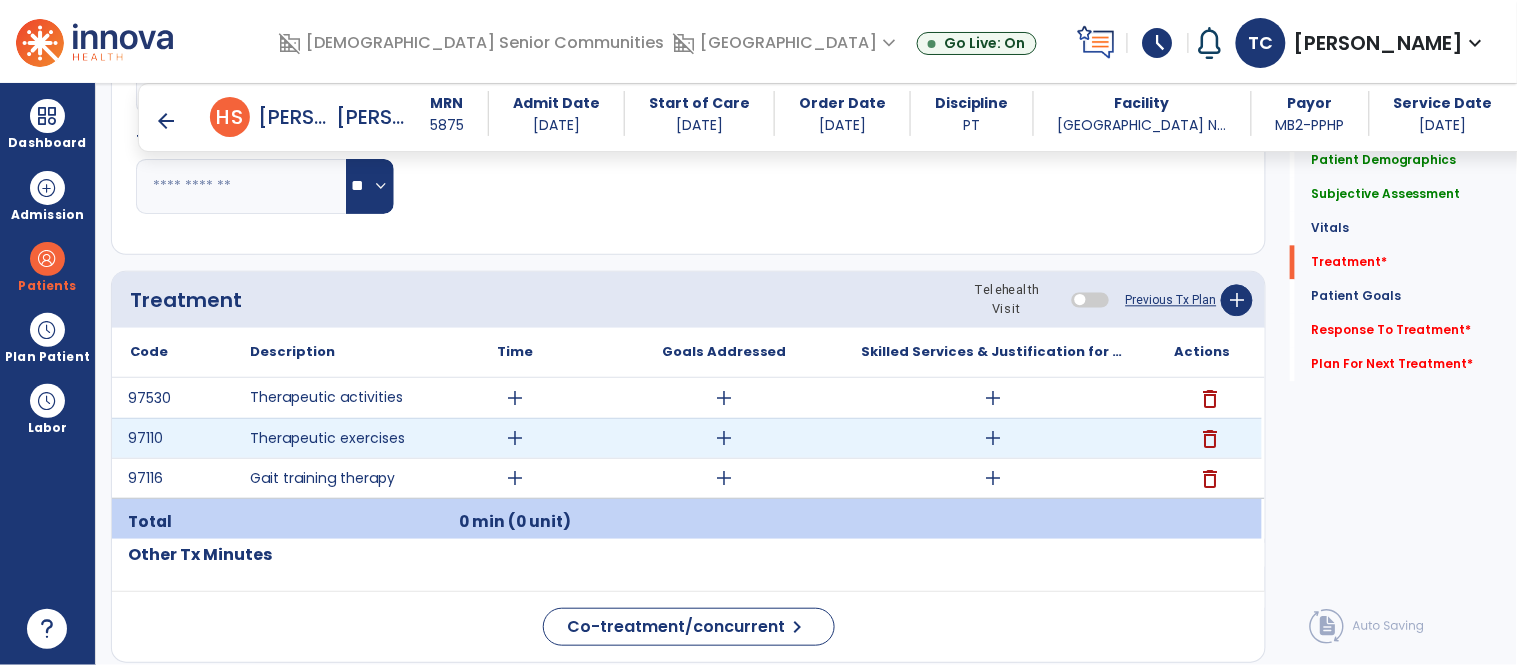 click on "add" at bounding box center (993, 438) 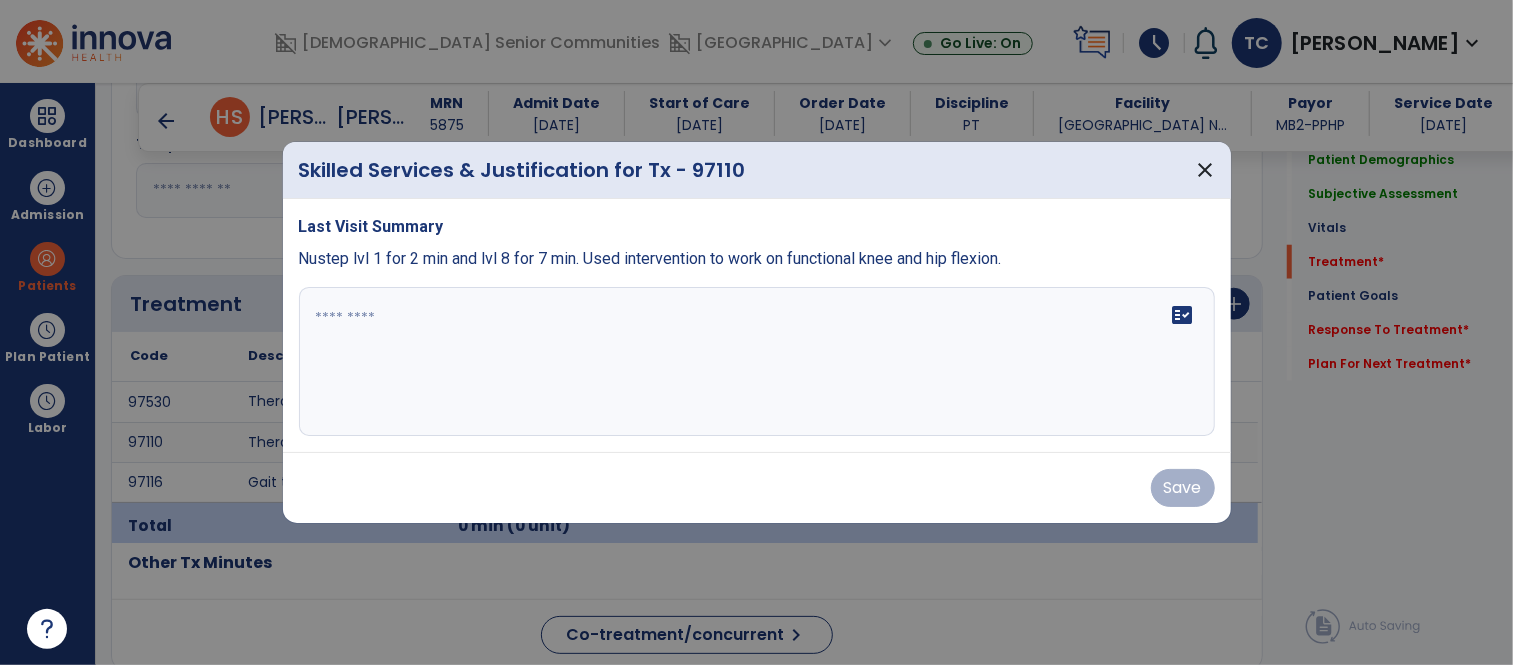 scroll, scrollTop: 1098, scrollLeft: 0, axis: vertical 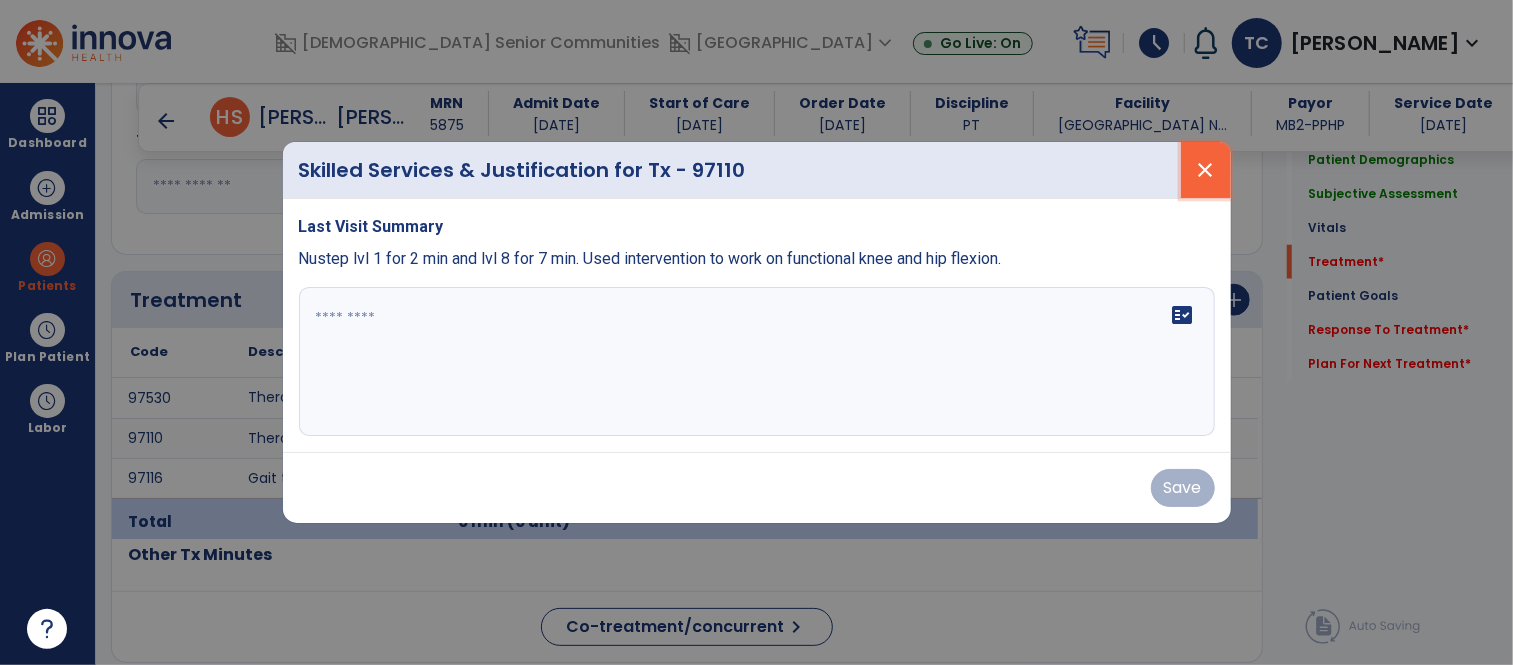 click on "close" at bounding box center [1206, 170] 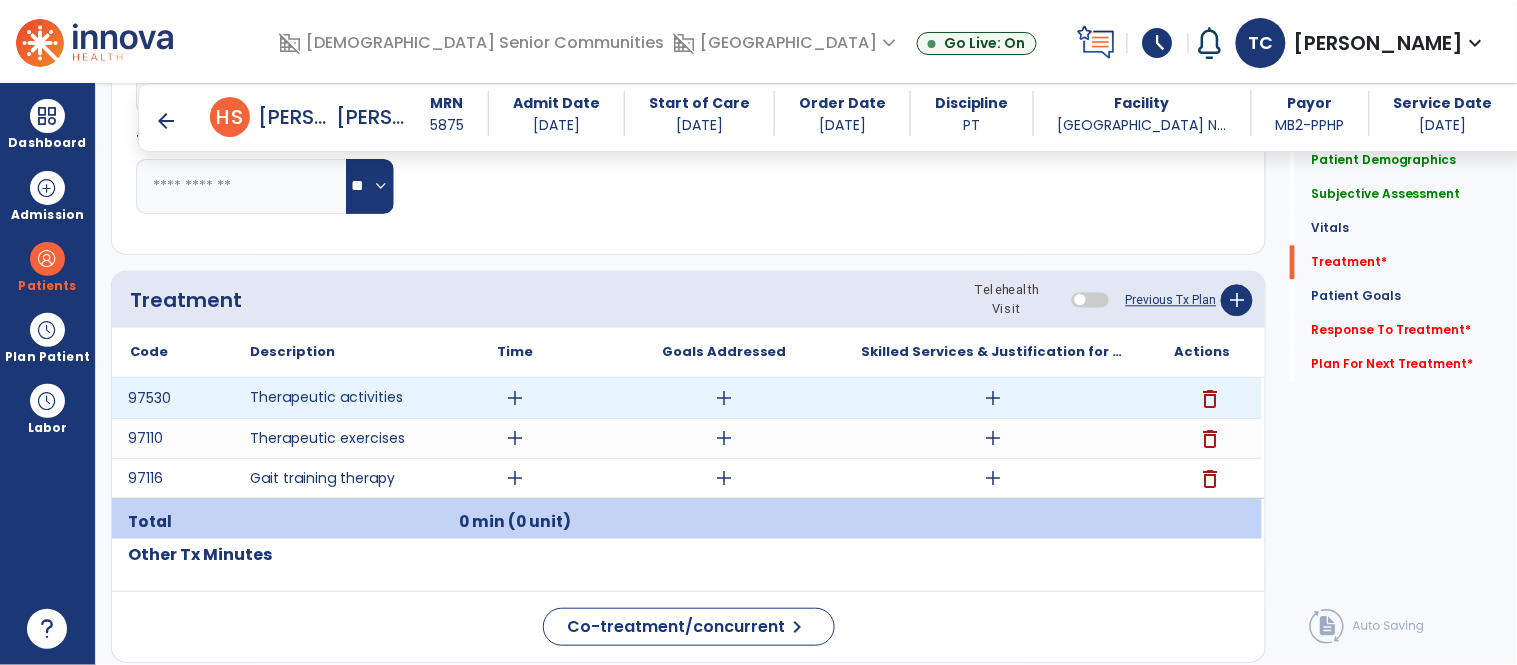 click on "add" at bounding box center [993, 398] 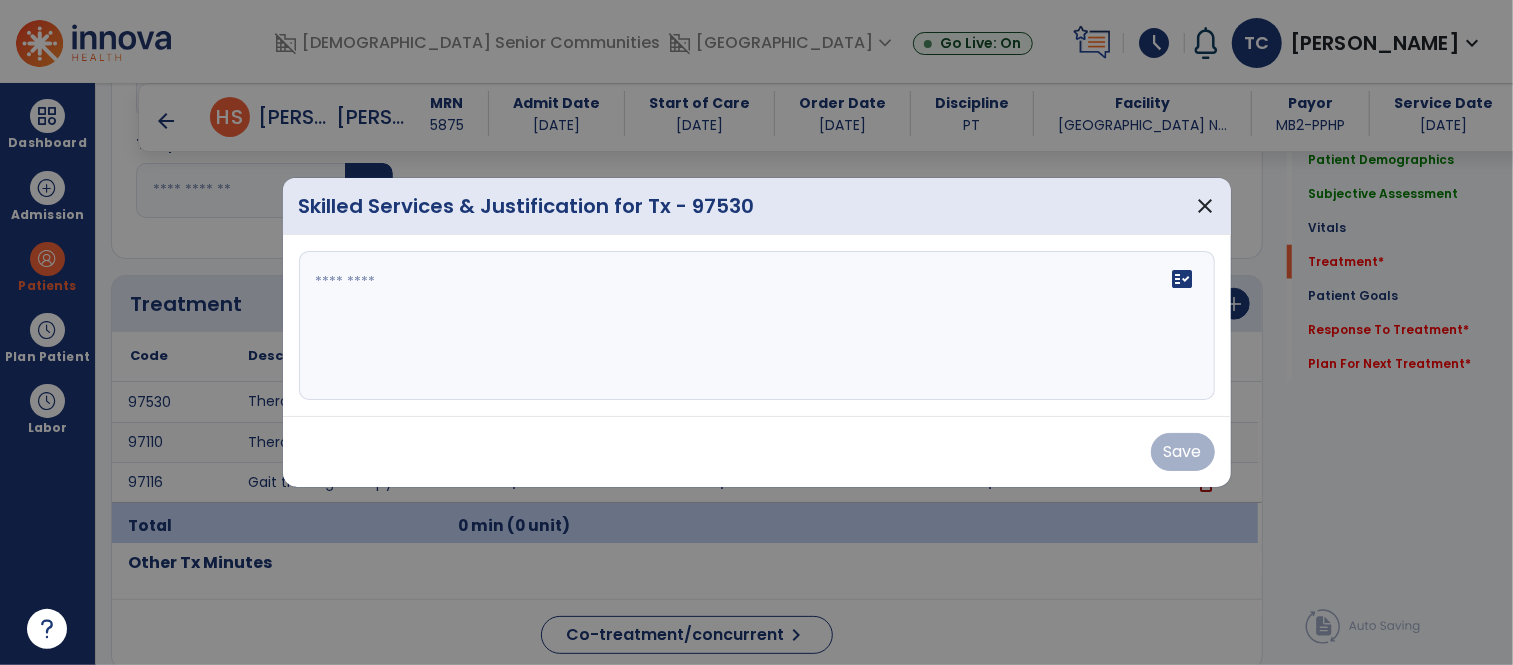 scroll, scrollTop: 1098, scrollLeft: 0, axis: vertical 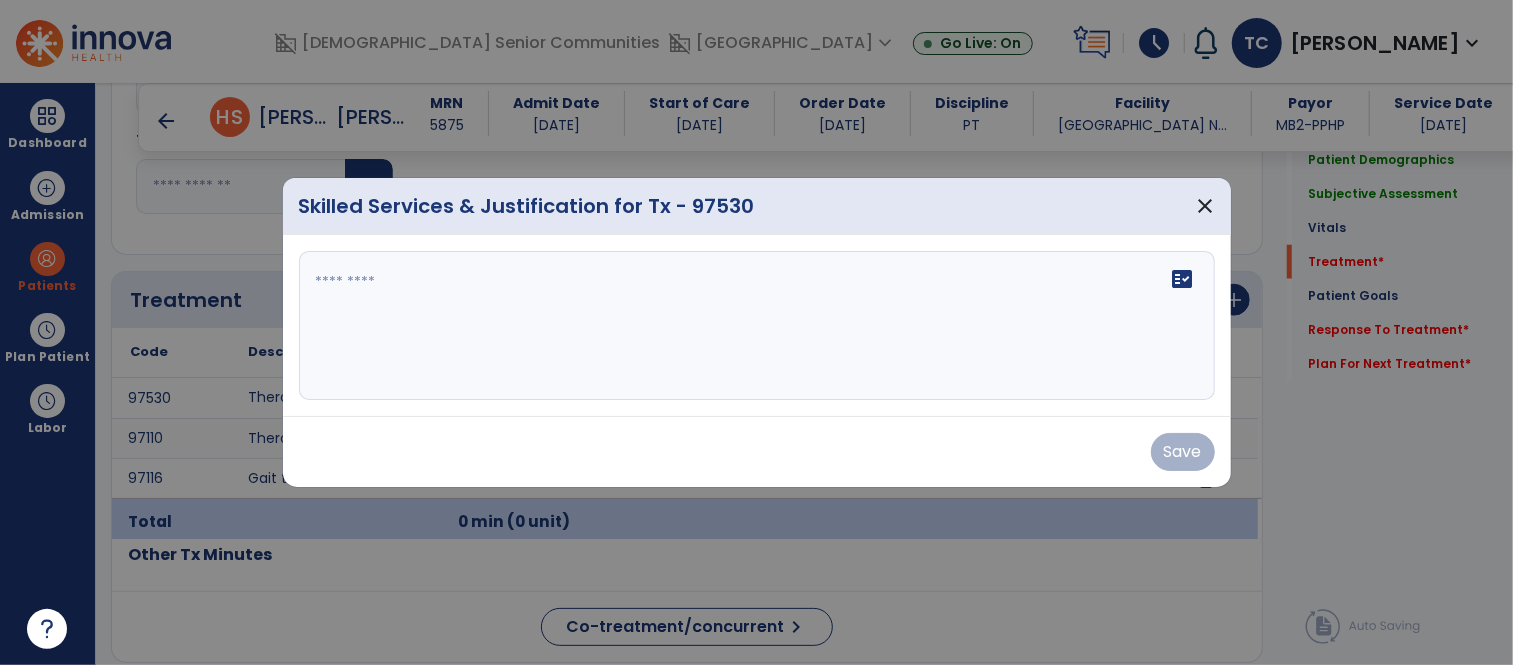 click on "fact_check" at bounding box center (757, 326) 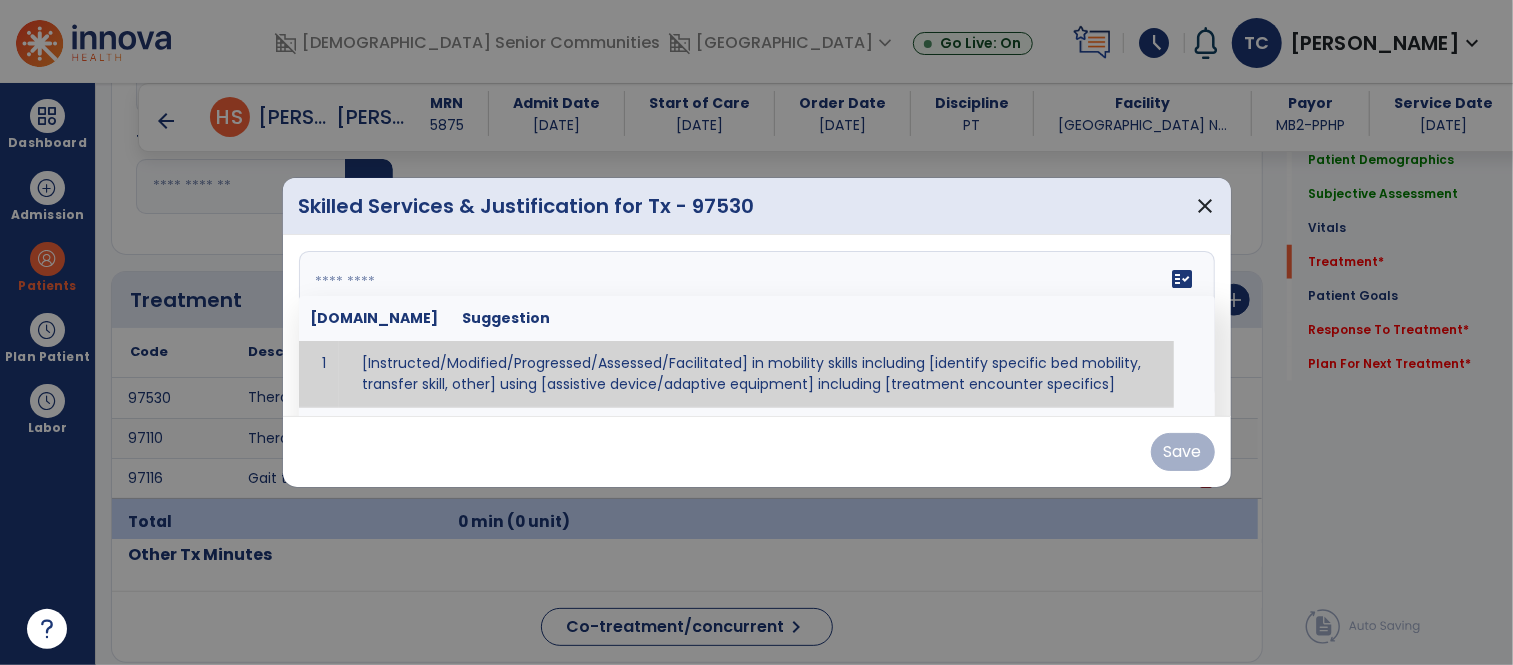 paste on "**********" 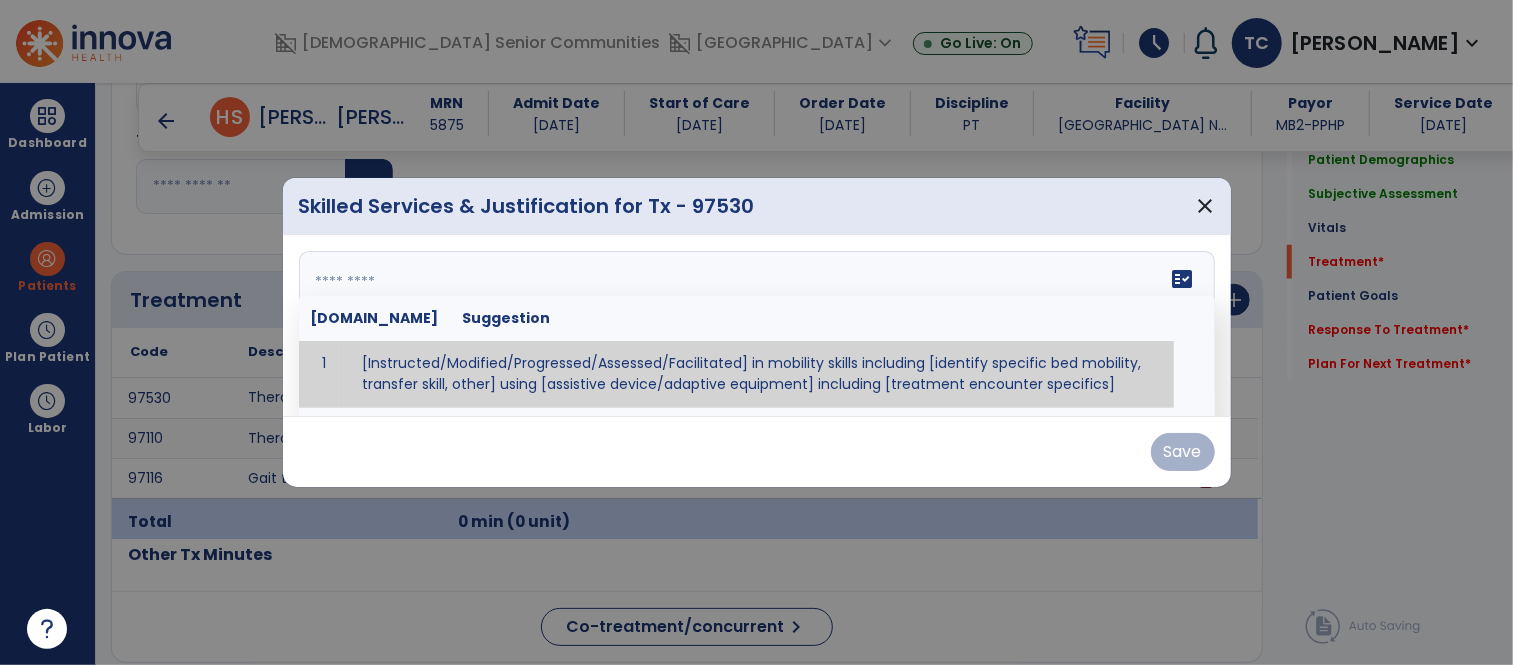type on "**********" 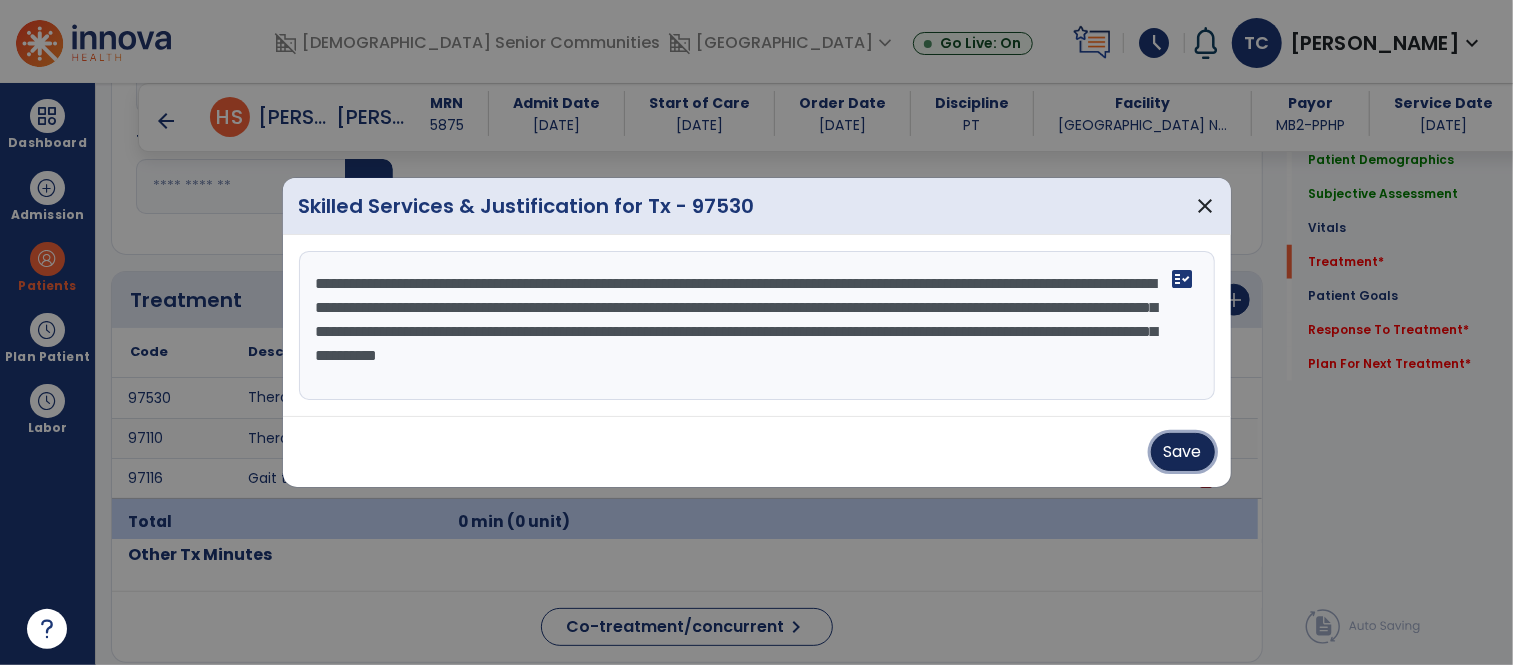 click on "Save" at bounding box center (1183, 452) 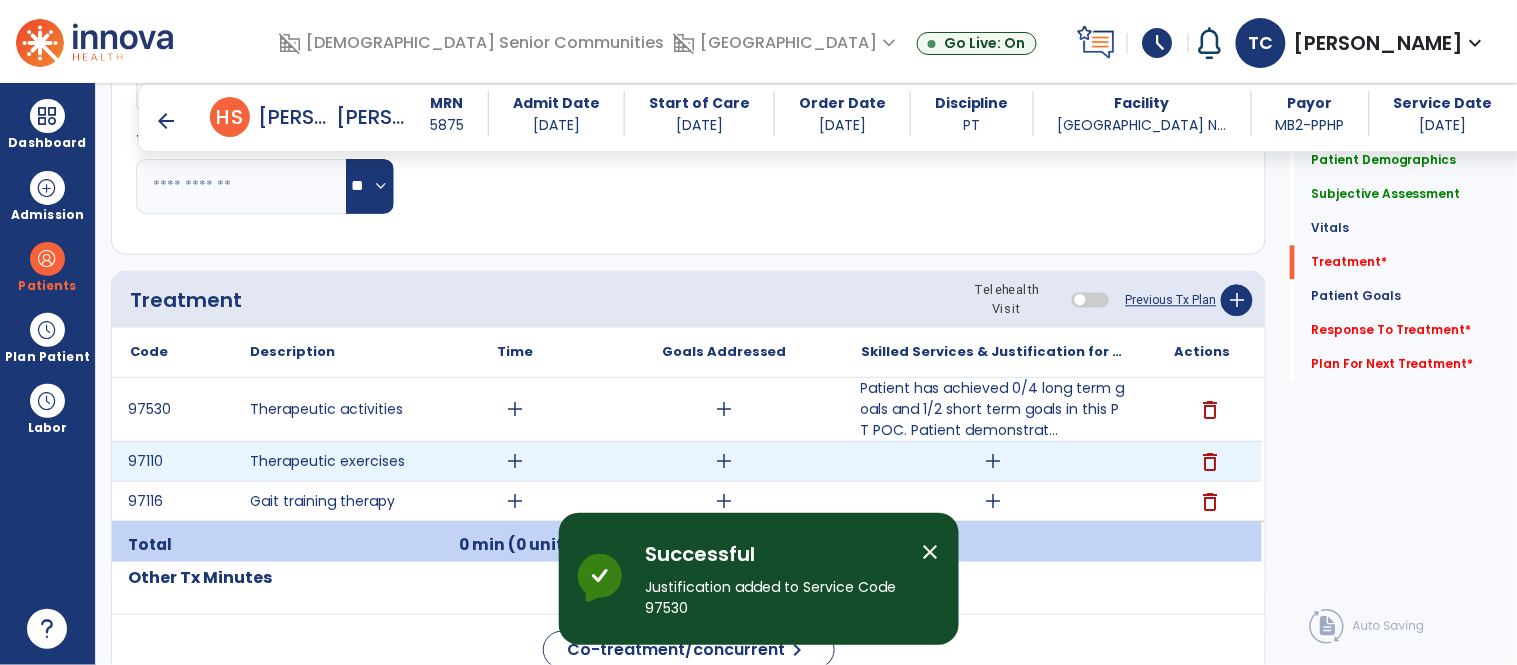 click on "add" at bounding box center [993, 461] 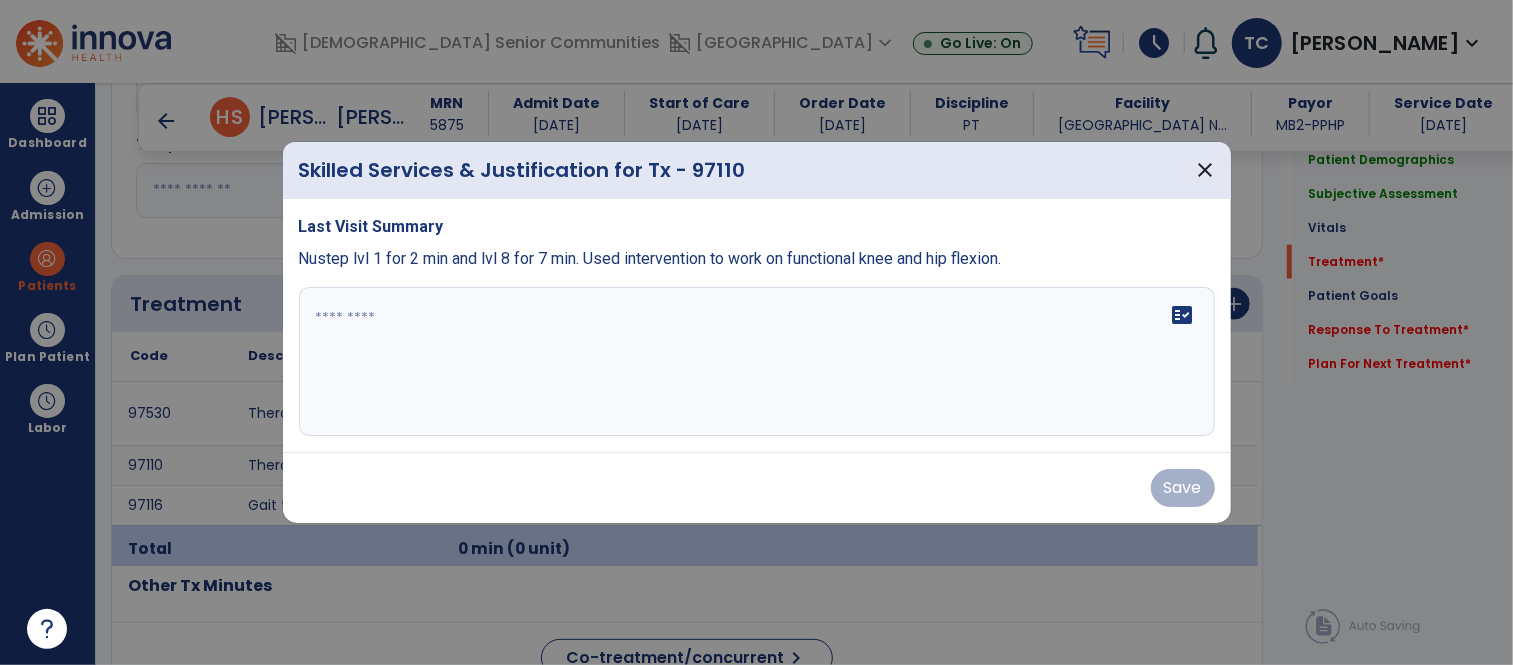 scroll, scrollTop: 1098, scrollLeft: 0, axis: vertical 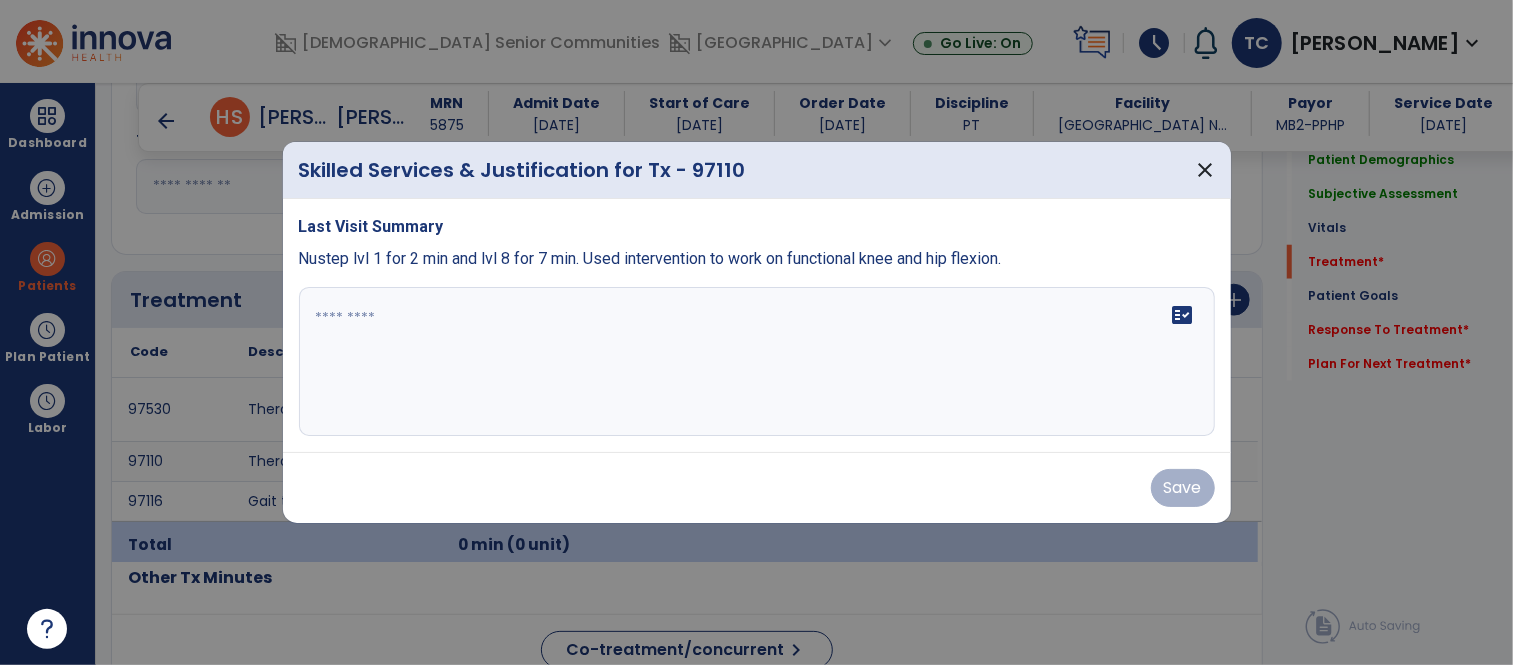 click on "fact_check" at bounding box center [757, 362] 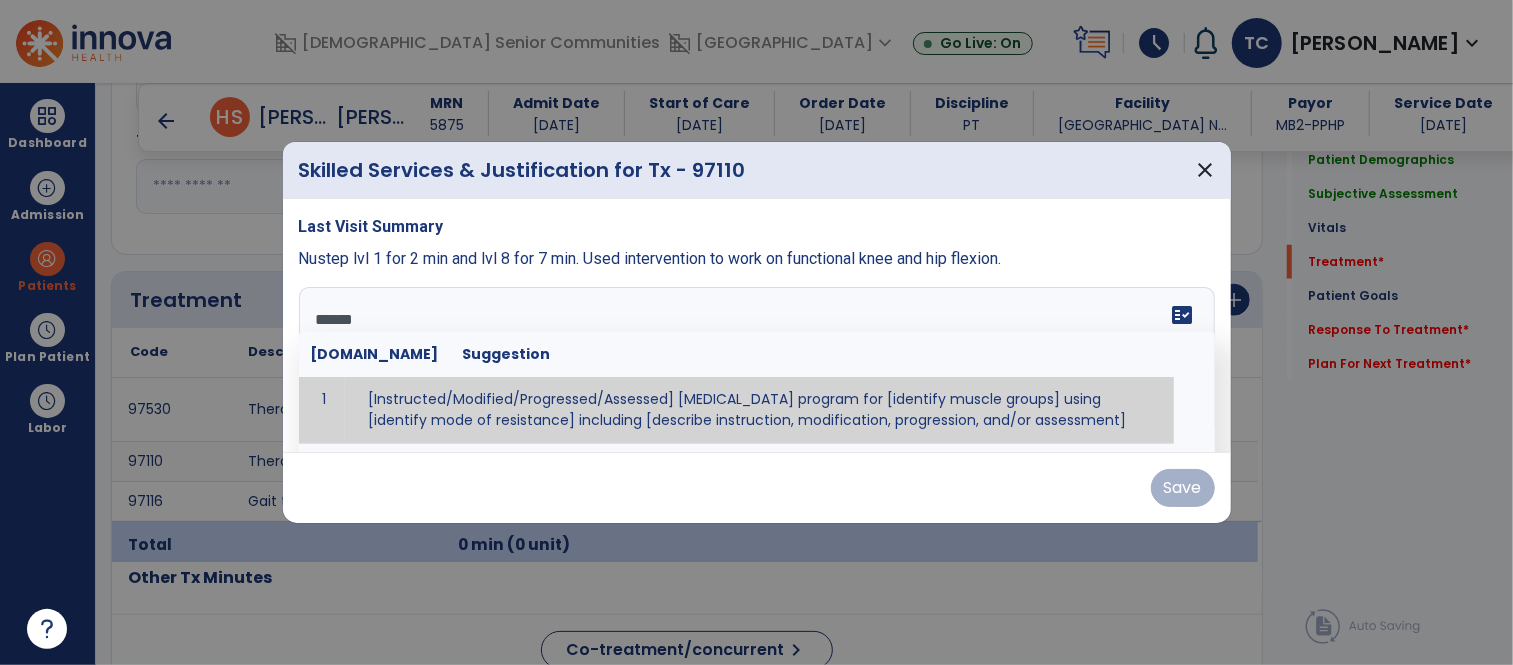 type on "*******" 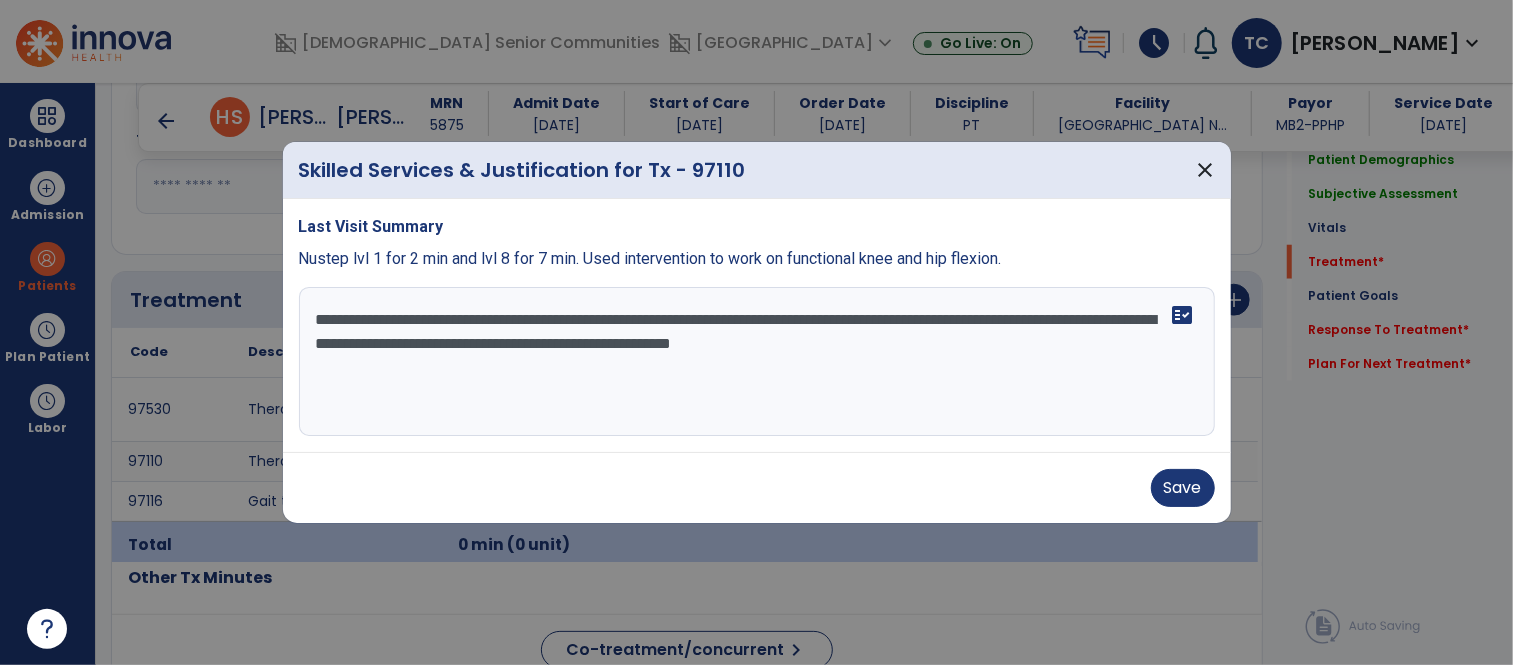 type on "**********" 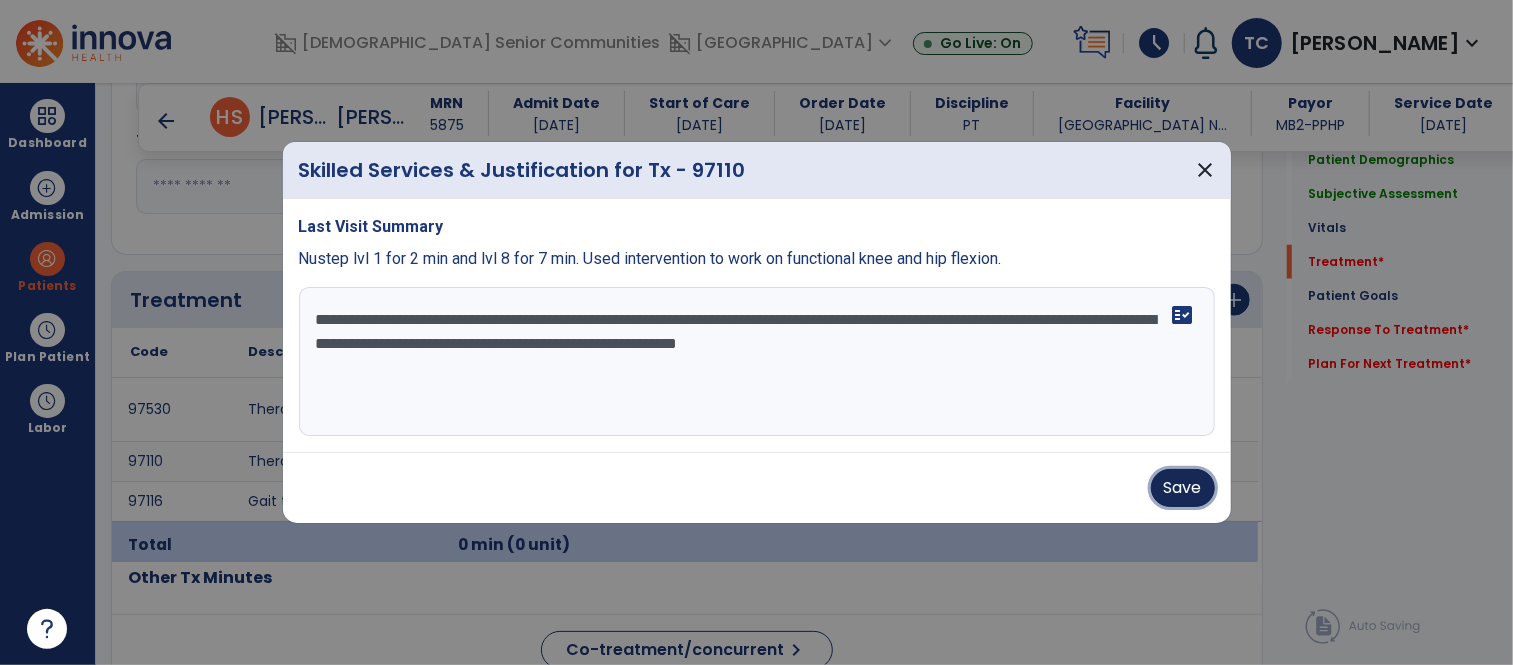 click on "Save" at bounding box center [1183, 488] 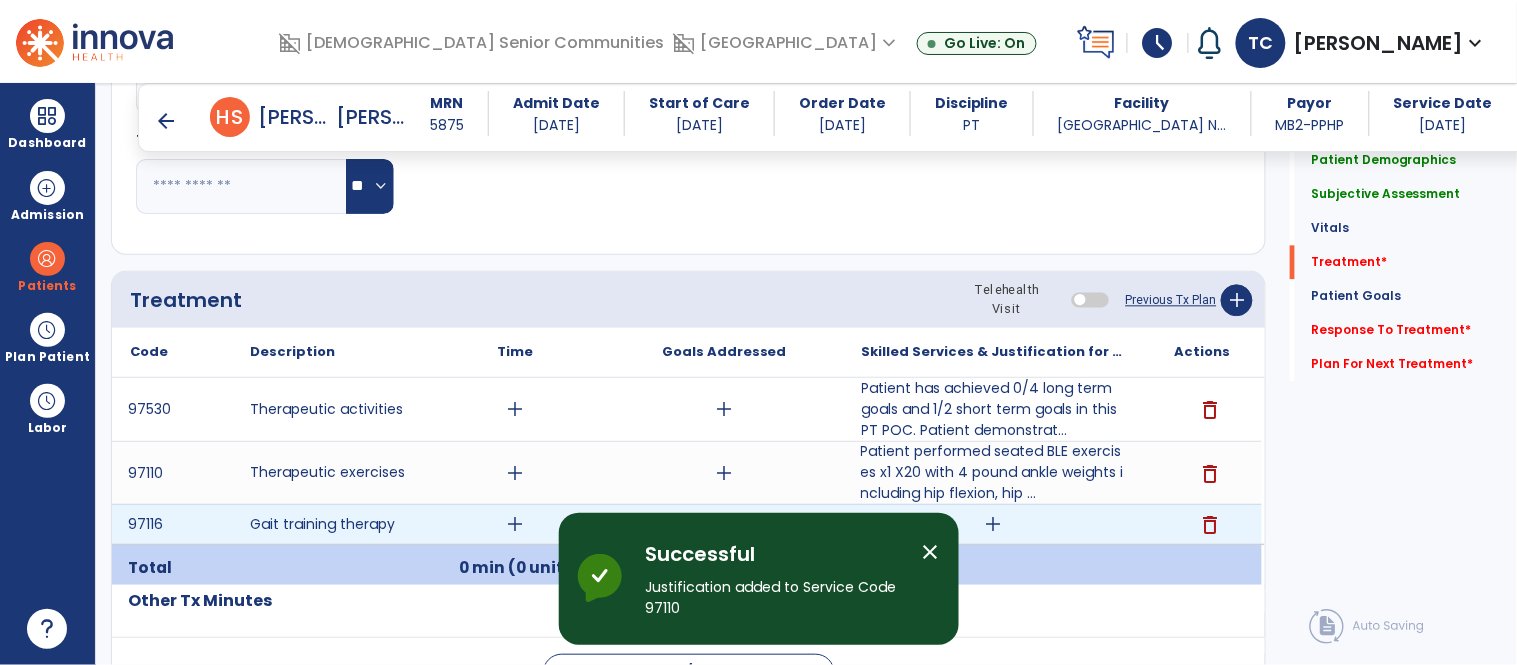 click on "add" at bounding box center (993, 524) 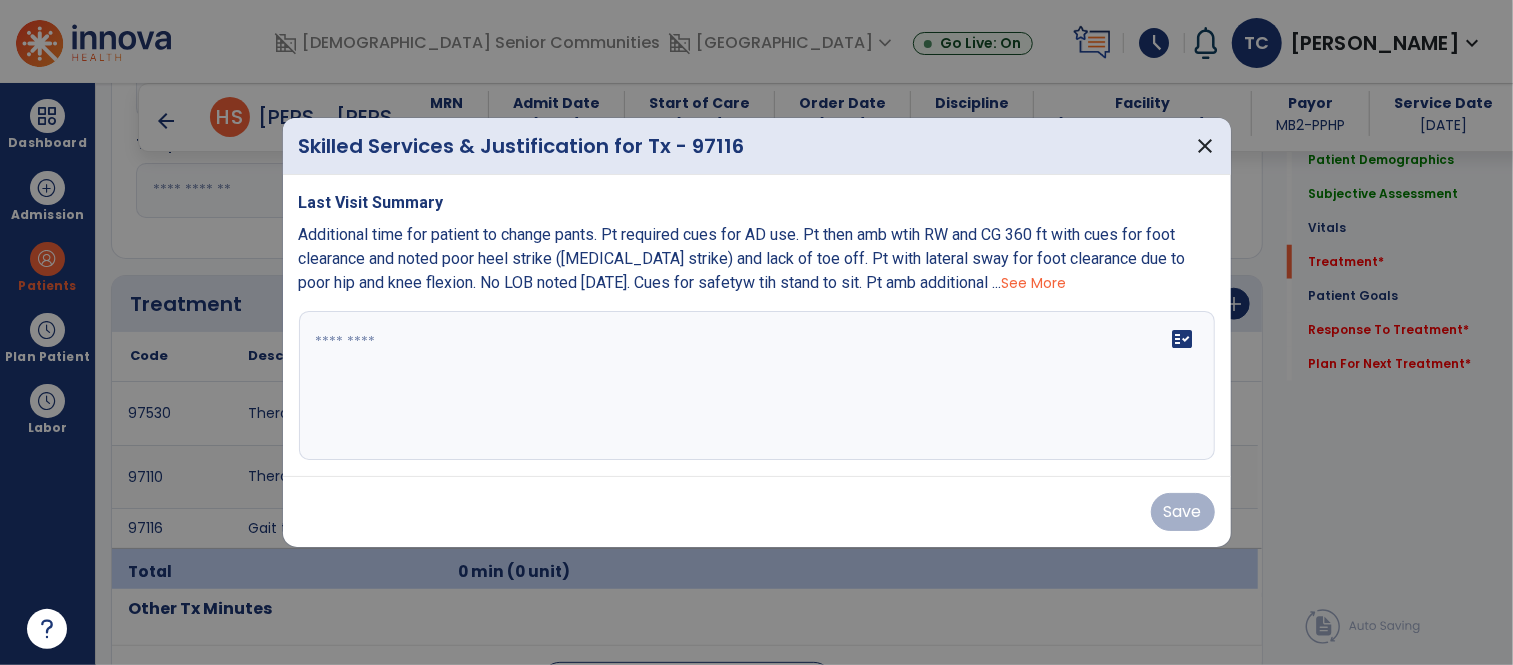 scroll, scrollTop: 1098, scrollLeft: 0, axis: vertical 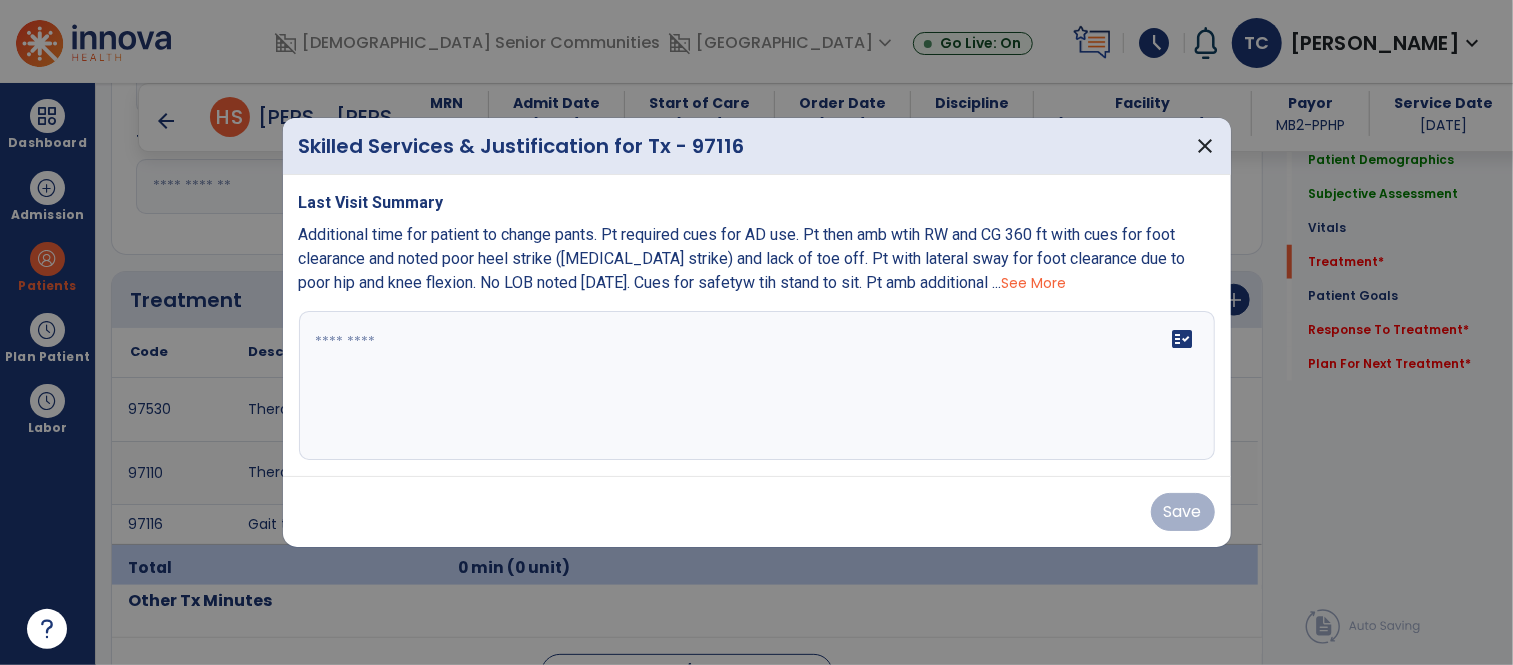 click on "fact_check" at bounding box center (757, 386) 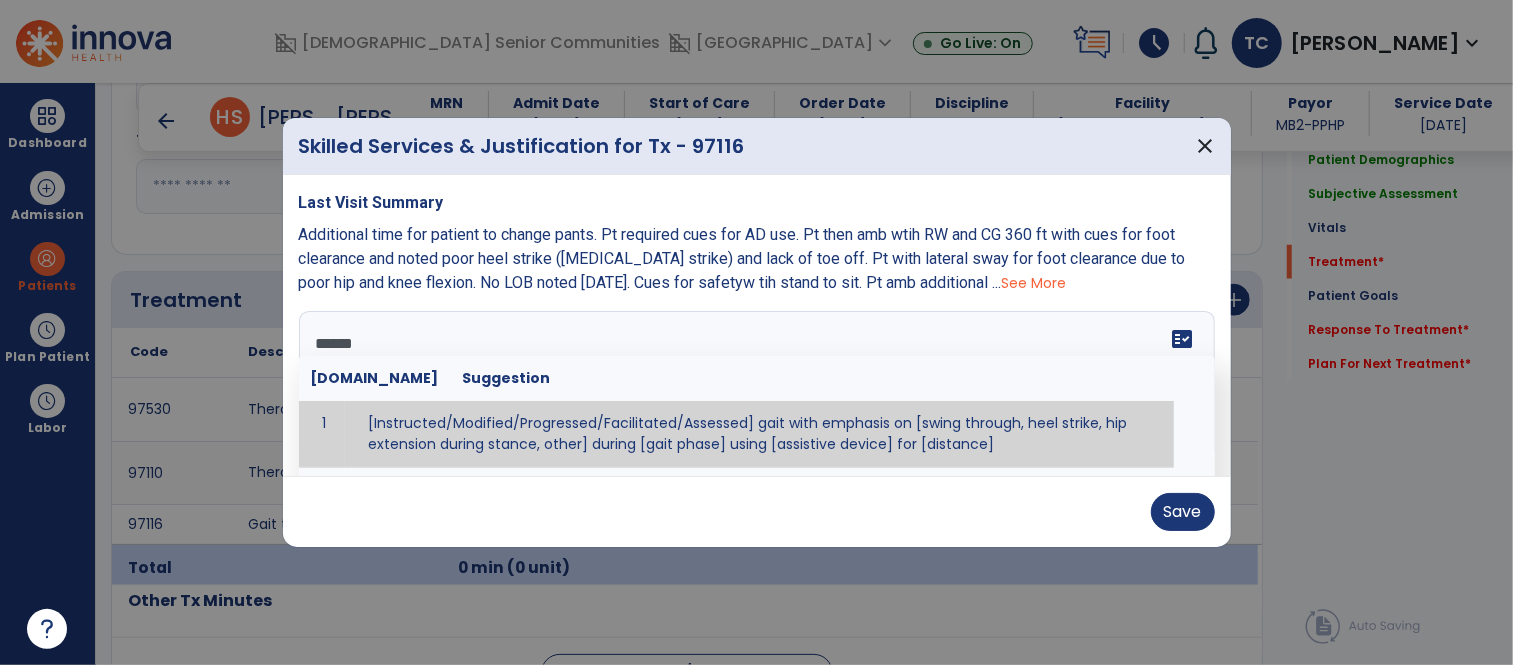 type on "*******" 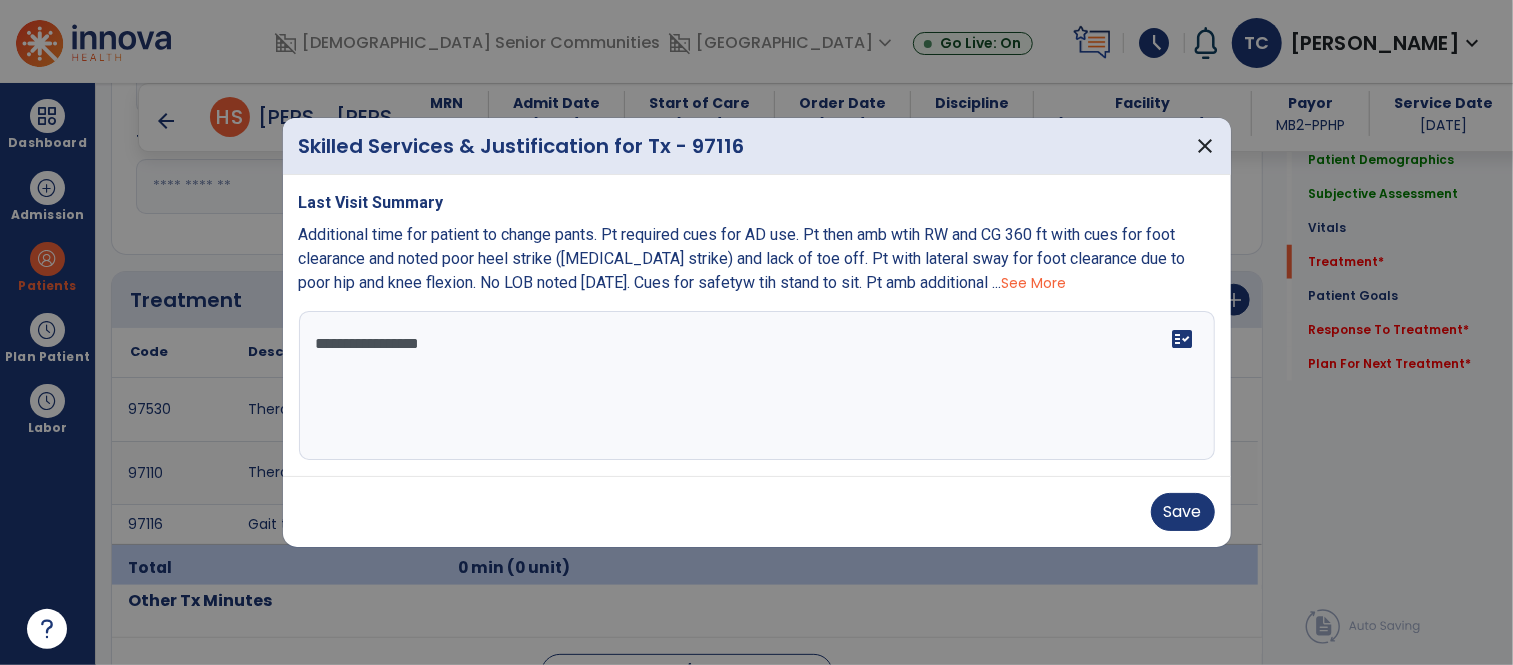 type on "**********" 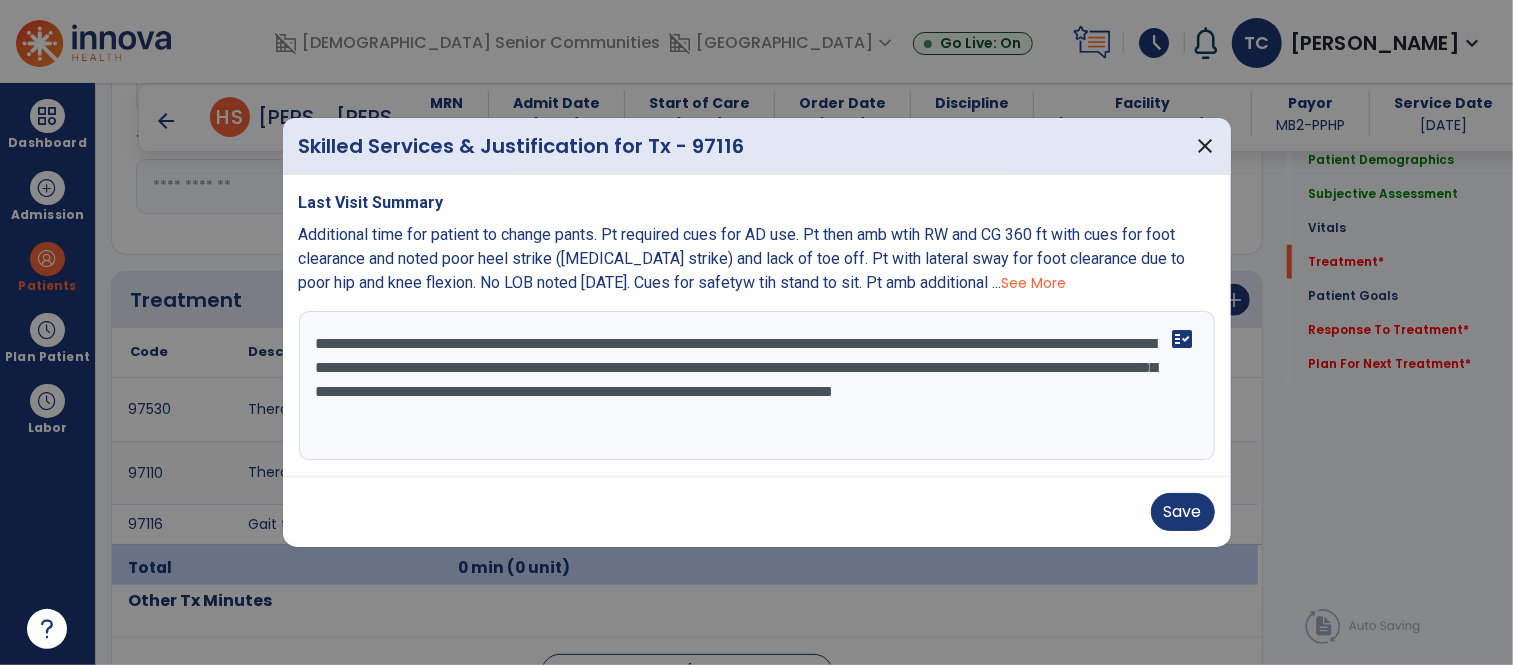 type on "**********" 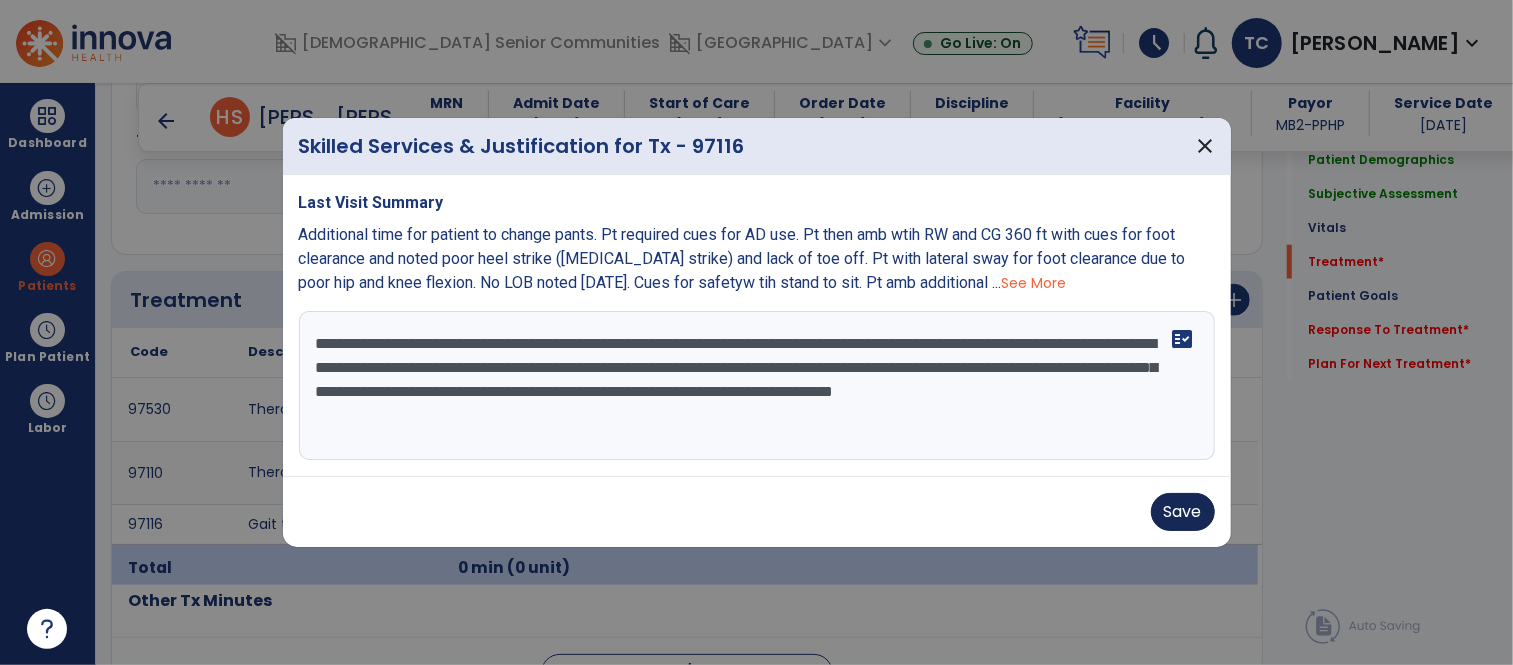 drag, startPoint x: 1187, startPoint y: 482, endPoint x: 1171, endPoint y: 517, distance: 38.483765 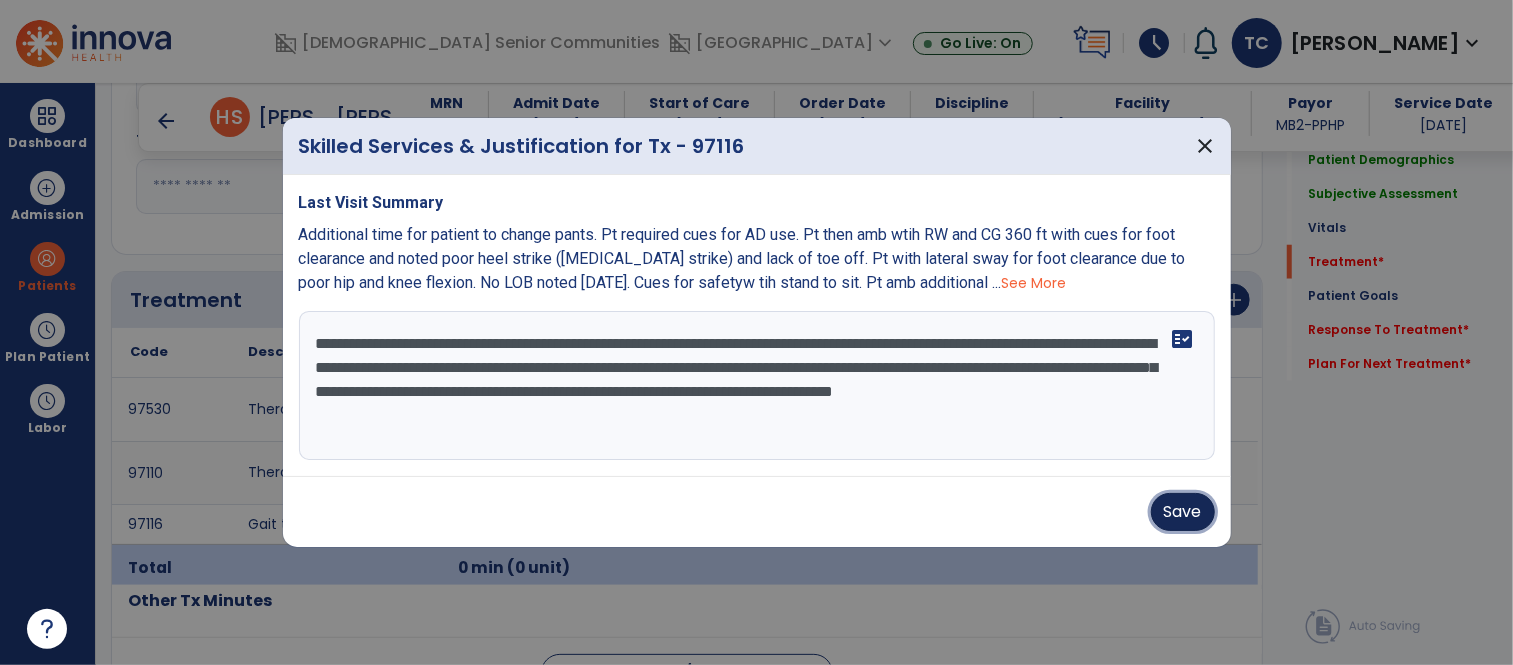 click on "Save" at bounding box center (1183, 512) 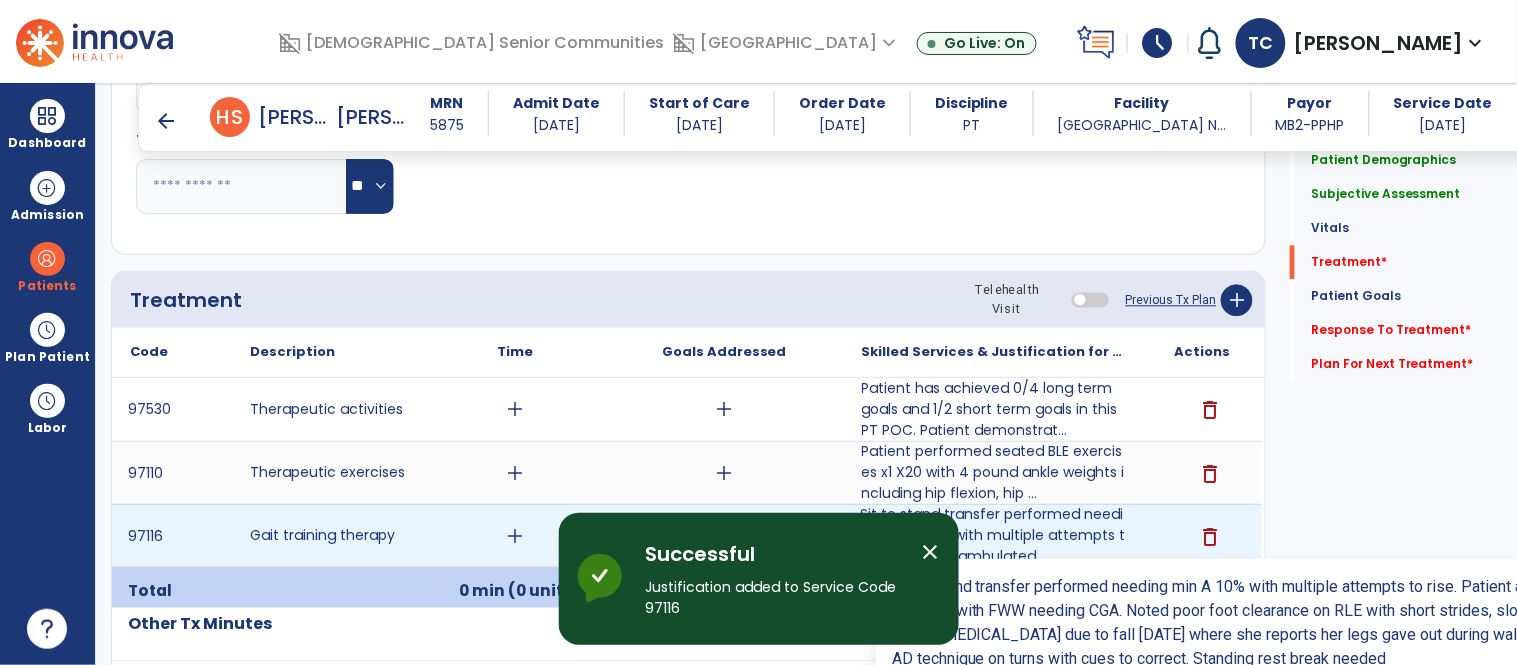 click on "Sit to stand transfer performed needing min A 10% with multiple attempts to rise. Patient ambulated ..." at bounding box center [993, 535] 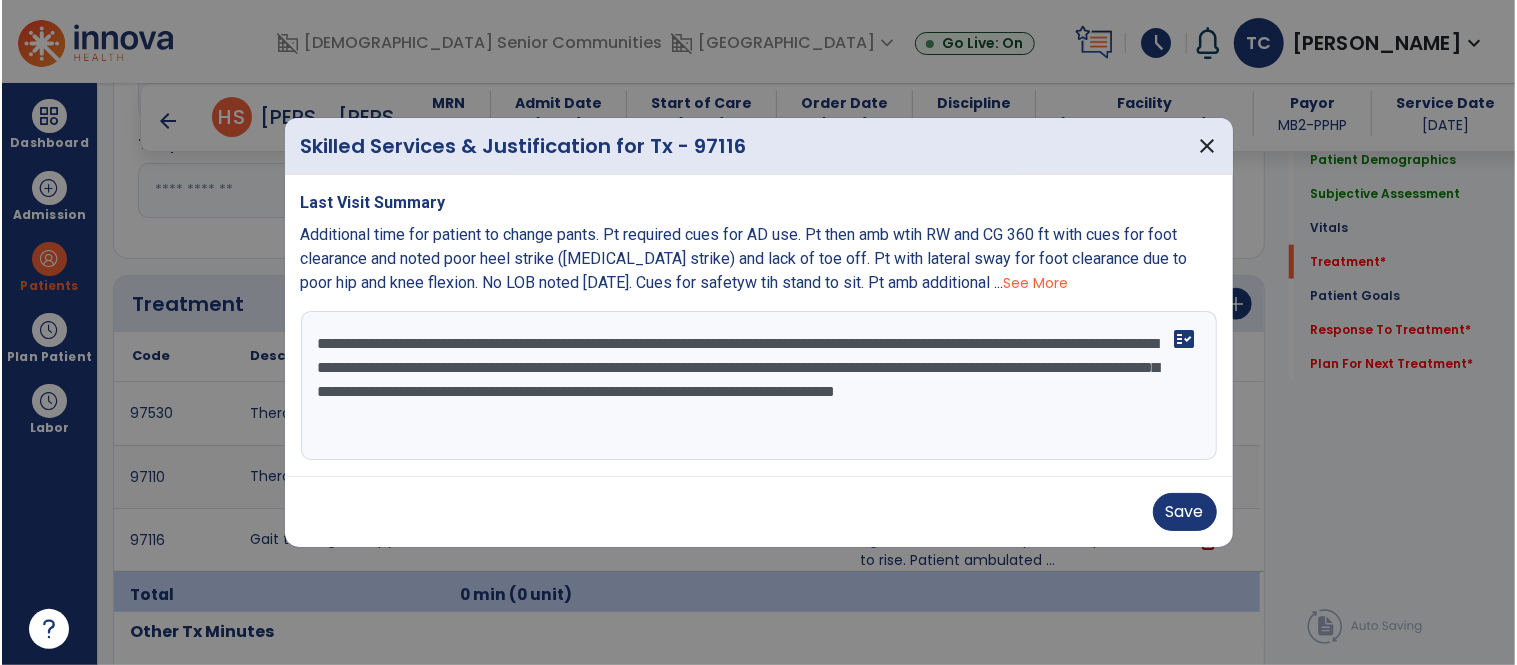scroll, scrollTop: 1098, scrollLeft: 0, axis: vertical 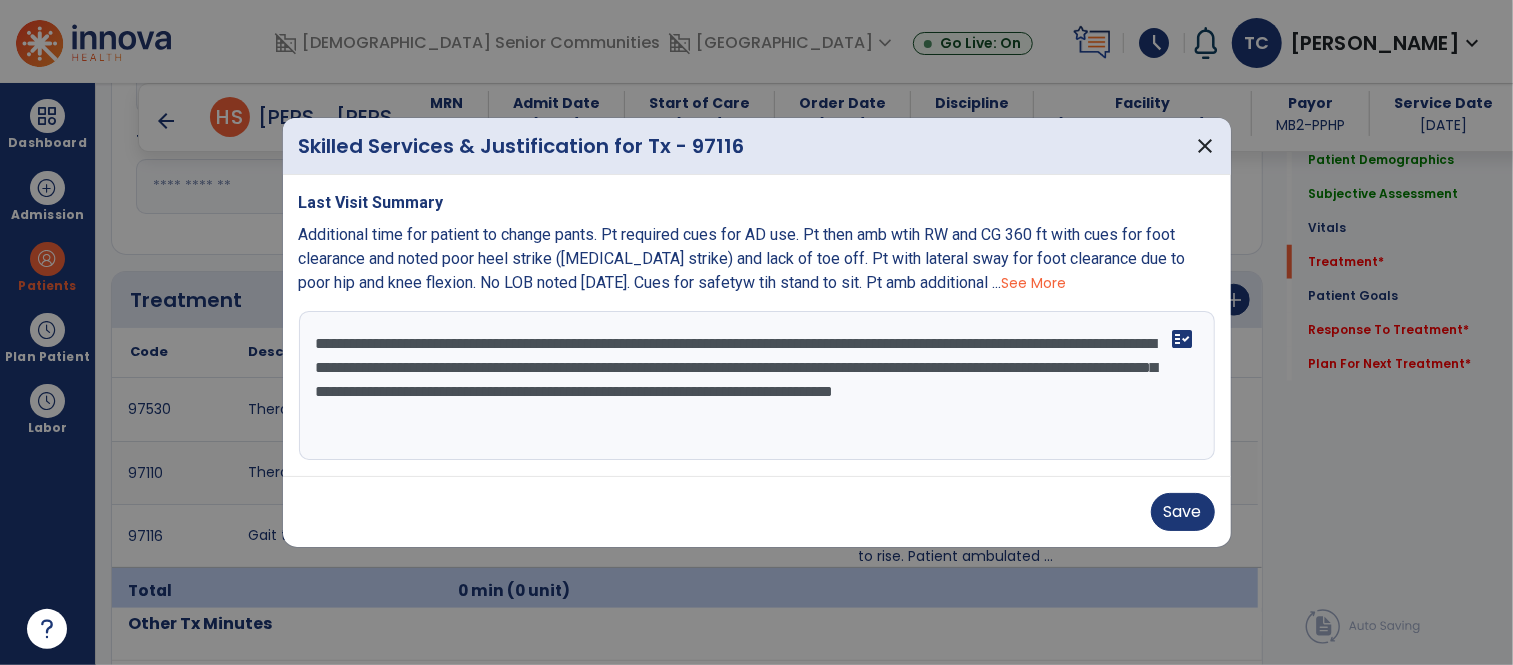 click on "**********" at bounding box center (757, 386) 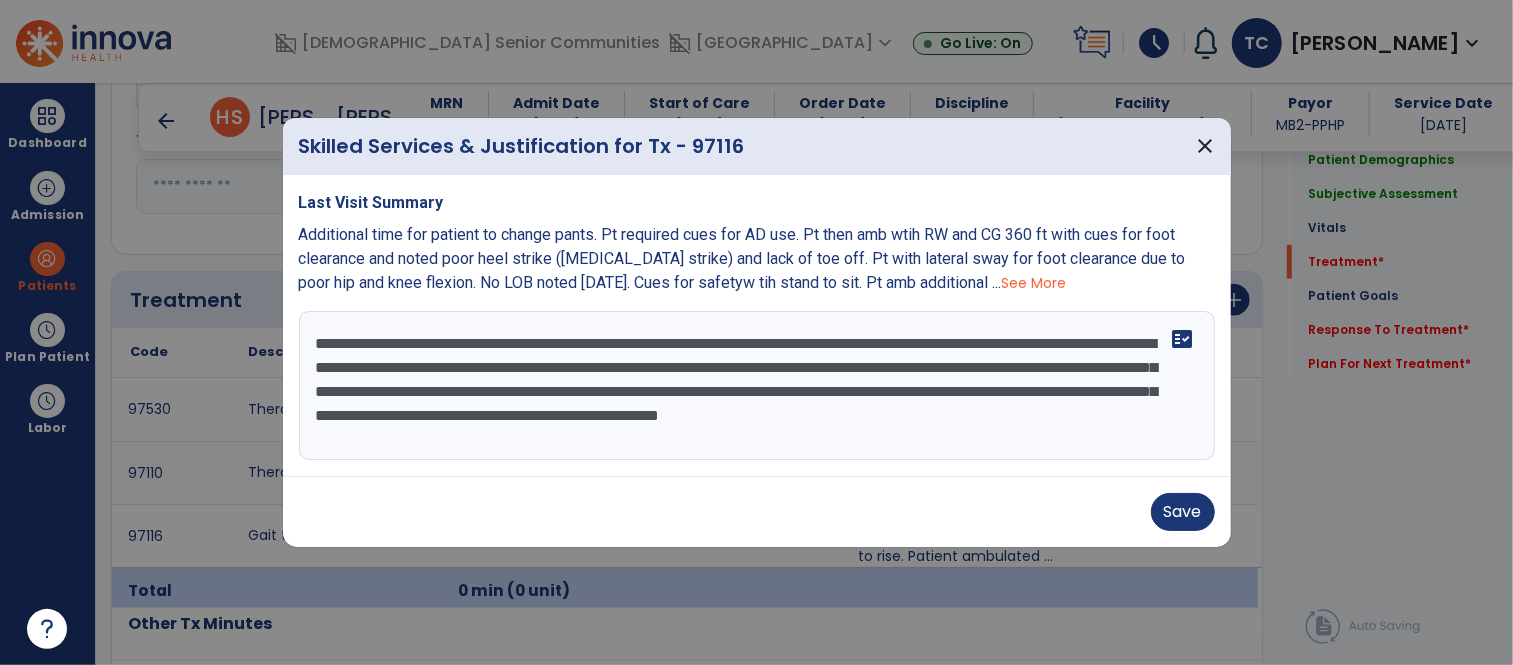 type on "**********" 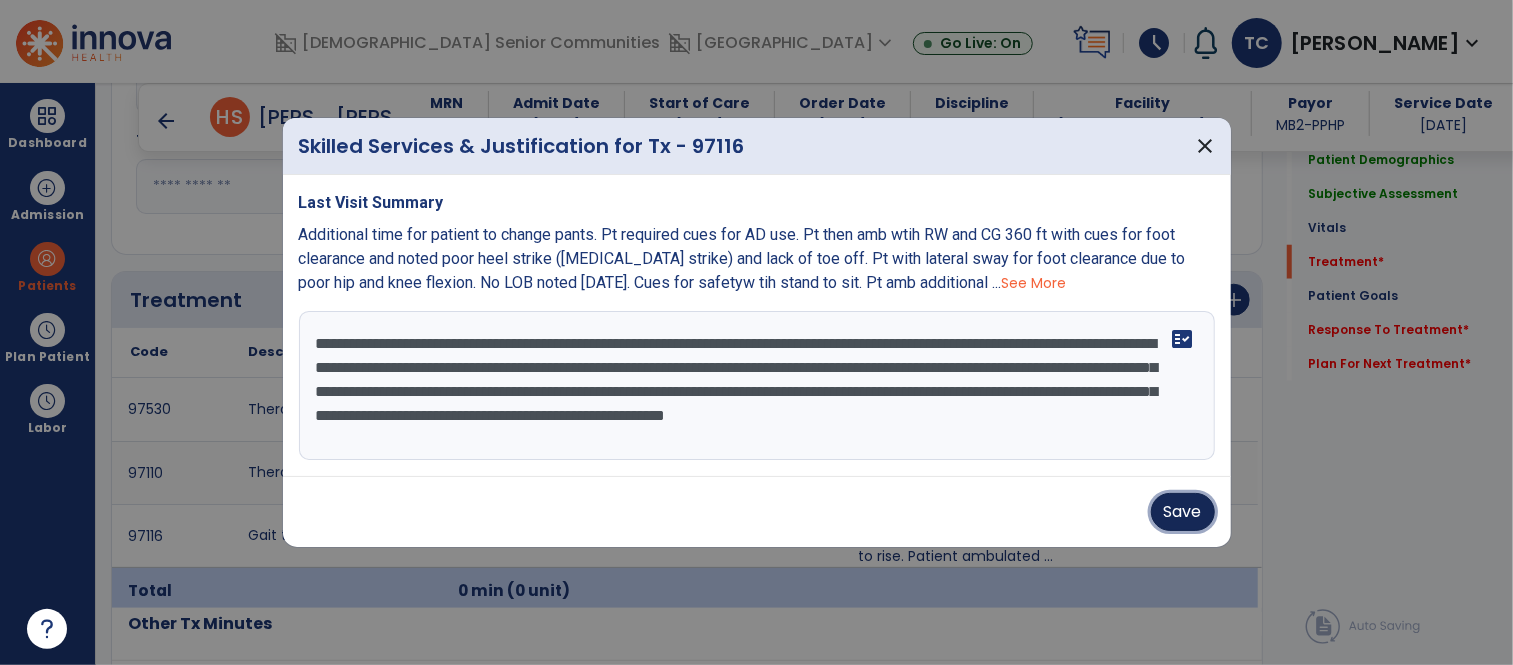 click on "Save" at bounding box center [1183, 512] 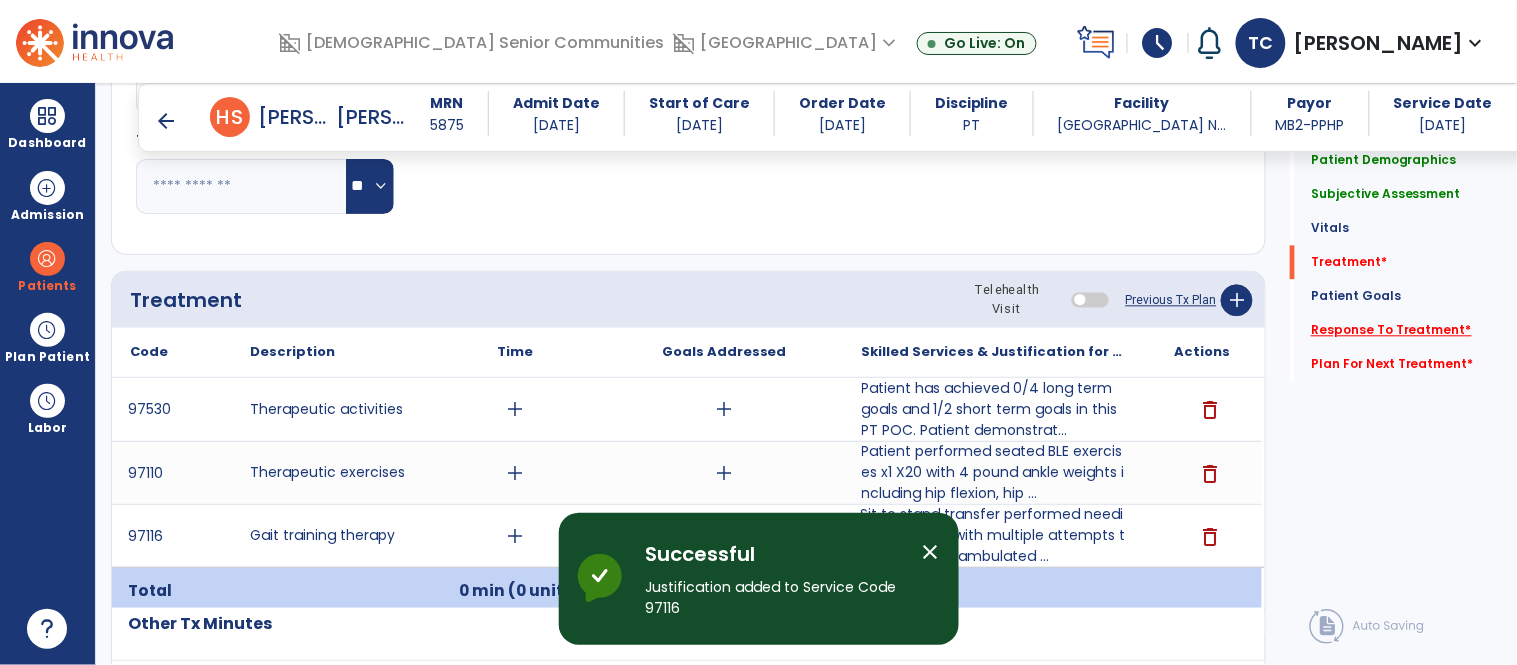 click on "Response To Treatment   *" 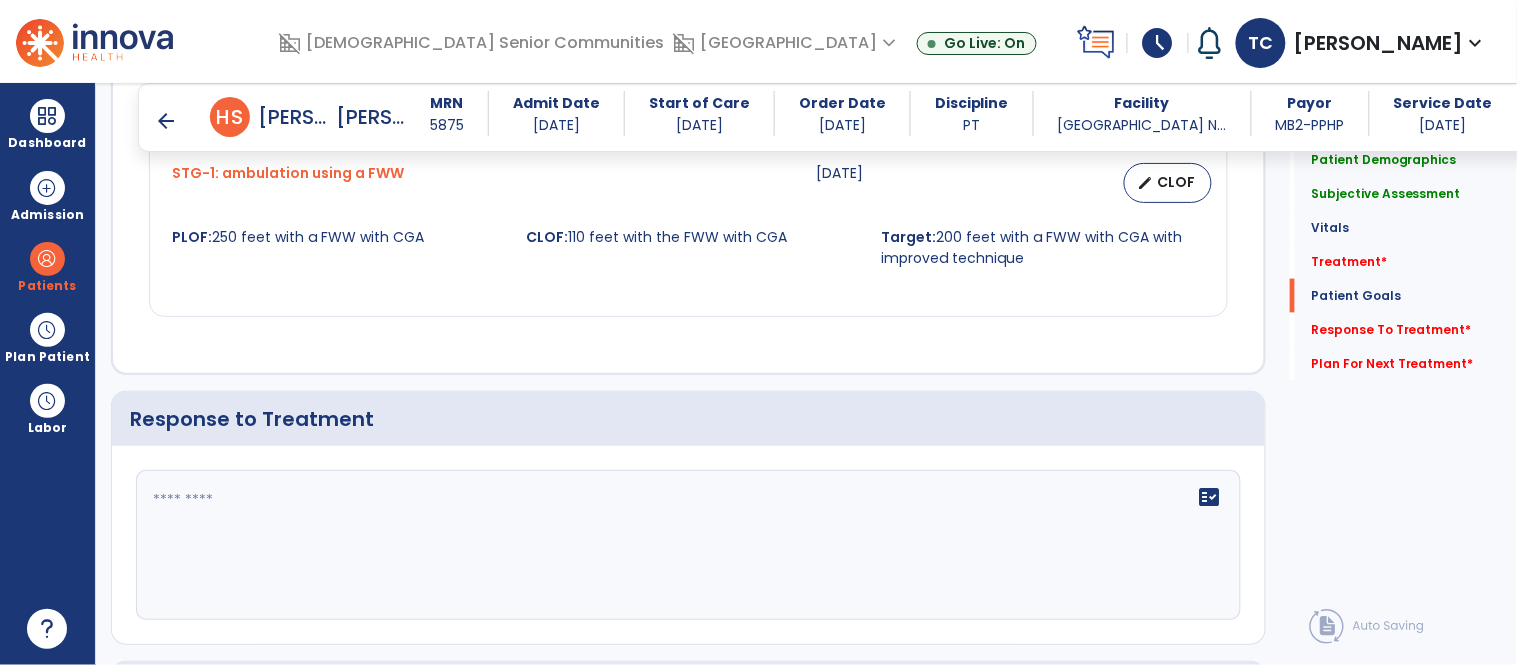 scroll, scrollTop: 2700, scrollLeft: 0, axis: vertical 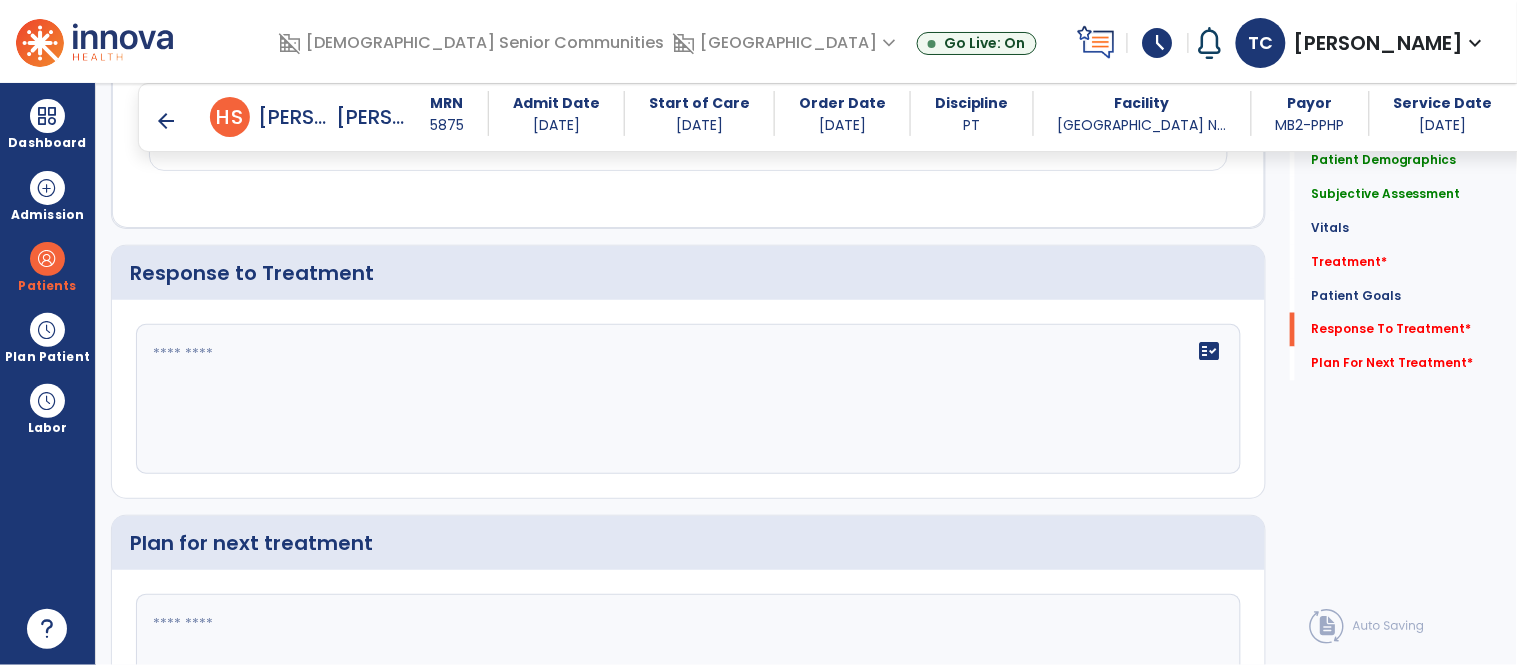 click on "fact_check" 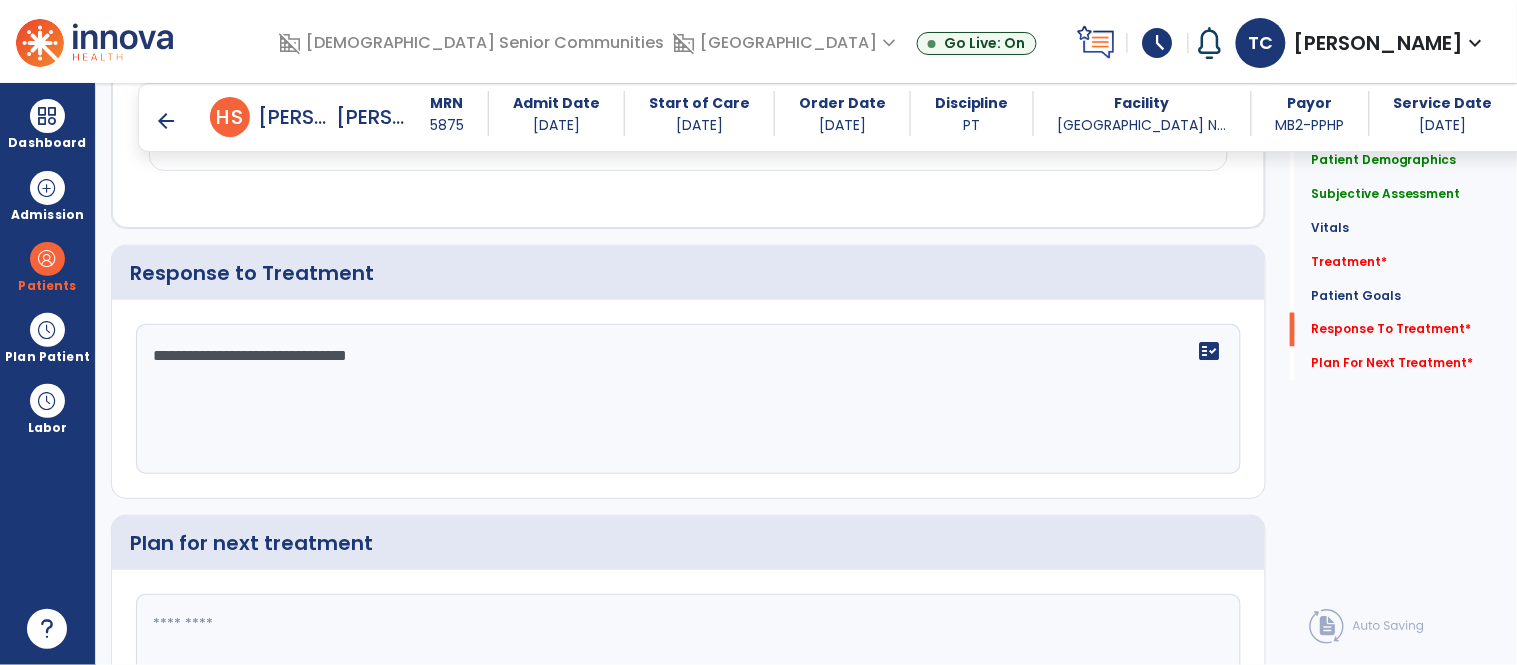 type on "**********" 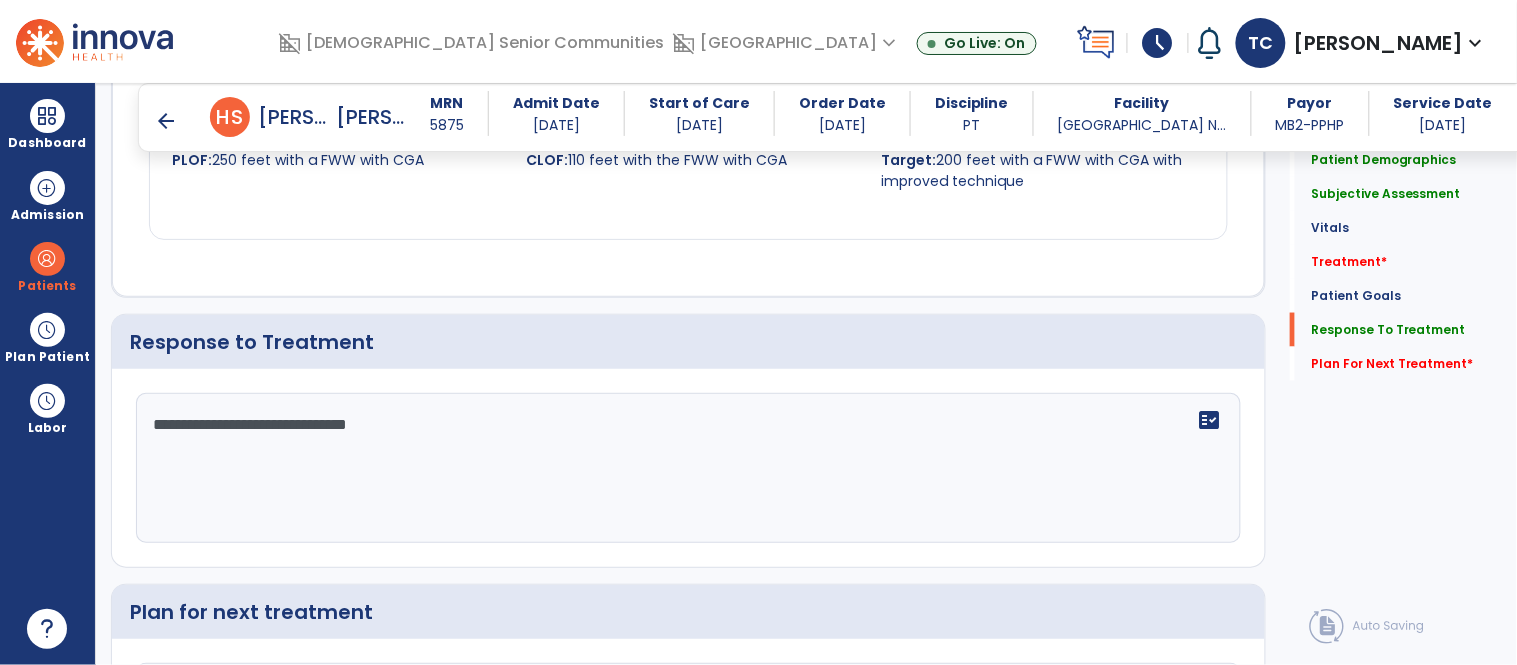 scroll, scrollTop: 2700, scrollLeft: 0, axis: vertical 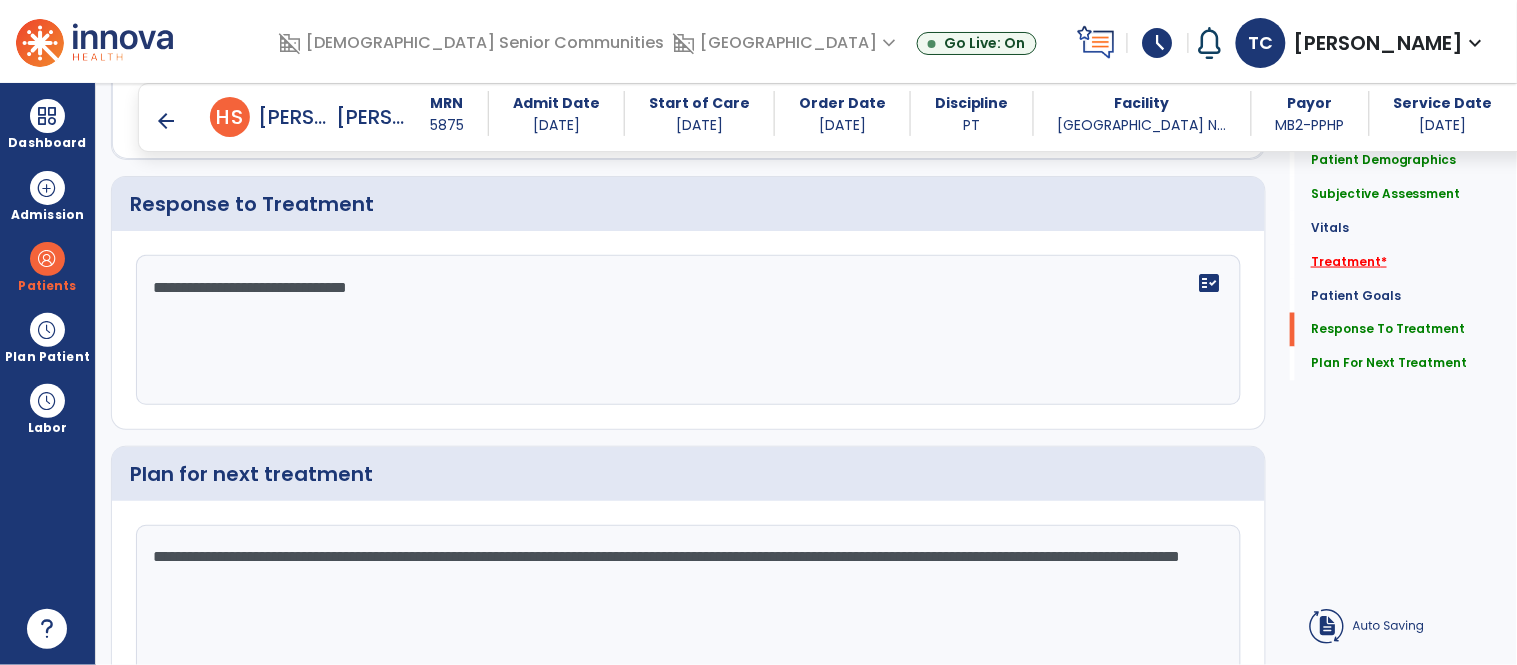 type on "**********" 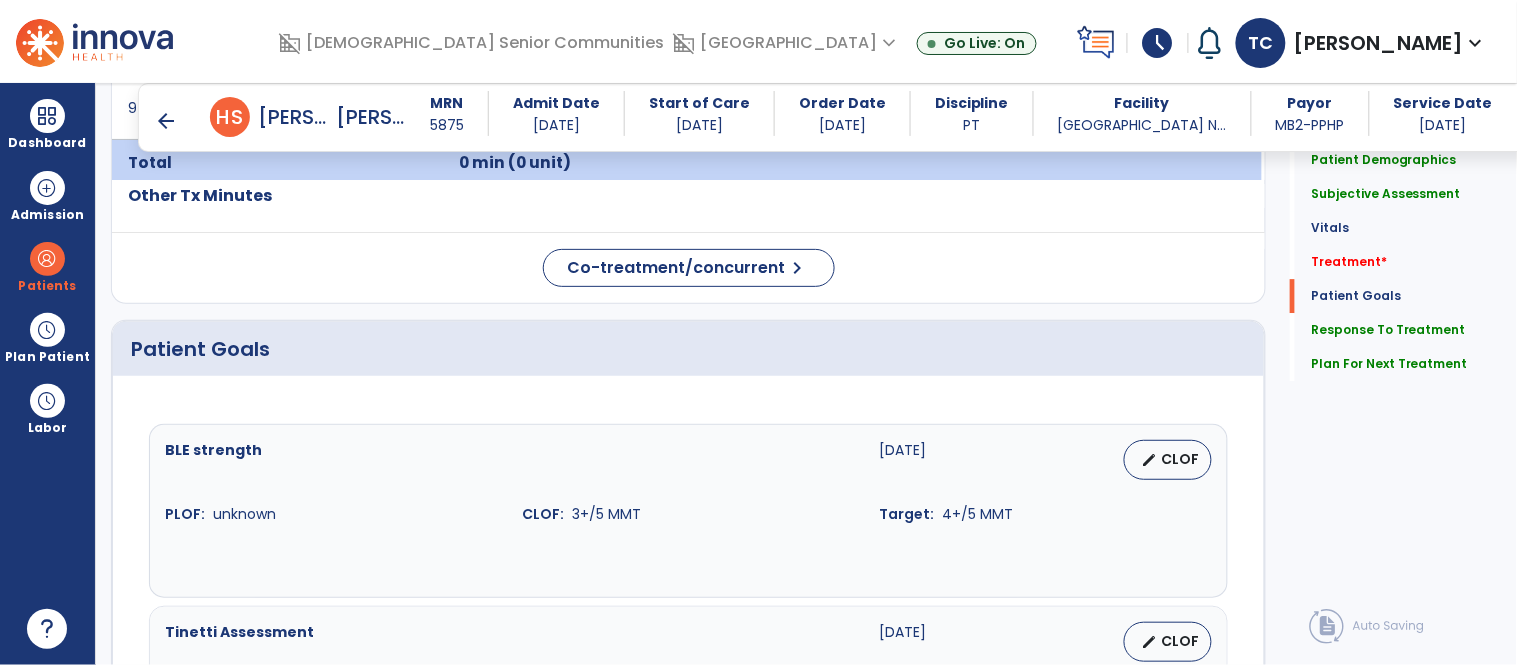 scroll, scrollTop: 1192, scrollLeft: 0, axis: vertical 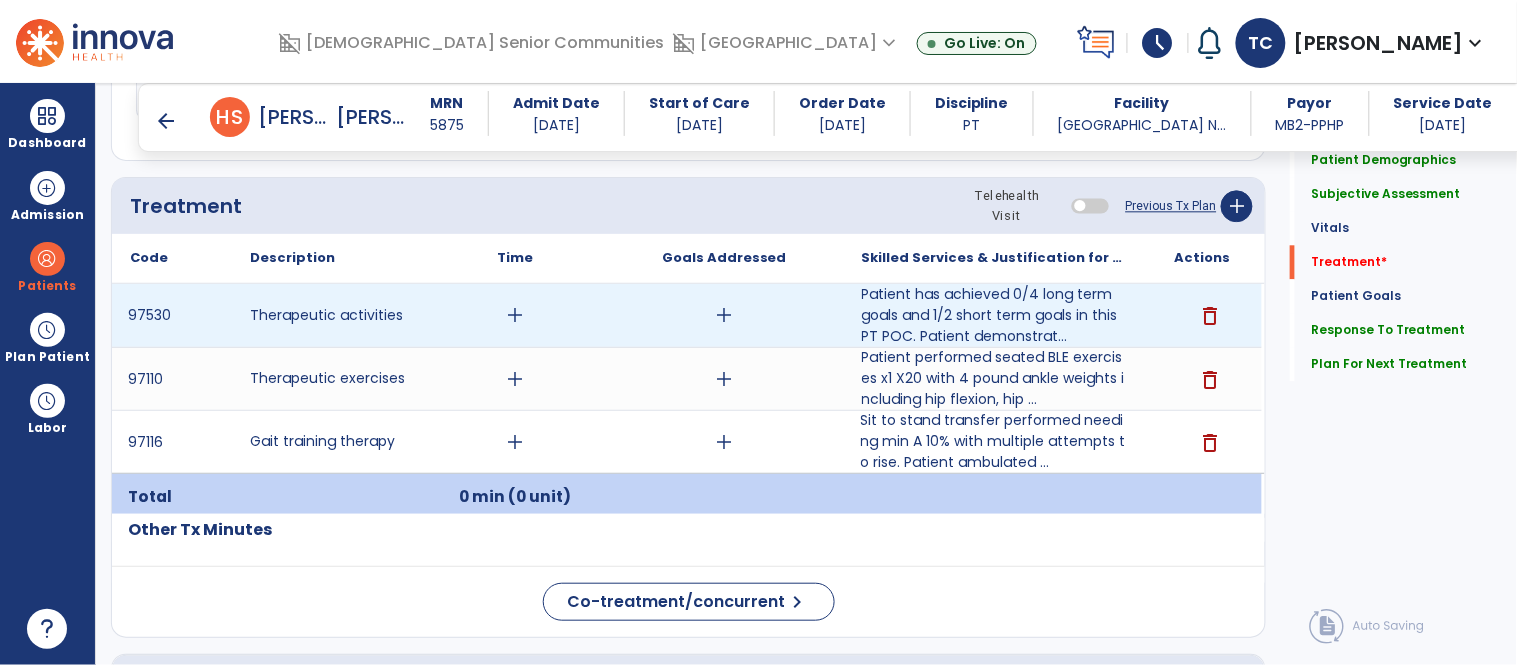 click on "add" at bounding box center [515, 315] 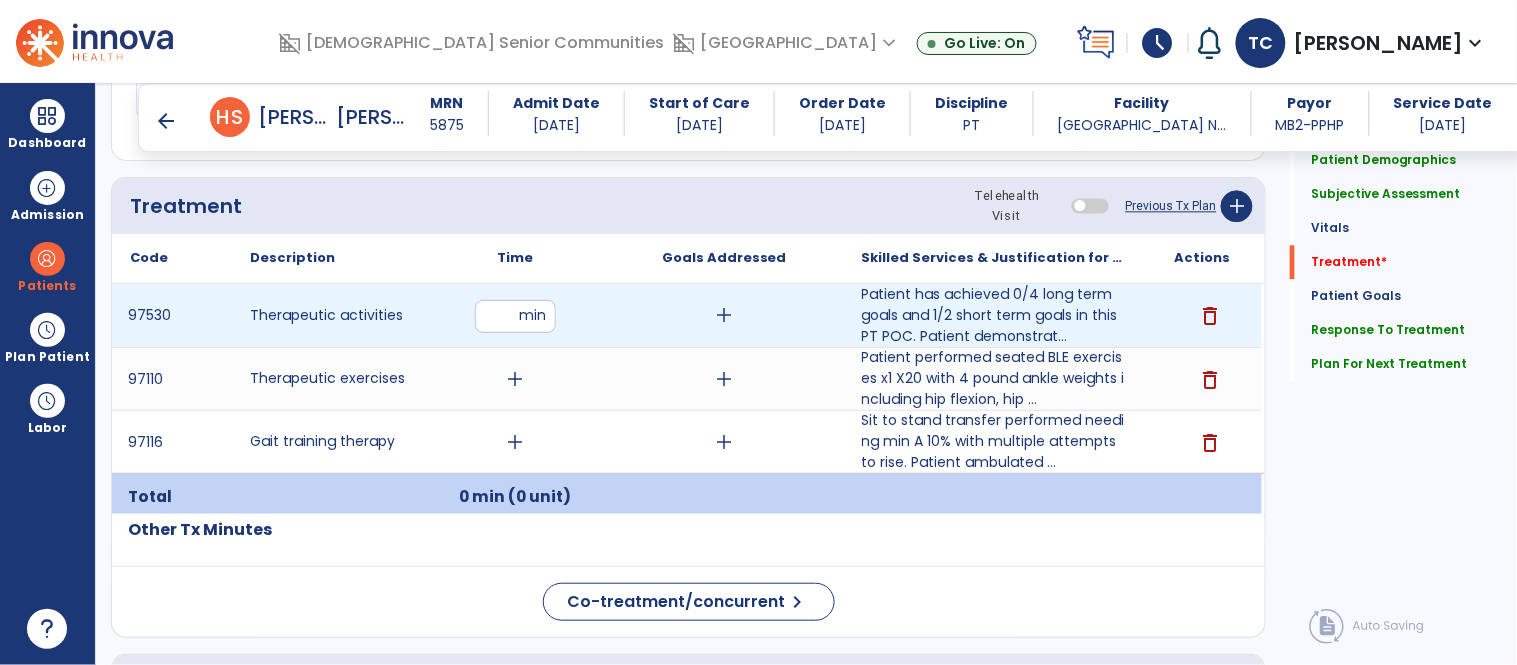 type on "**" 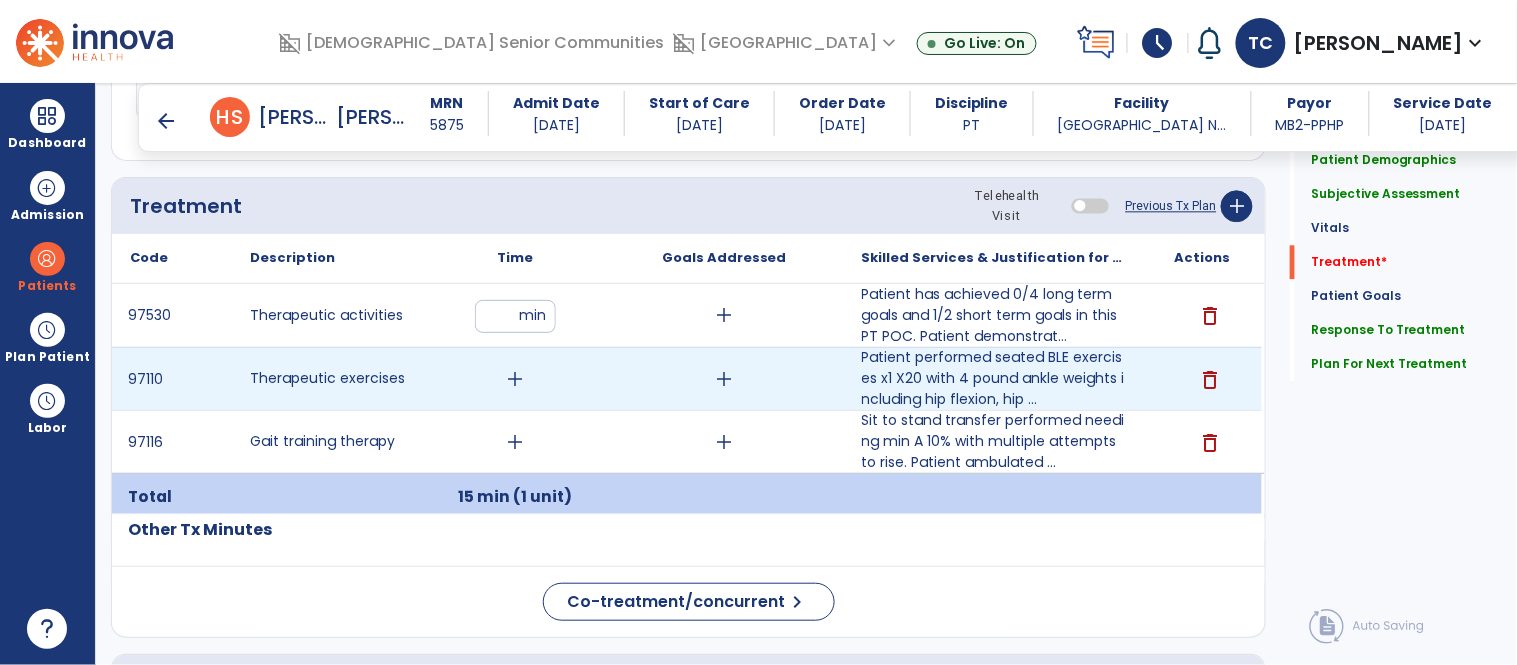 click on "add" at bounding box center [515, 379] 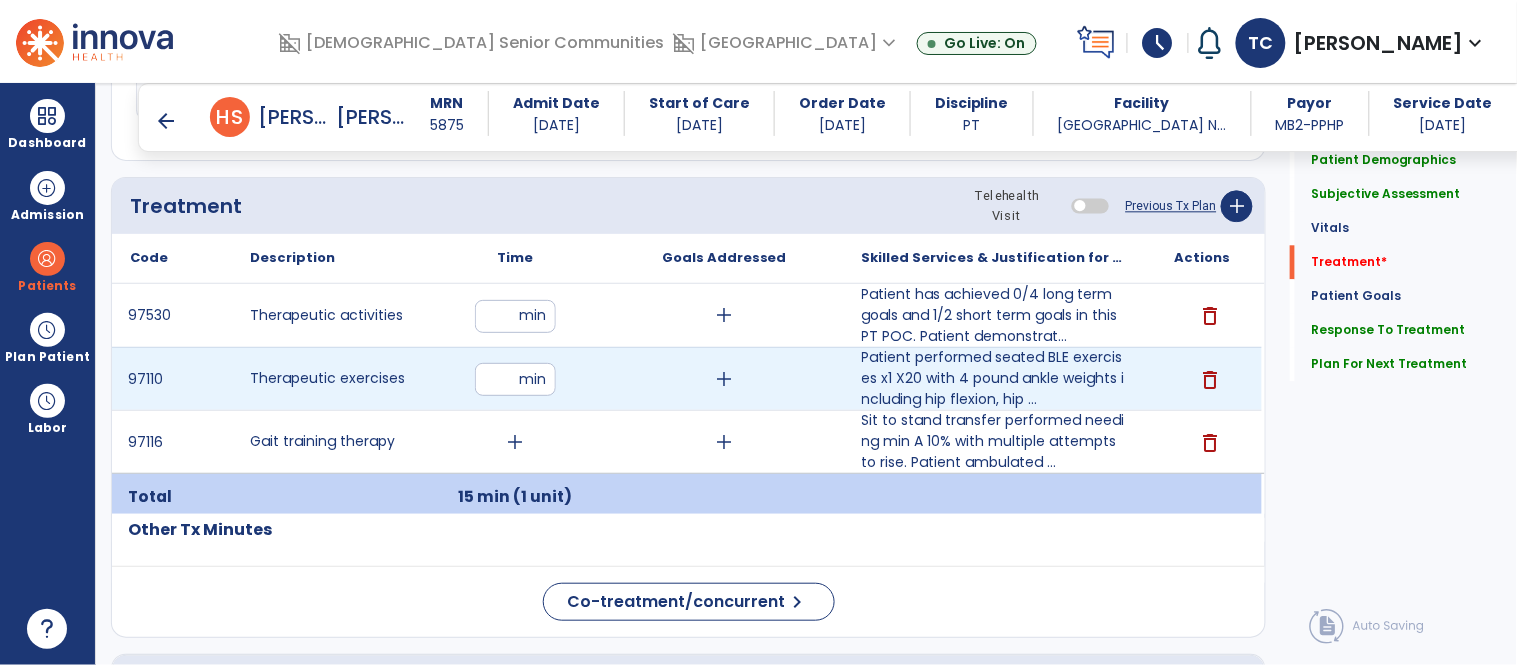 type on "*" 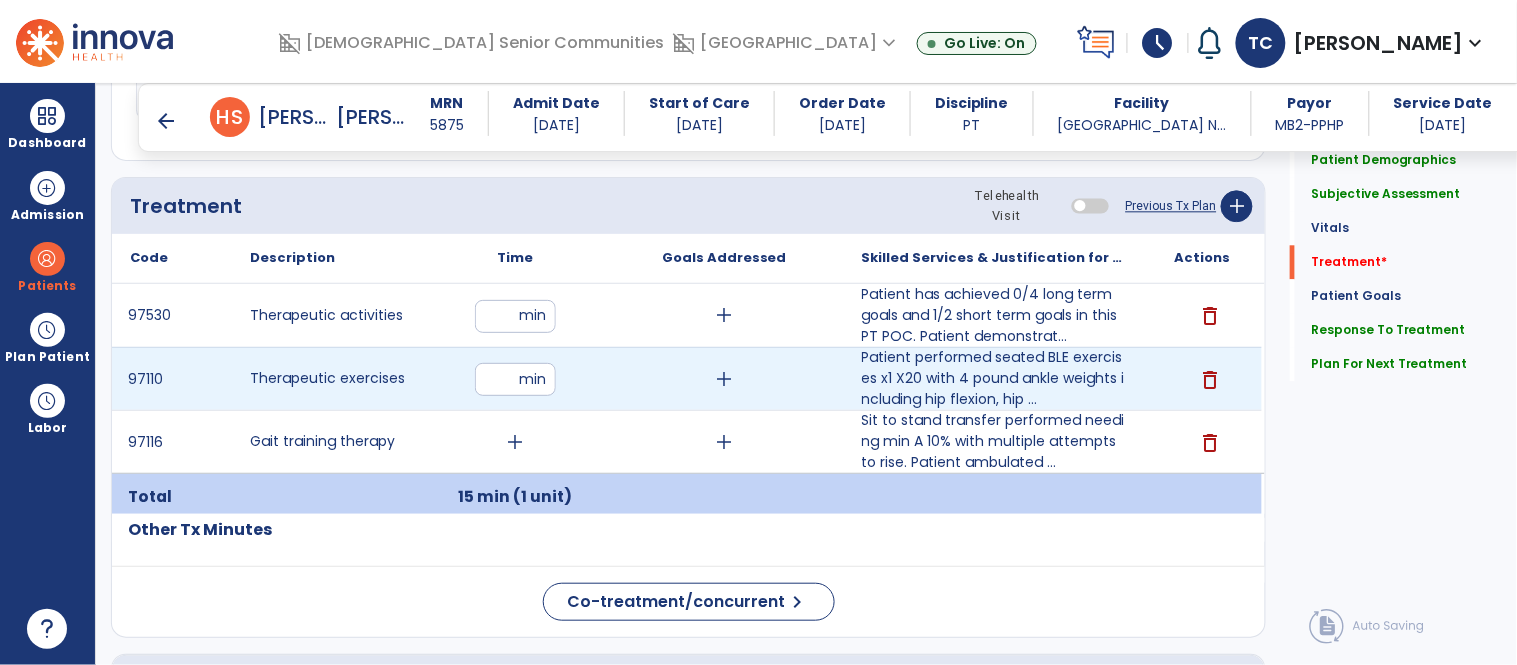 type on "*" 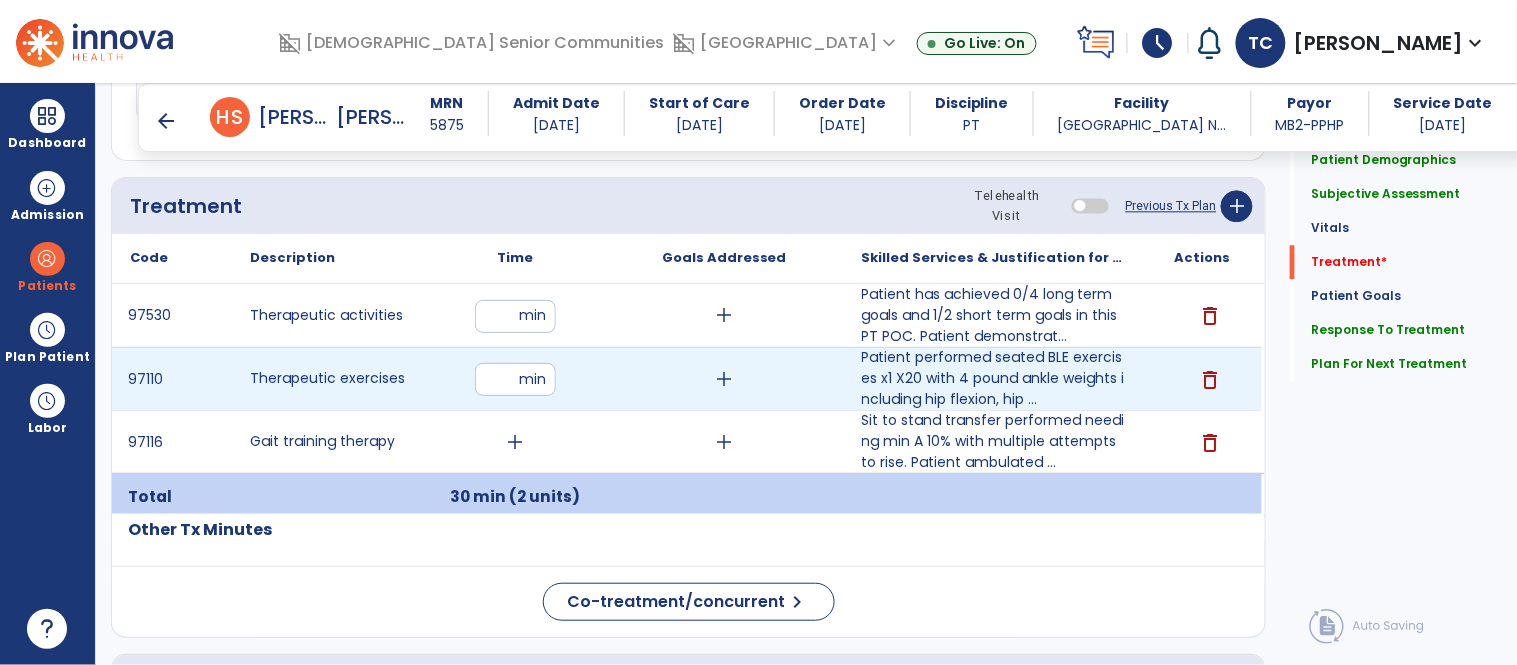 click on "**" at bounding box center [515, 379] 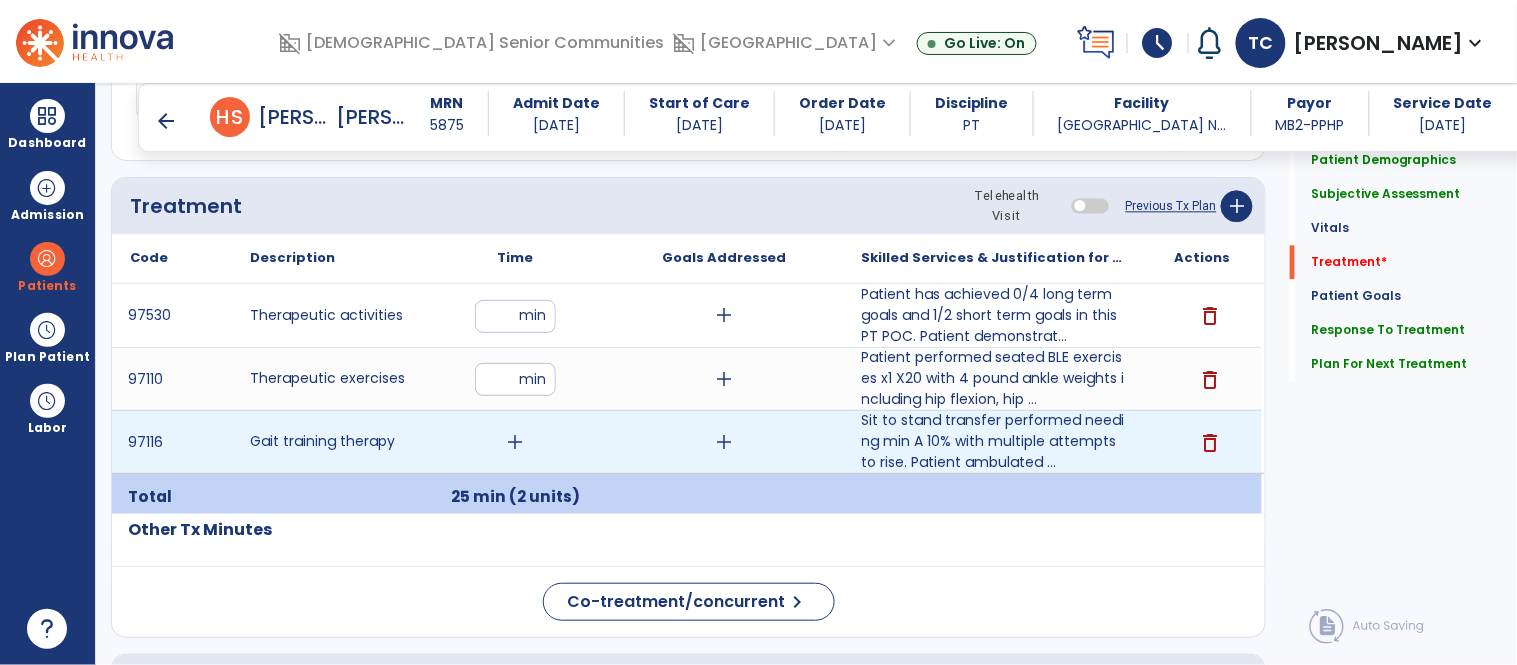 click on "add" at bounding box center [515, 442] 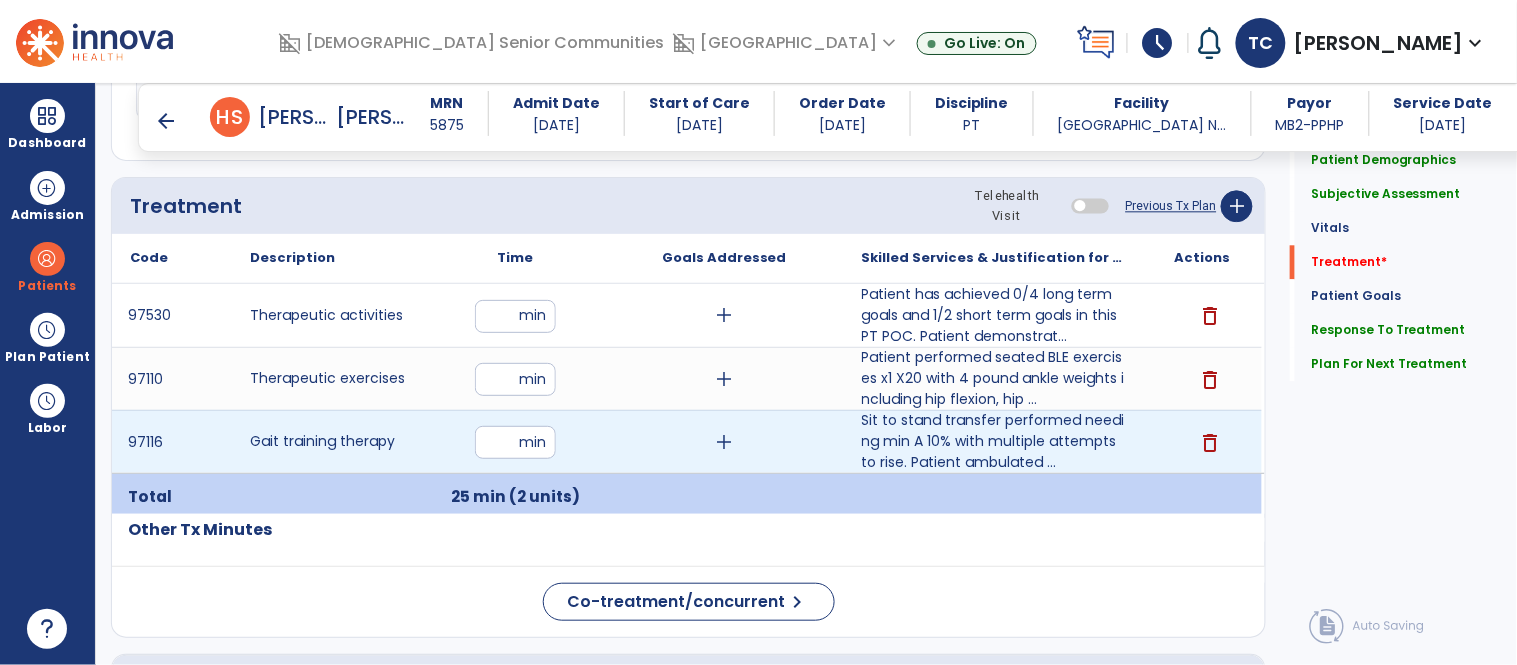 type on "**" 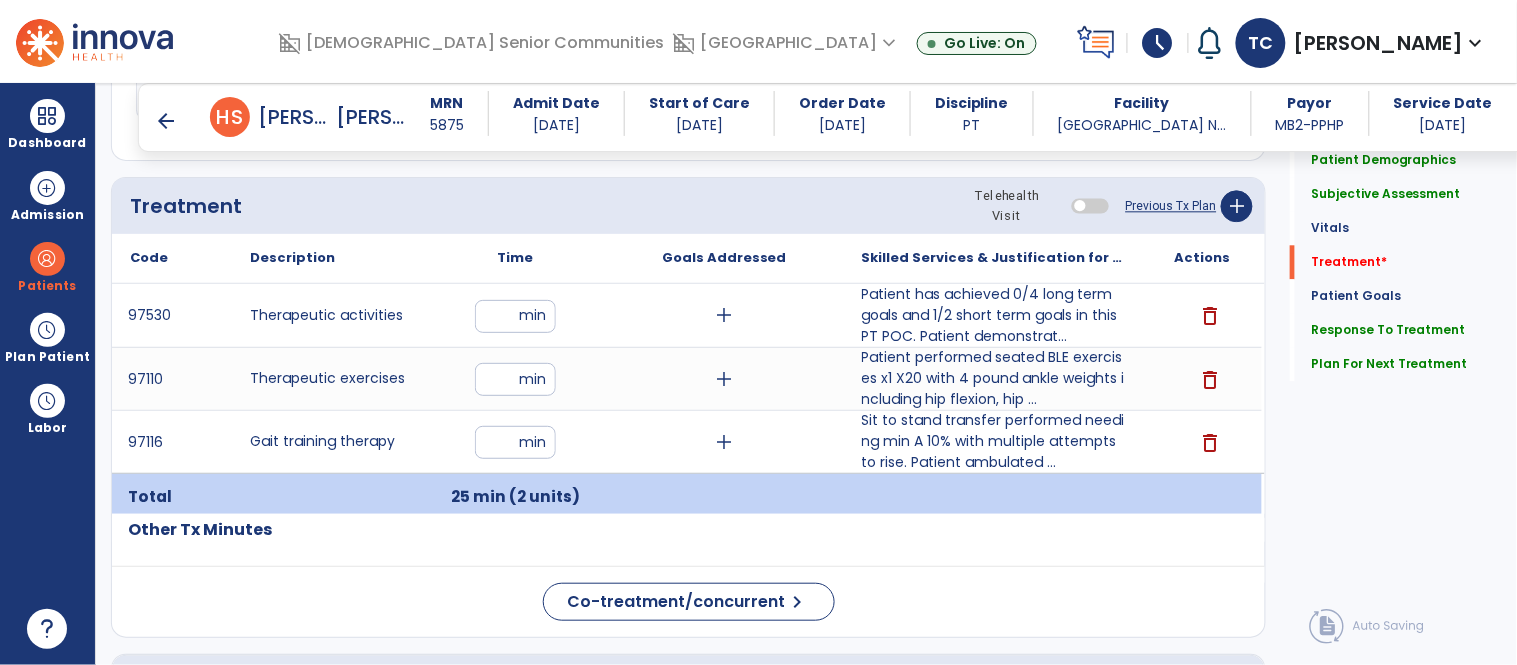 click on "Quick Links  Patient Demographics   Patient Demographics   Subjective Assessment   Subjective Assessment   Vitals   Vitals   Treatment   *  Treatment   *  Patient Goals   Patient Goals   Response To Treatment   Response To Treatment   Plan For Next Treatment   Plan For Next Treatment" 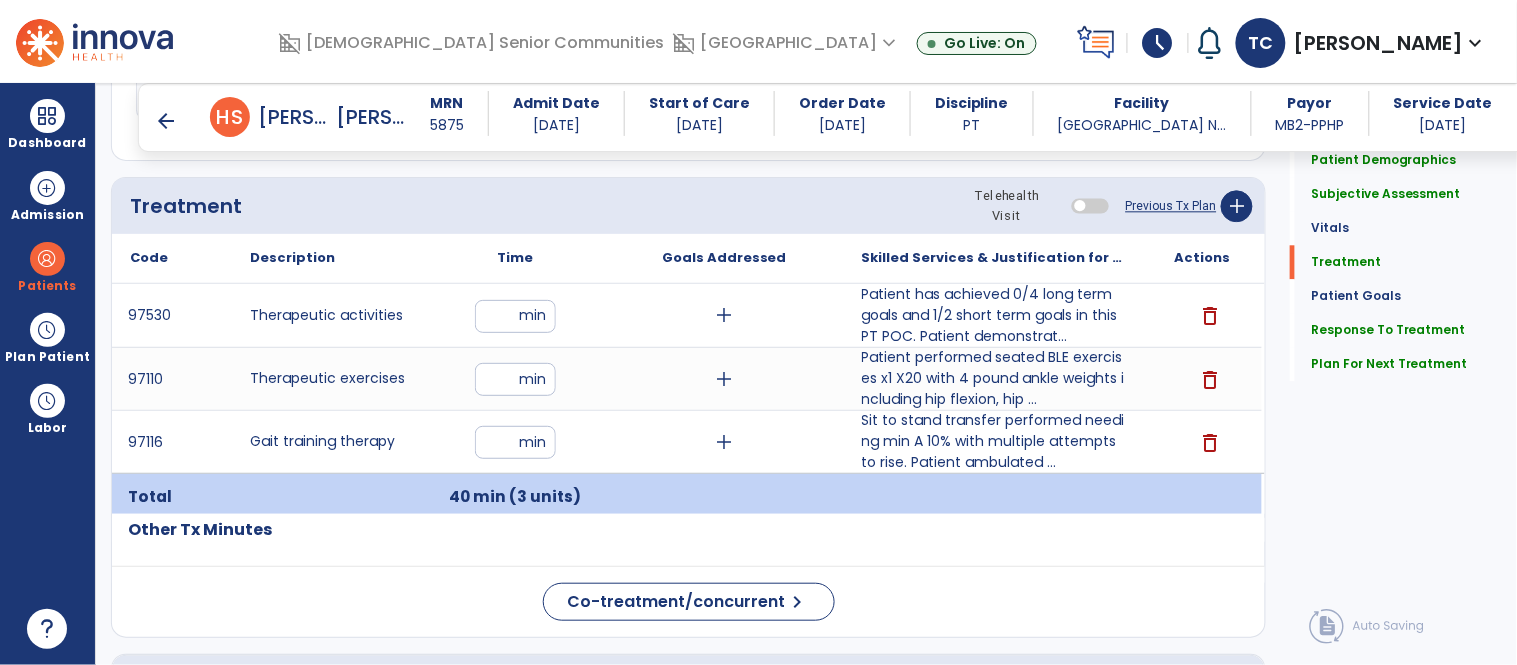 click on "Quick Links  Patient Demographics   Patient Demographics   Subjective Assessment   Subjective Assessment   Vitals   Vitals   Treatment   Treatment   Patient Goals   Patient Goals   Response To Treatment   Response To Treatment   Plan For Next Treatment   Plan For Next Treatment" 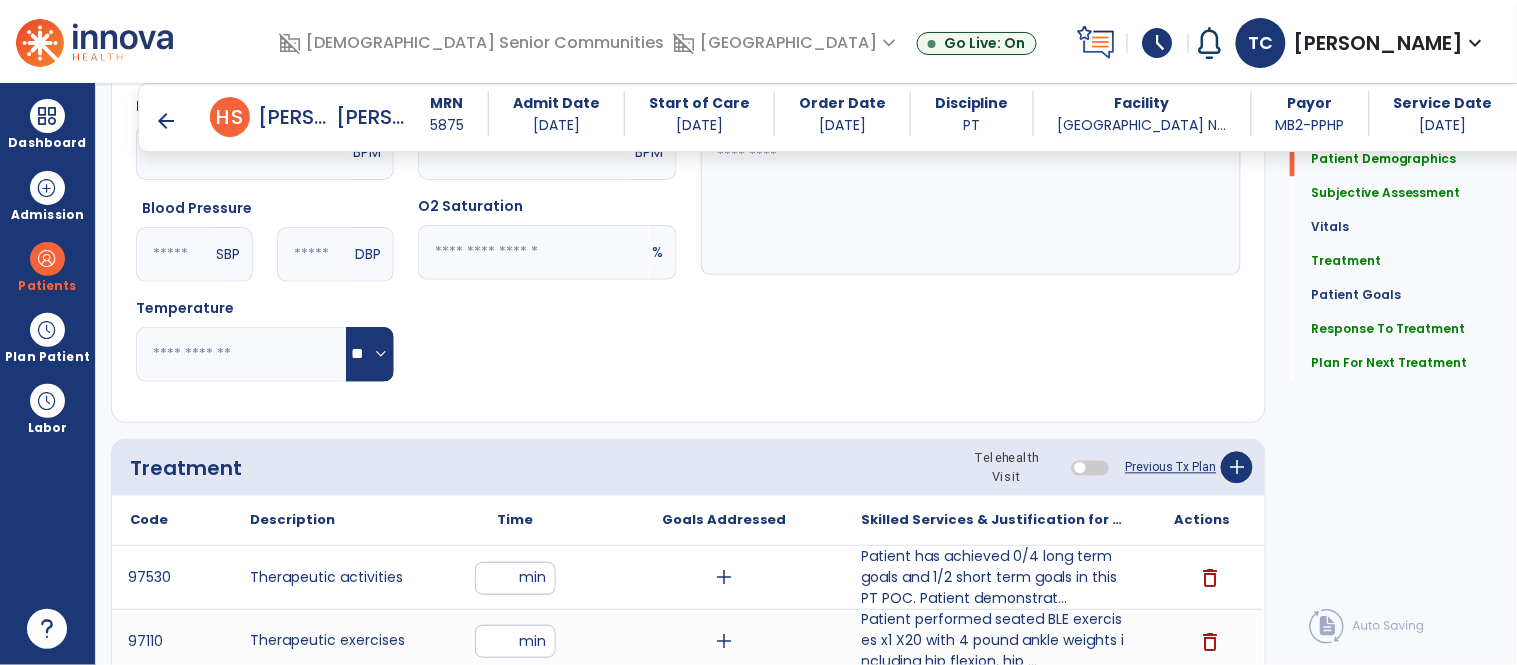 scroll, scrollTop: 0, scrollLeft: 0, axis: both 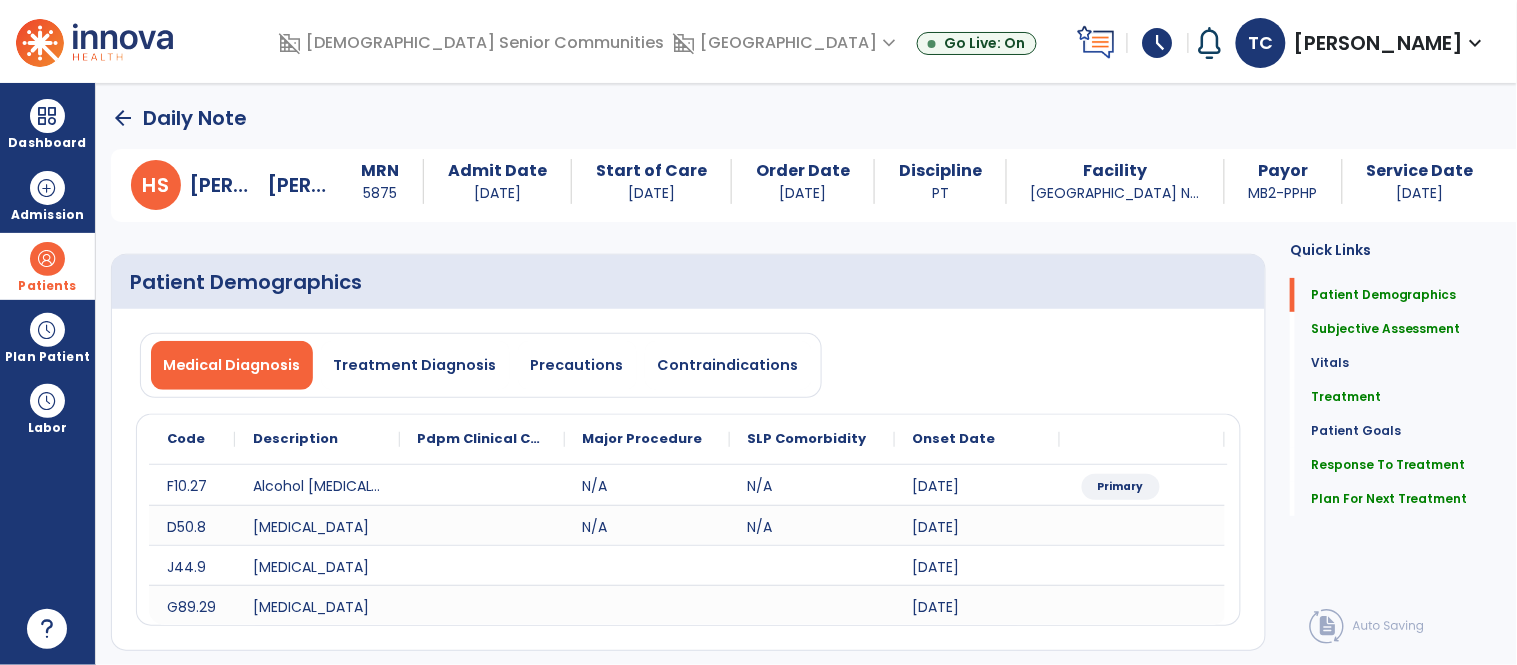 click at bounding box center [47, 259] 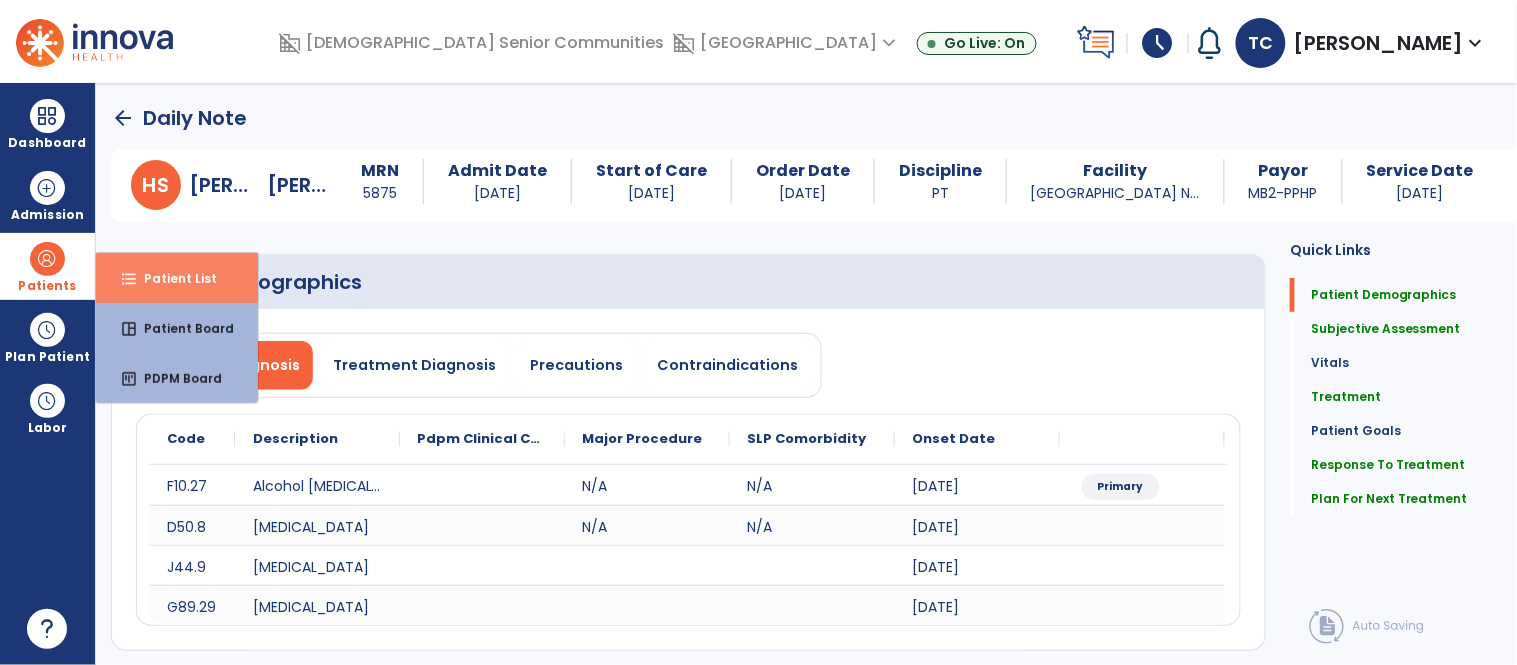 click on "format_list_bulleted  Patient List" at bounding box center [177, 278] 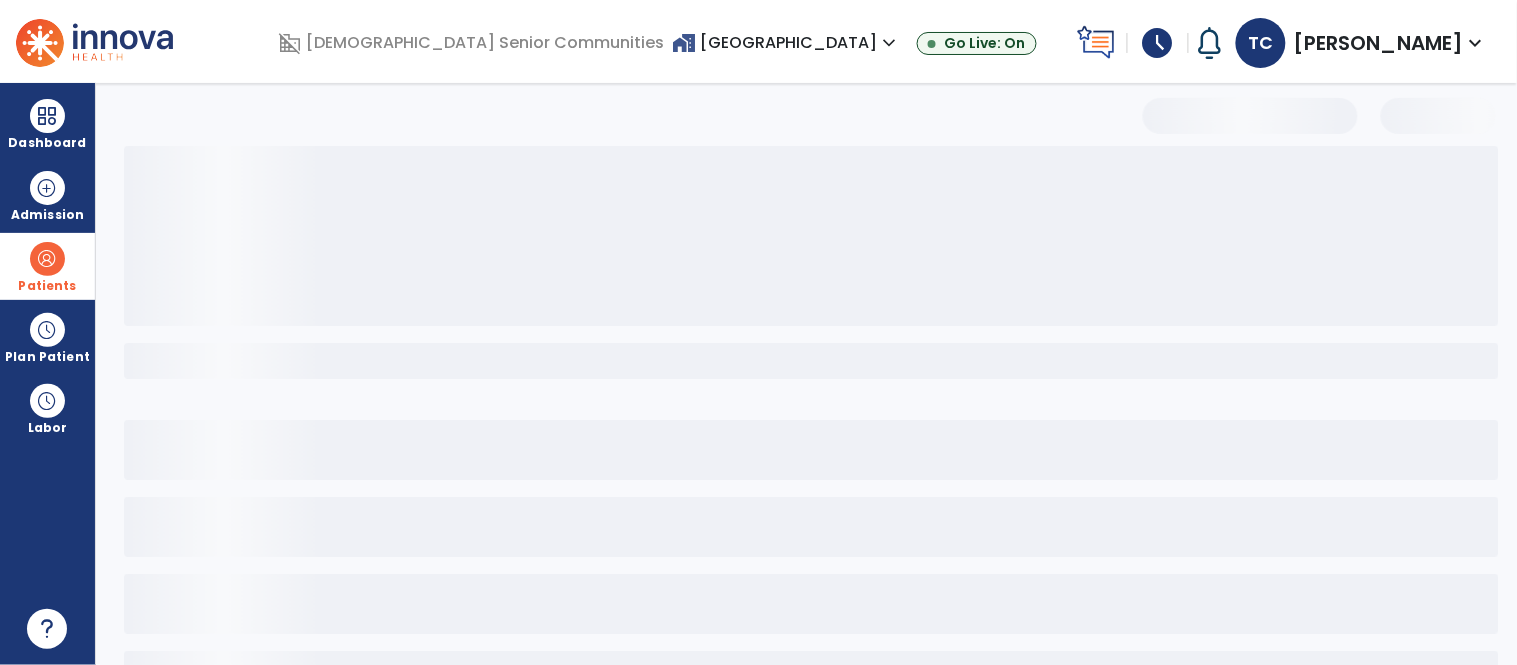 select on "***" 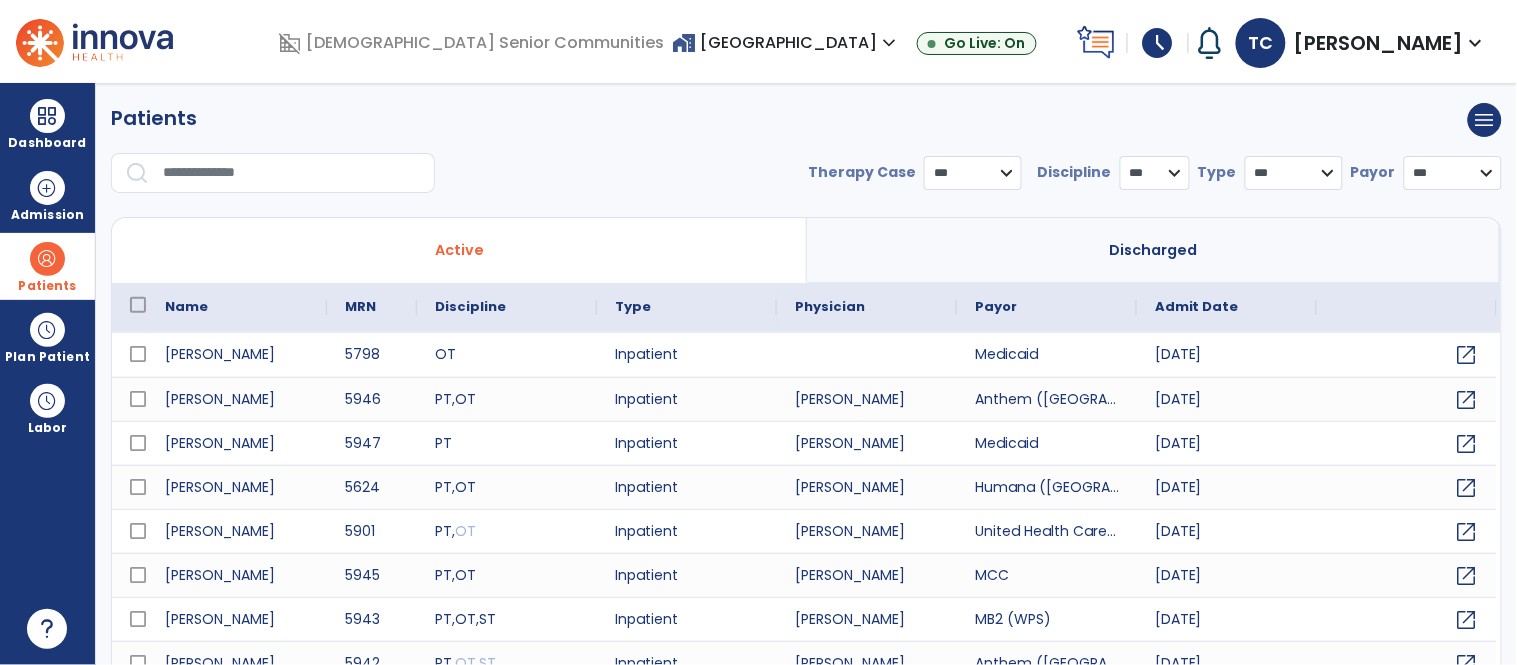 click at bounding box center (292, 173) 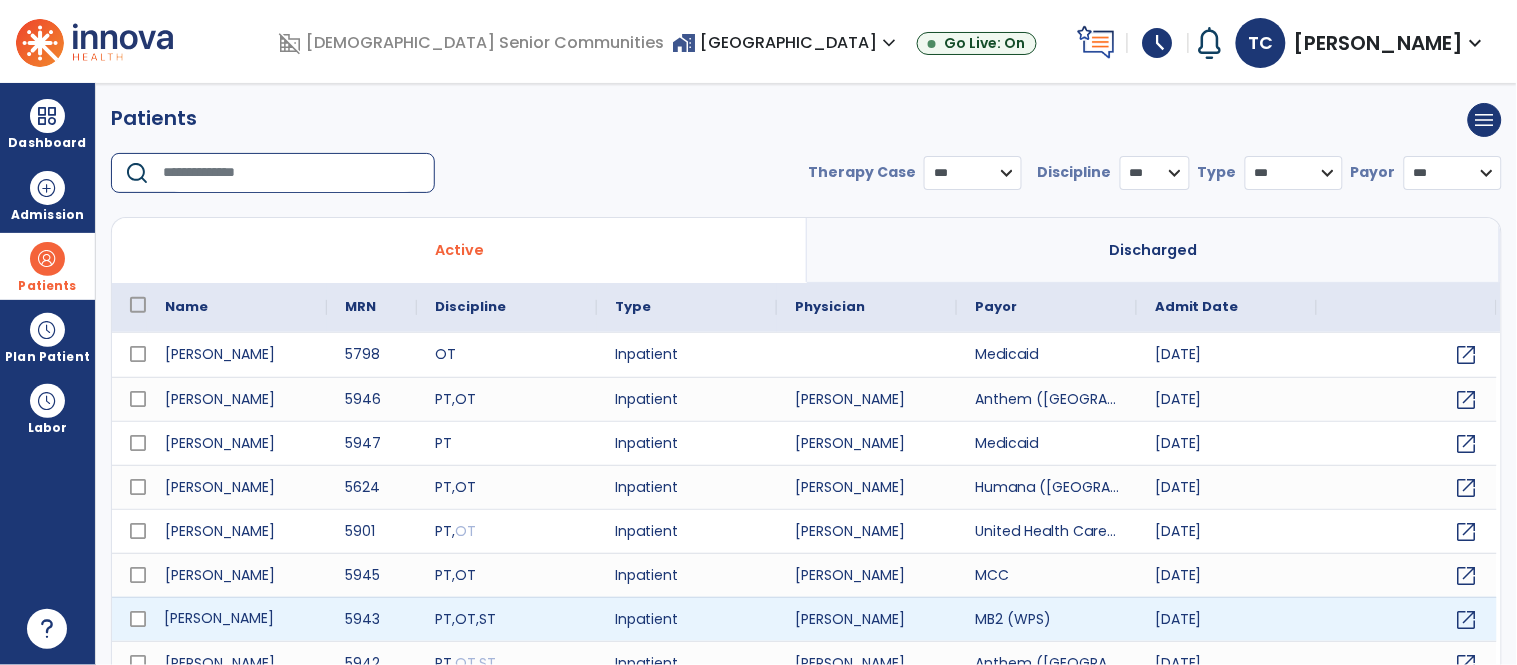 click on "[PERSON_NAME]" at bounding box center (237, 619) 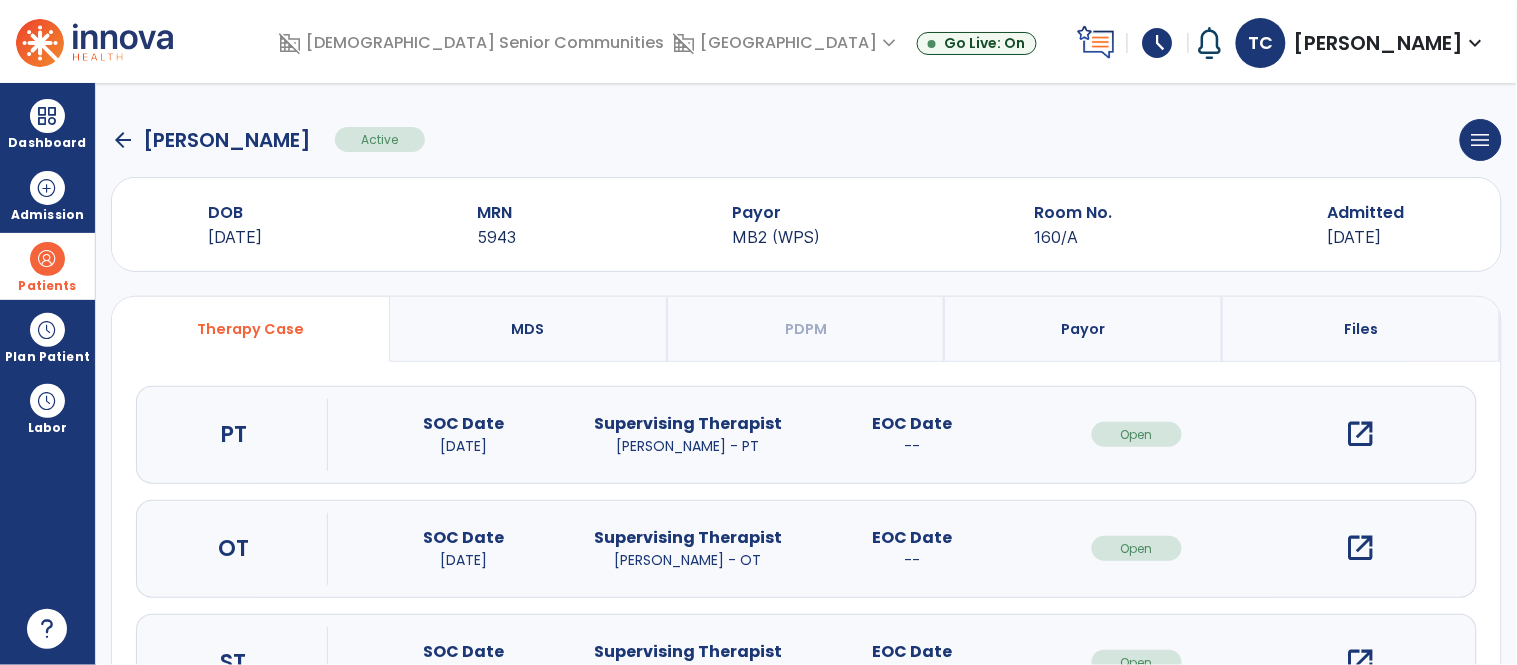 click on "open_in_new" at bounding box center (1361, 434) 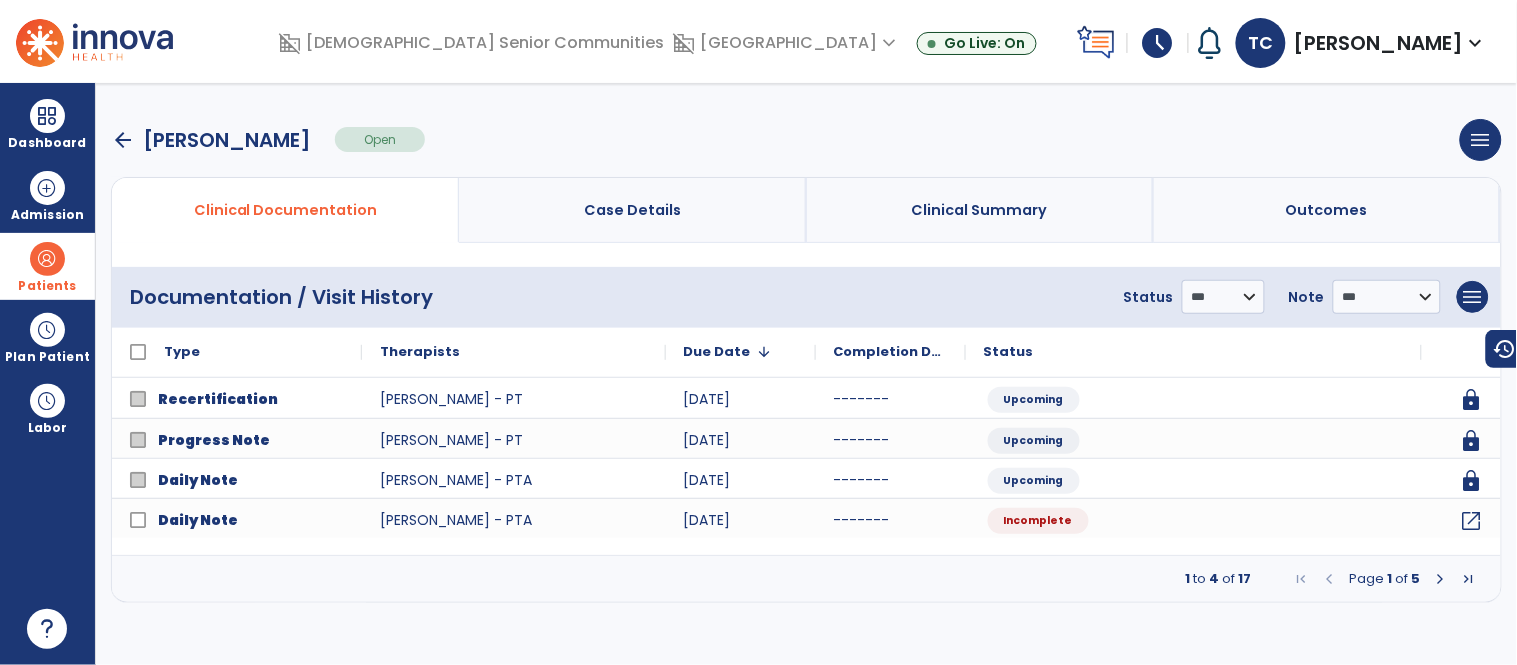 click at bounding box center (1441, 579) 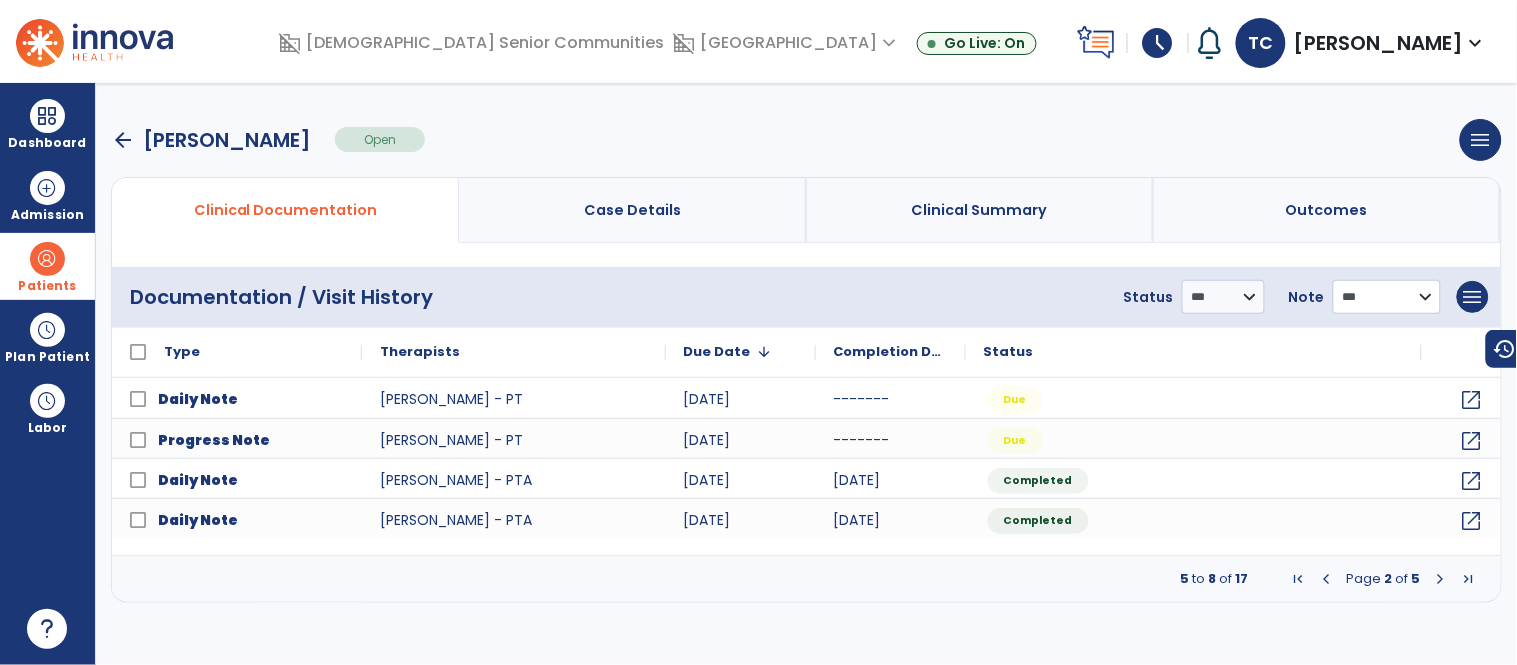 click on "**********" at bounding box center (1223, 297) 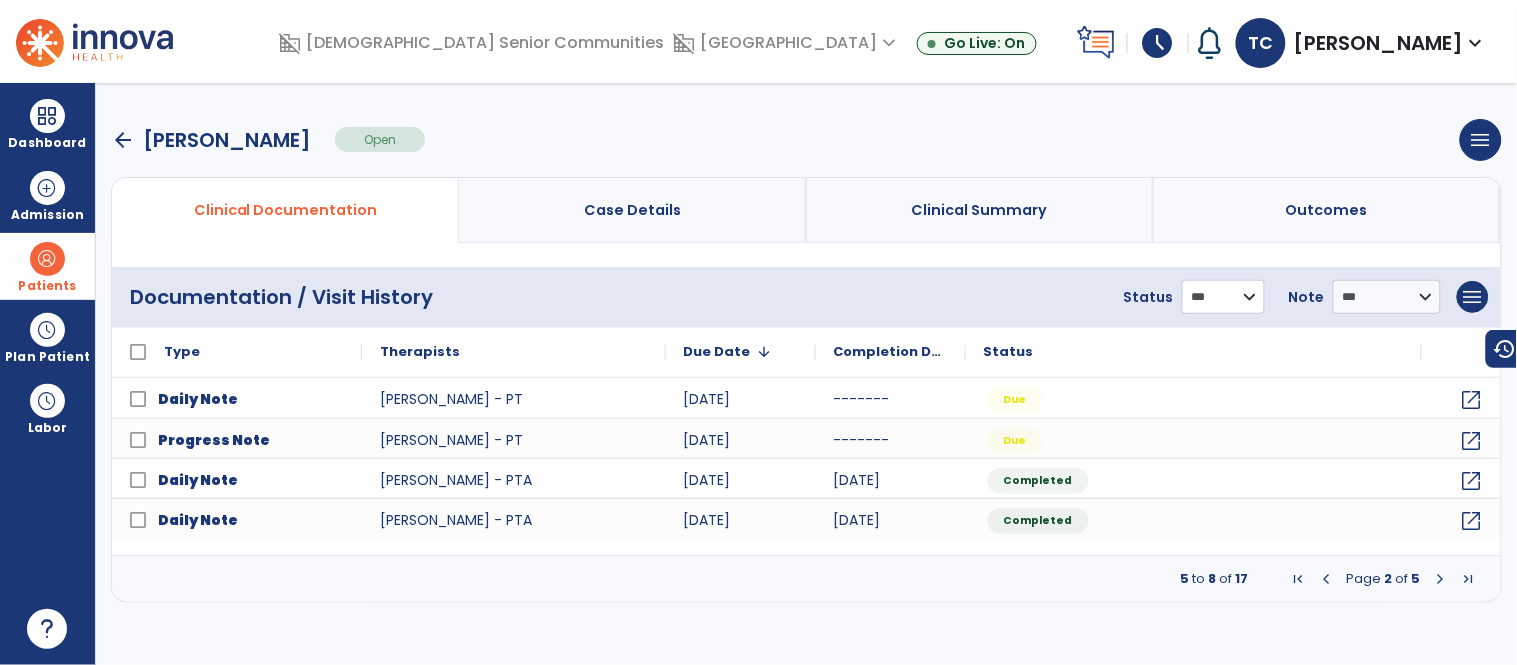 click on "**********" at bounding box center (1223, 297) 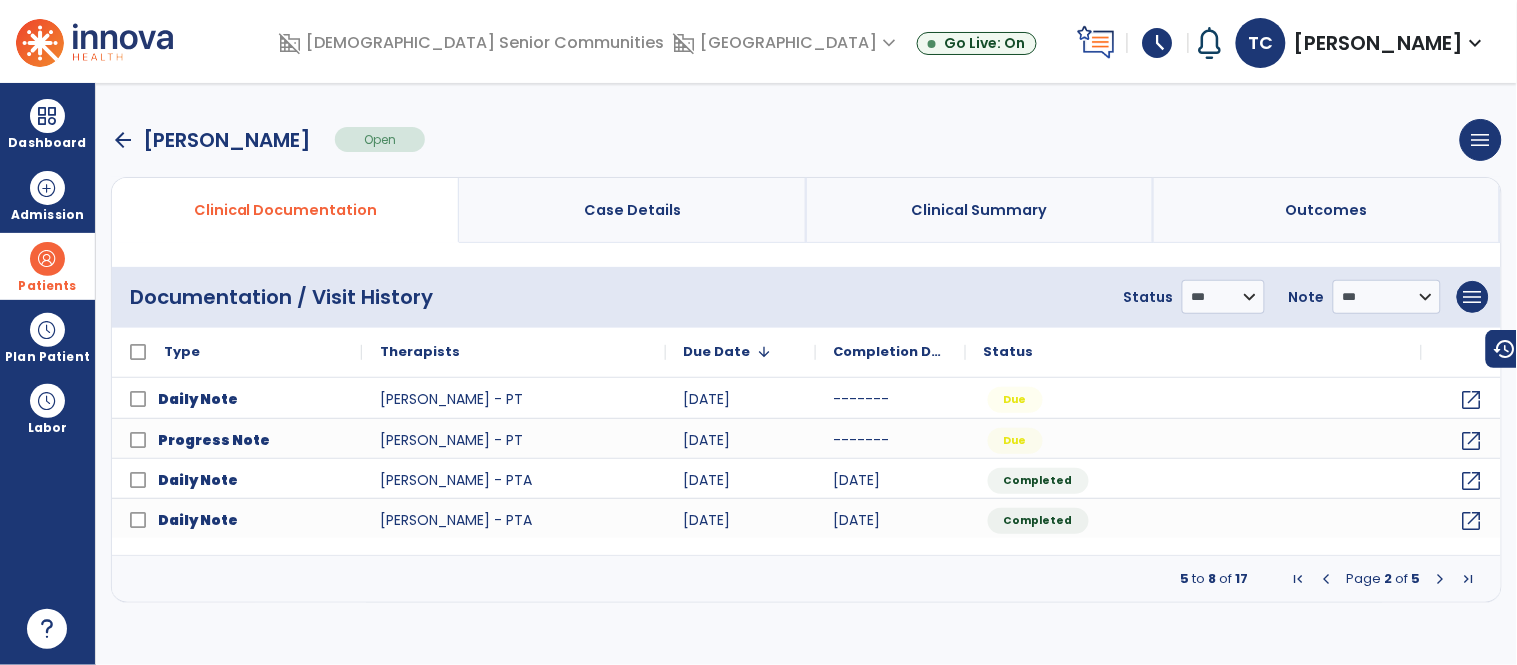 click at bounding box center (1441, 579) 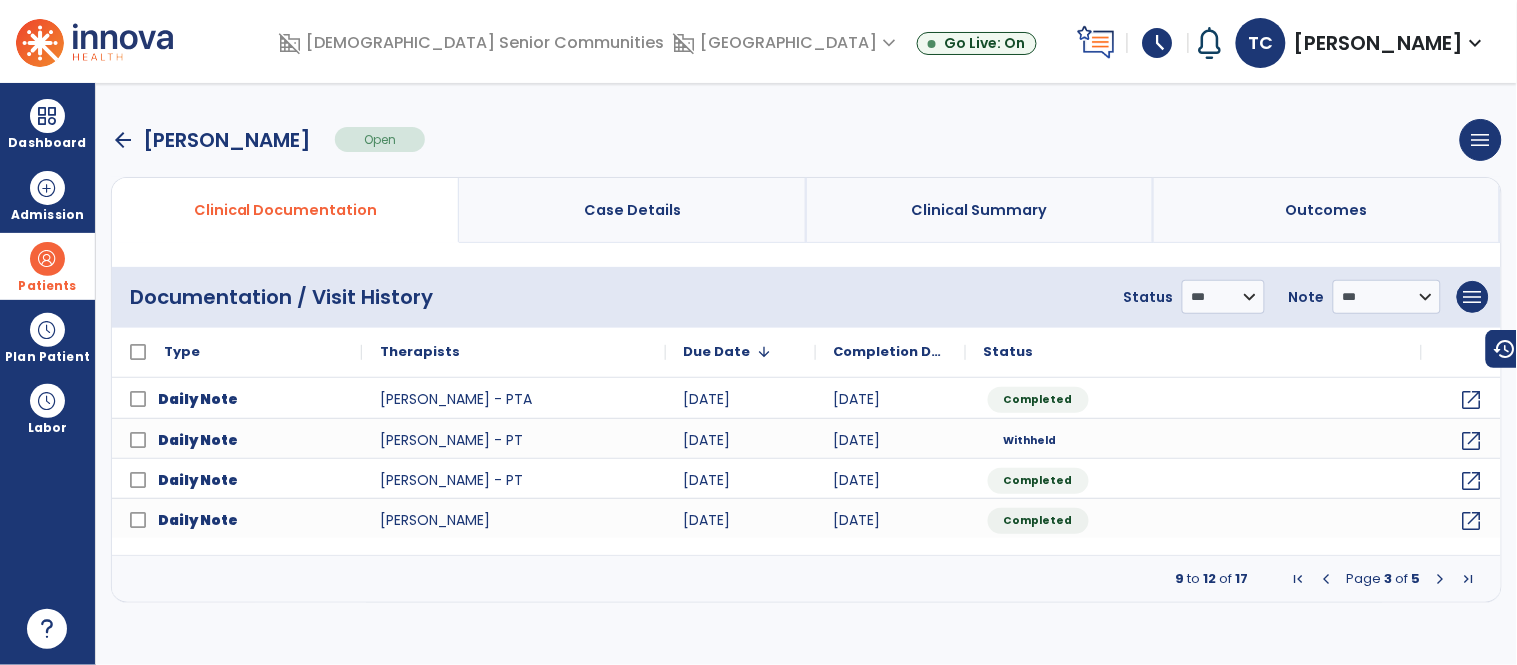 click at bounding box center [1327, 579] 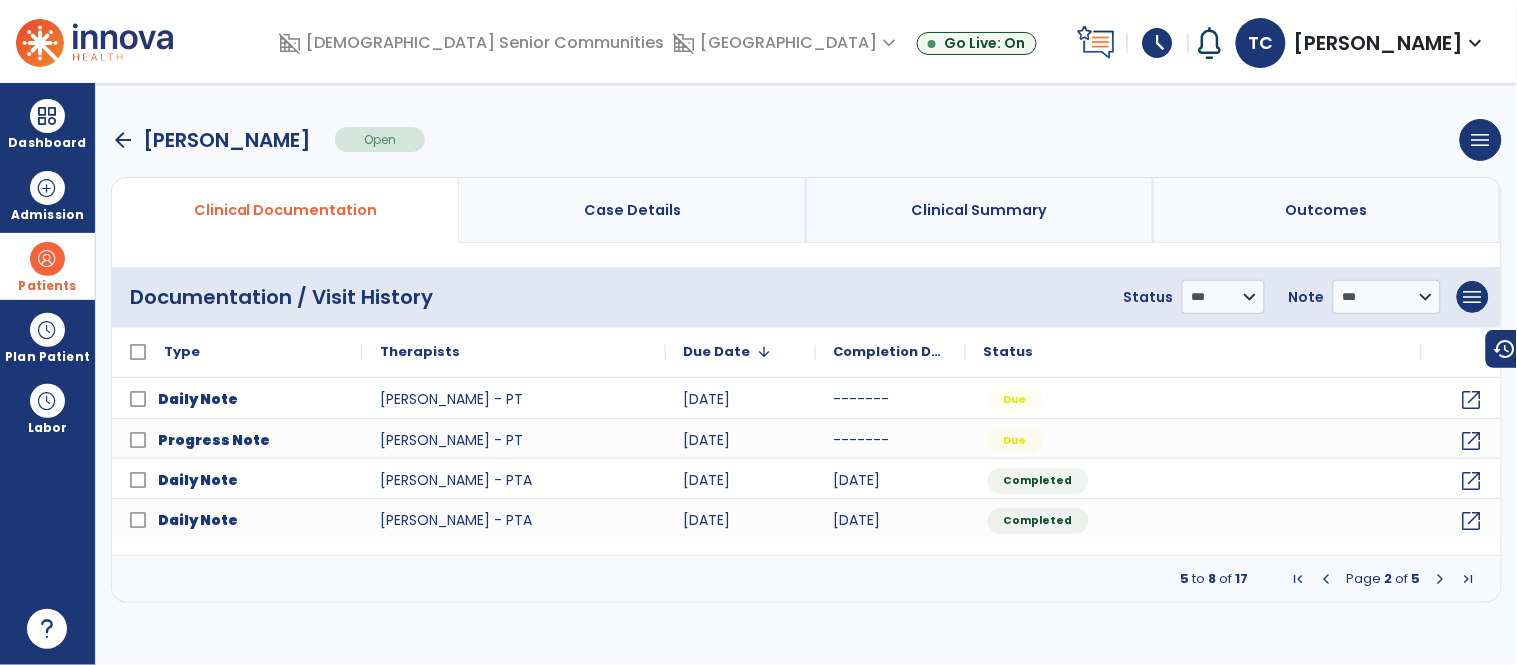click at bounding box center [1441, 579] 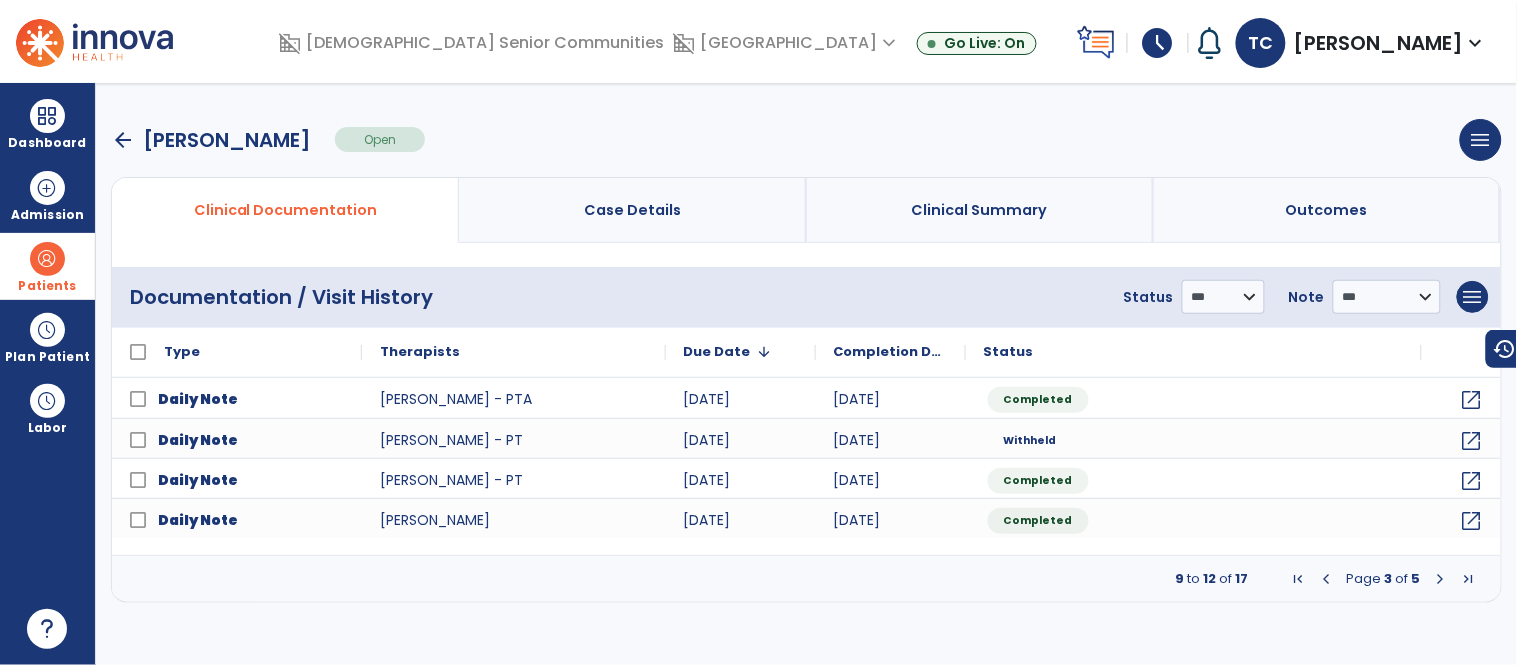 click at bounding box center [1441, 579] 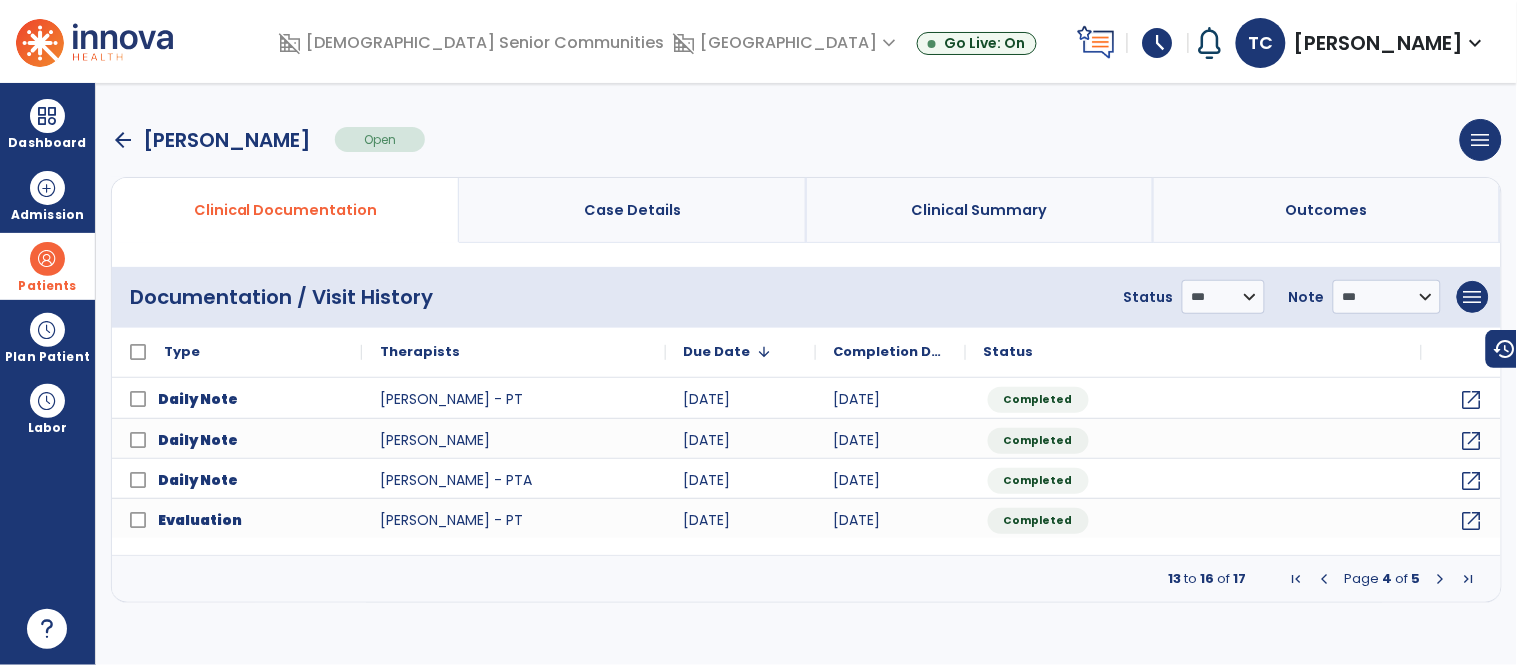 click at bounding box center (1441, 579) 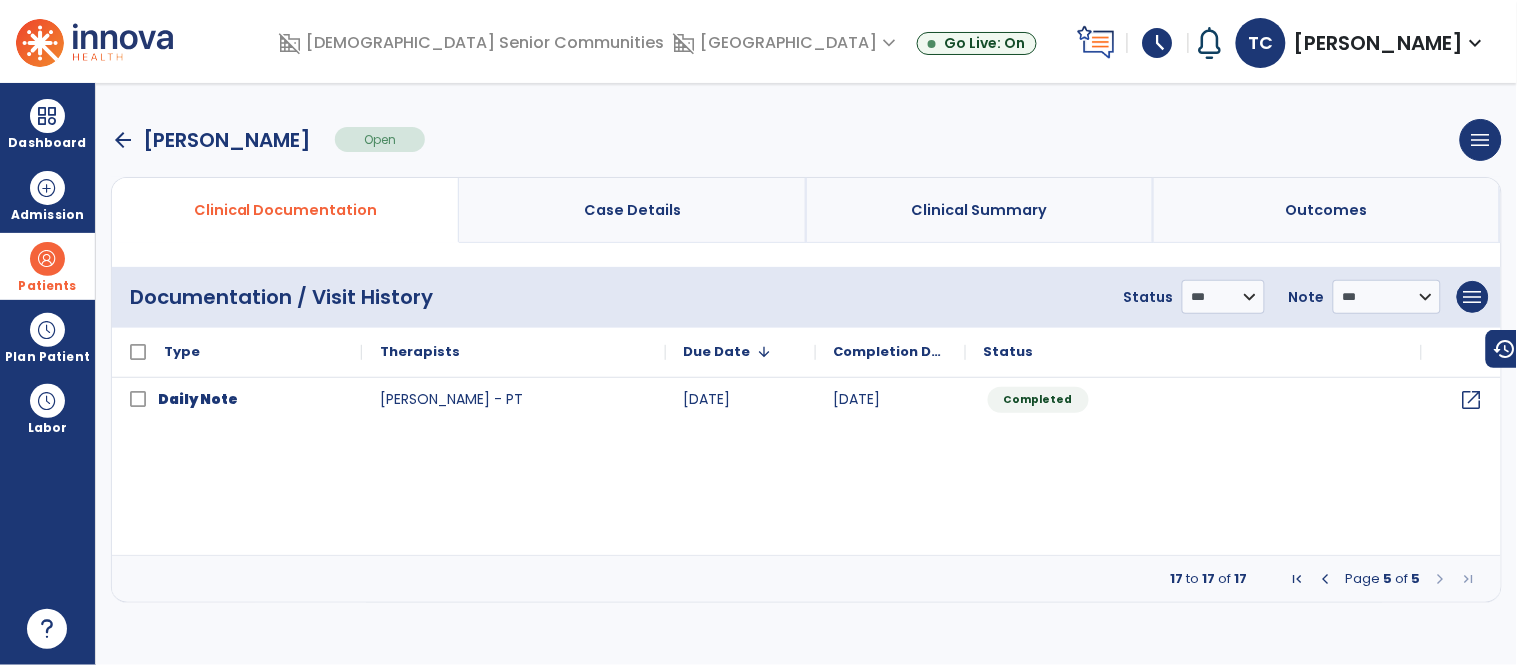 click at bounding box center [1326, 579] 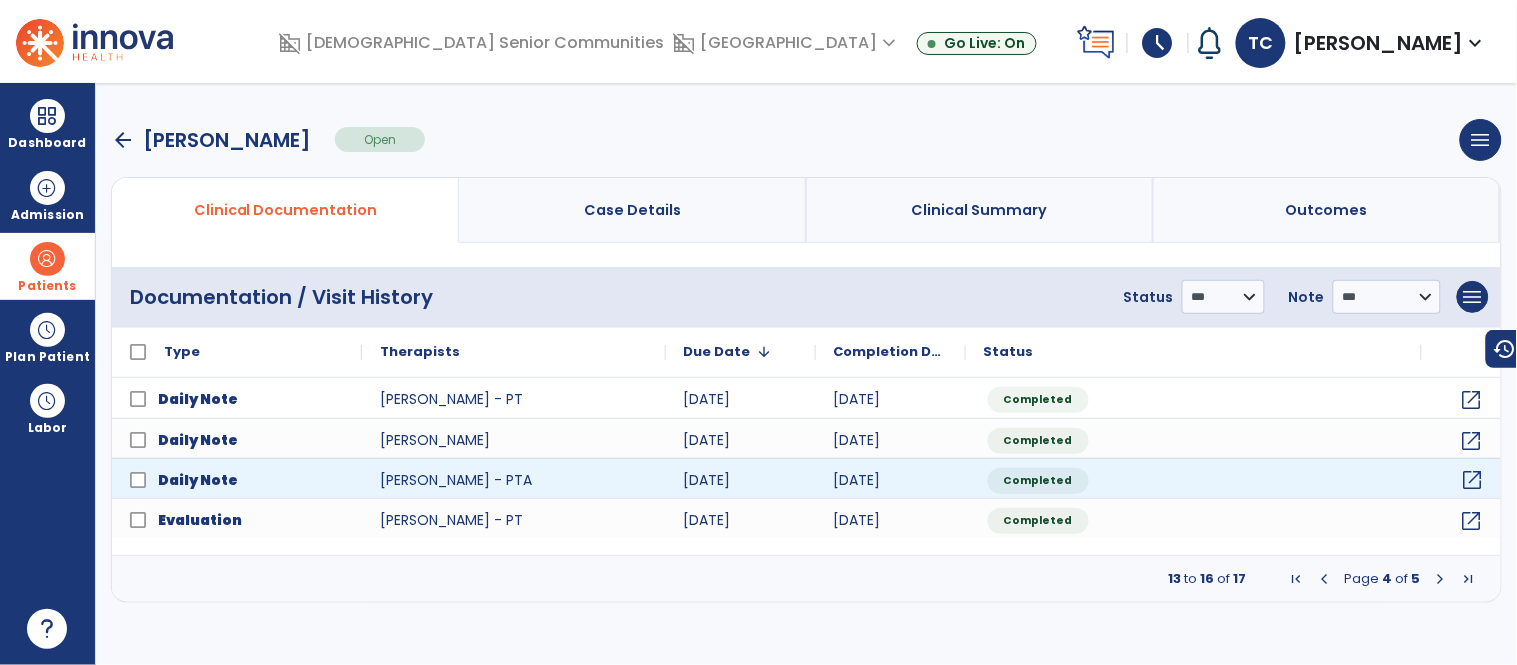 click on "open_in_new" 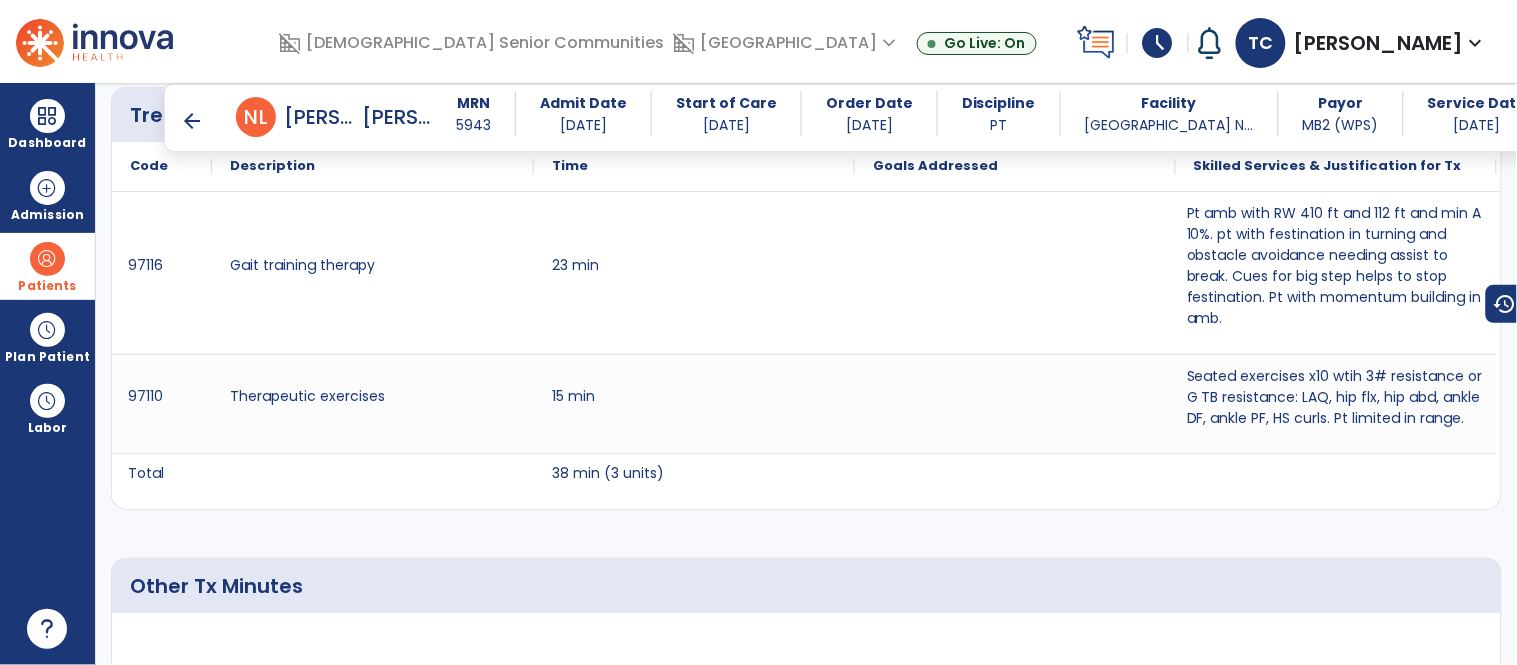 scroll, scrollTop: 1442, scrollLeft: 0, axis: vertical 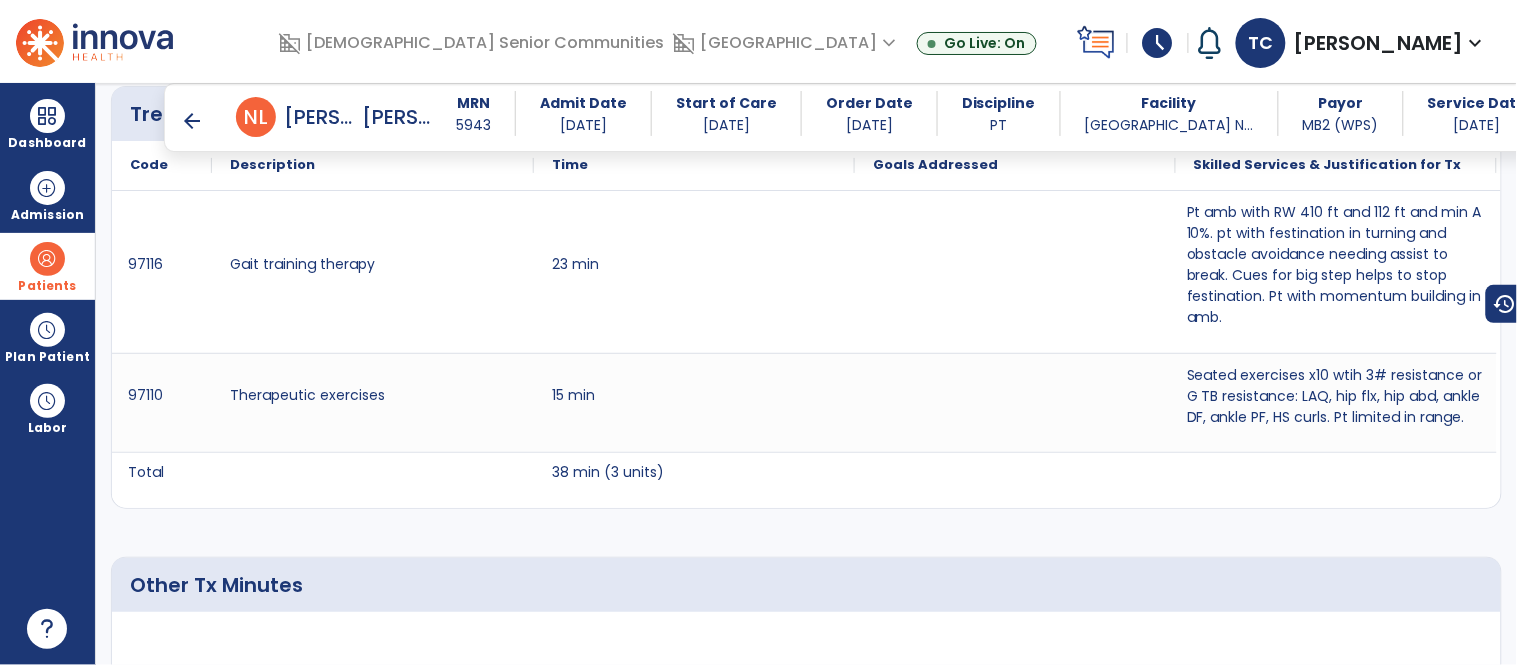 click on "arrow_back" at bounding box center (192, 121) 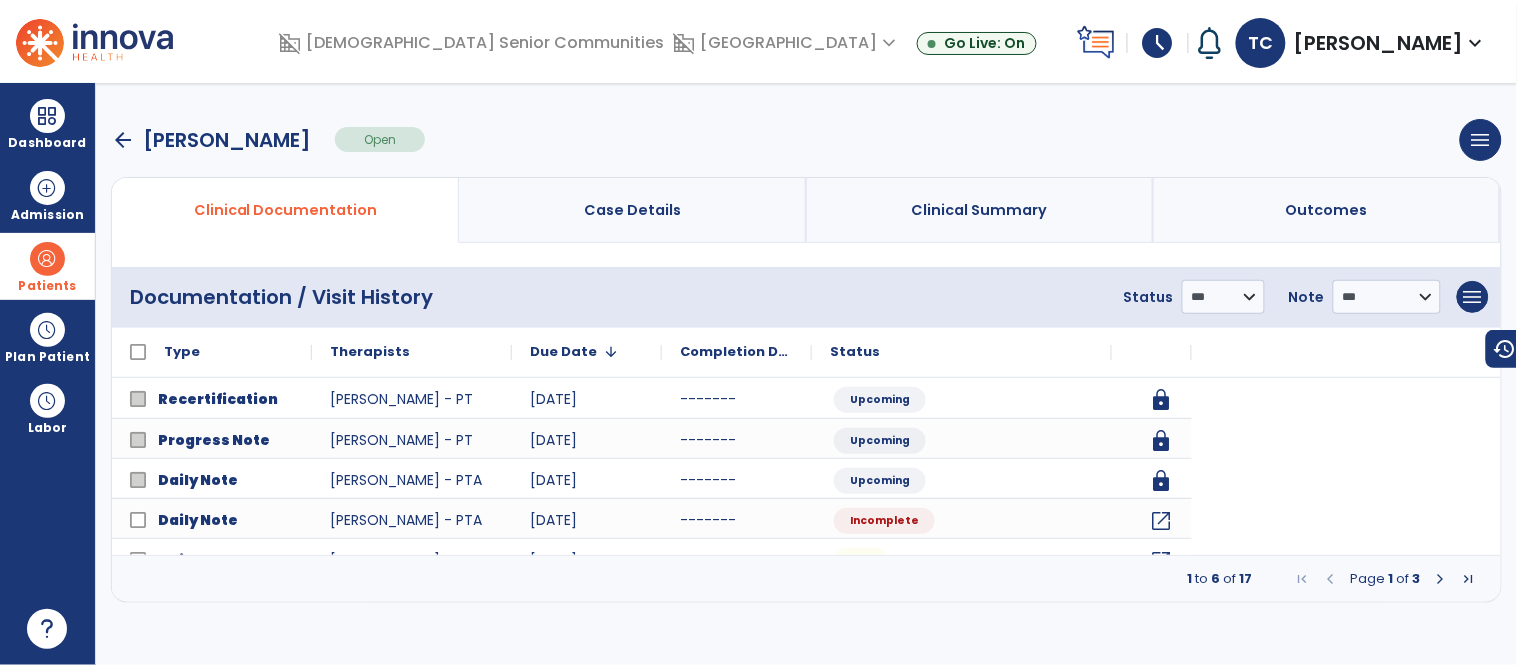 scroll, scrollTop: 0, scrollLeft: 0, axis: both 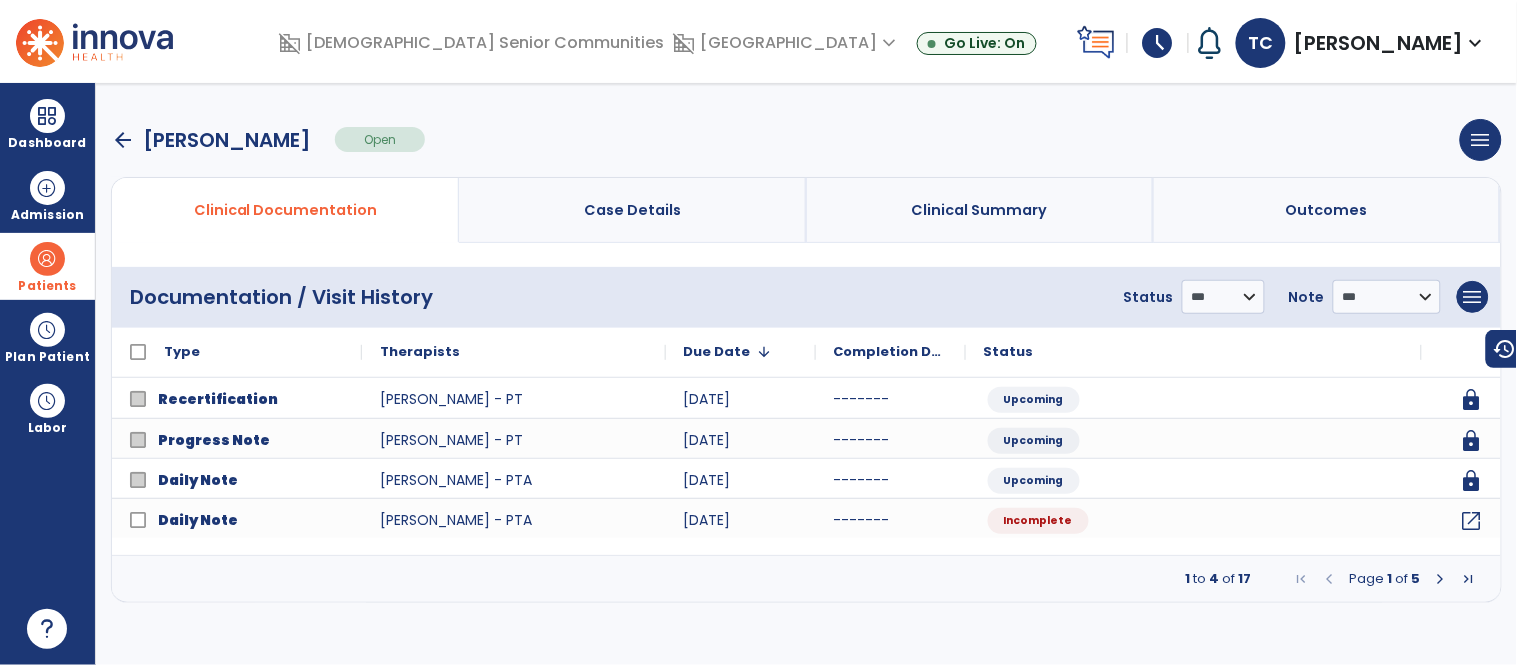 click at bounding box center [1441, 579] 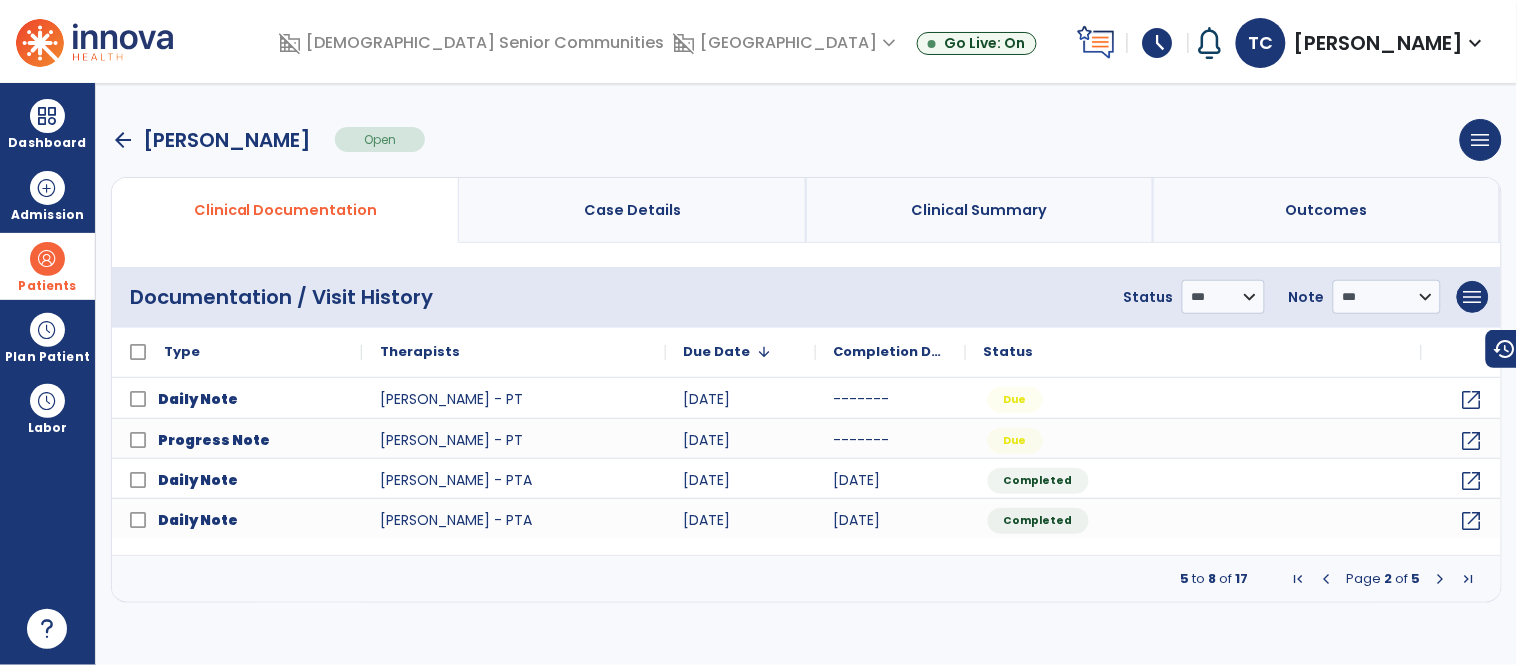 click at bounding box center [1441, 579] 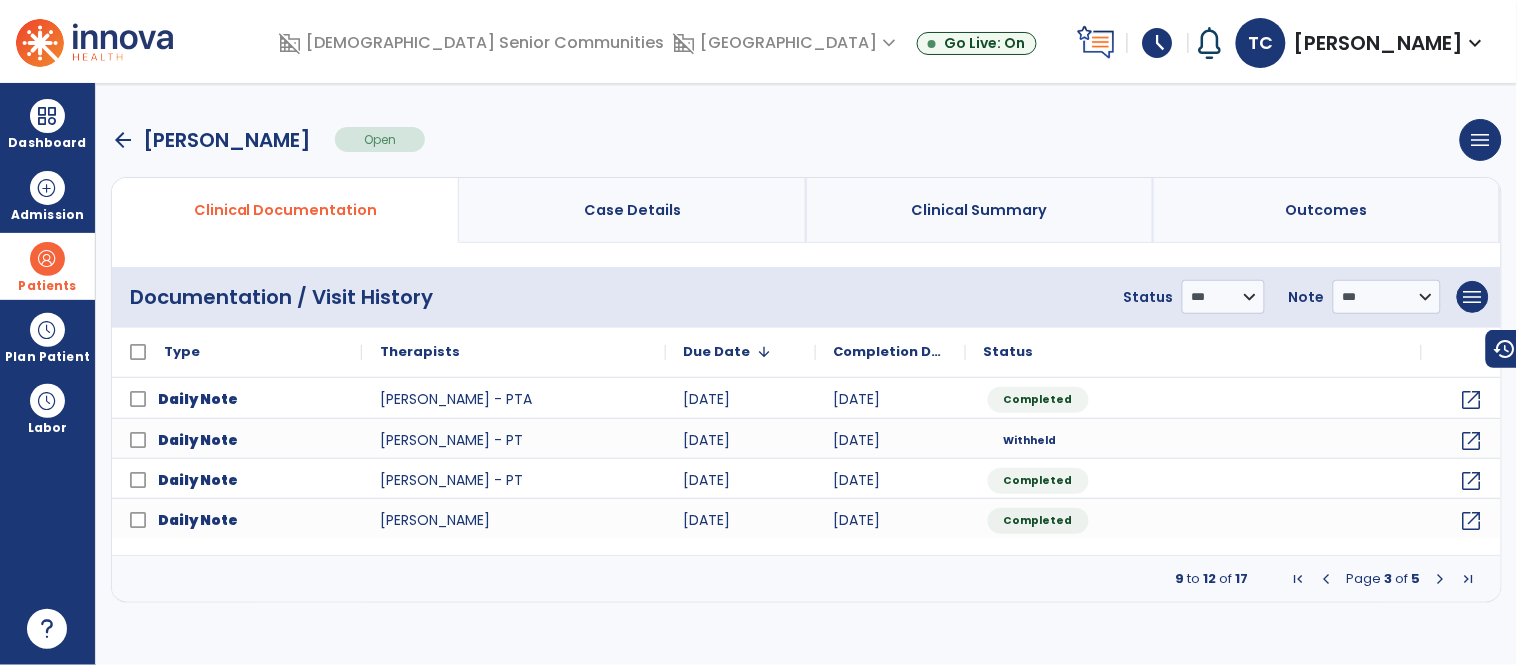 click at bounding box center [1441, 579] 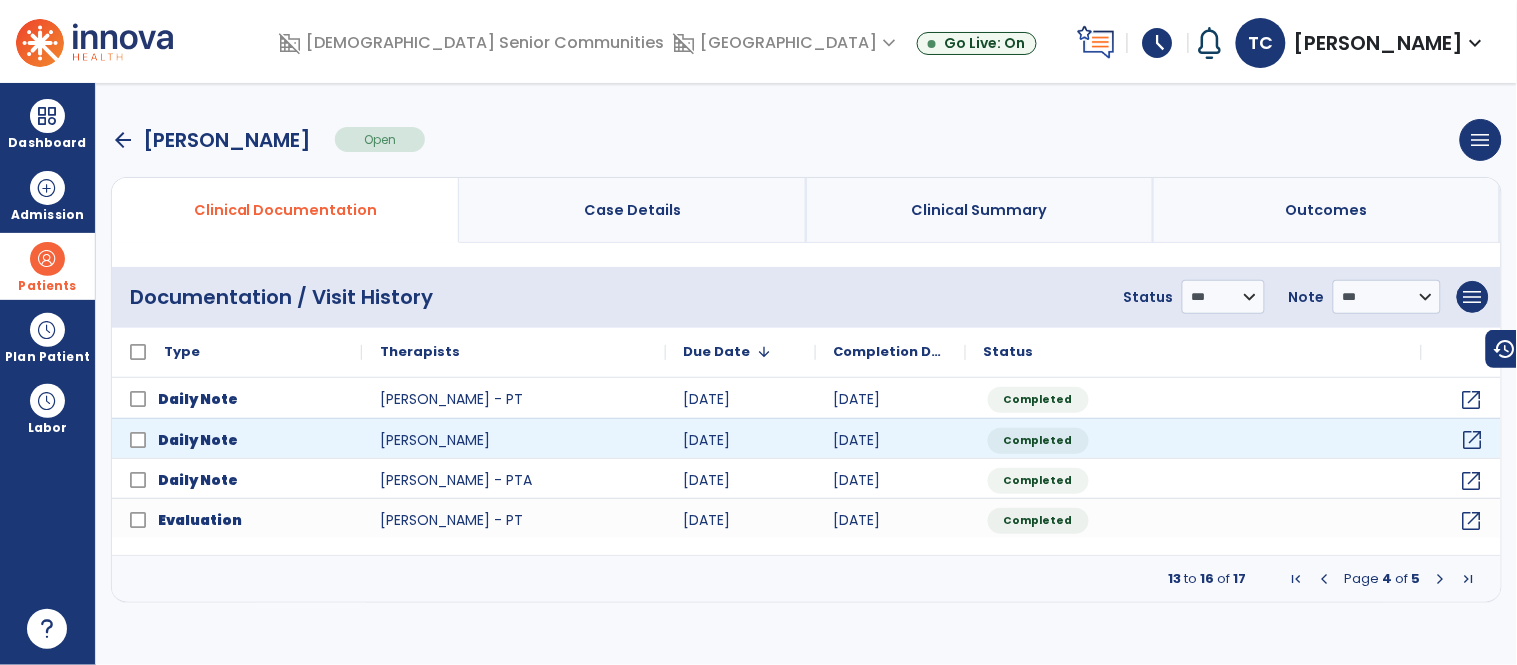 click on "open_in_new" 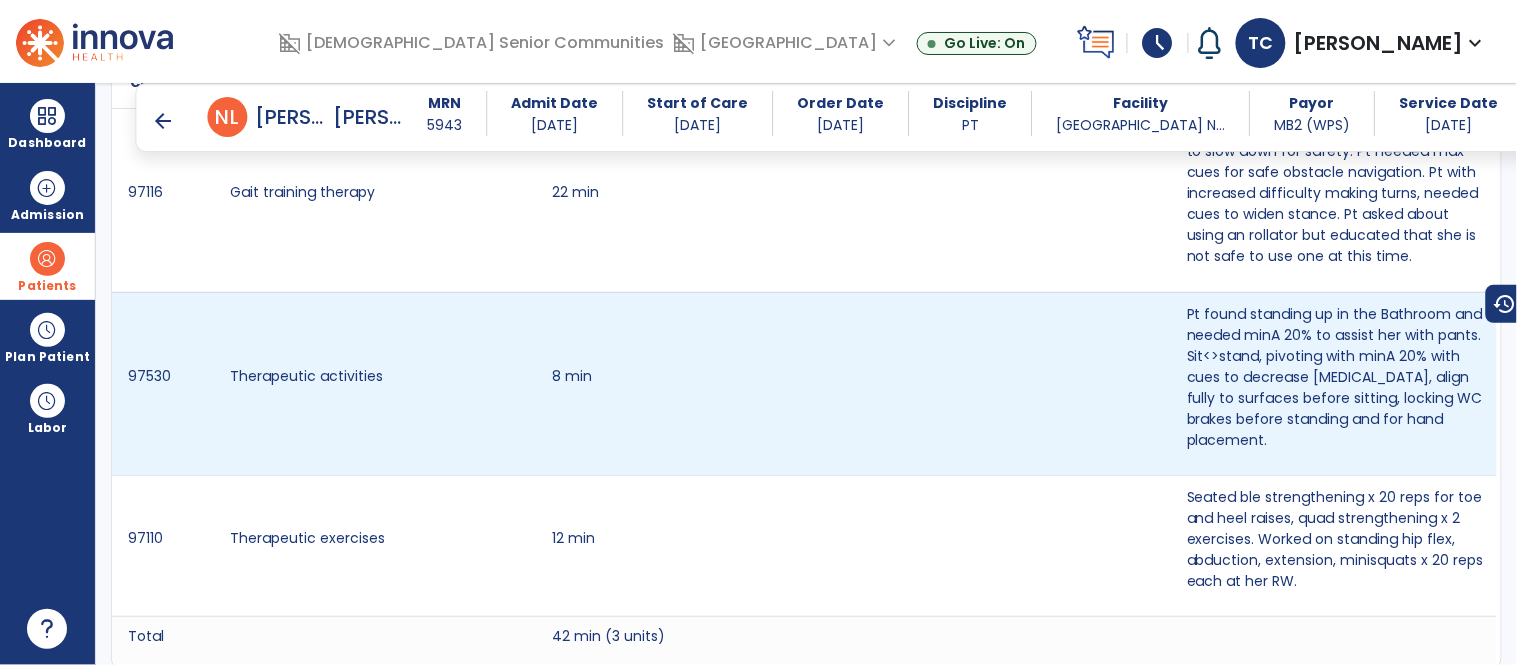 scroll, scrollTop: 1523, scrollLeft: 0, axis: vertical 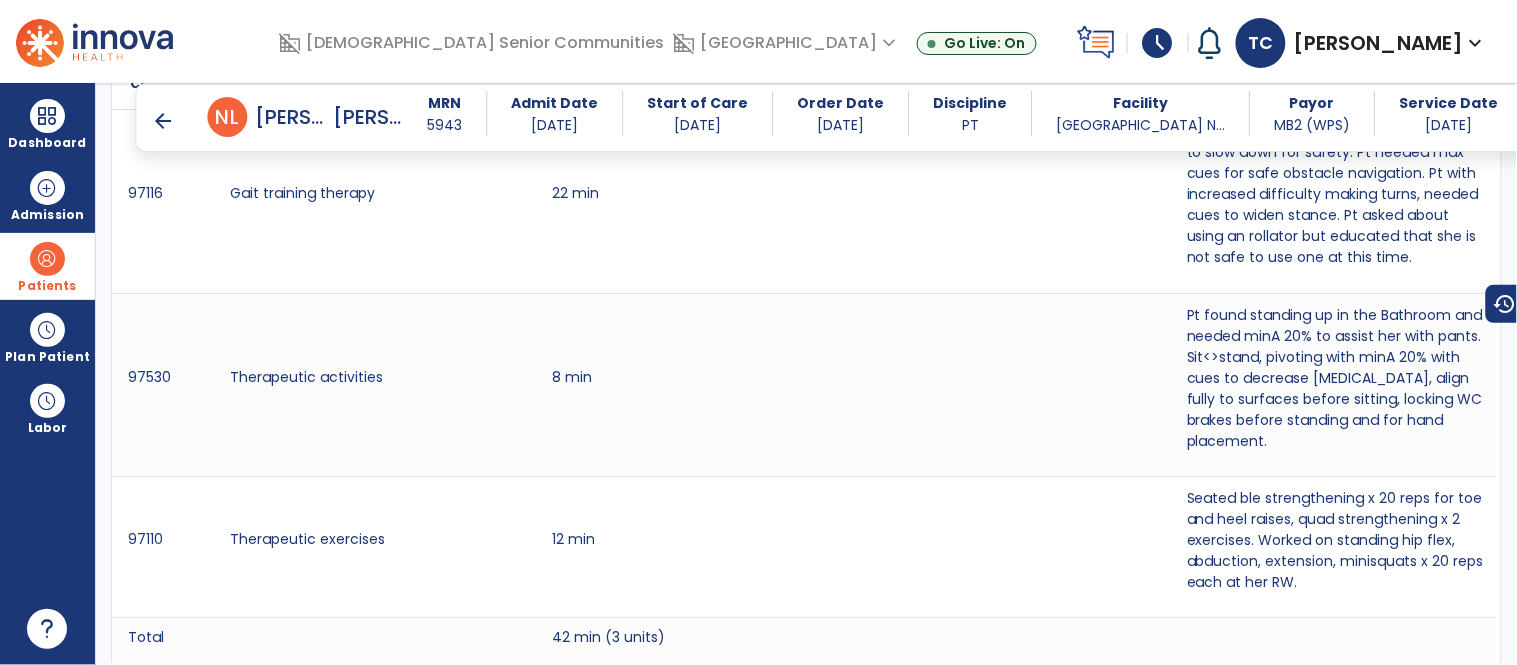 click on "arrow_back" at bounding box center [164, 121] 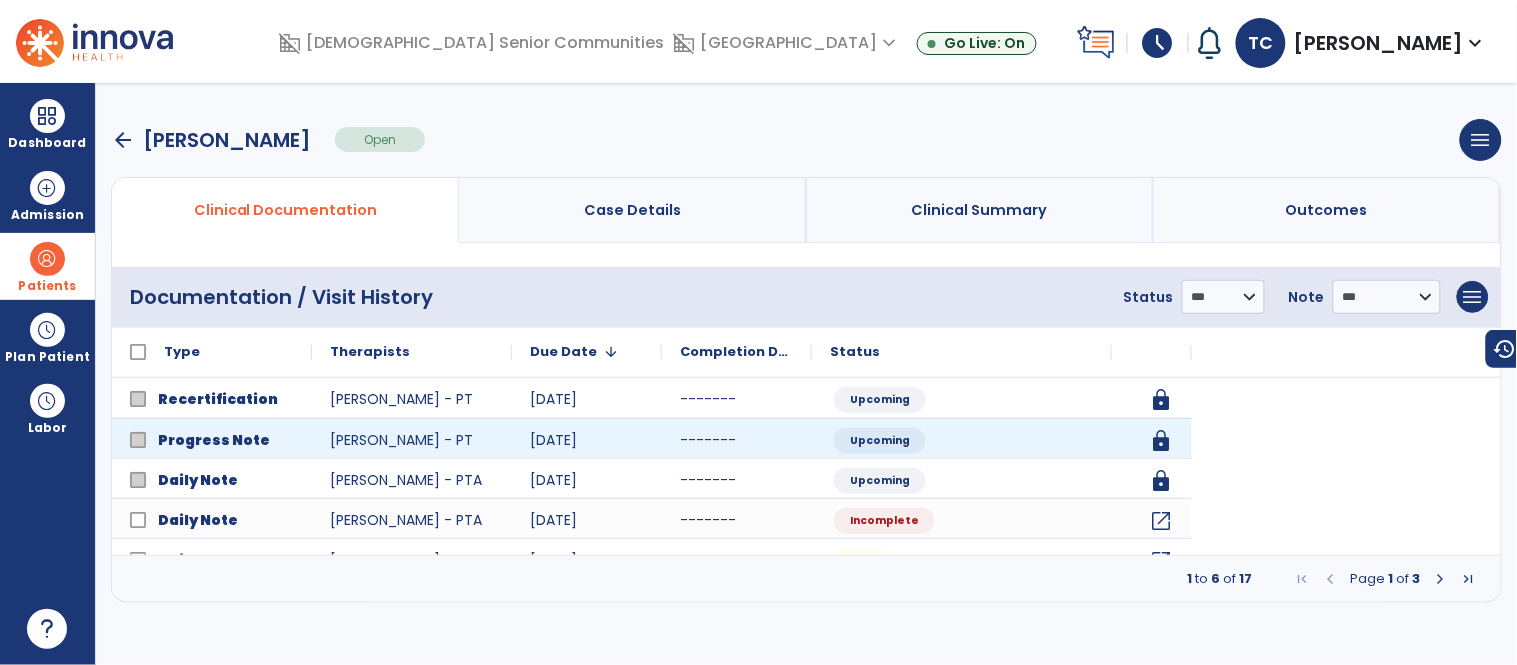scroll, scrollTop: 0, scrollLeft: 0, axis: both 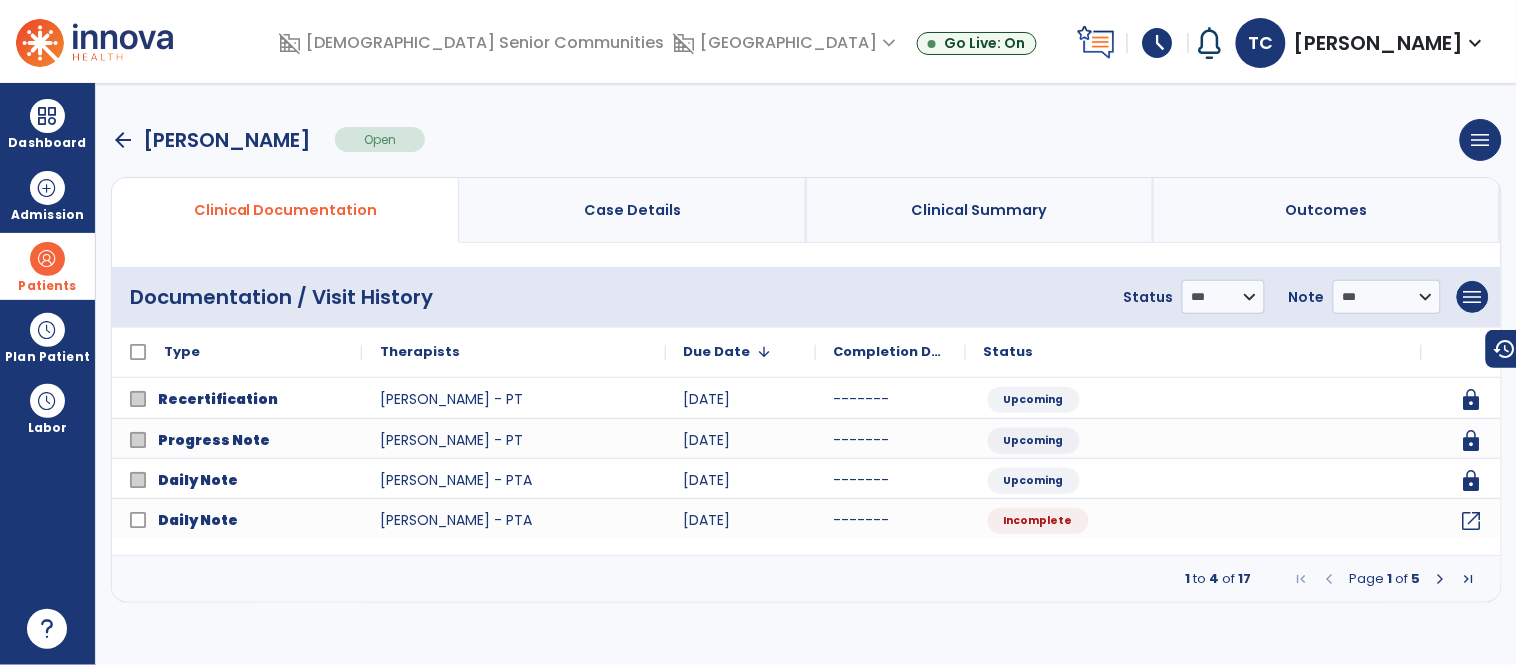 click at bounding box center [1441, 579] 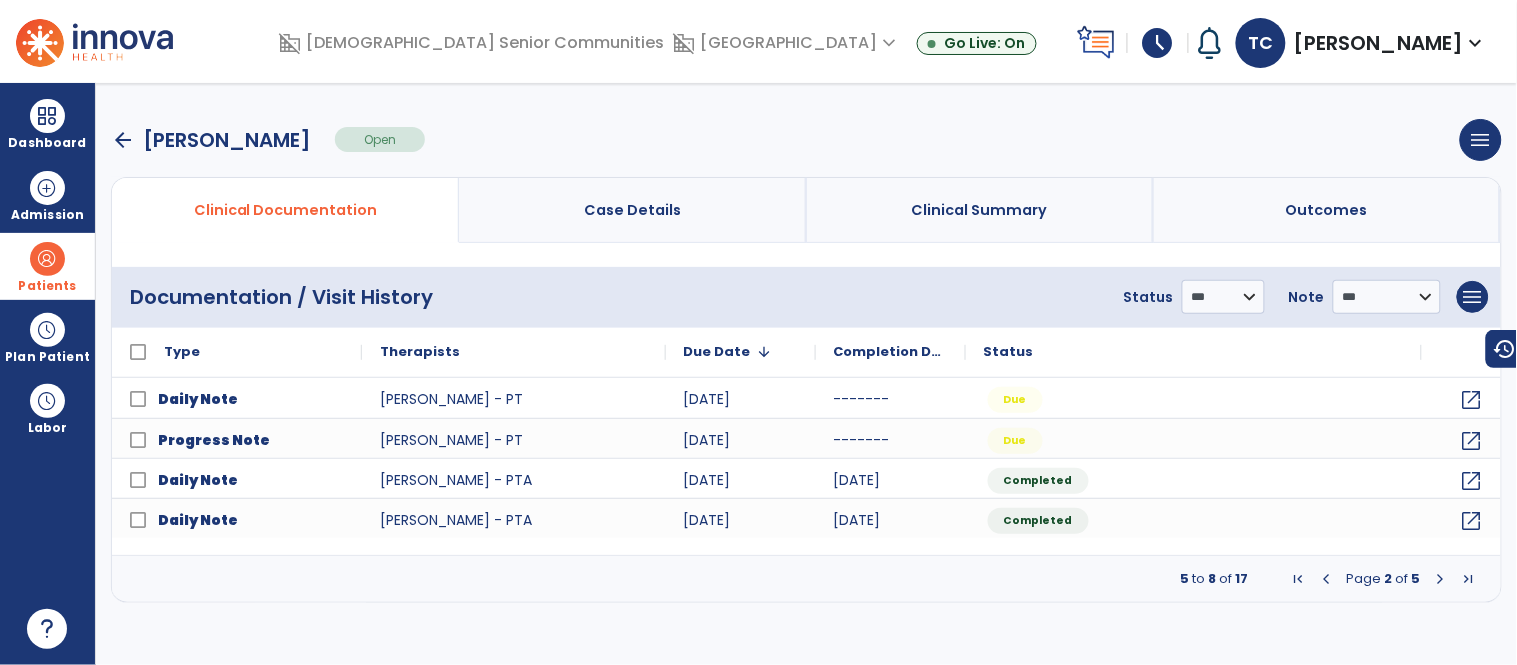 click at bounding box center [1441, 579] 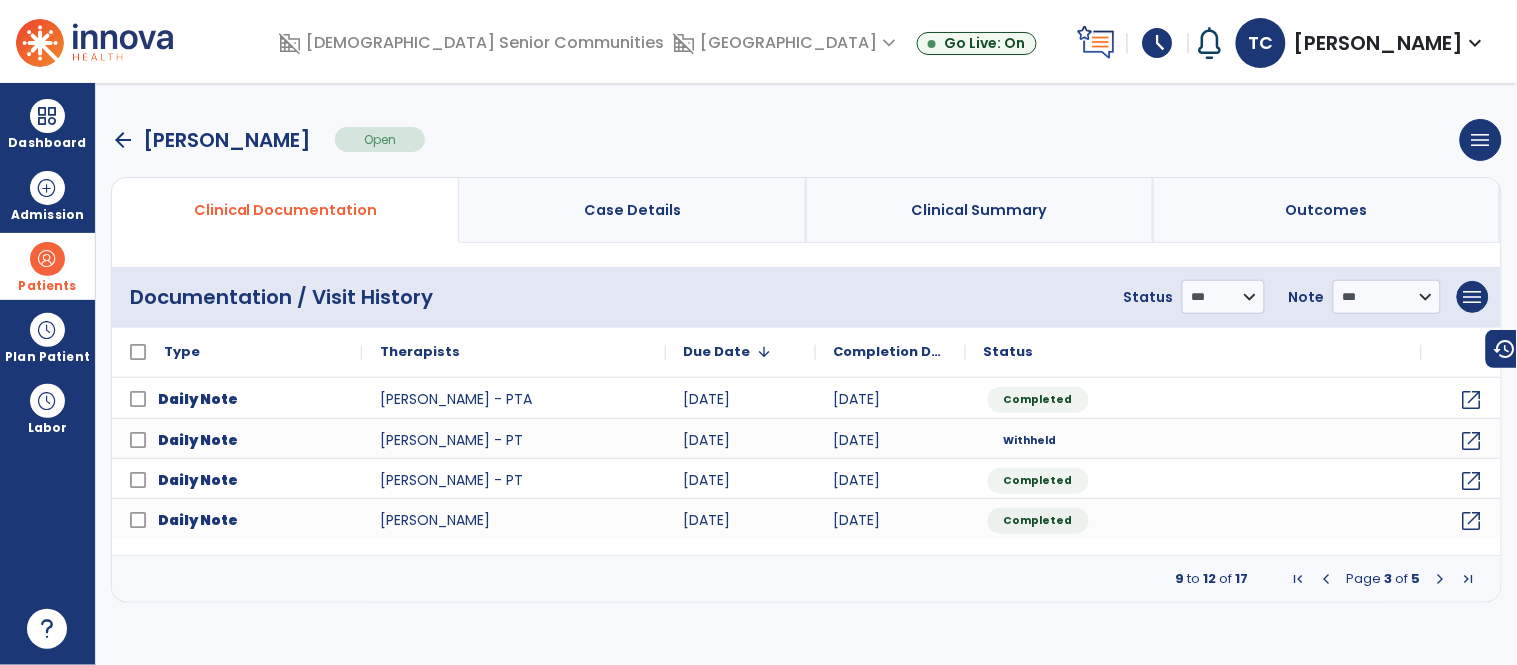 click at bounding box center (1441, 579) 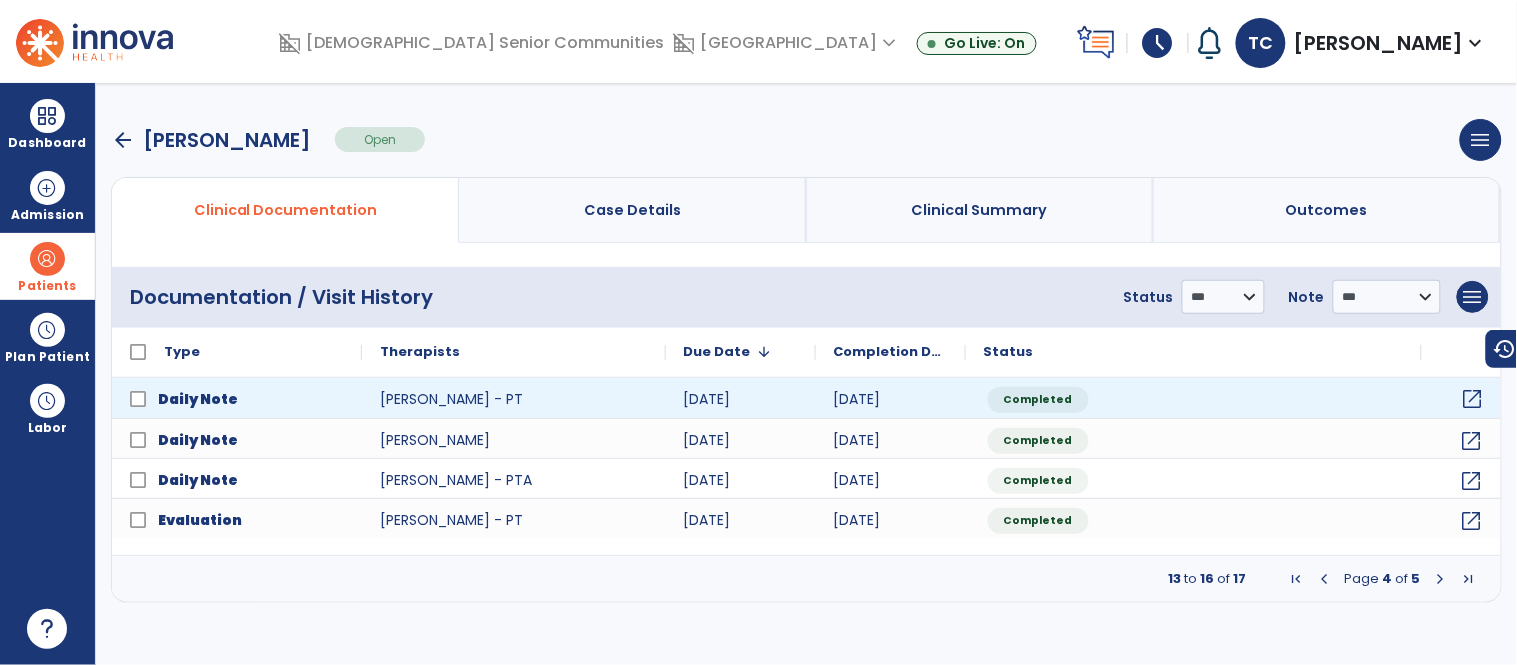 click on "open_in_new" 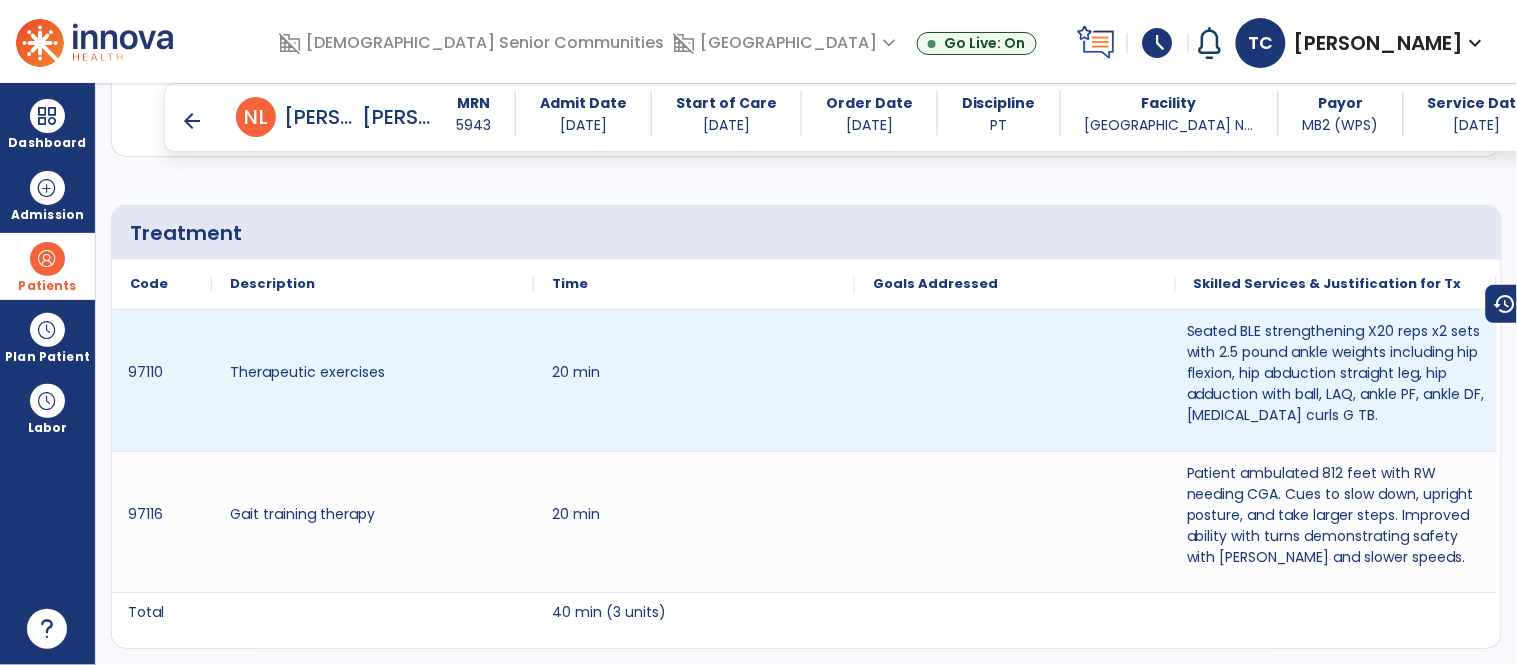 scroll, scrollTop: 1335, scrollLeft: 0, axis: vertical 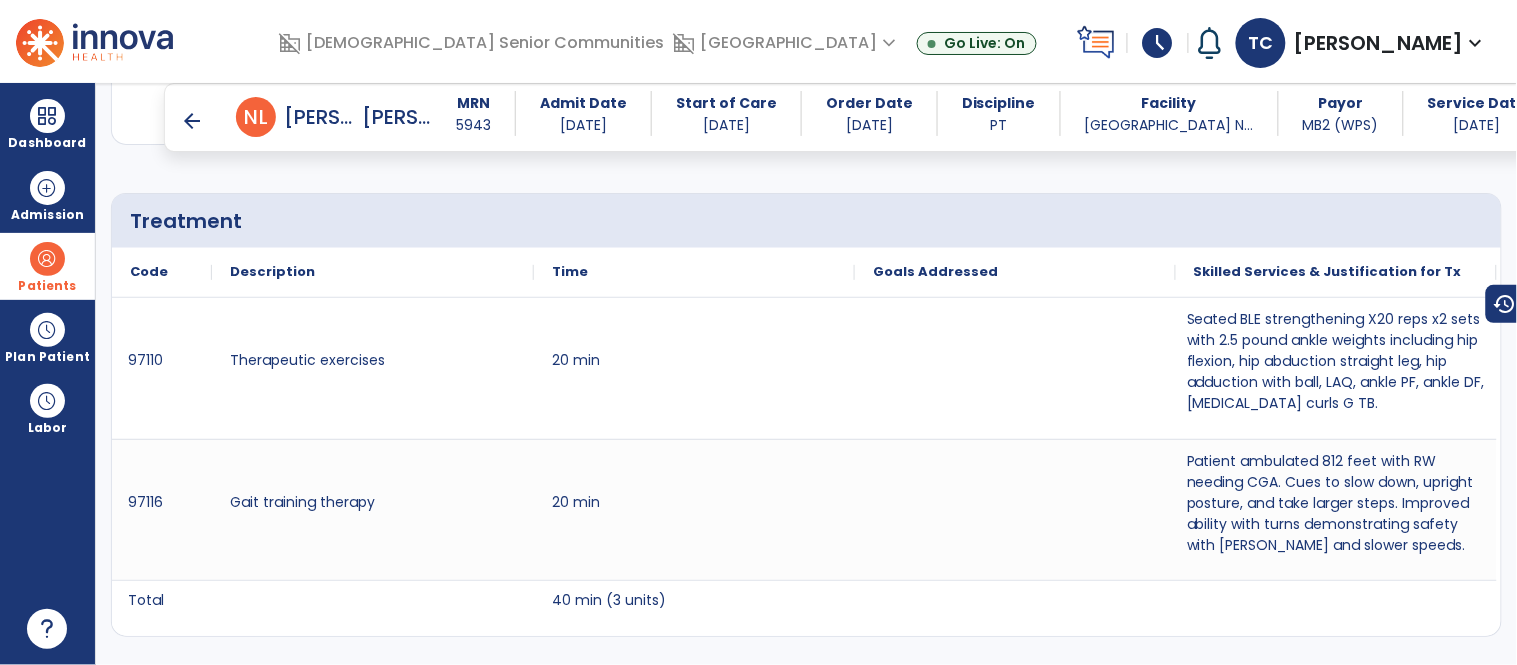 click on "arrow_back" at bounding box center (192, 121) 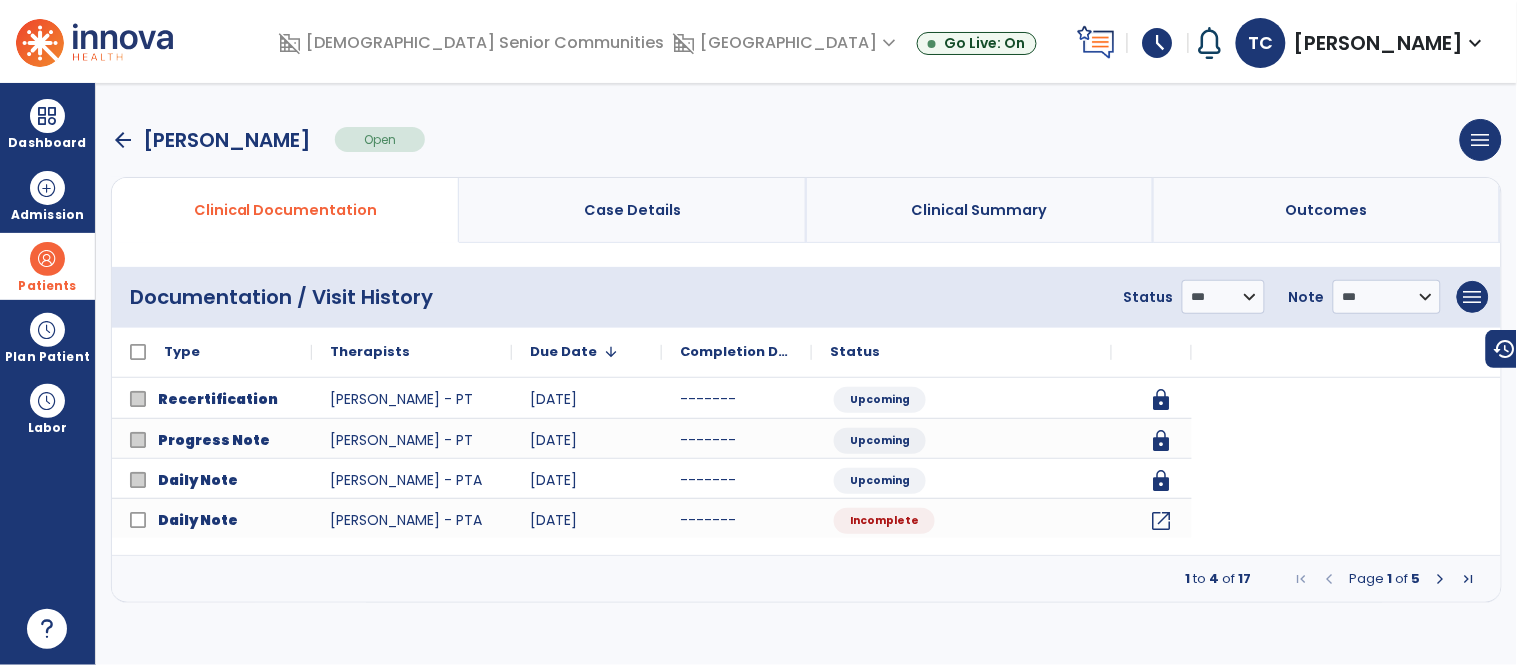 scroll, scrollTop: 0, scrollLeft: 0, axis: both 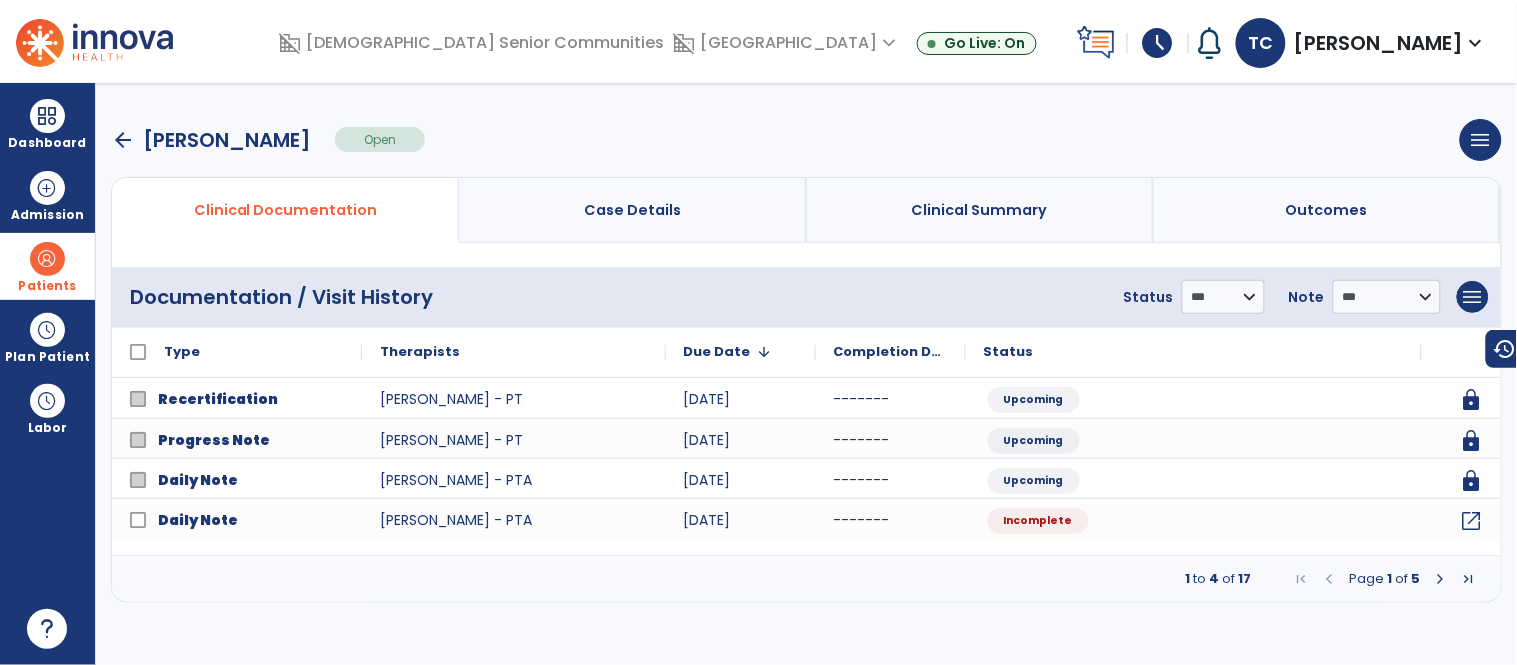 click on "Page
1
of
5" at bounding box center [1385, 579] 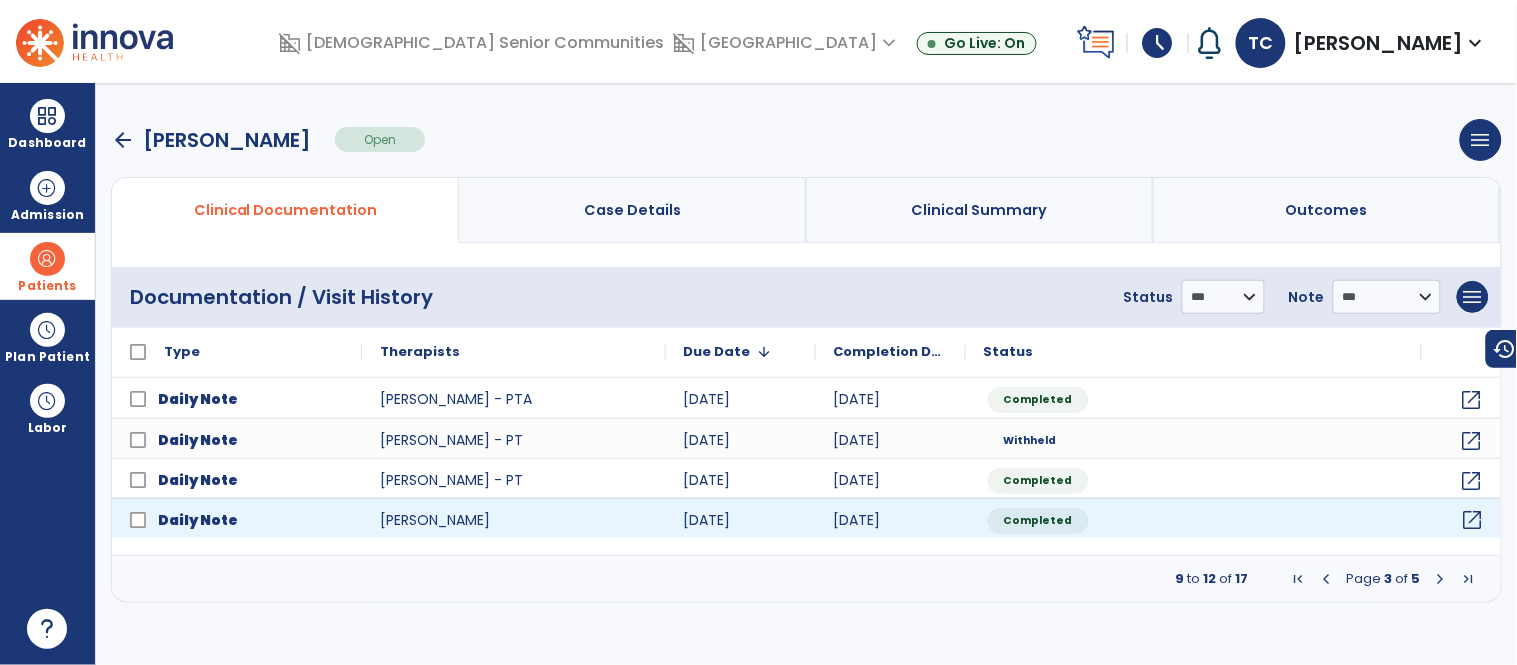 click on "open_in_new" 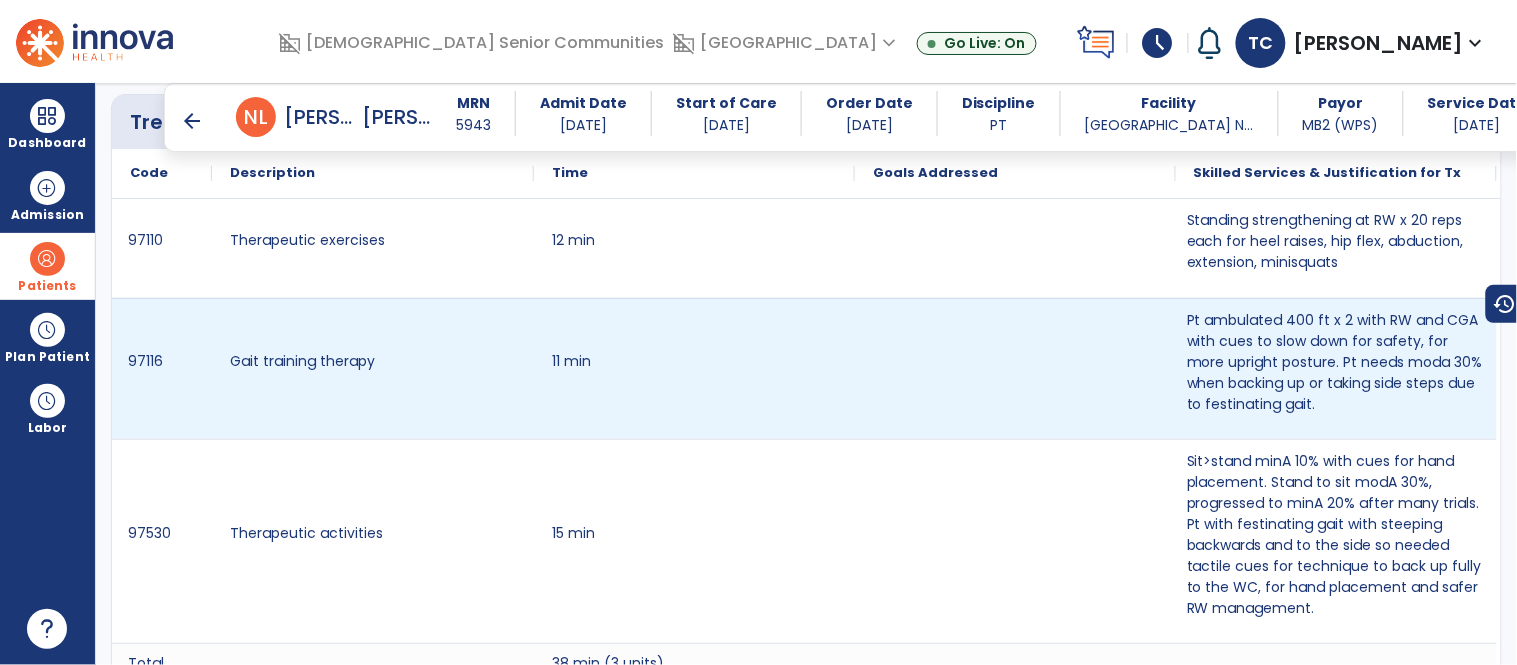 scroll, scrollTop: 1433, scrollLeft: 0, axis: vertical 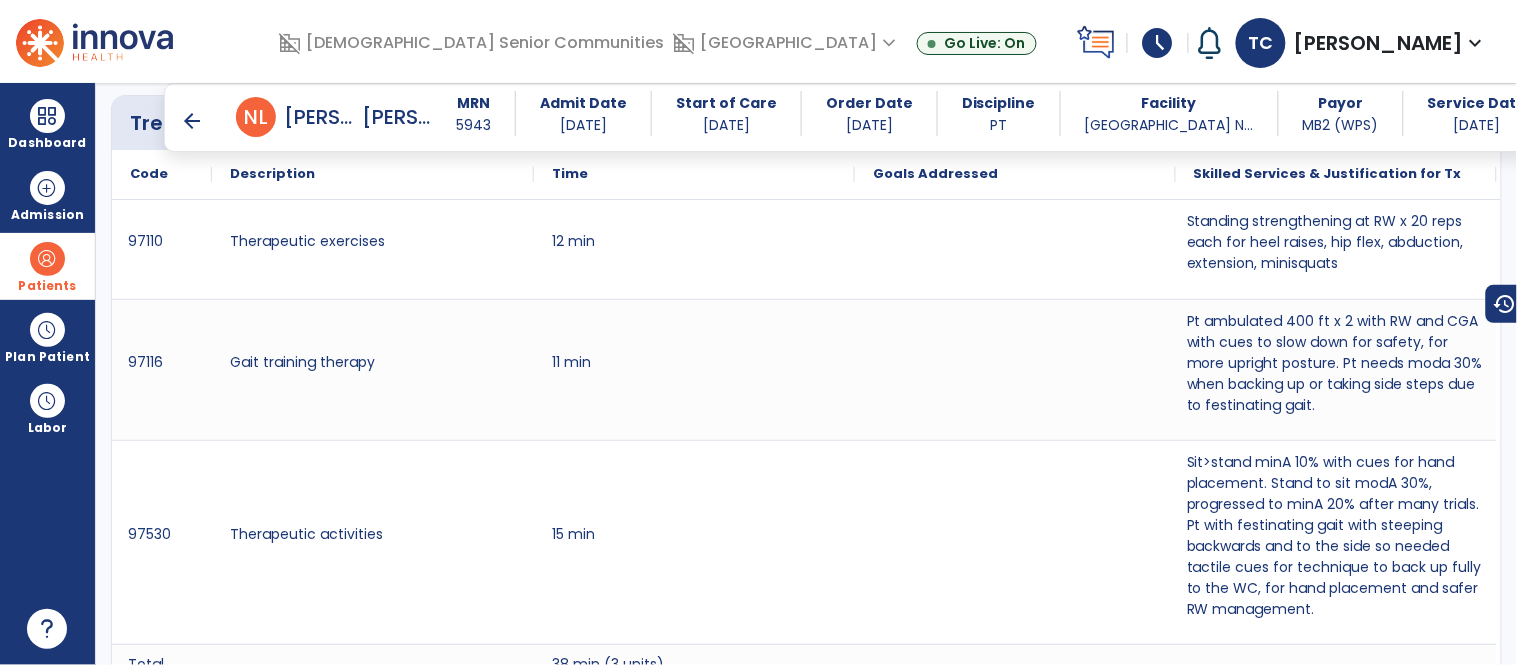 click on "arrow_back" at bounding box center [192, 121] 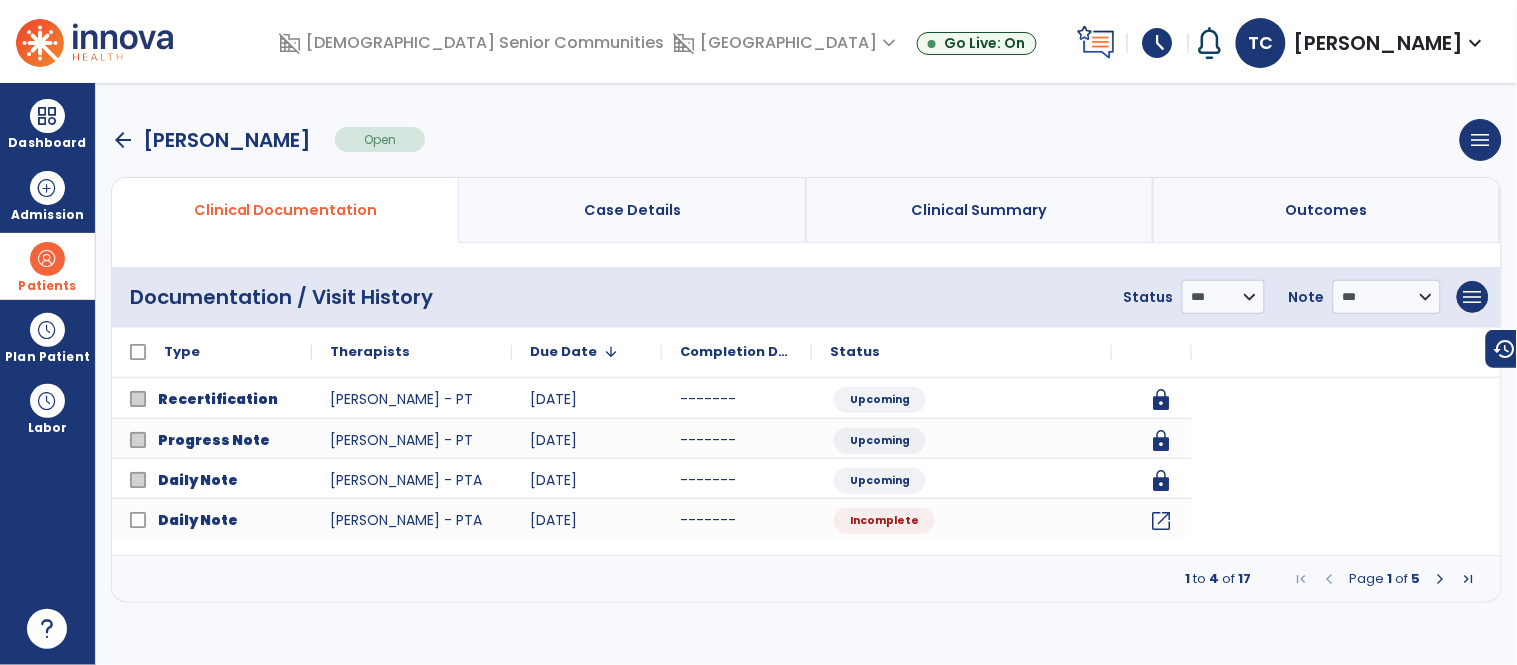 scroll, scrollTop: 0, scrollLeft: 0, axis: both 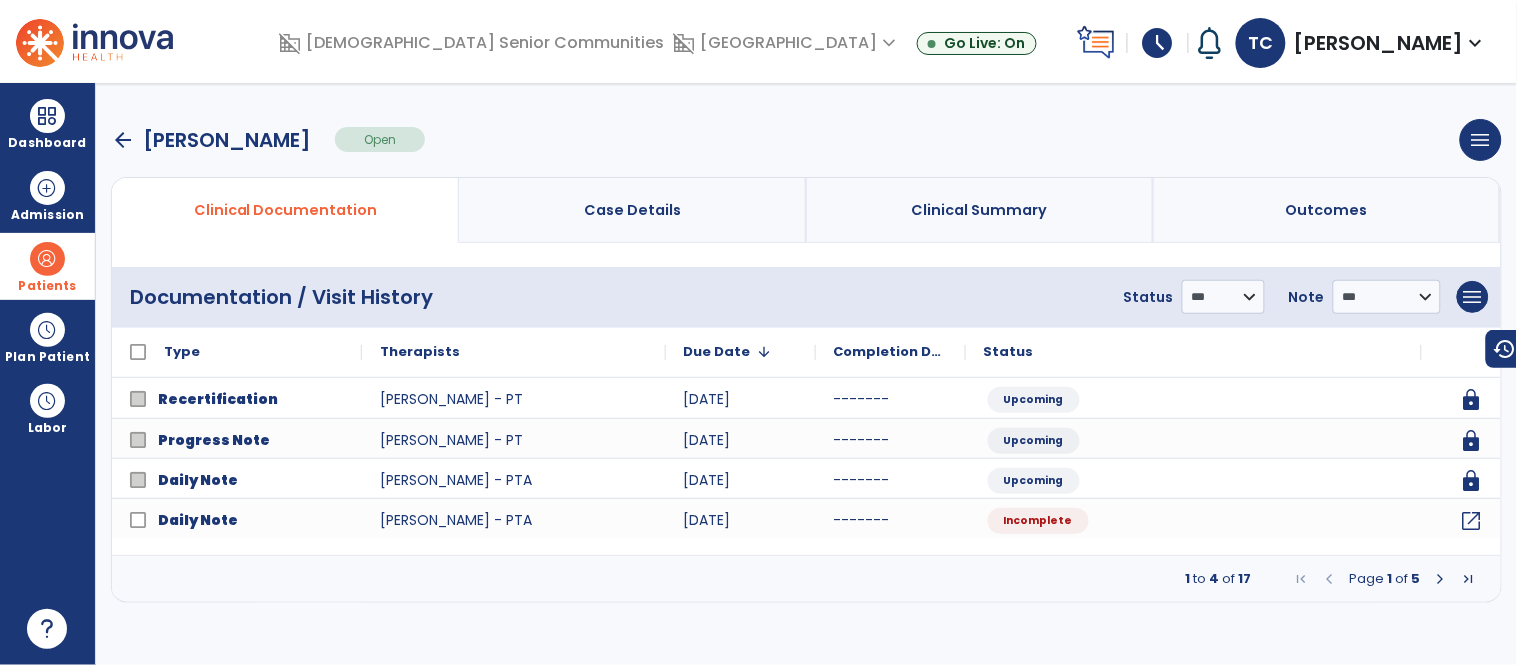 click at bounding box center [1441, 579] 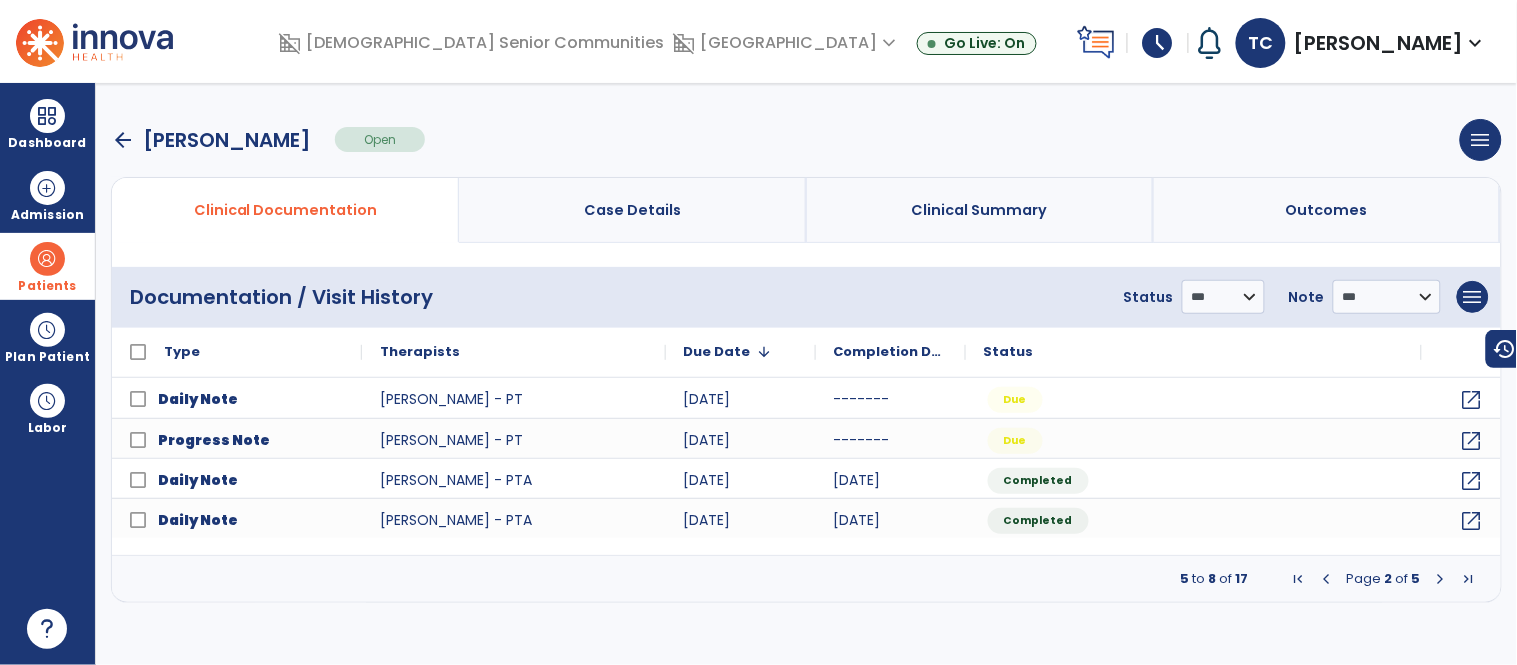 click at bounding box center [1441, 579] 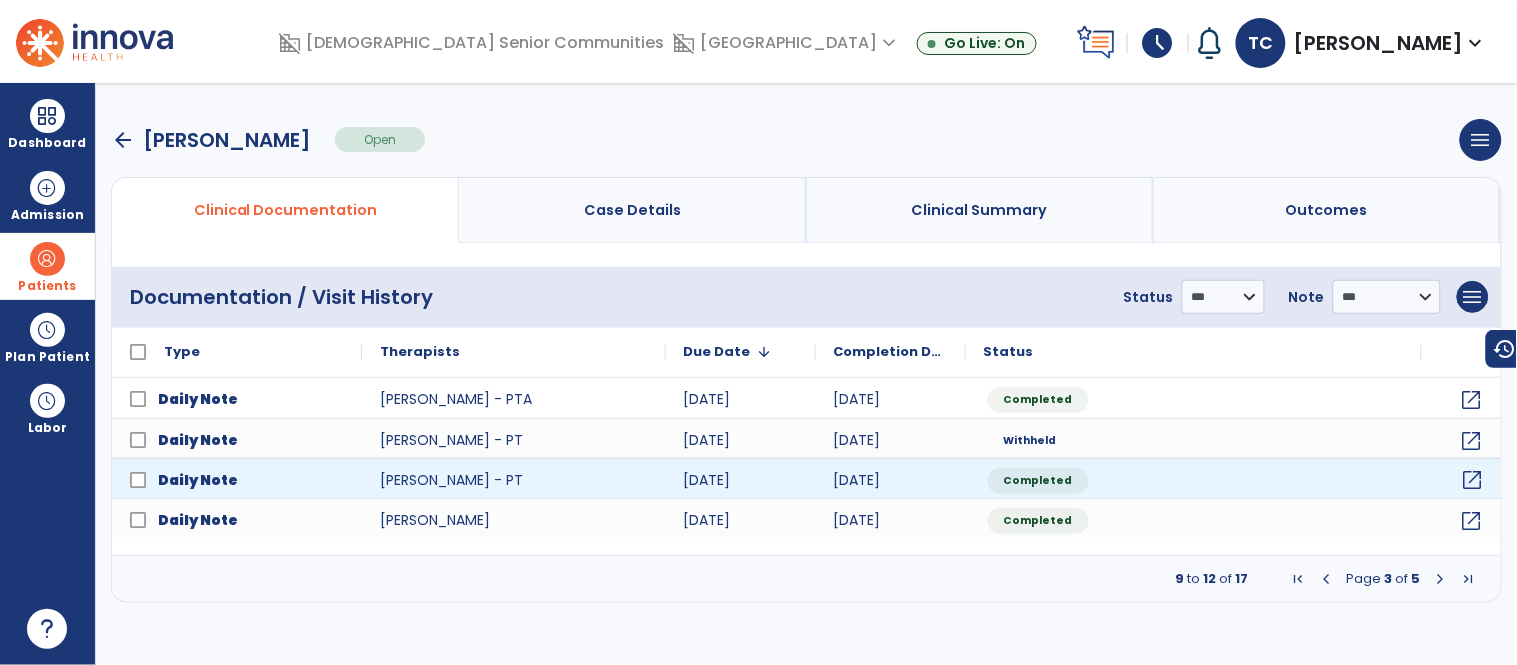 click on "open_in_new" 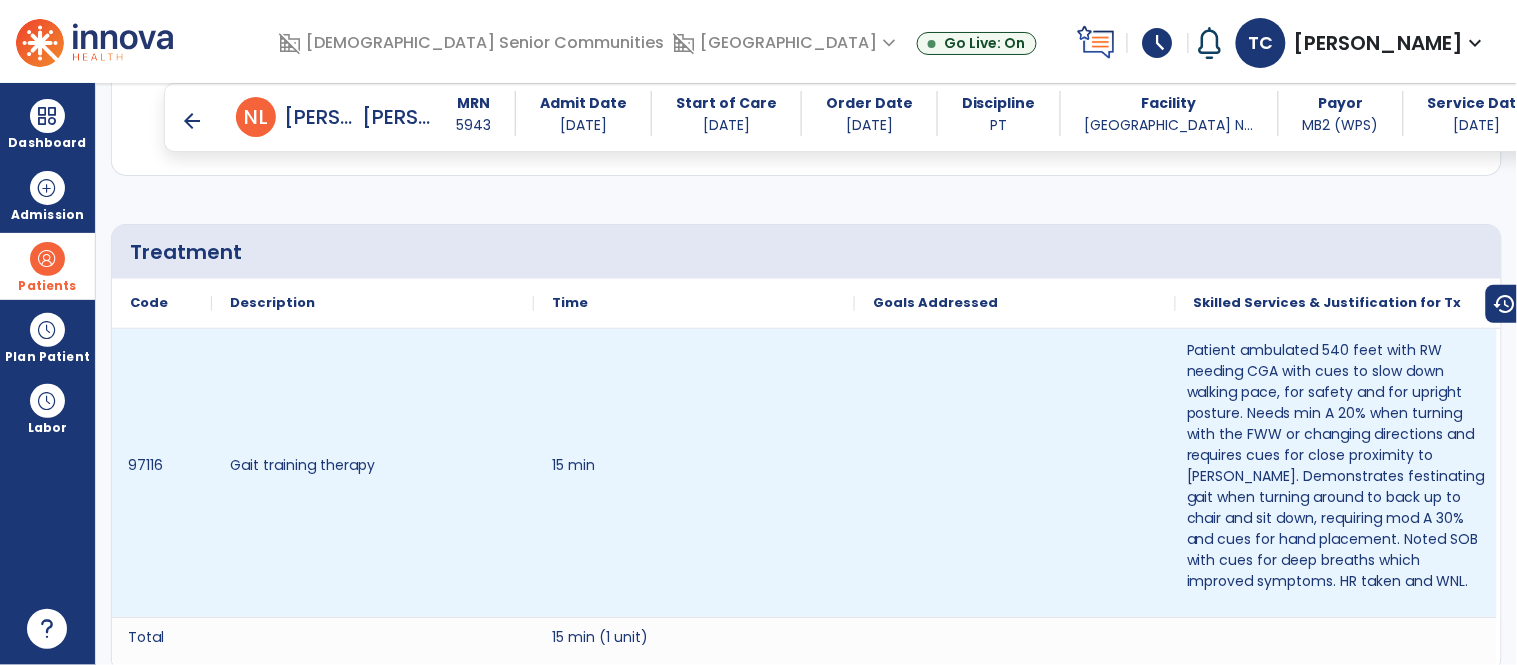 scroll, scrollTop: 1303, scrollLeft: 0, axis: vertical 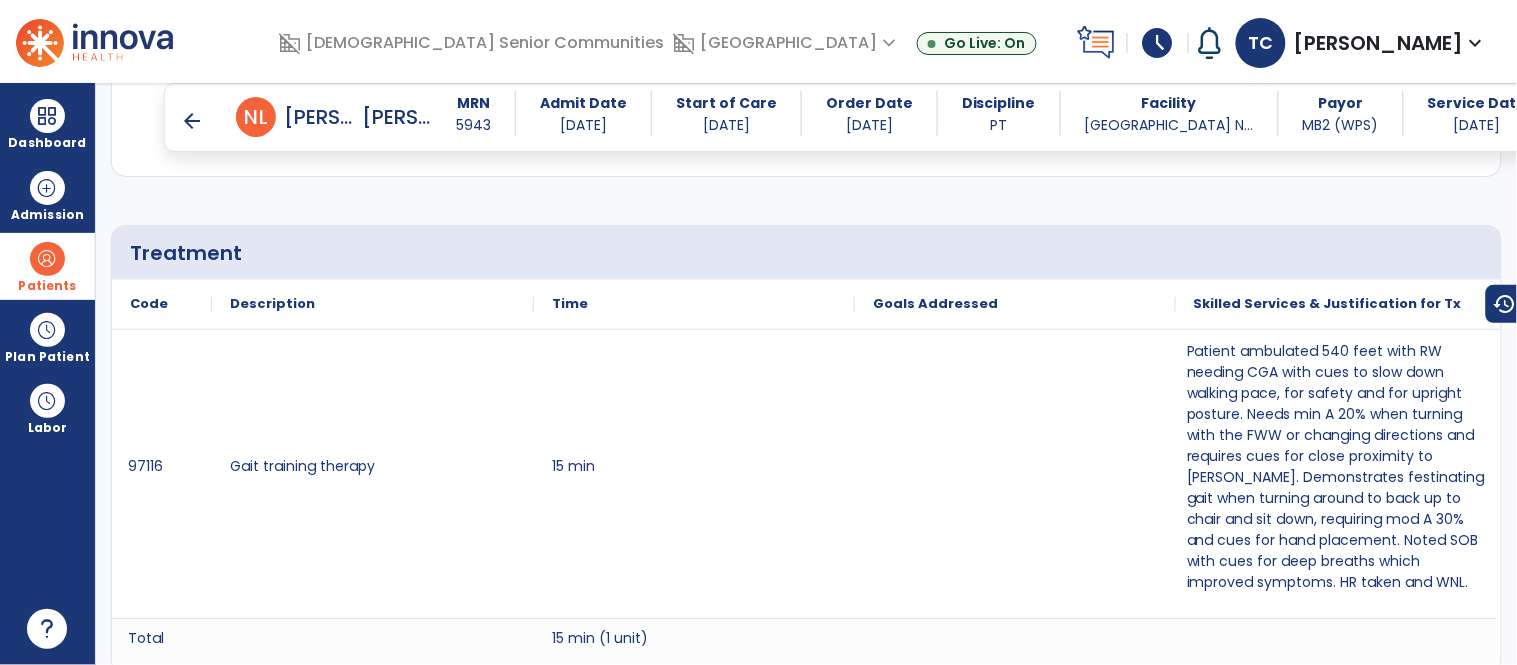 click on "arrow_back" at bounding box center (208, 117) 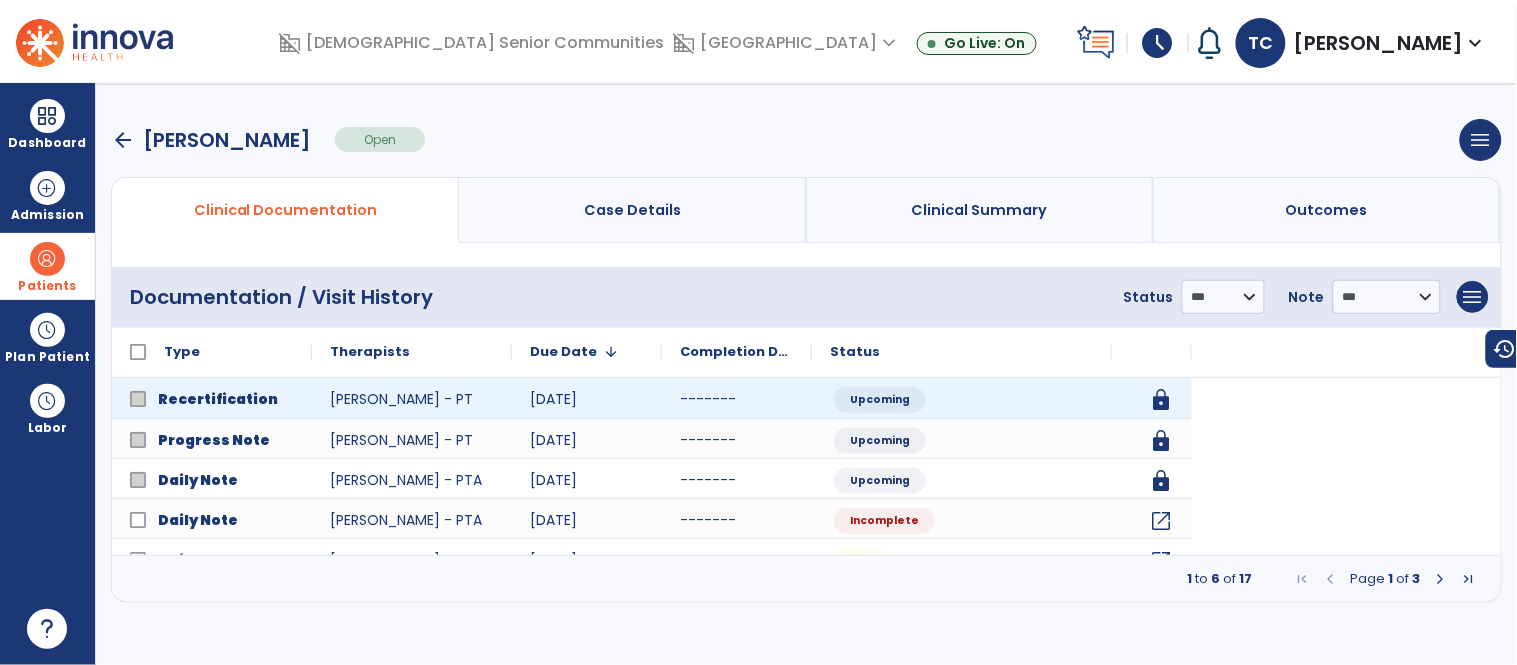 scroll, scrollTop: 0, scrollLeft: 0, axis: both 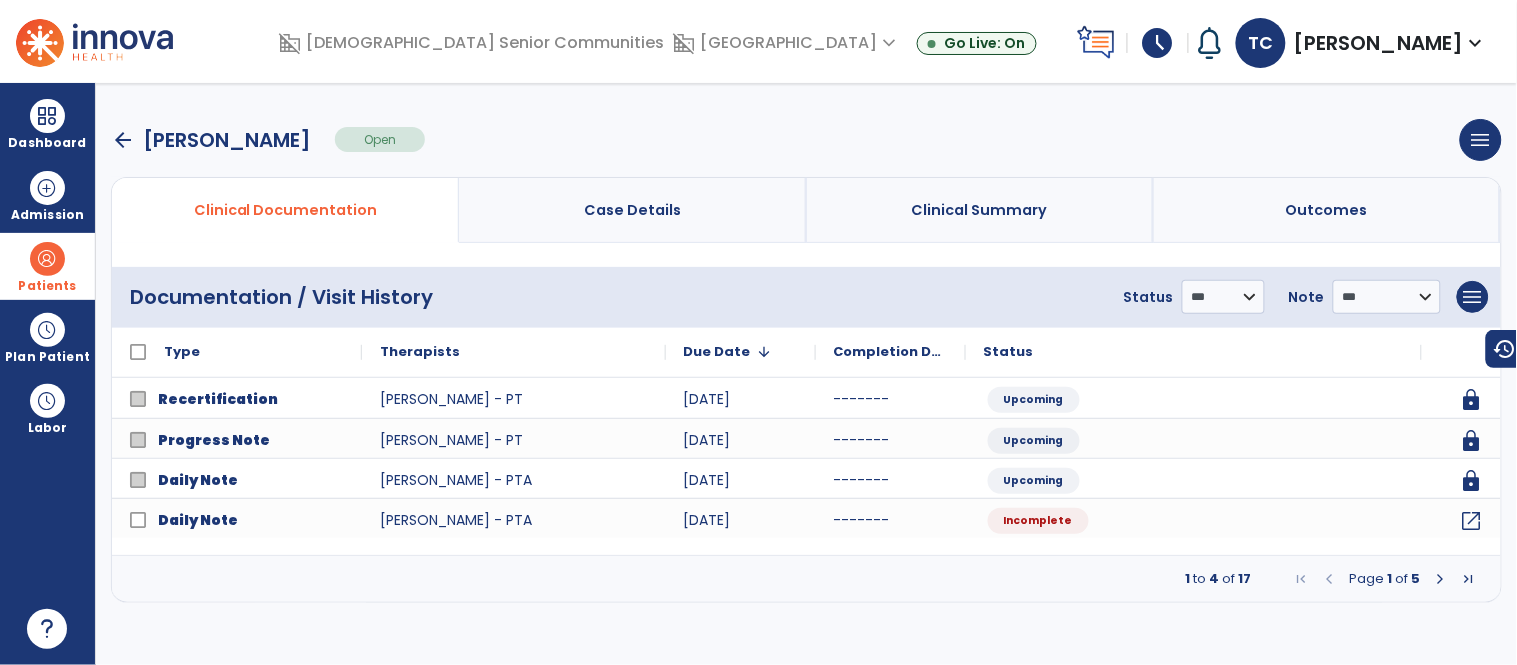 click at bounding box center (1441, 579) 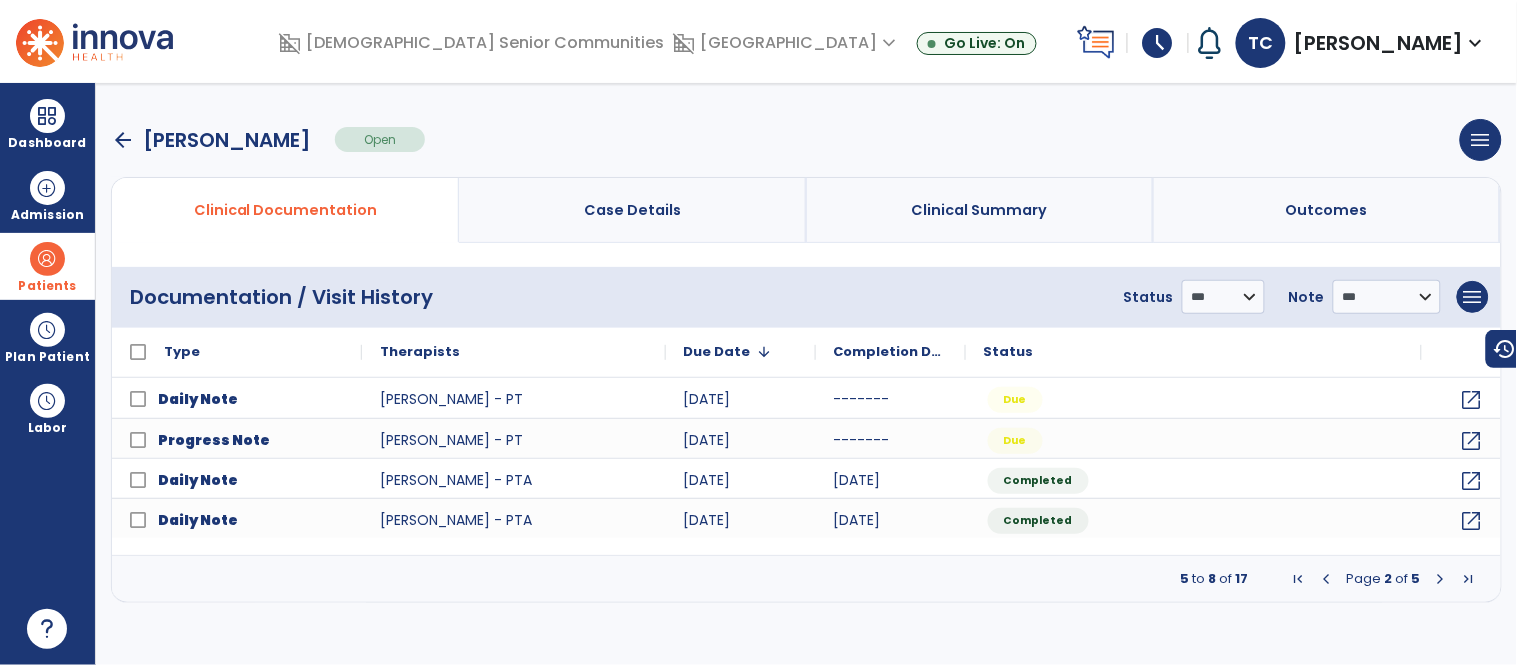 click at bounding box center [1441, 579] 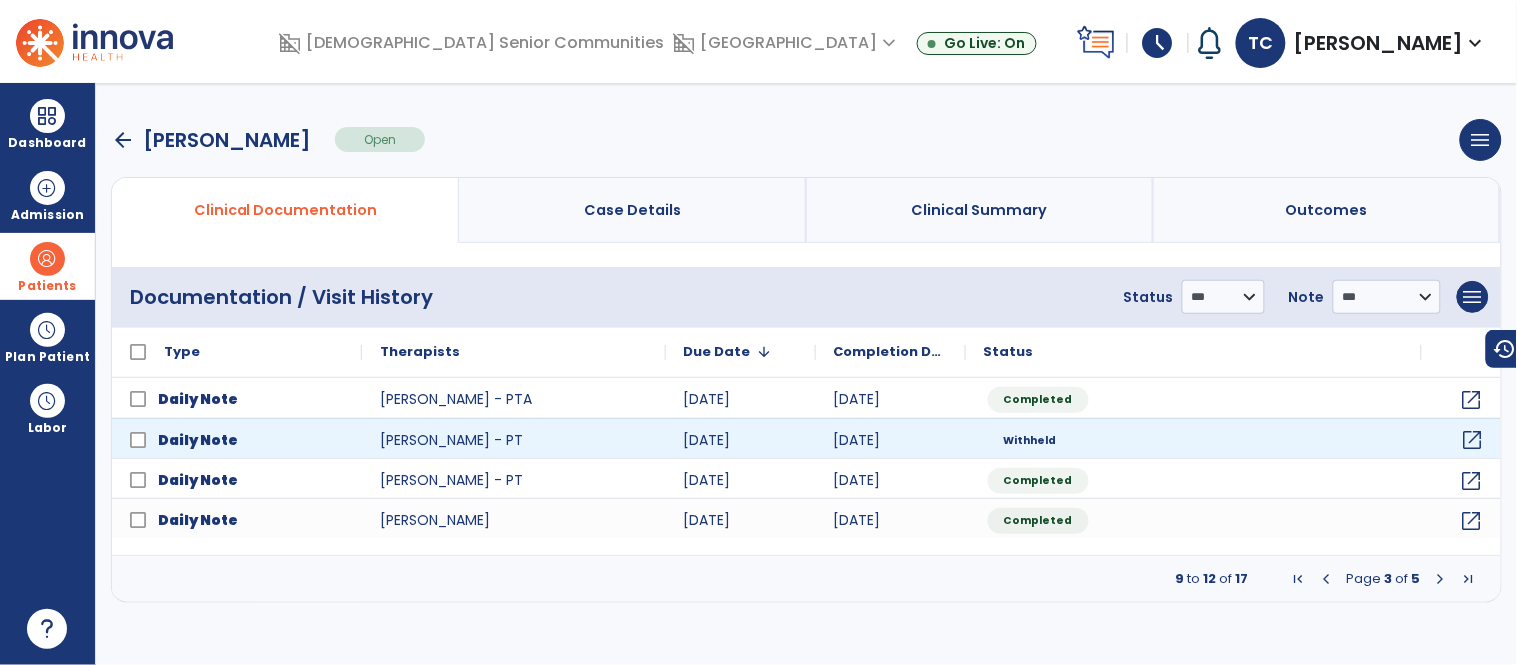 click on "open_in_new" 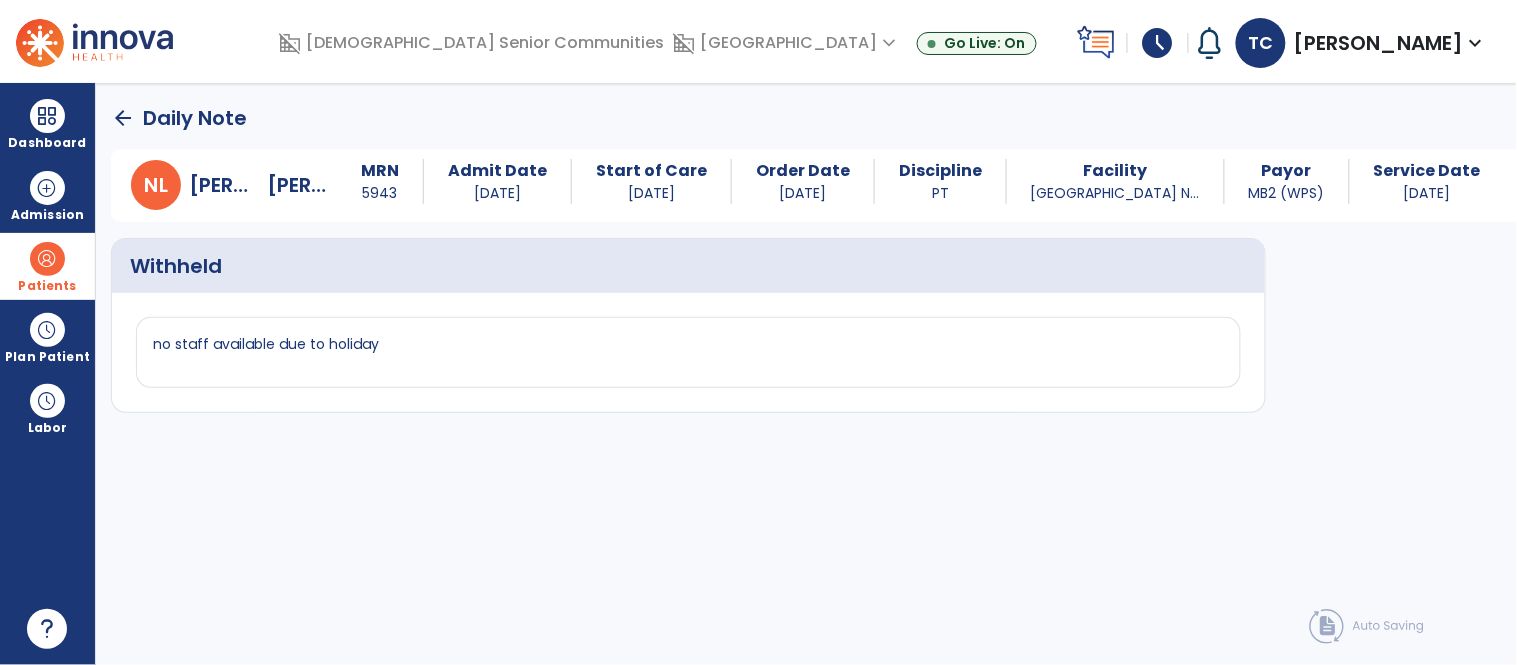 click on "arrow_back" 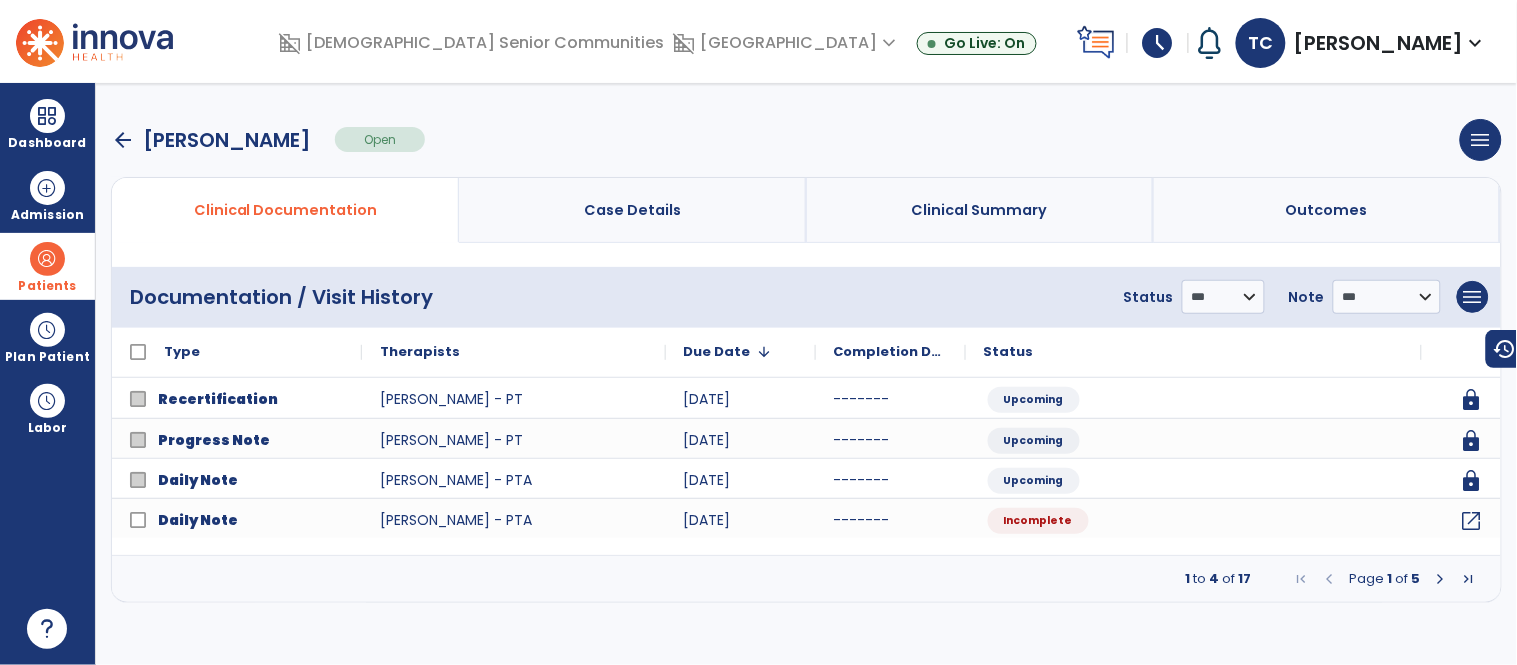 click at bounding box center [1441, 579] 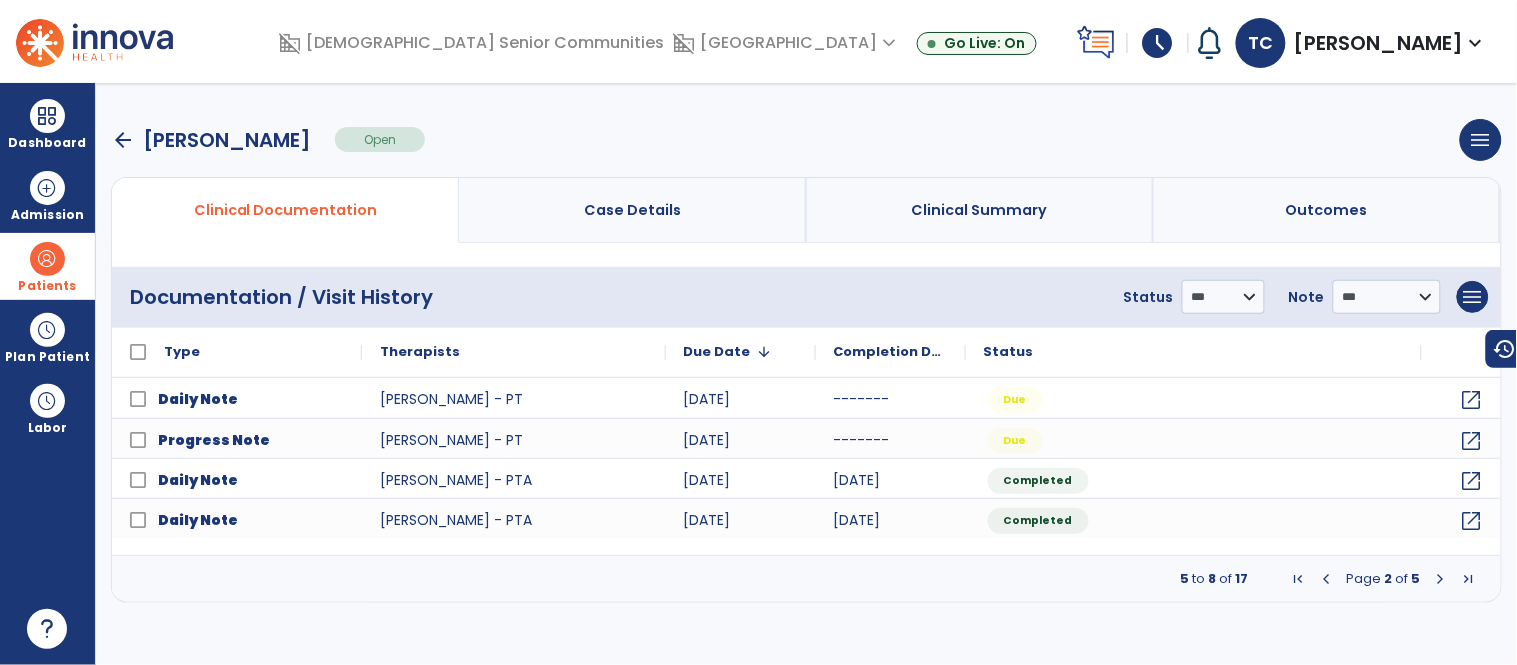 click at bounding box center (1441, 579) 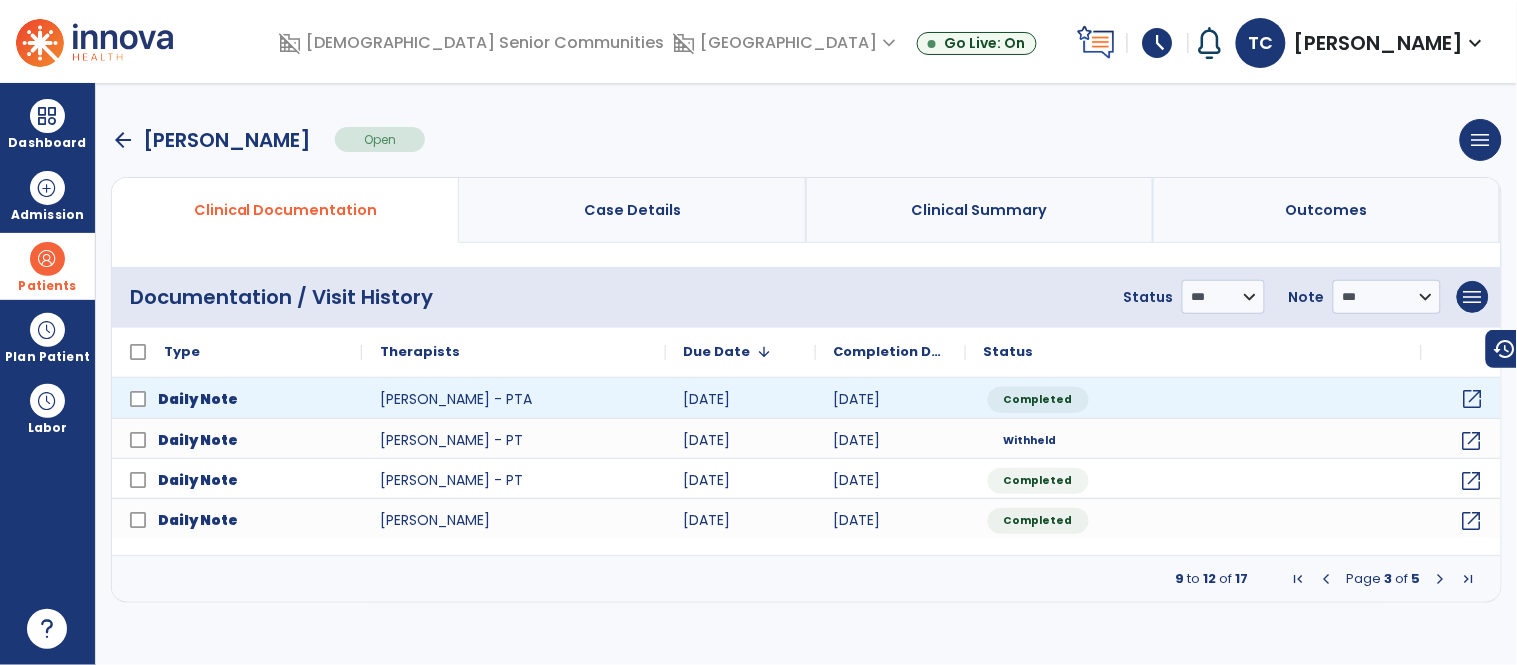 click on "open_in_new" 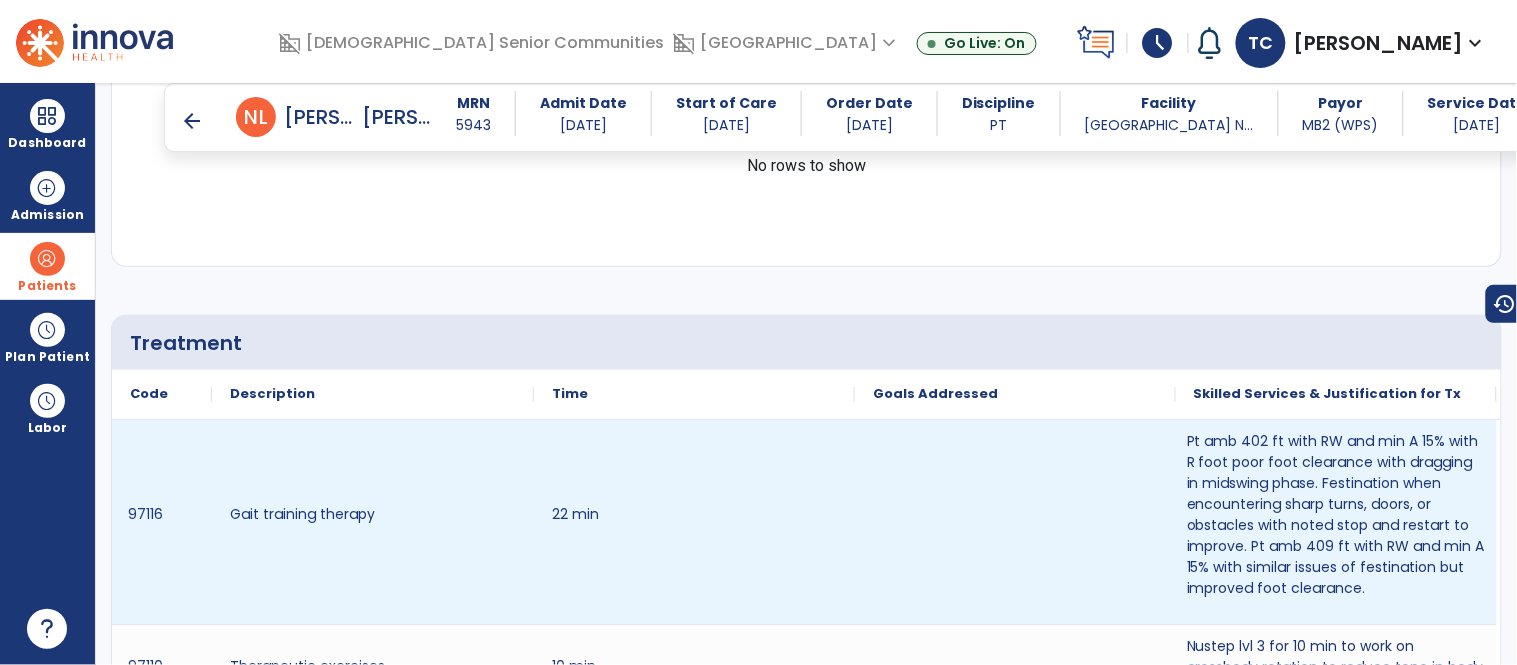 scroll, scrollTop: 1303, scrollLeft: 0, axis: vertical 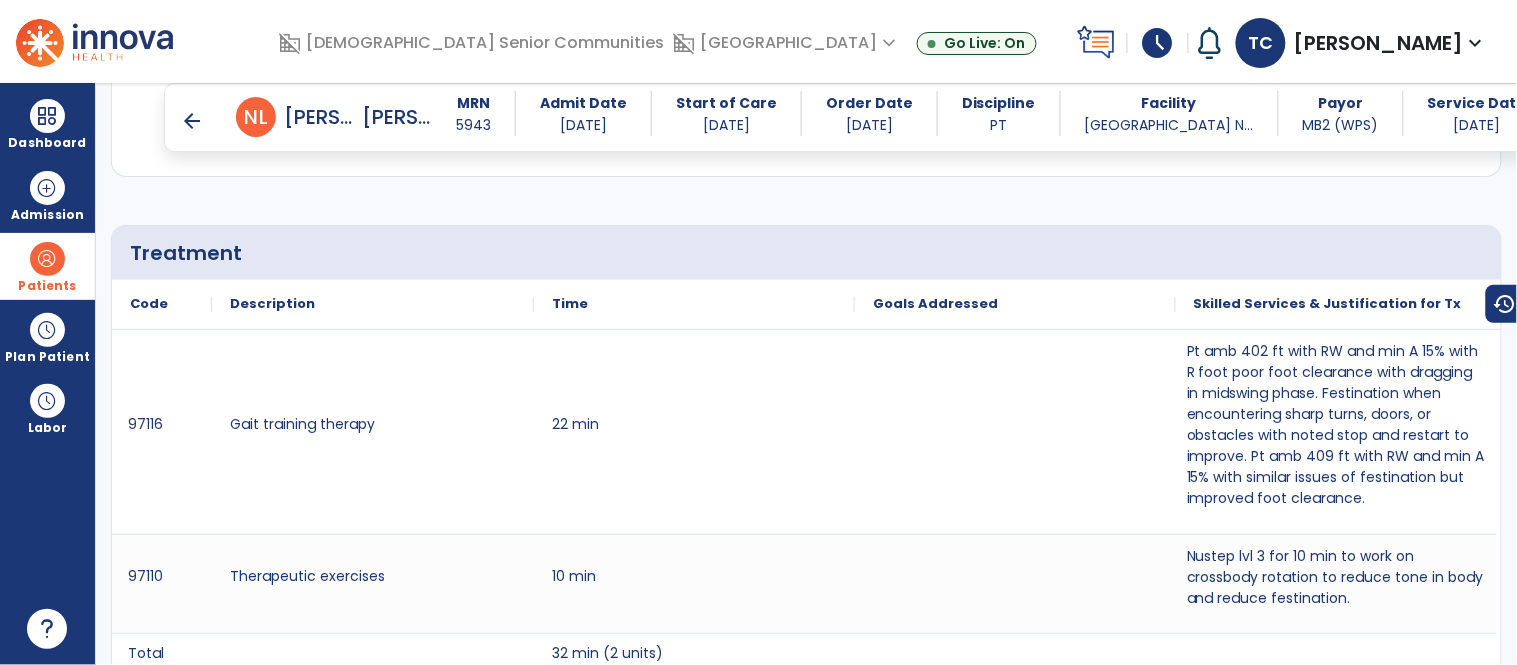 click on "arrow_back" at bounding box center [192, 121] 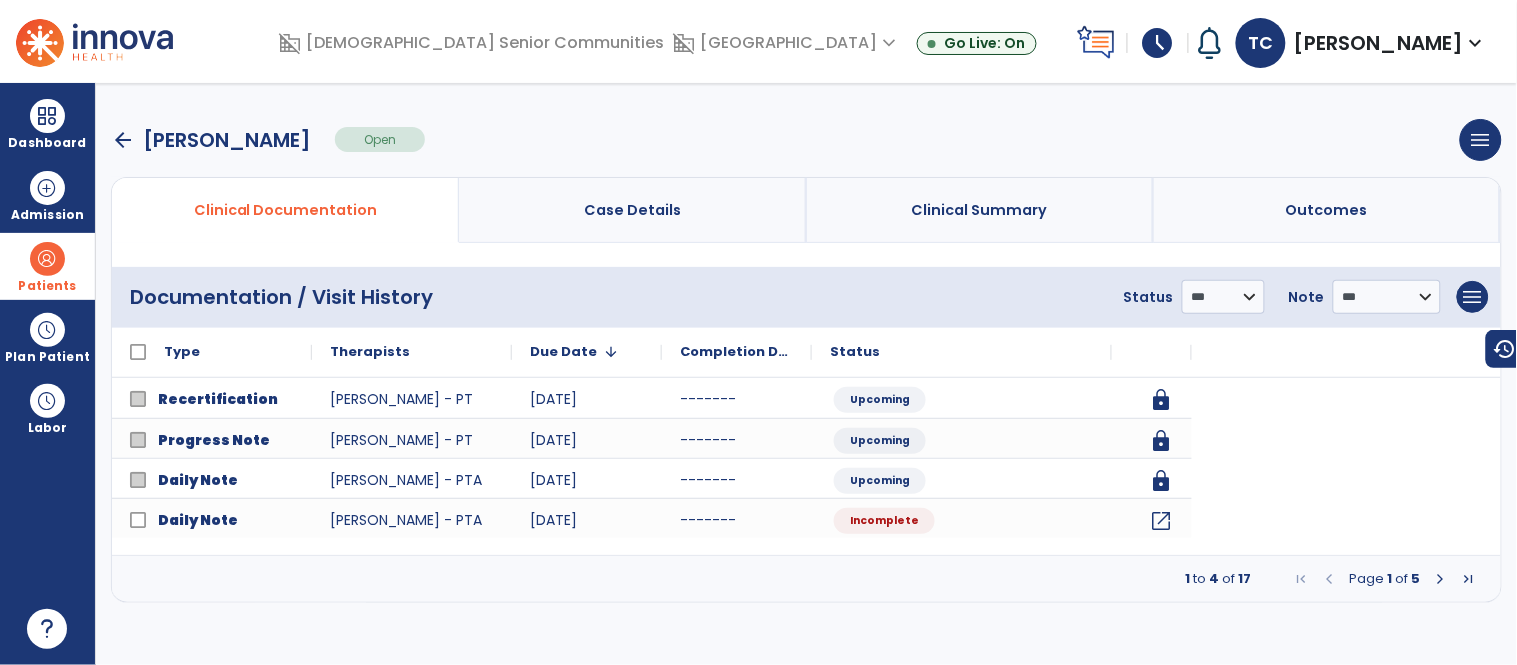 scroll, scrollTop: 0, scrollLeft: 0, axis: both 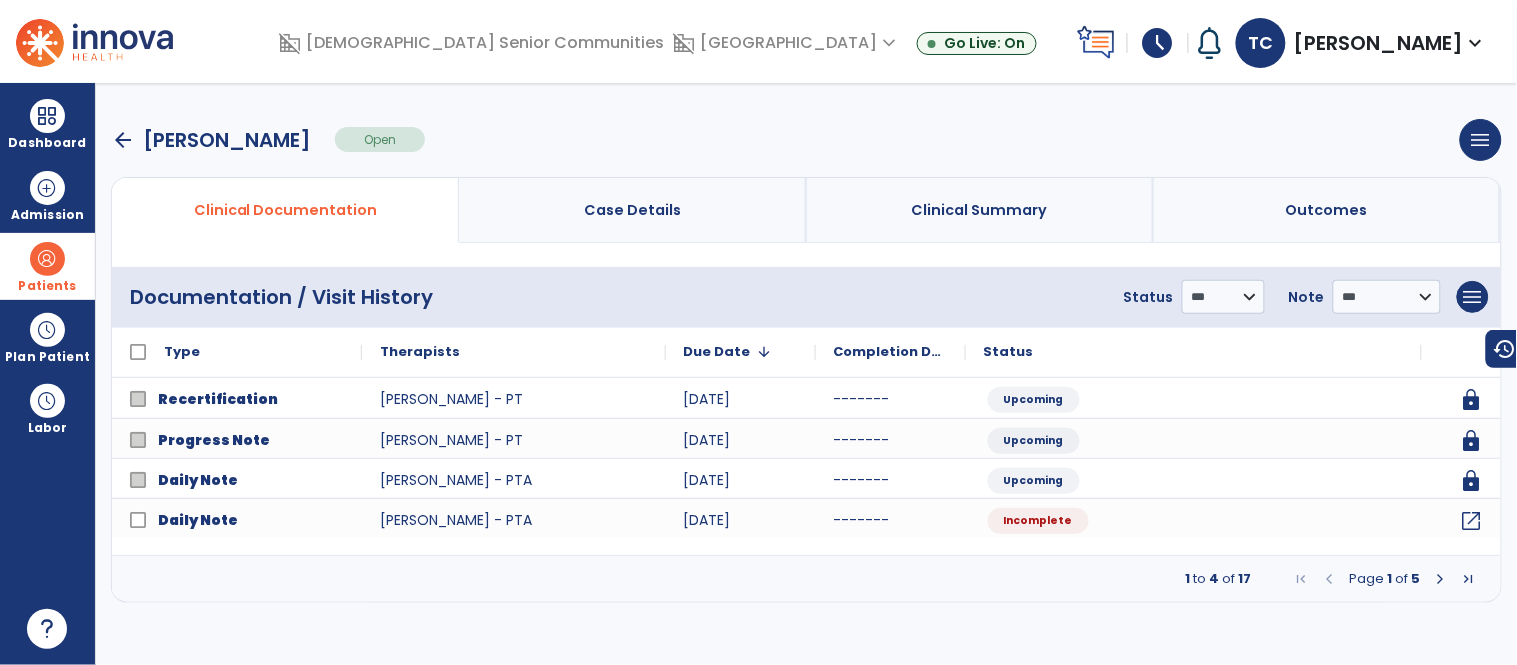 click at bounding box center (1441, 579) 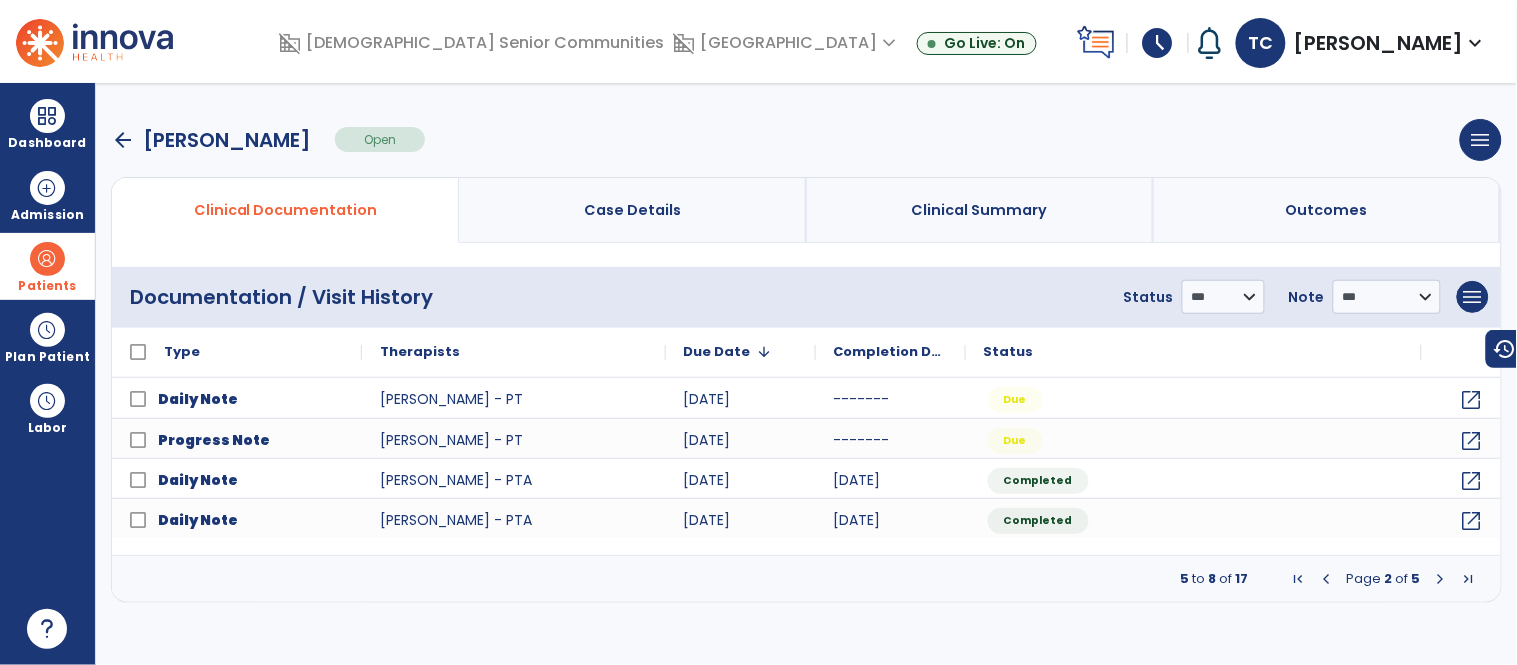 click at bounding box center [1441, 579] 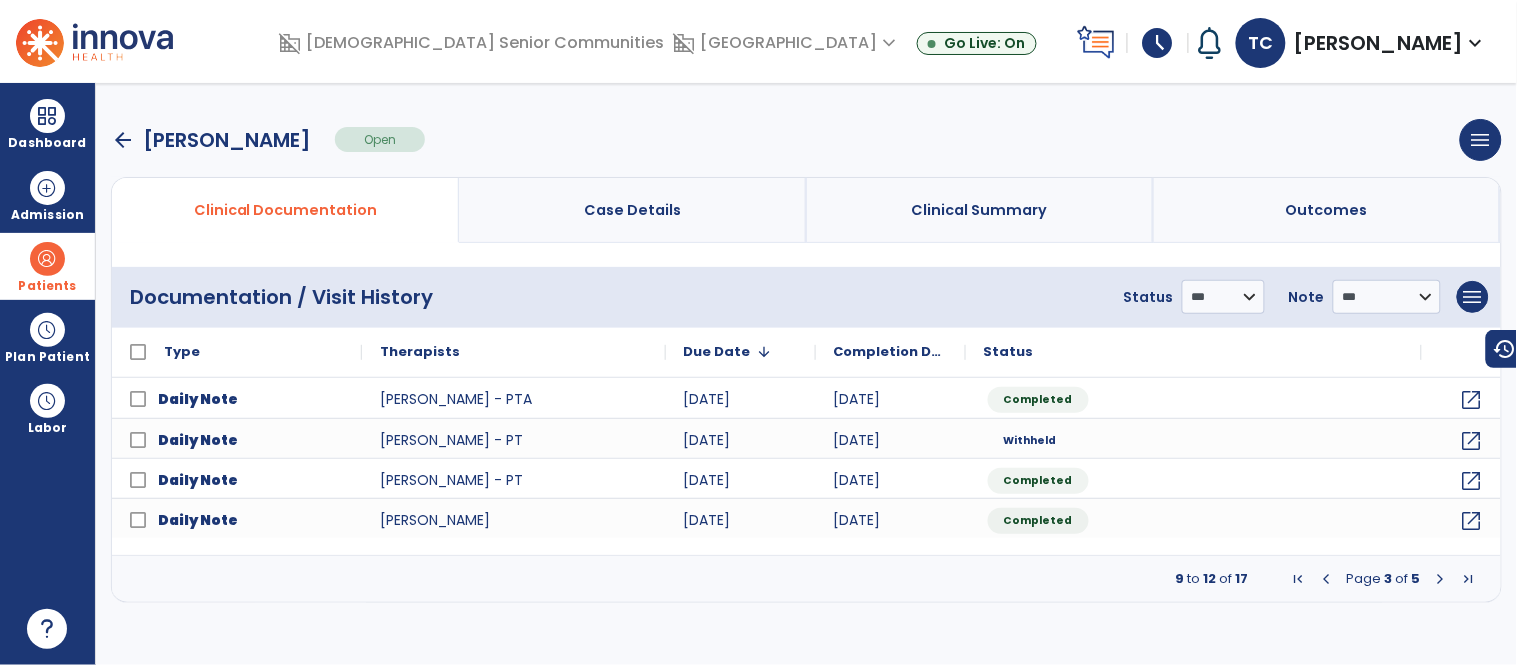 click at bounding box center [1327, 579] 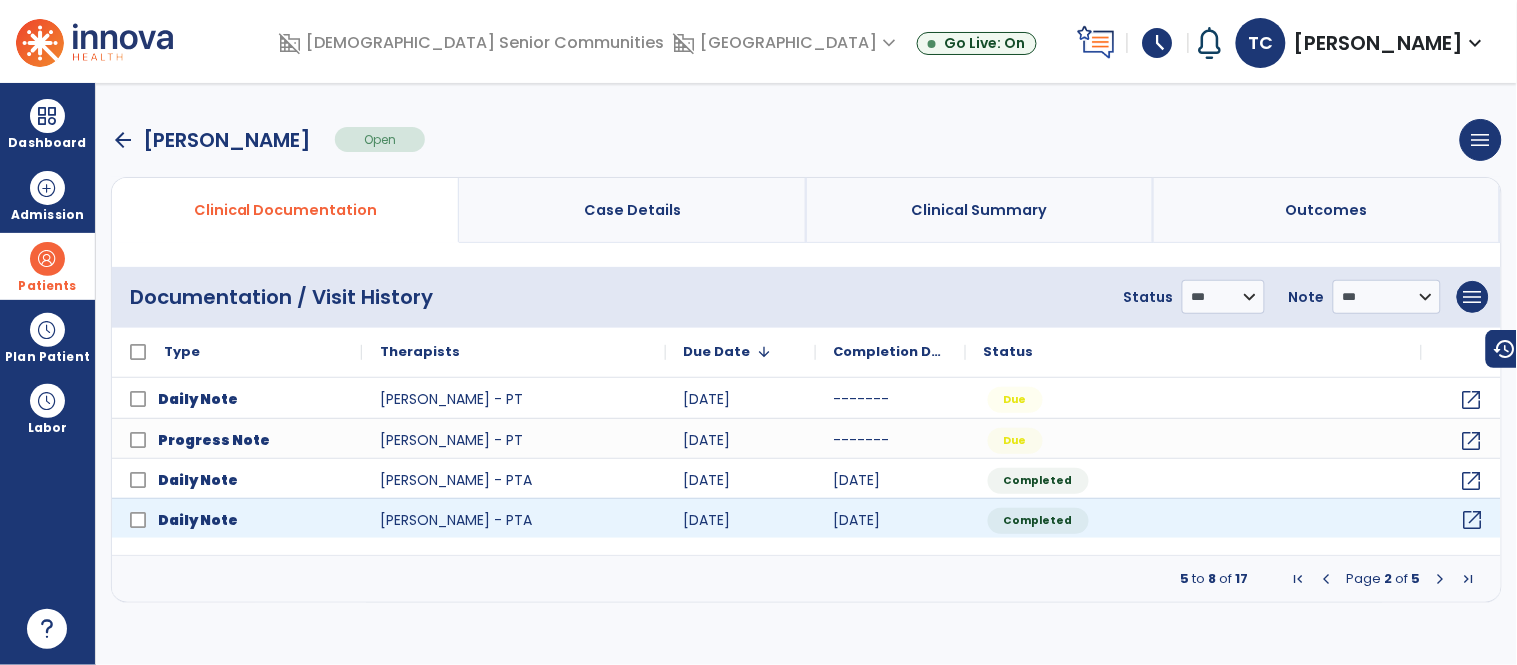 click on "open_in_new" 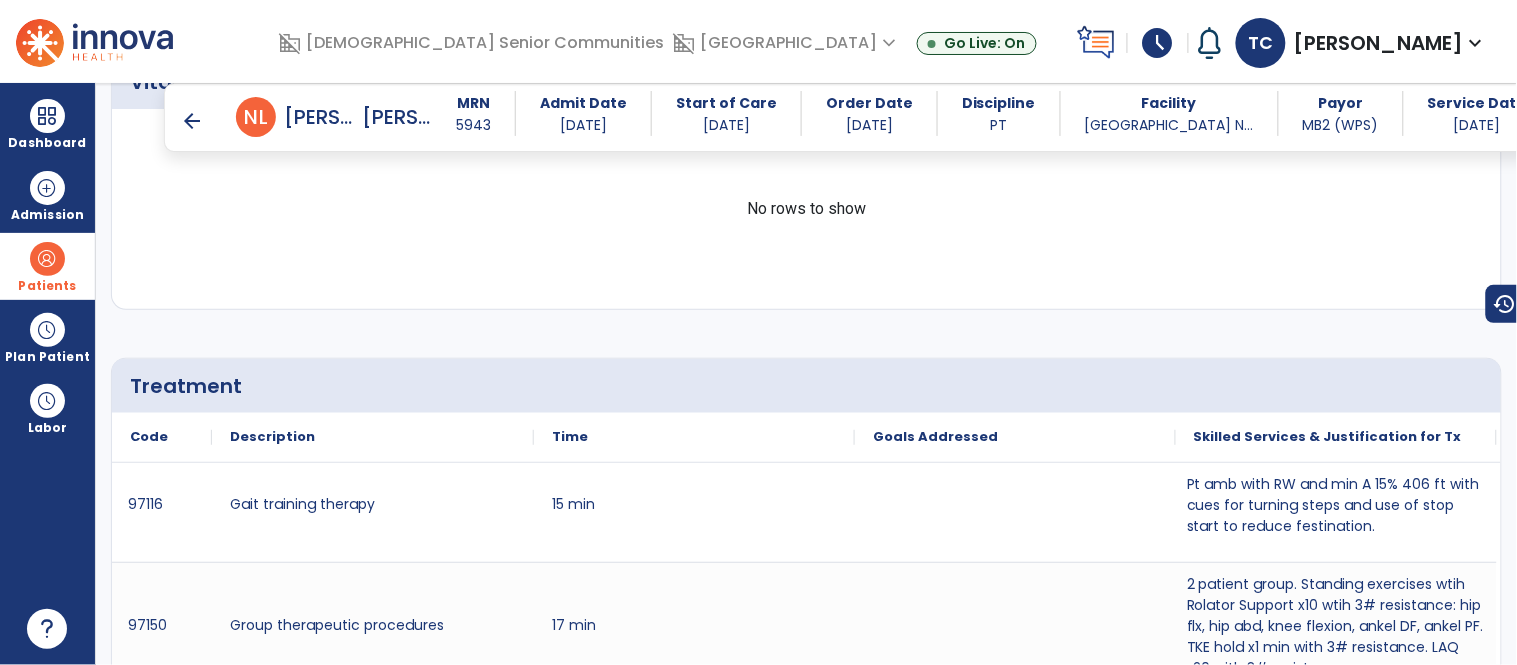 scroll, scrollTop: 1194, scrollLeft: 0, axis: vertical 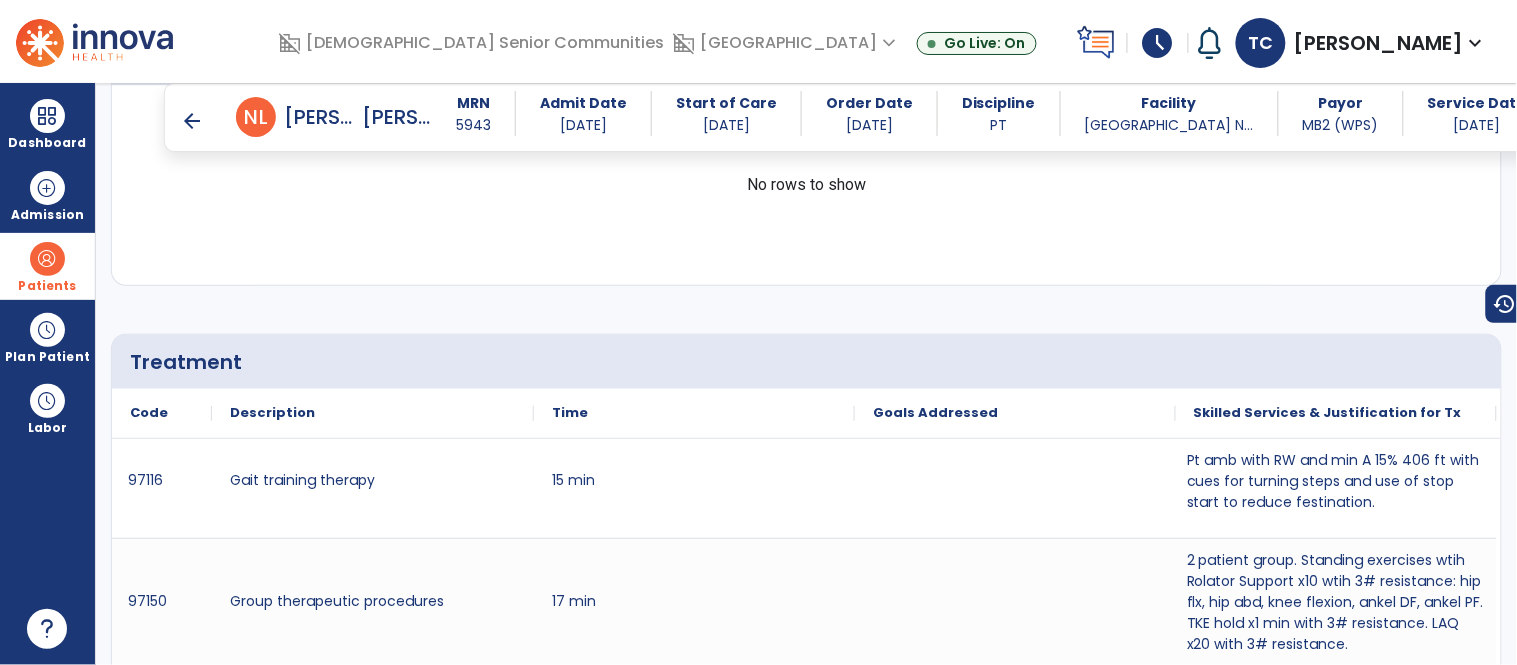 click on "arrow_back" at bounding box center (192, 121) 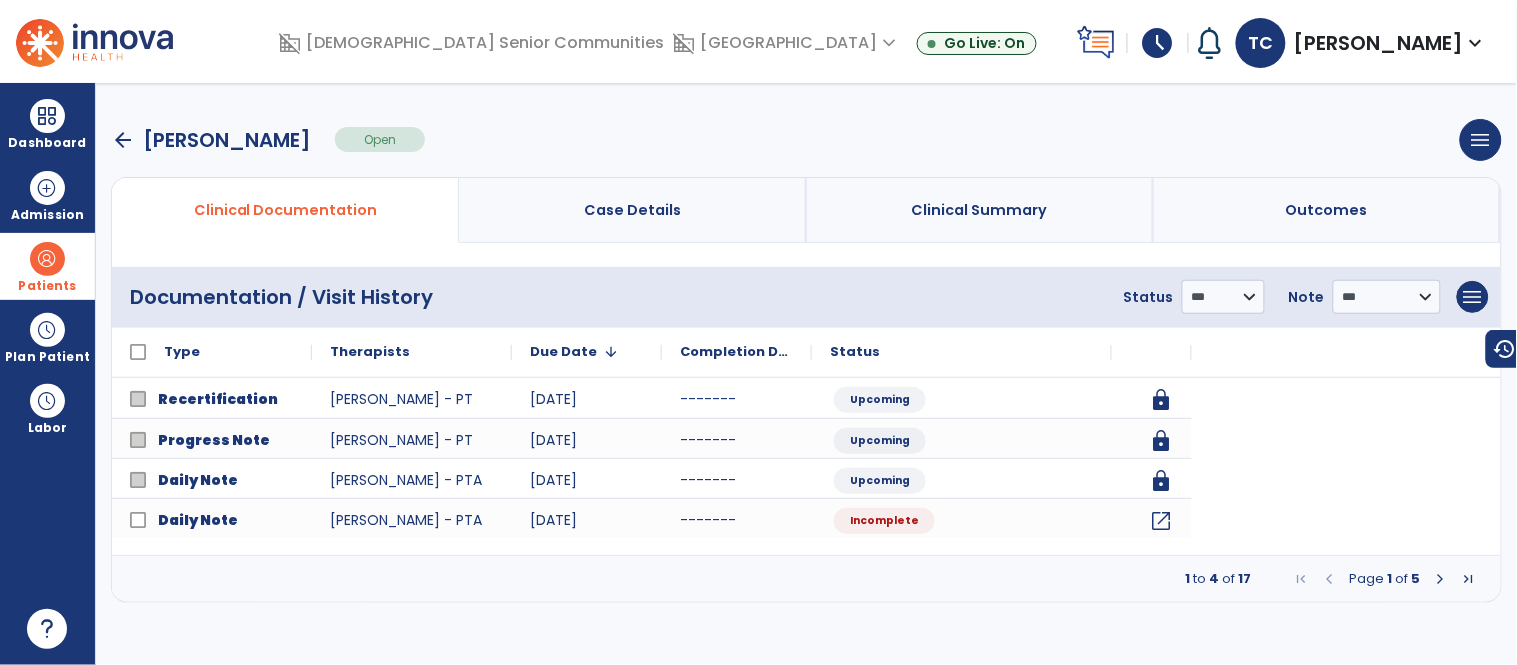 scroll, scrollTop: 0, scrollLeft: 0, axis: both 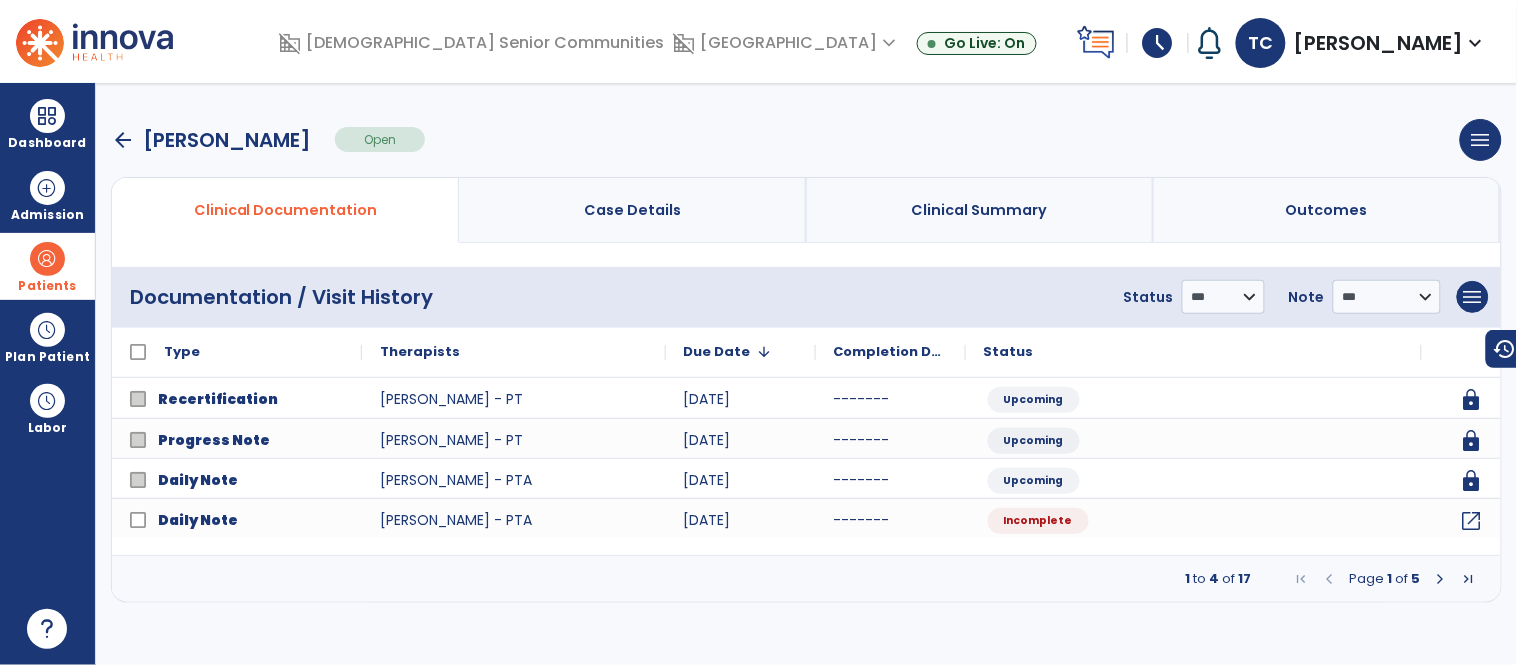 click at bounding box center (1441, 579) 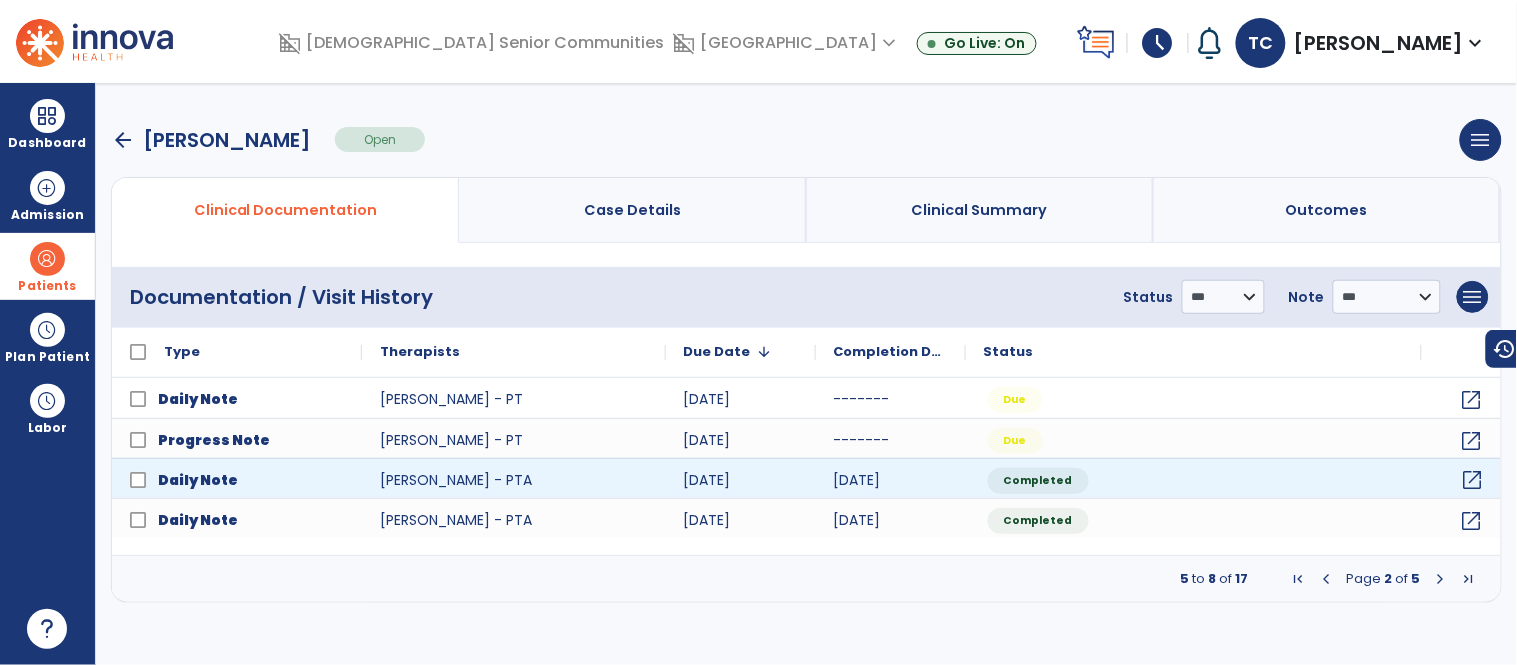 click on "open_in_new" 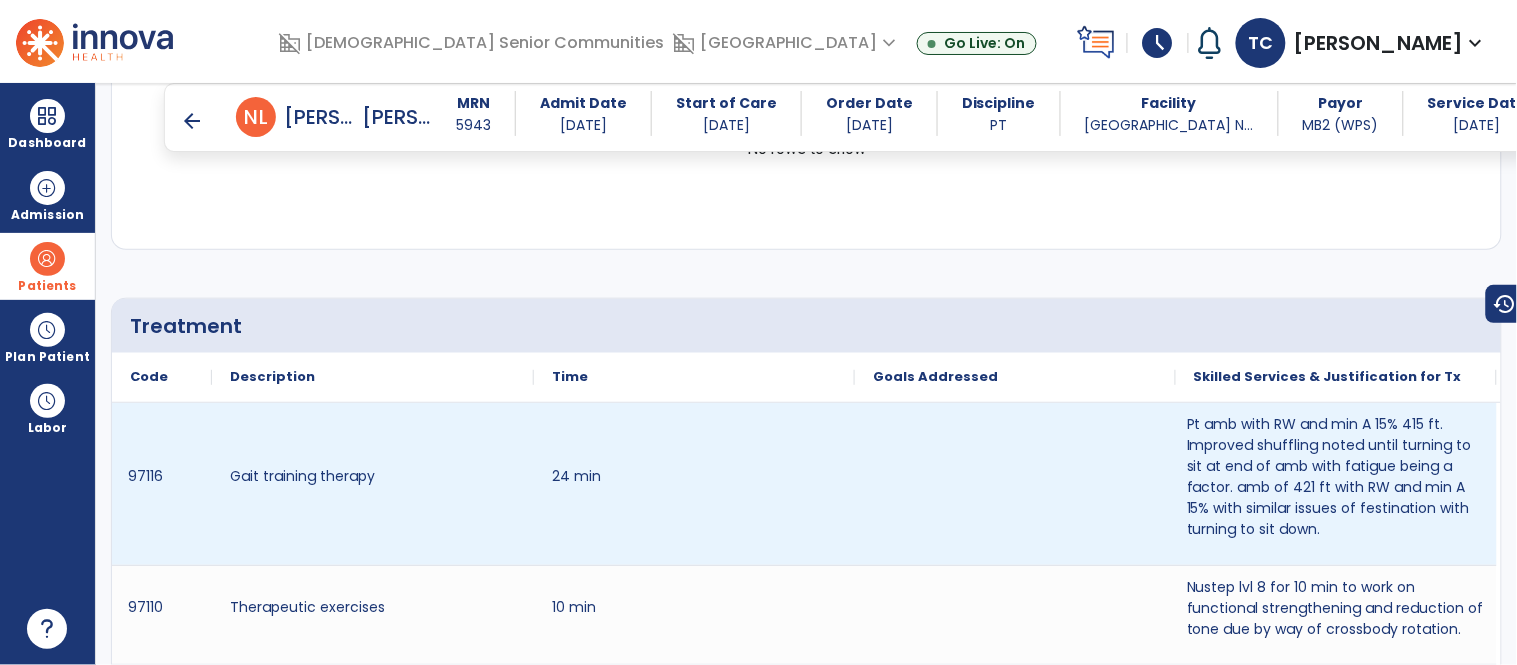 scroll, scrollTop: 1283, scrollLeft: 0, axis: vertical 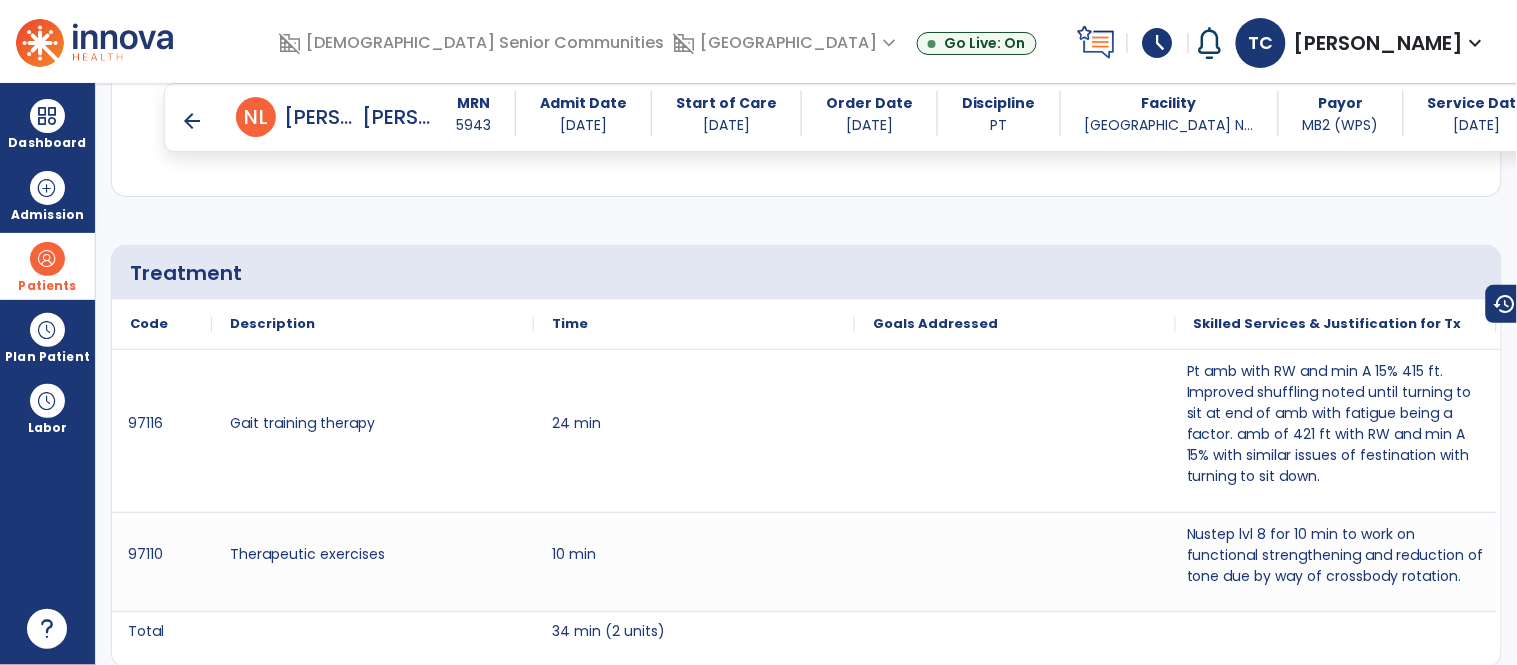 click on "arrow_back" at bounding box center (192, 121) 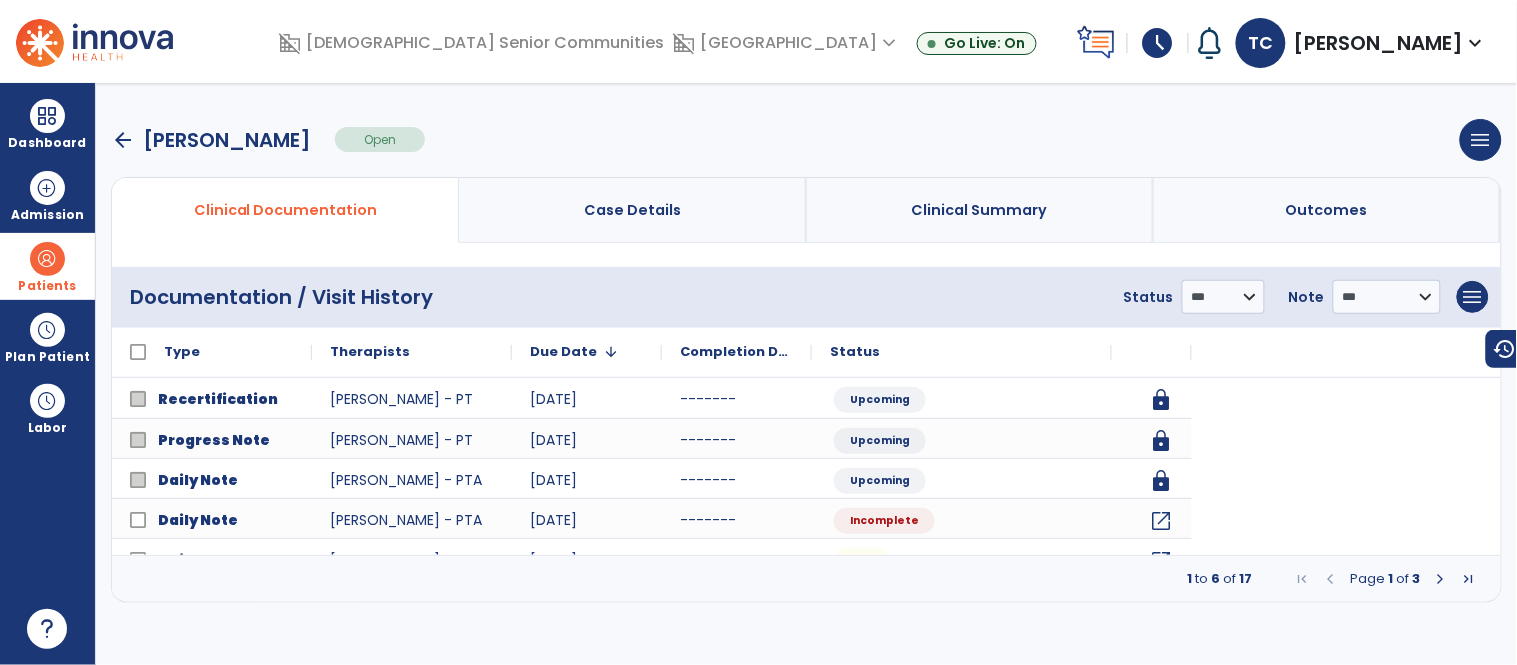 scroll, scrollTop: 0, scrollLeft: 0, axis: both 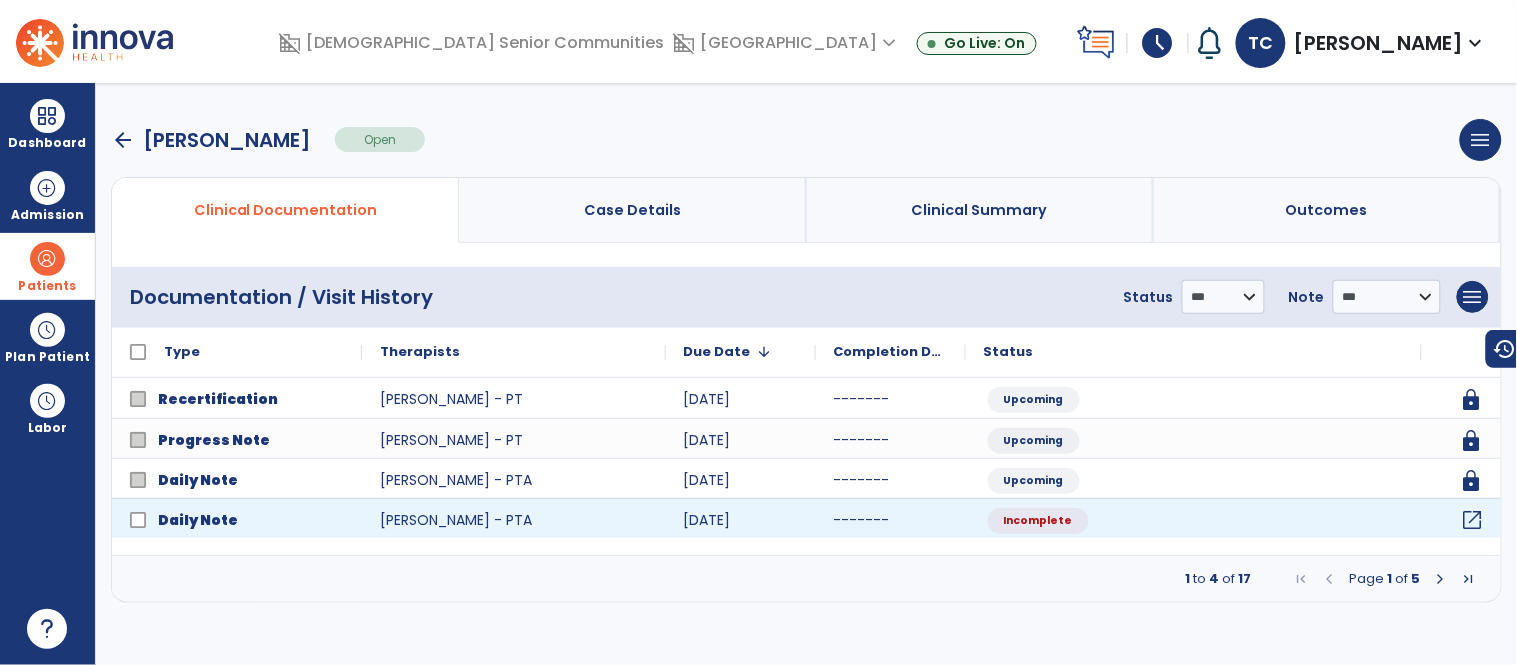 click on "open_in_new" 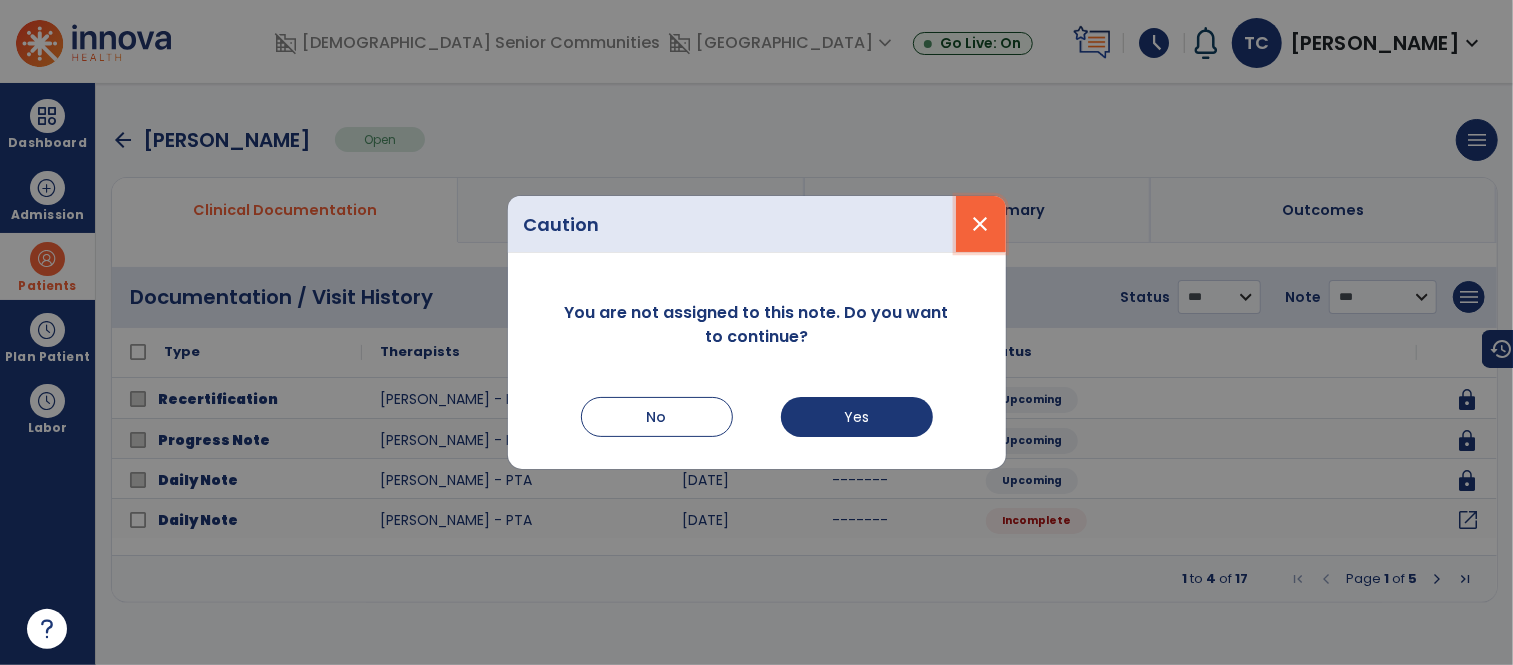 click on "close" at bounding box center (981, 224) 